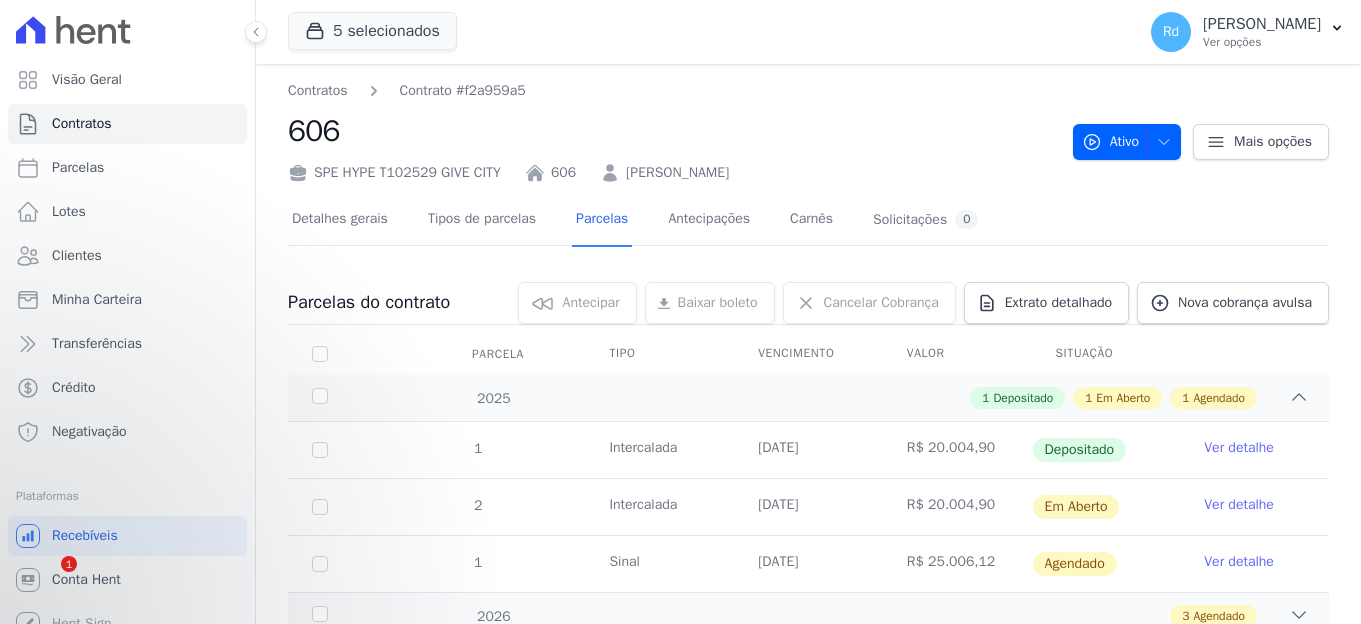 scroll, scrollTop: 0, scrollLeft: 0, axis: both 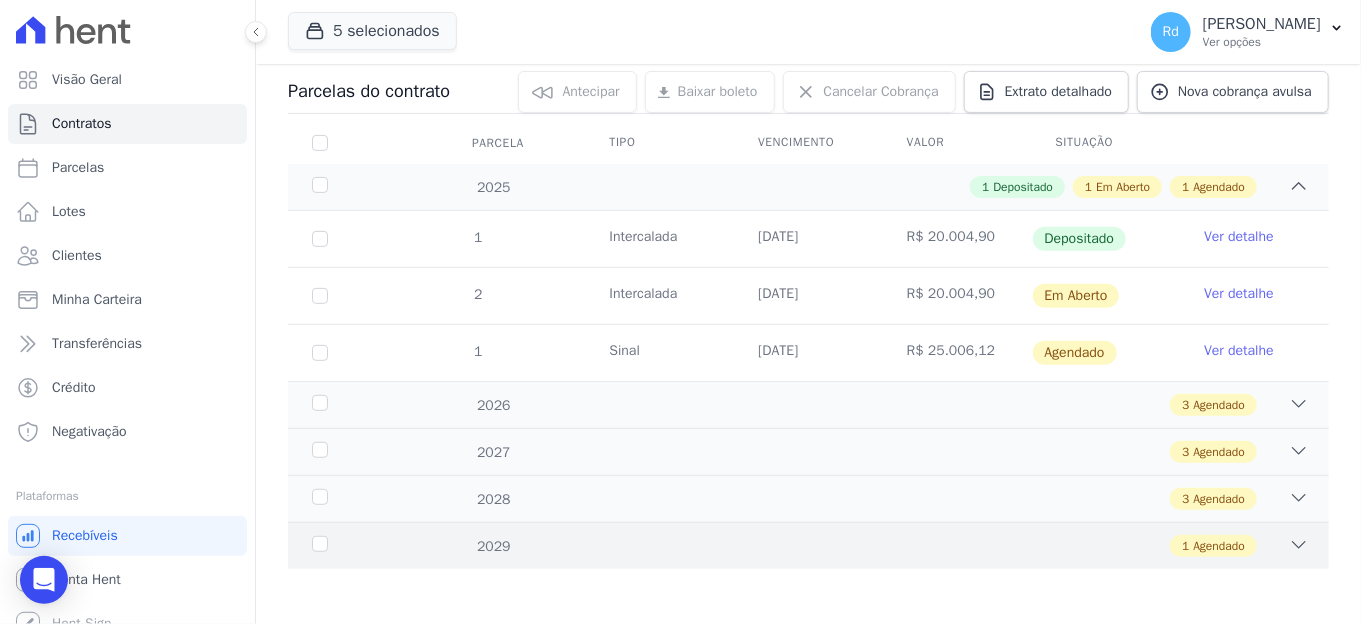 click on "2029
1
Agendado" at bounding box center (808, 545) 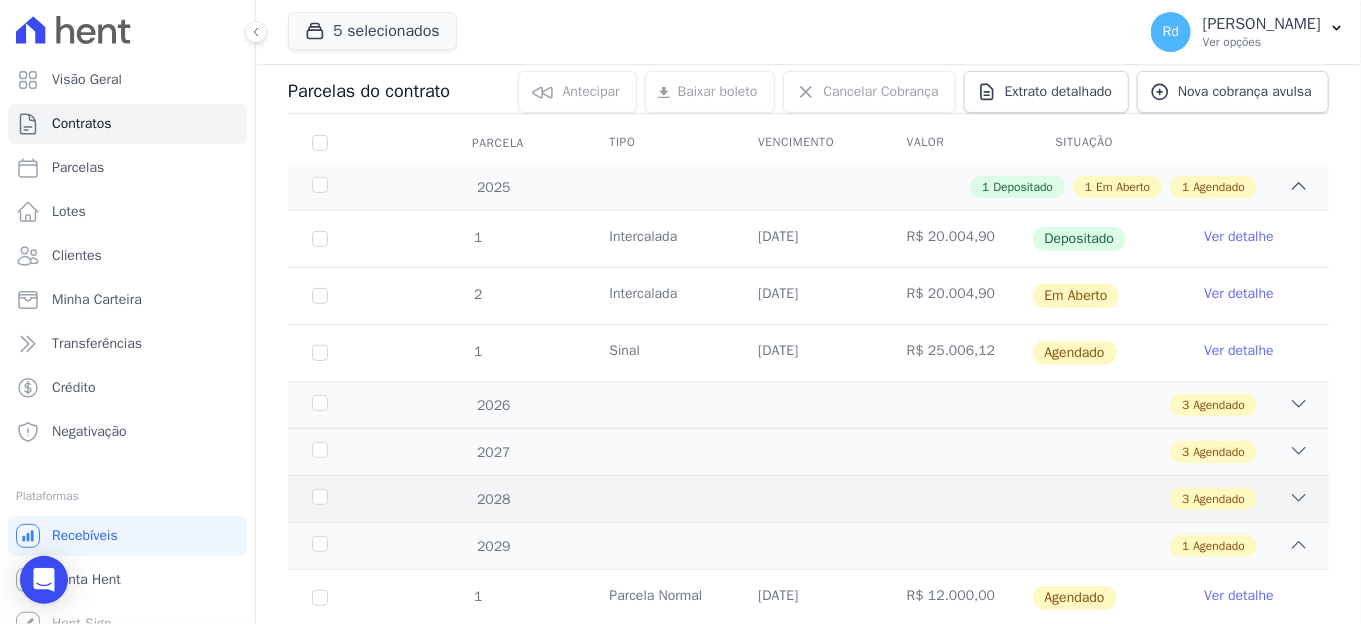 scroll, scrollTop: 268, scrollLeft: 0, axis: vertical 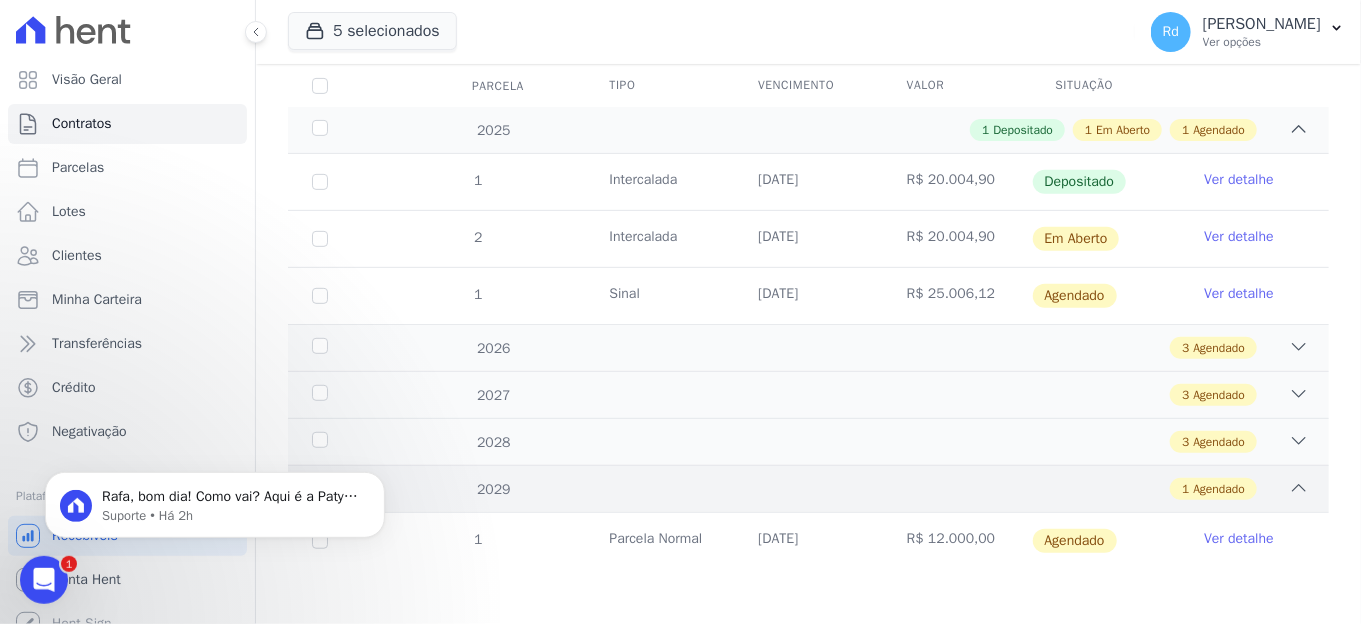click on "1
Agendado" at bounding box center [859, 489] 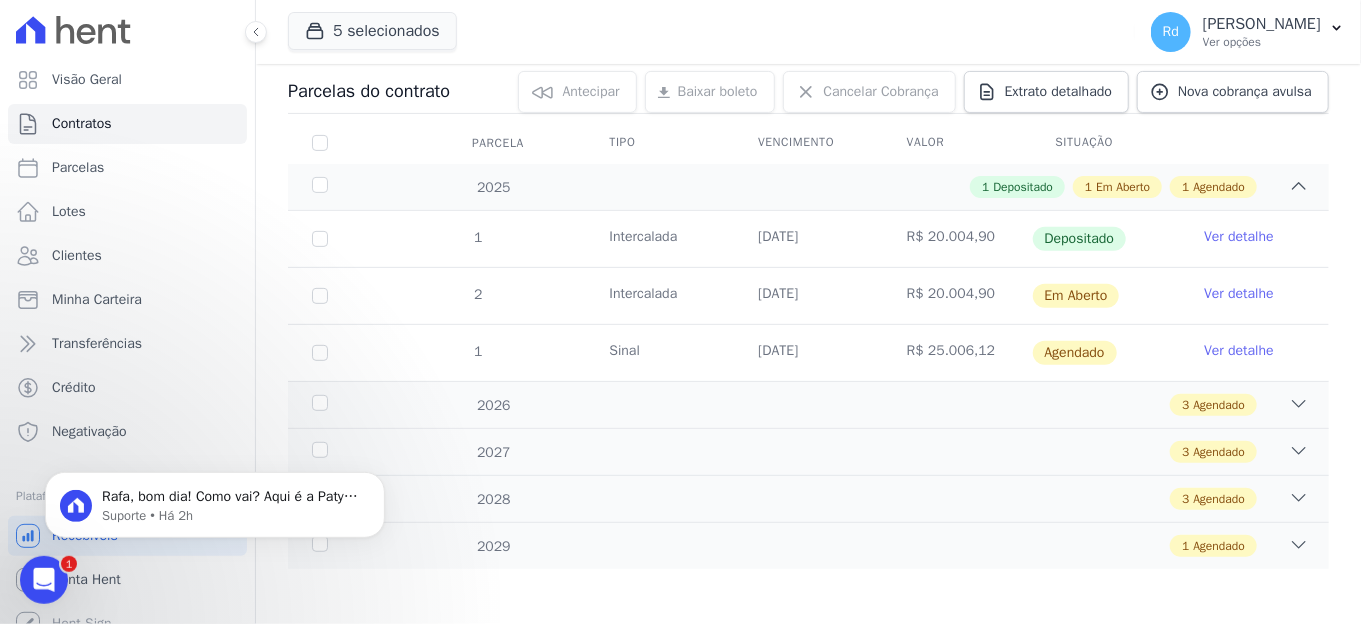 click 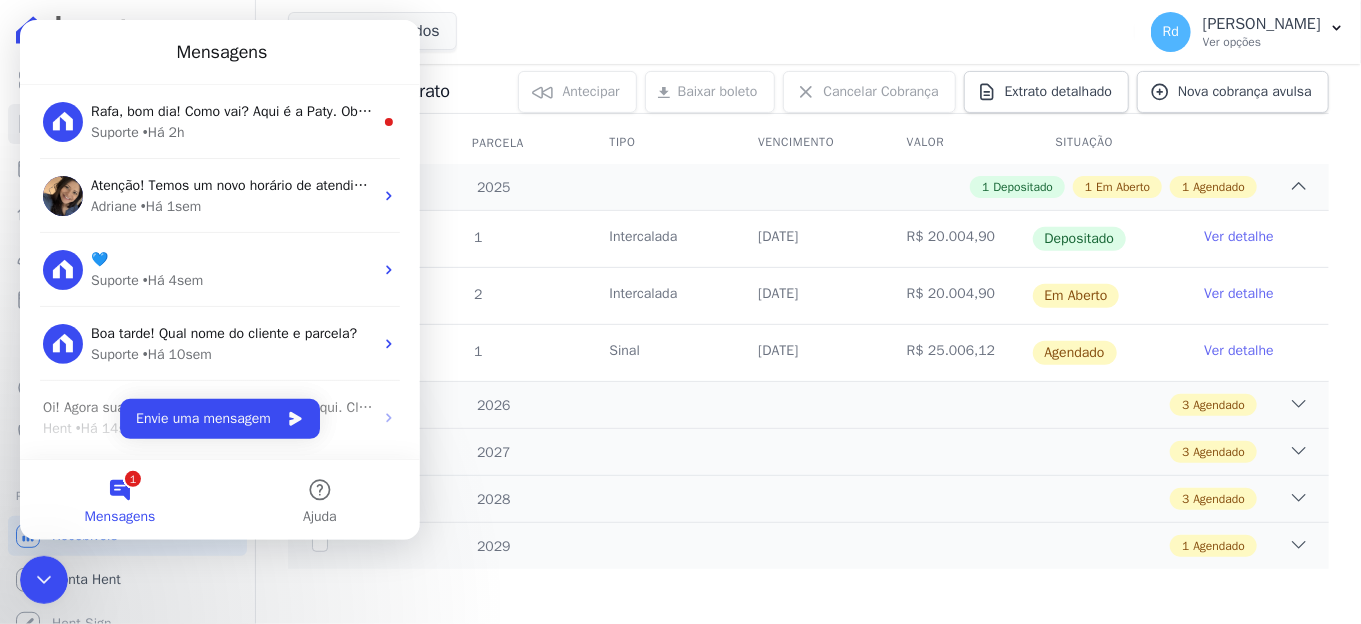 scroll, scrollTop: 0, scrollLeft: 0, axis: both 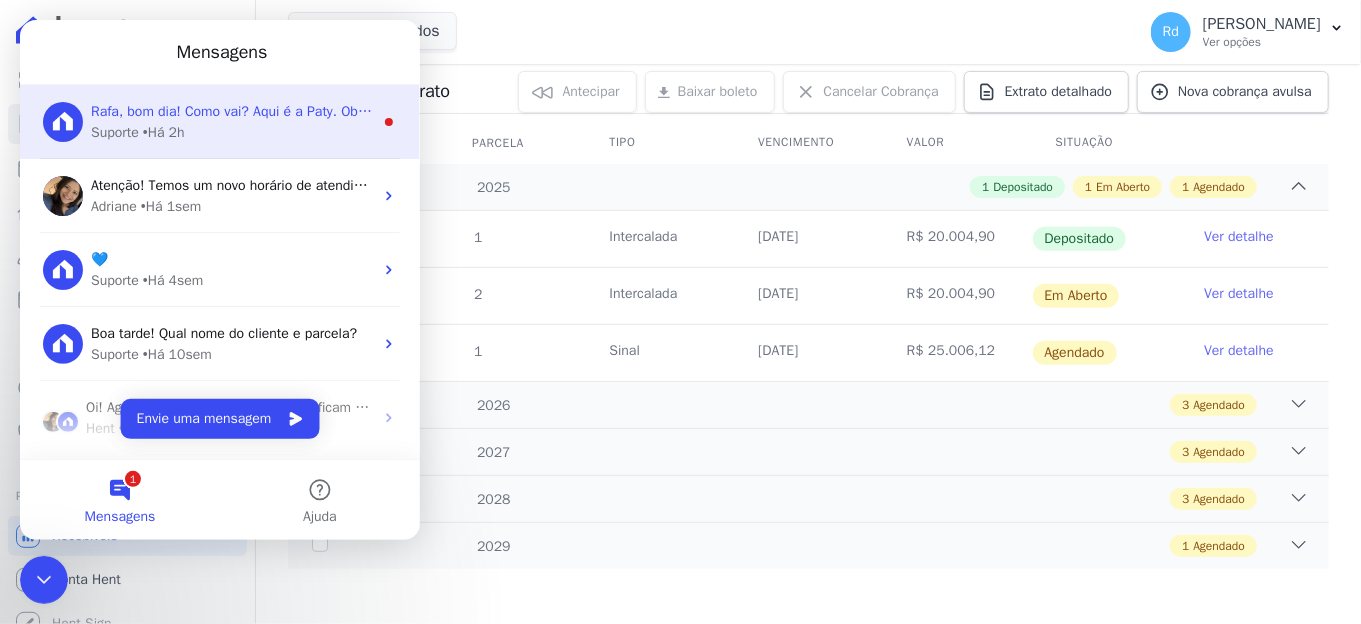 click on "Suporte •  Há 2h" at bounding box center [232, 132] 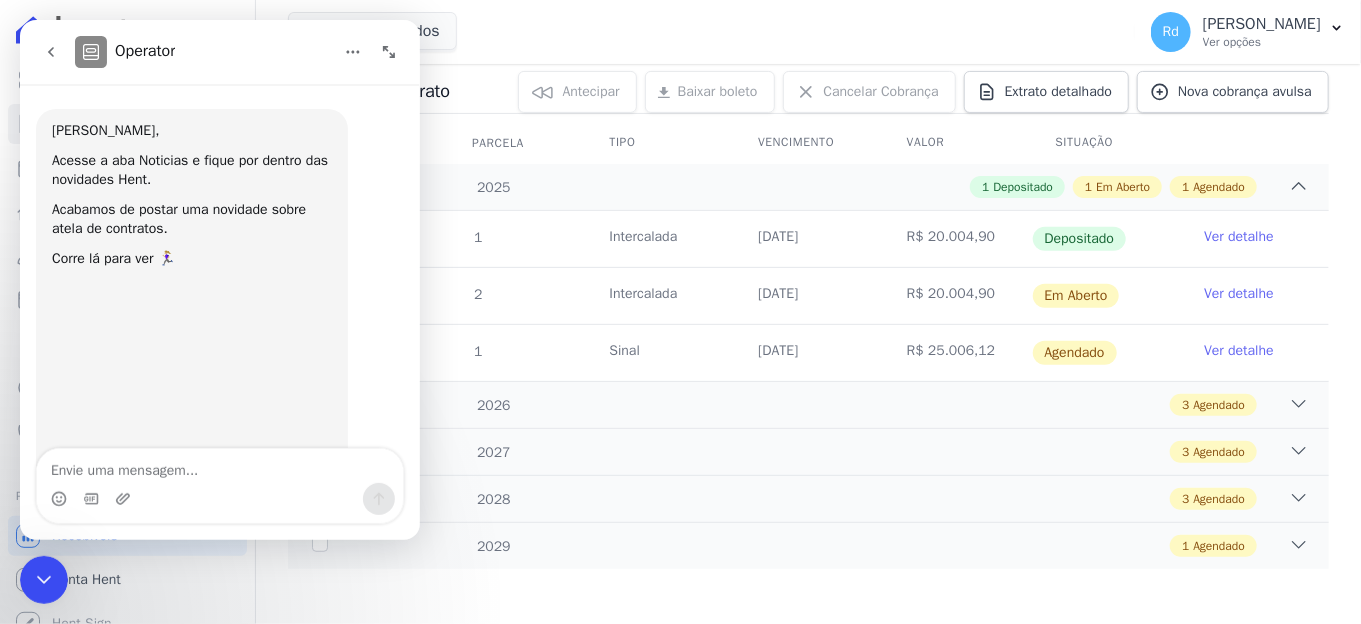 scroll, scrollTop: 2, scrollLeft: 0, axis: vertical 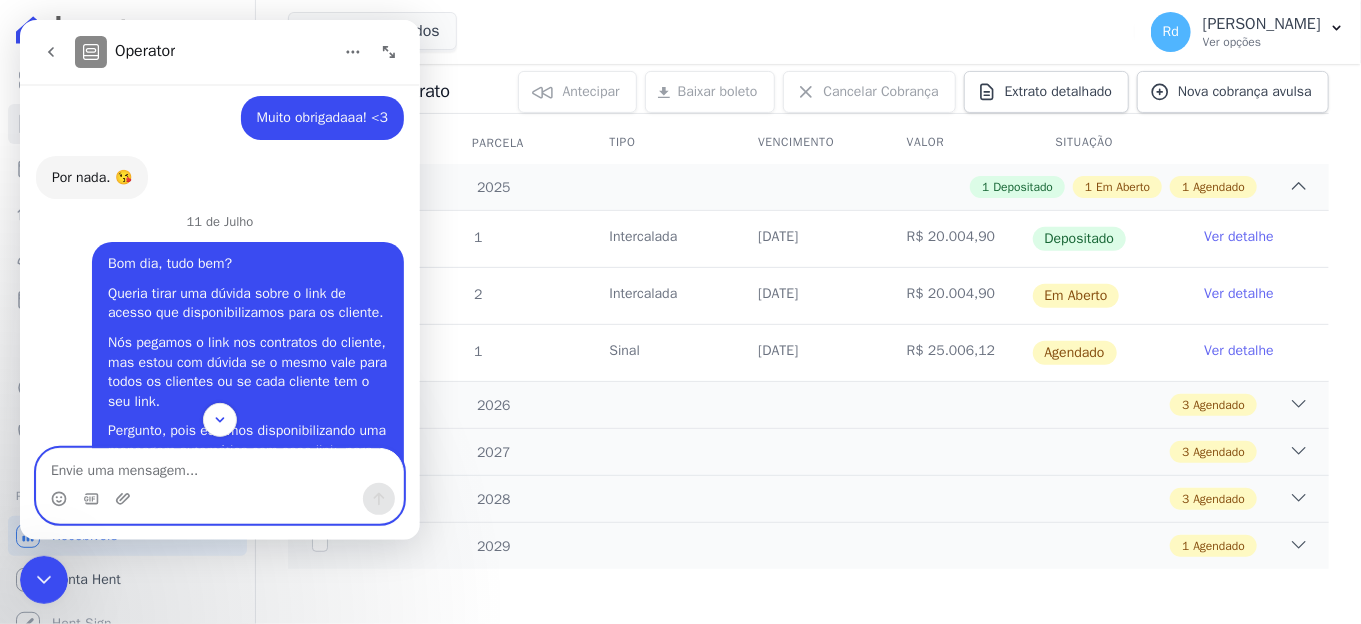 click at bounding box center [220, 466] 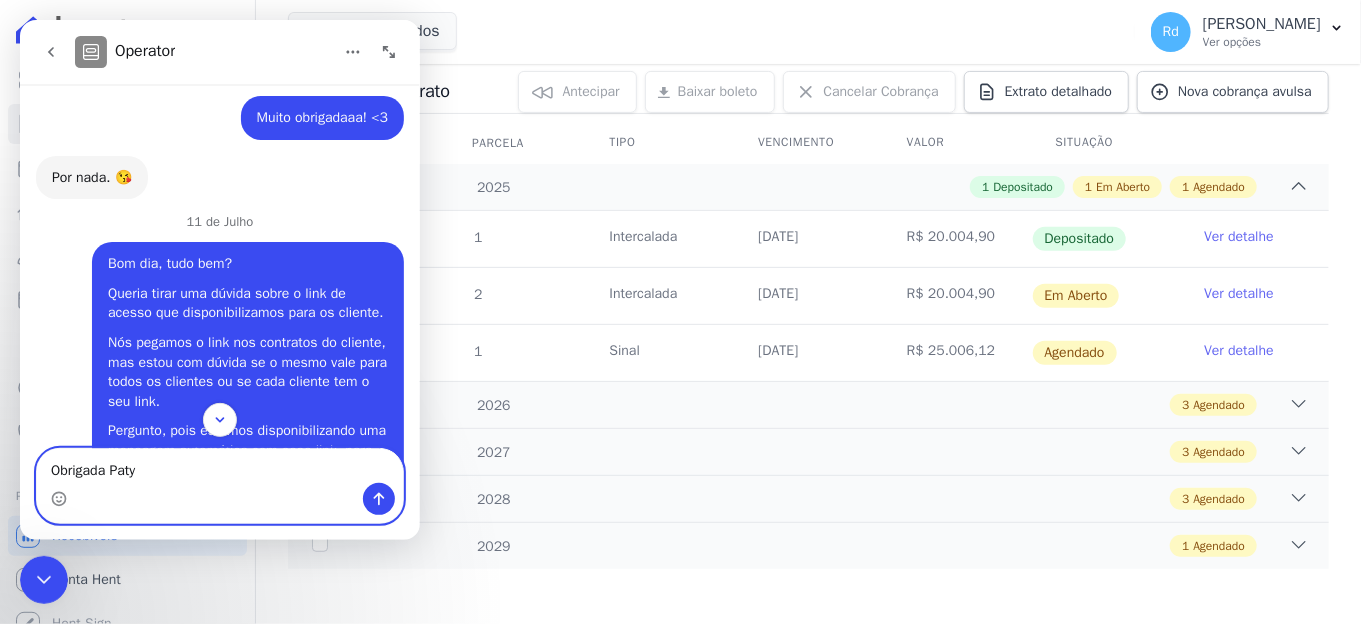 type on "Obrigada Paty!" 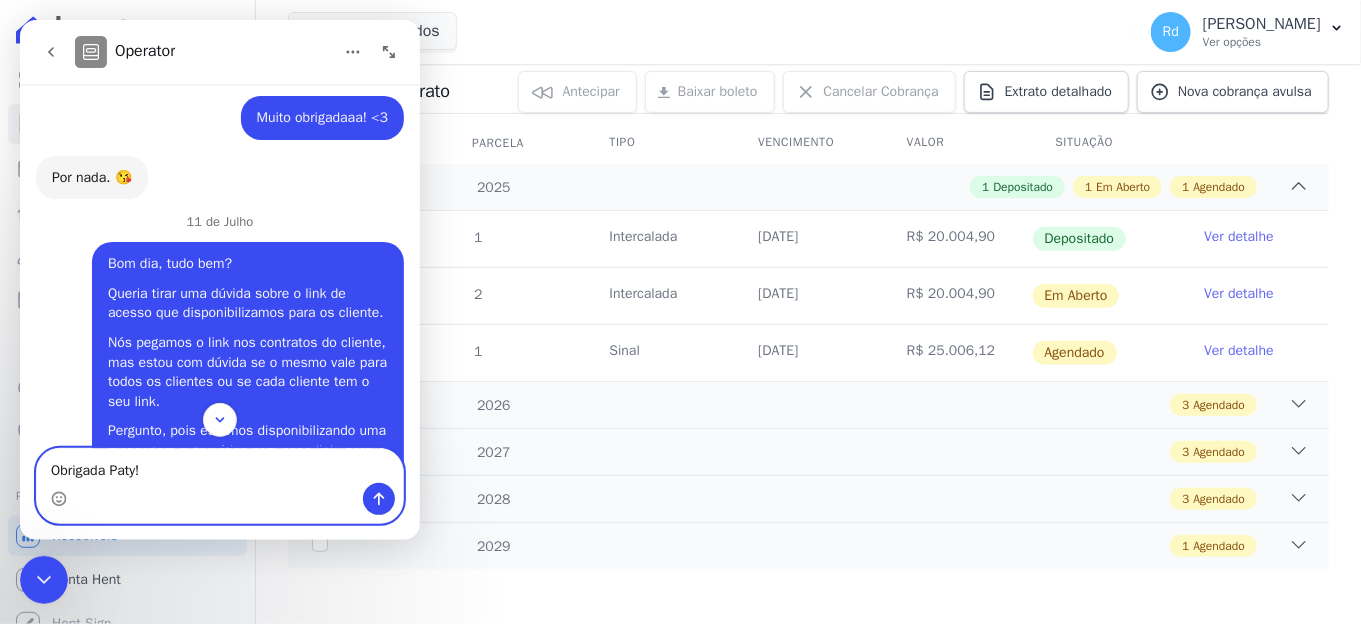 type 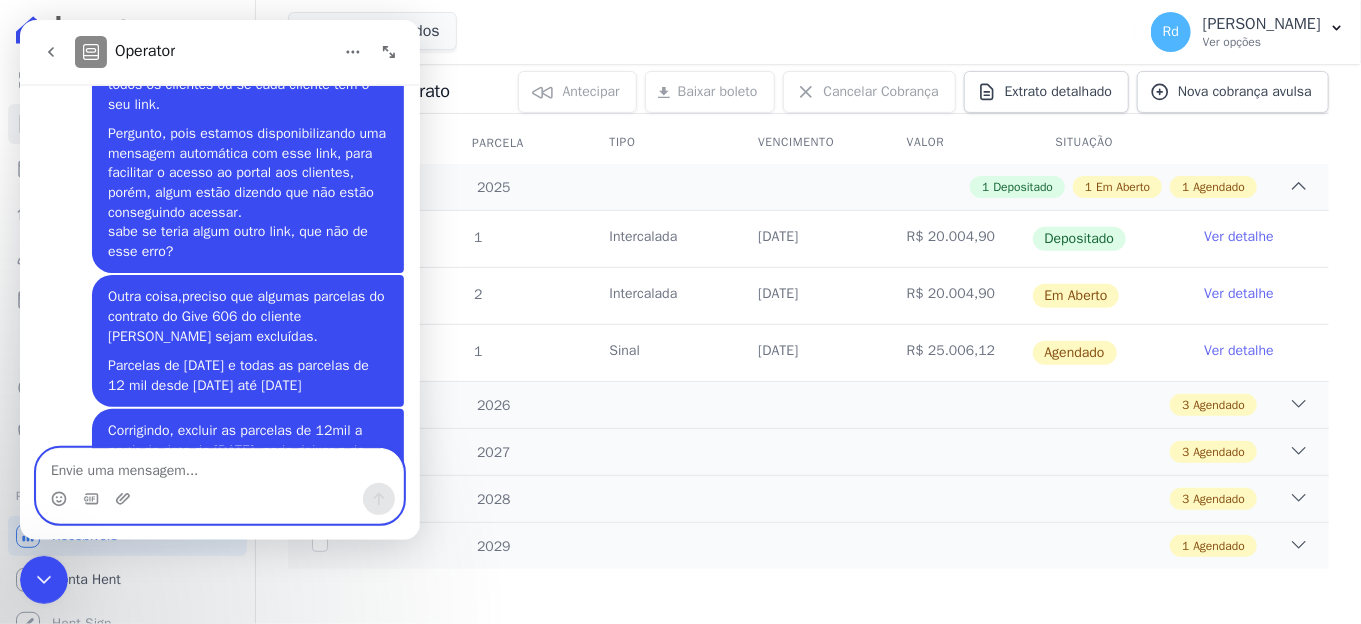 scroll, scrollTop: 21075, scrollLeft: 0, axis: vertical 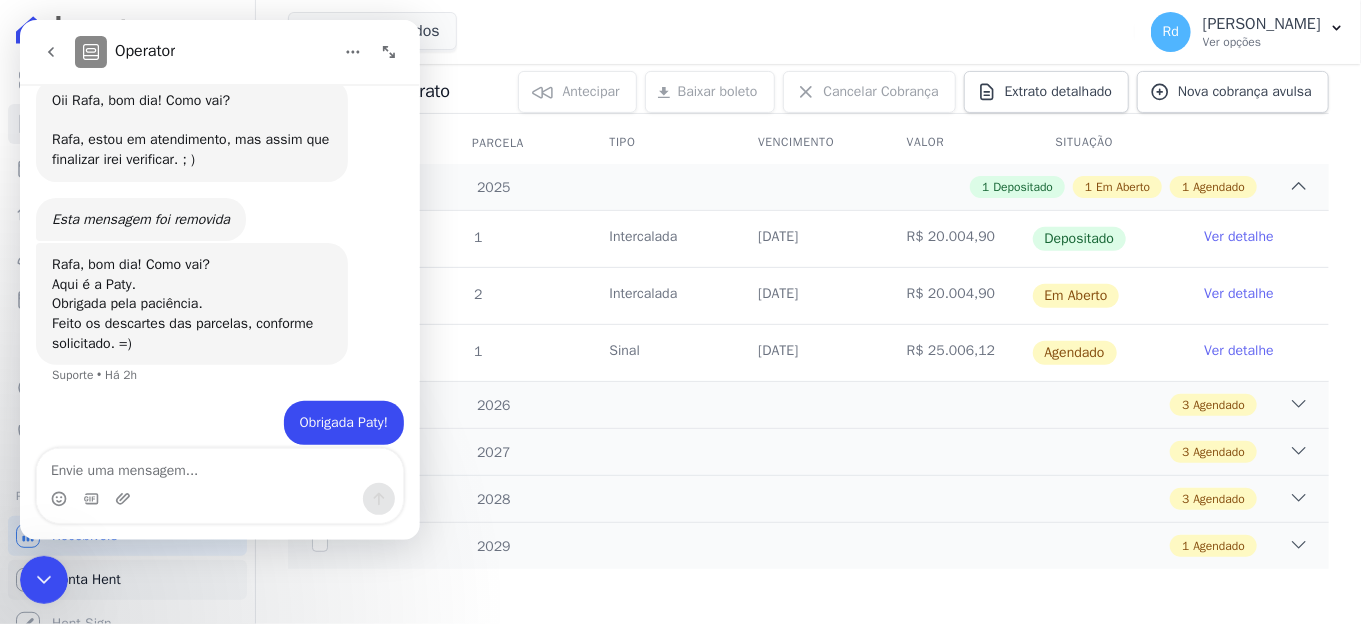 click on "Conta Hent" at bounding box center (86, 580) 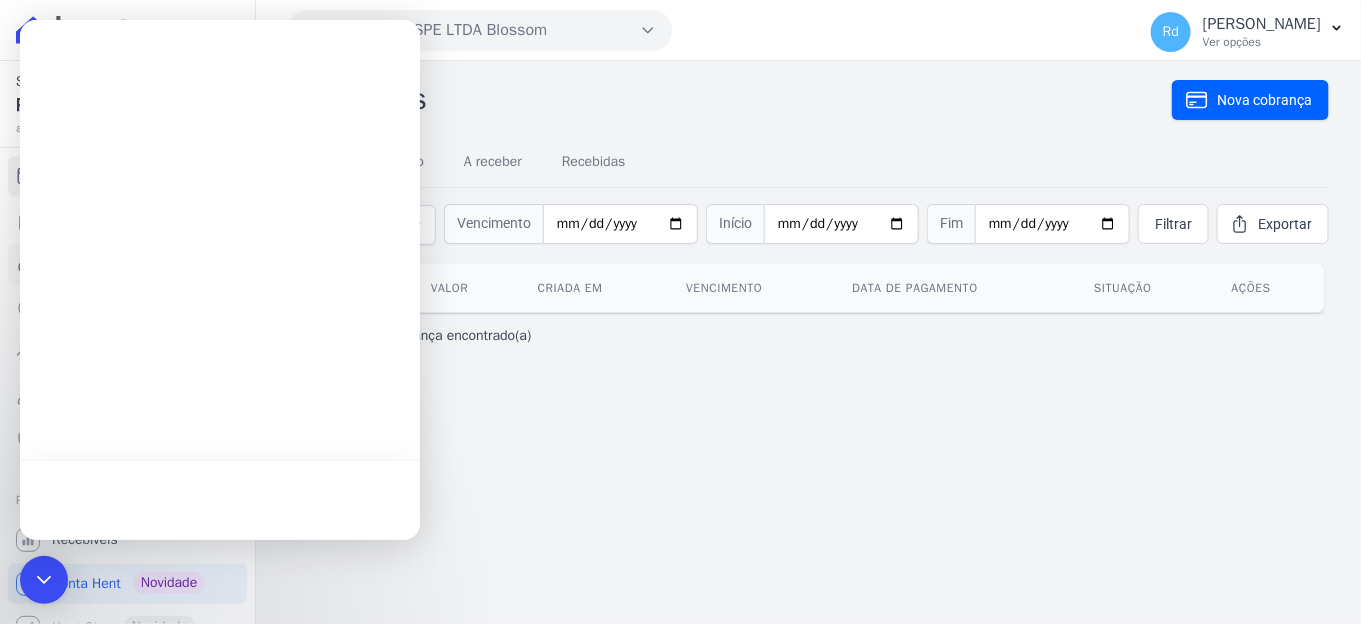 click on "Saldo atual
R$ [...]
atualizando...
Cobranças
Extrato
Nova transferência
Pagamentos
Troca de Arquivos
Clientes" at bounding box center (680, 312) 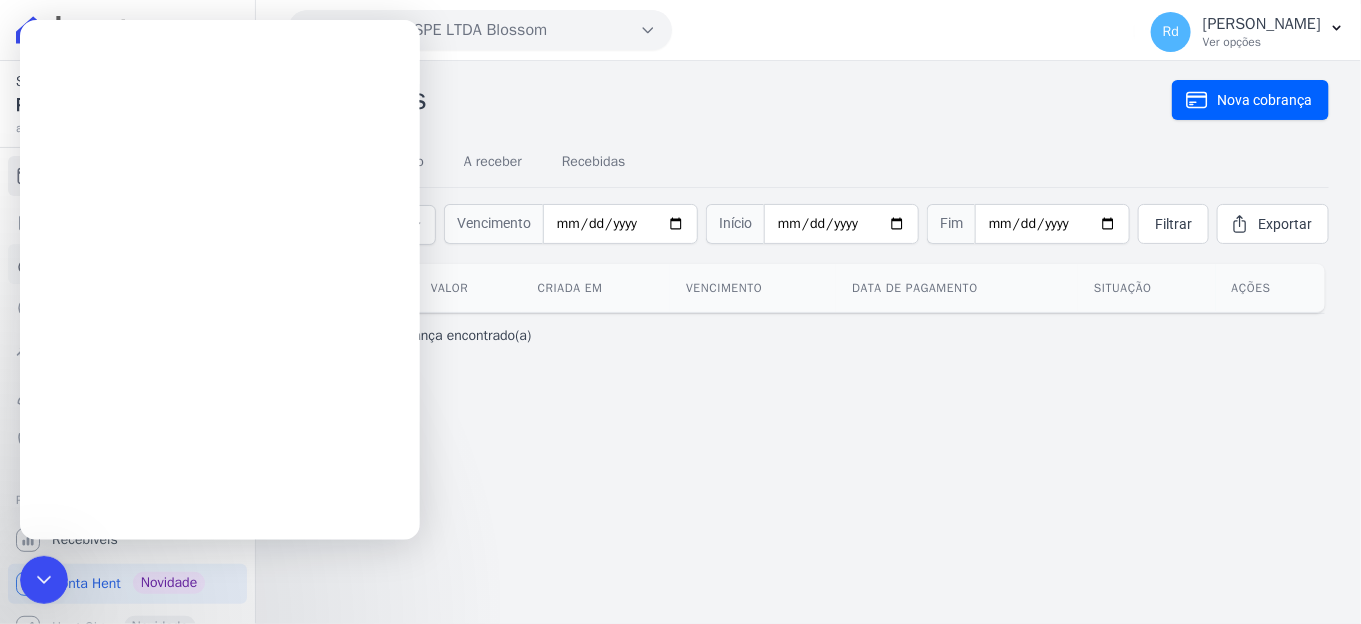 scroll, scrollTop: 0, scrollLeft: 0, axis: both 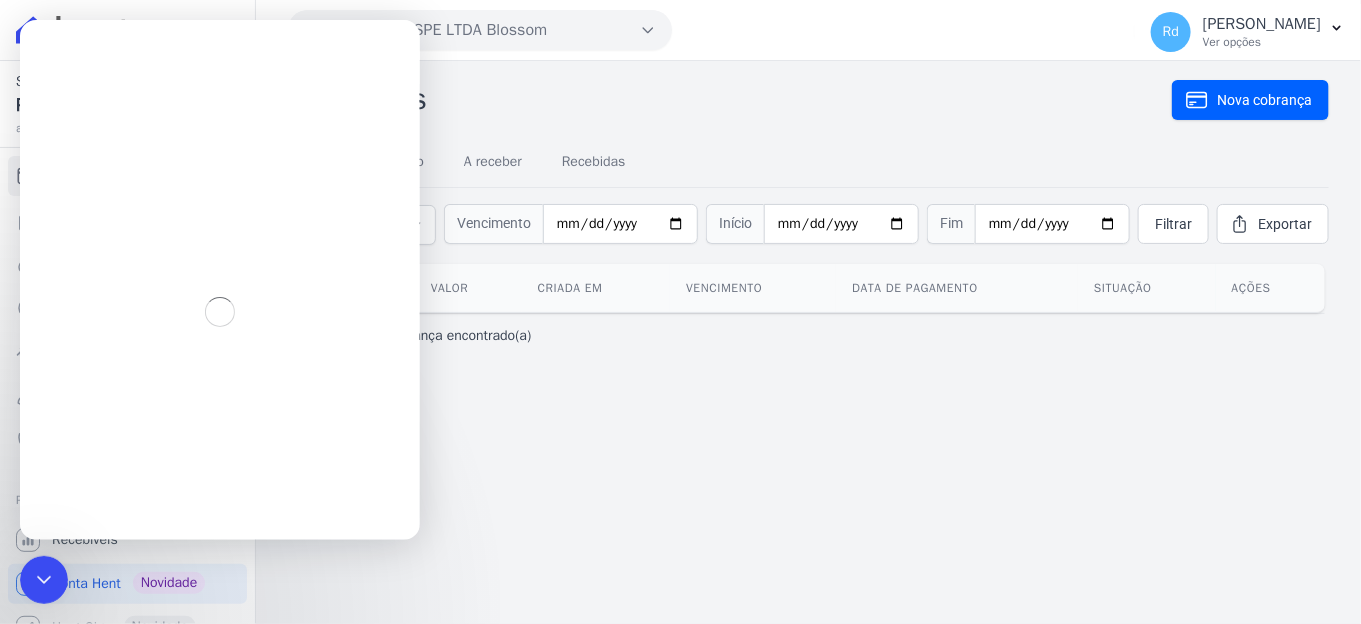 click on "Cobranças
Nova cobrança
Tudo
Em atraso
A receber
Recebidas
Situação: Todas
Em atraso
A receber
Recebidas
Fim" at bounding box center [808, 342] 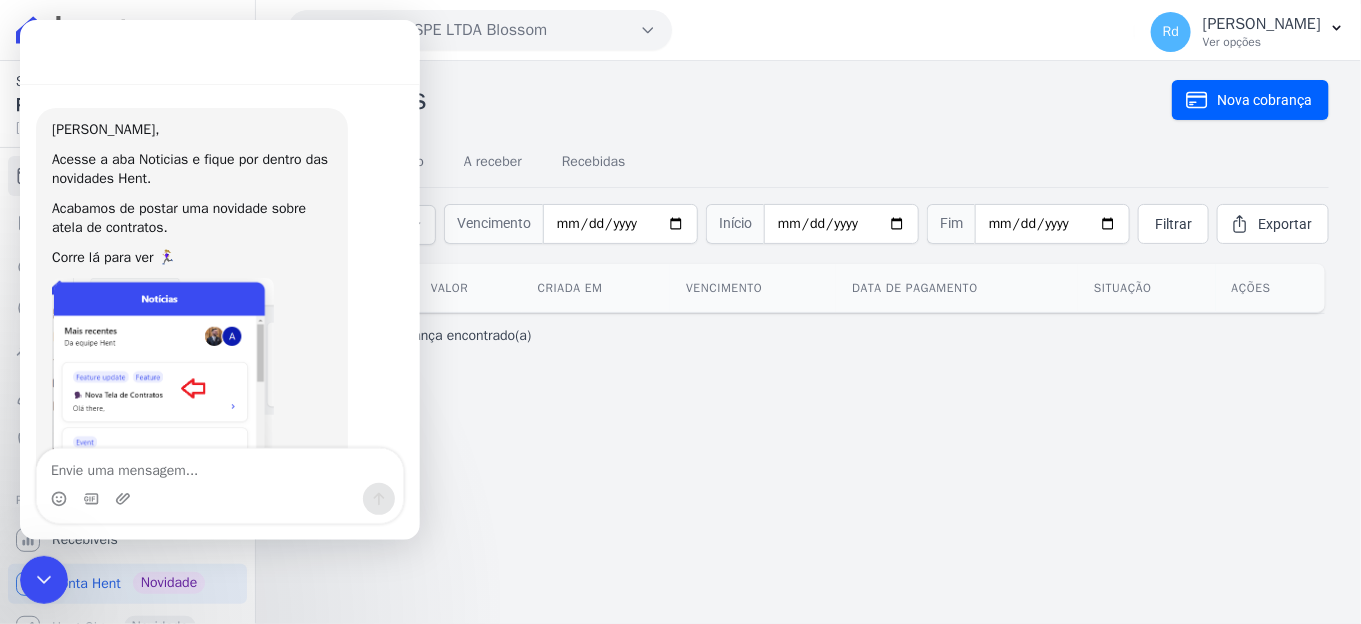 drag, startPoint x: 29, startPoint y: 602, endPoint x: 17, endPoint y: 41, distance: 561.12836 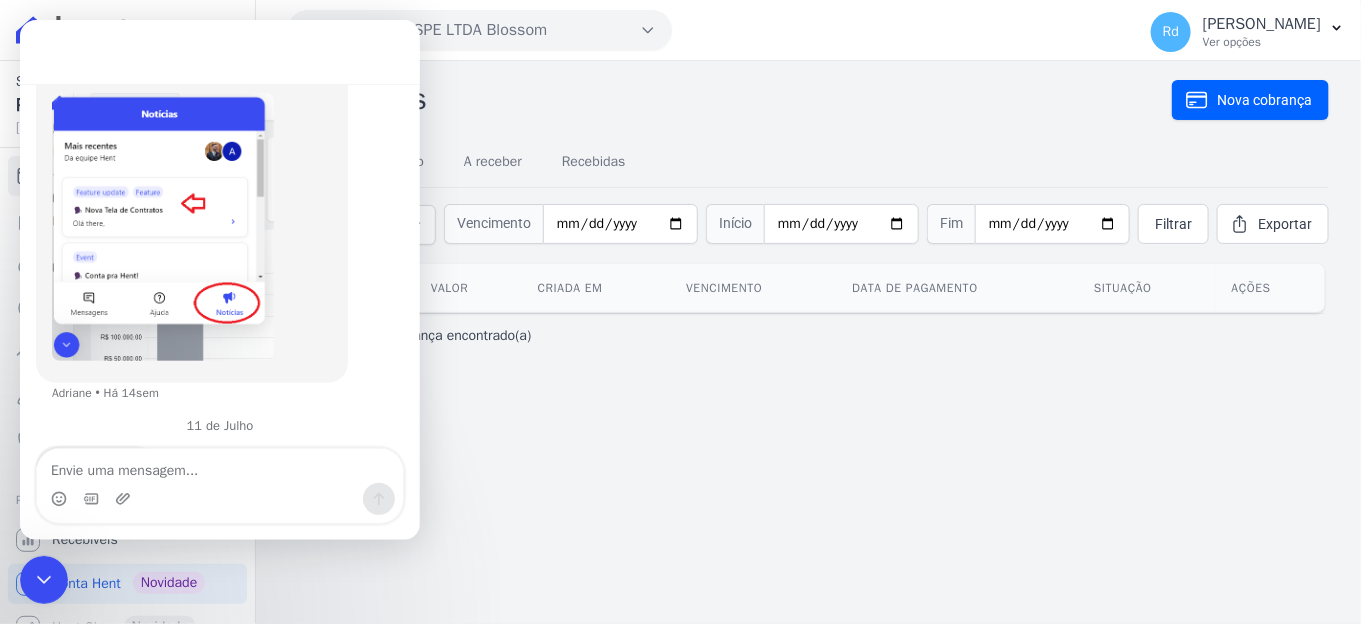 scroll, scrollTop: 245, scrollLeft: 0, axis: vertical 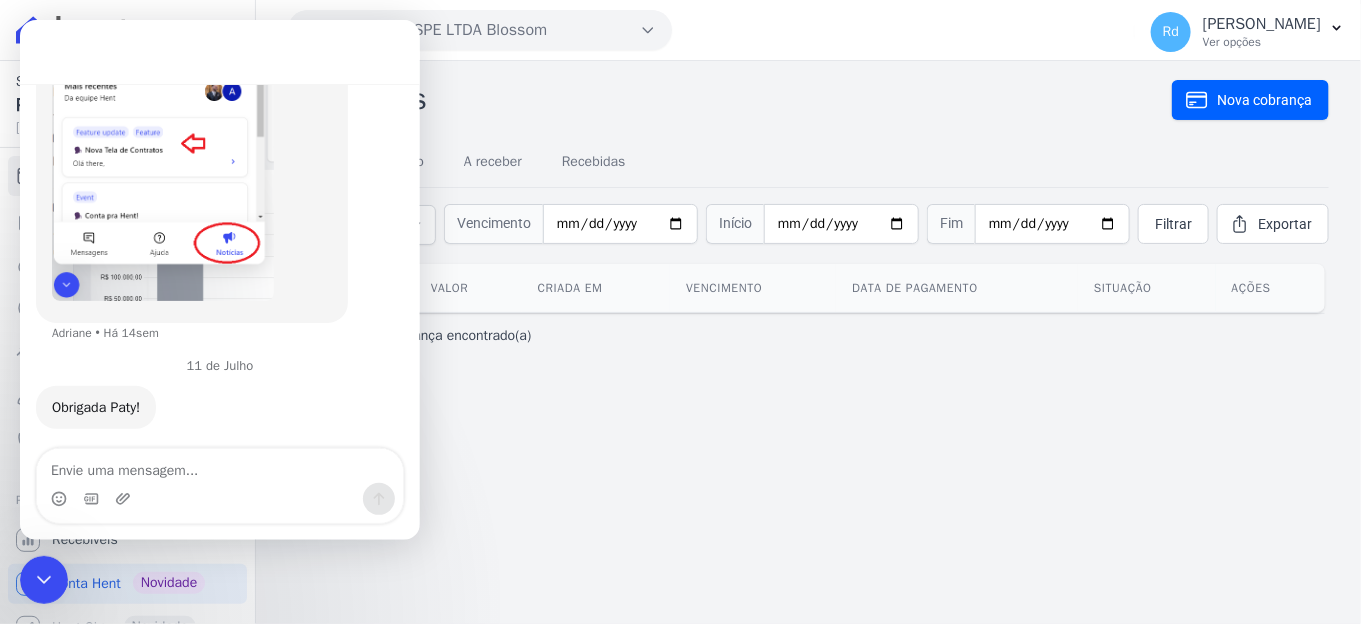click 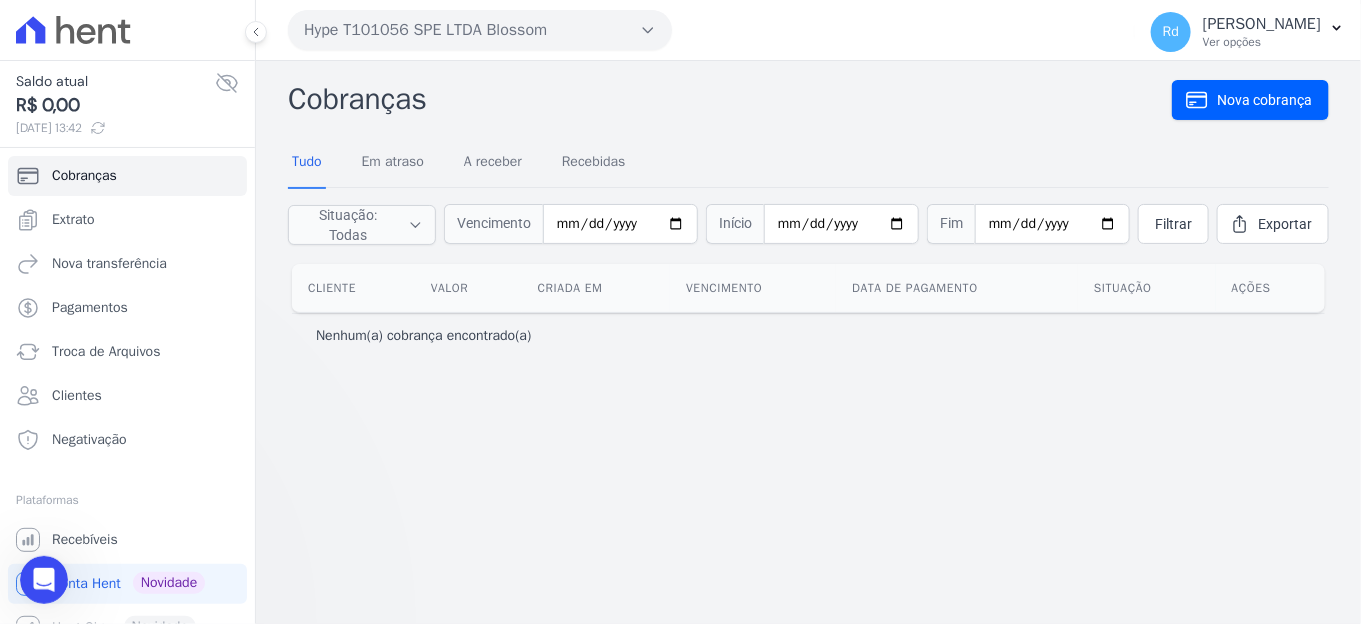 scroll, scrollTop: 0, scrollLeft: 0, axis: both 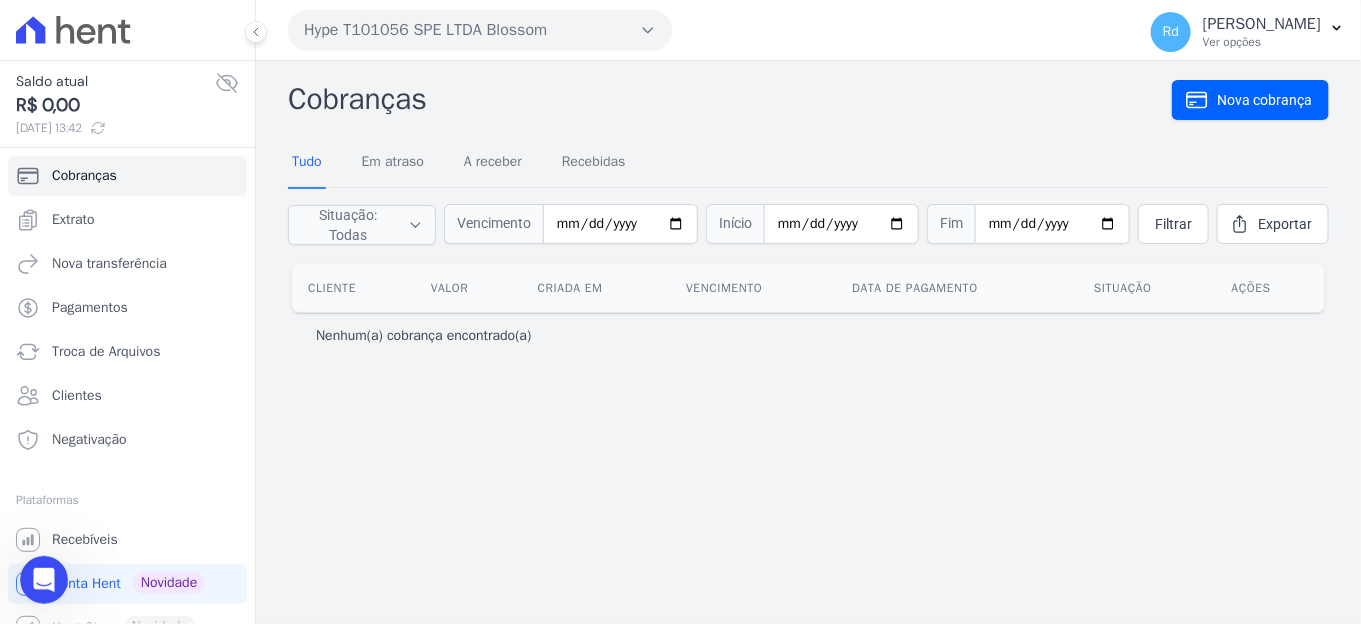 click 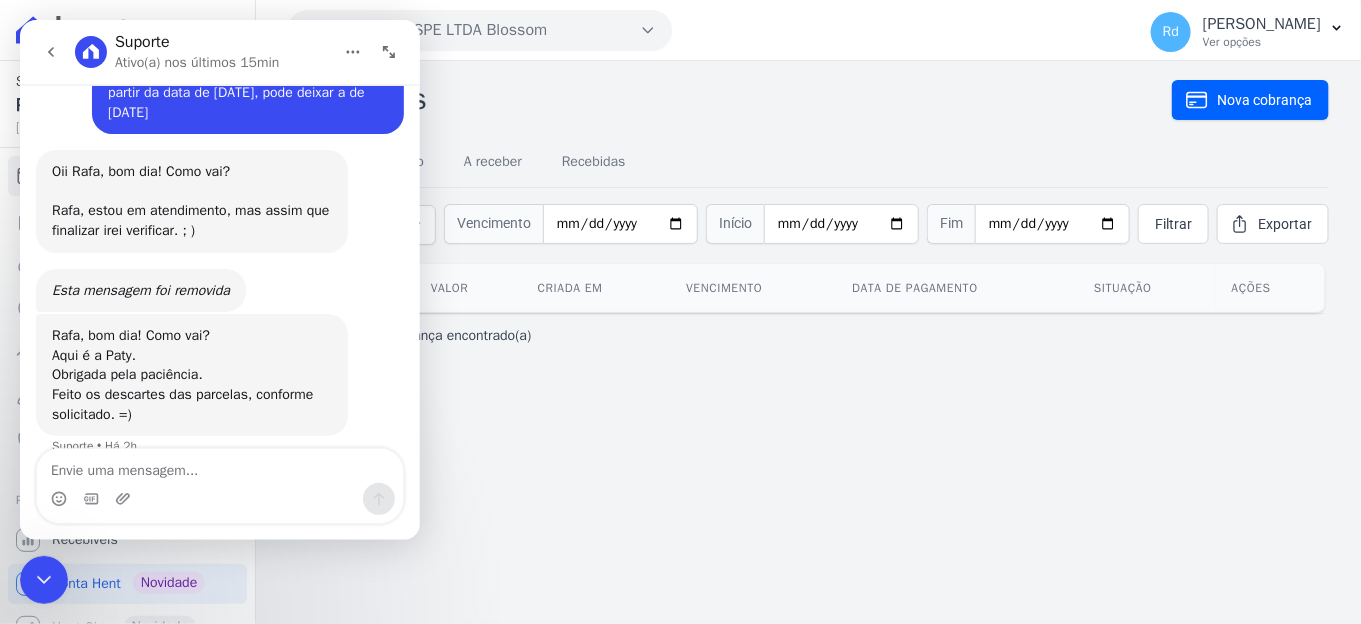 scroll, scrollTop: 21075, scrollLeft: 0, axis: vertical 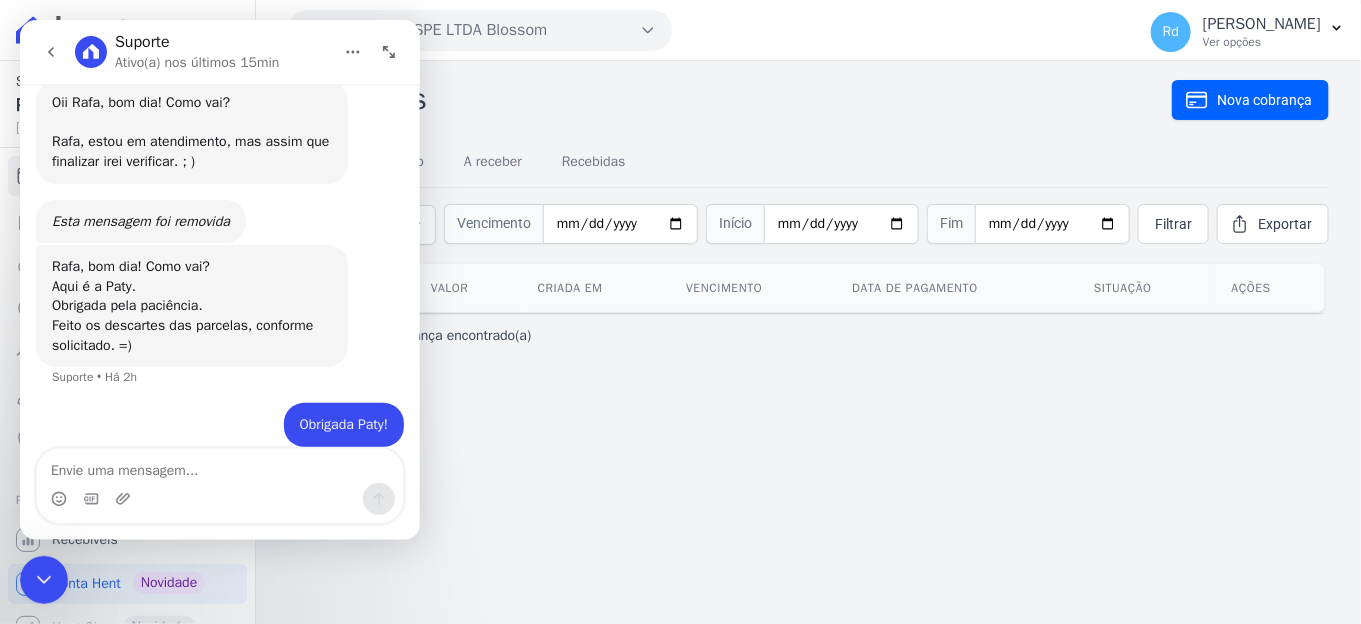 click 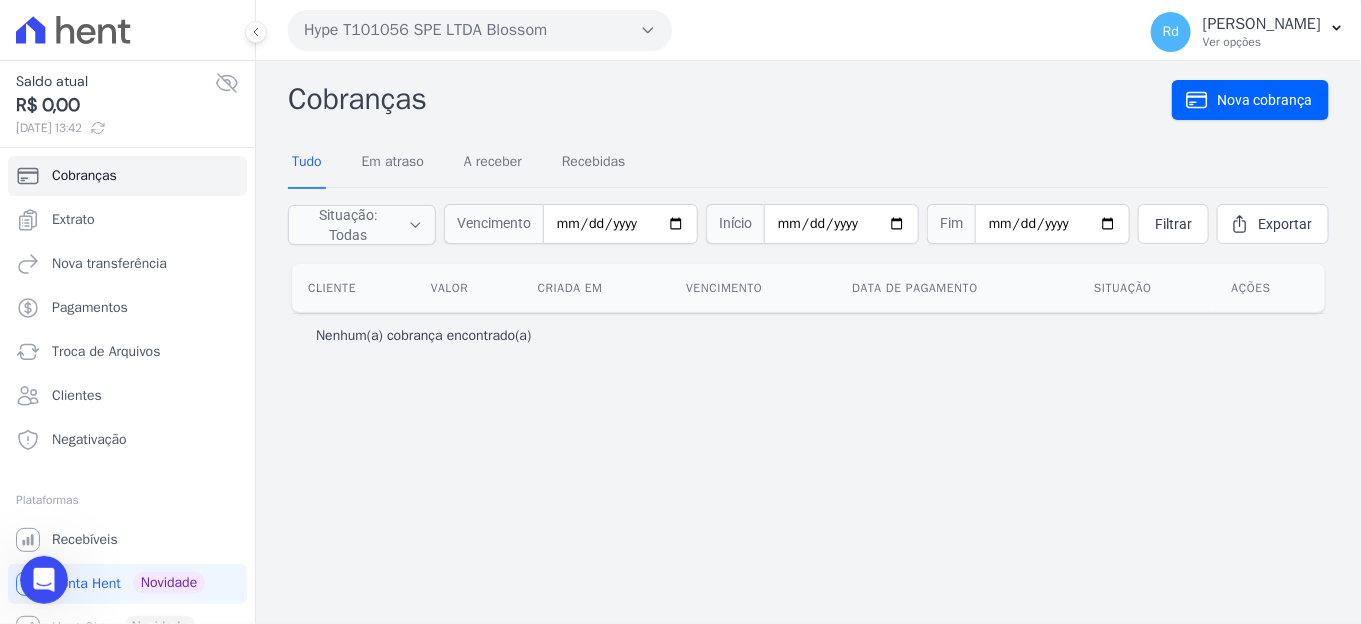 click on "Cobranças
Nova cobrança
Tudo
Em atraso
A receber
Recebidas
Situação: Todas
Em atraso
A receber
Recebidas
Fim" at bounding box center (808, 342) 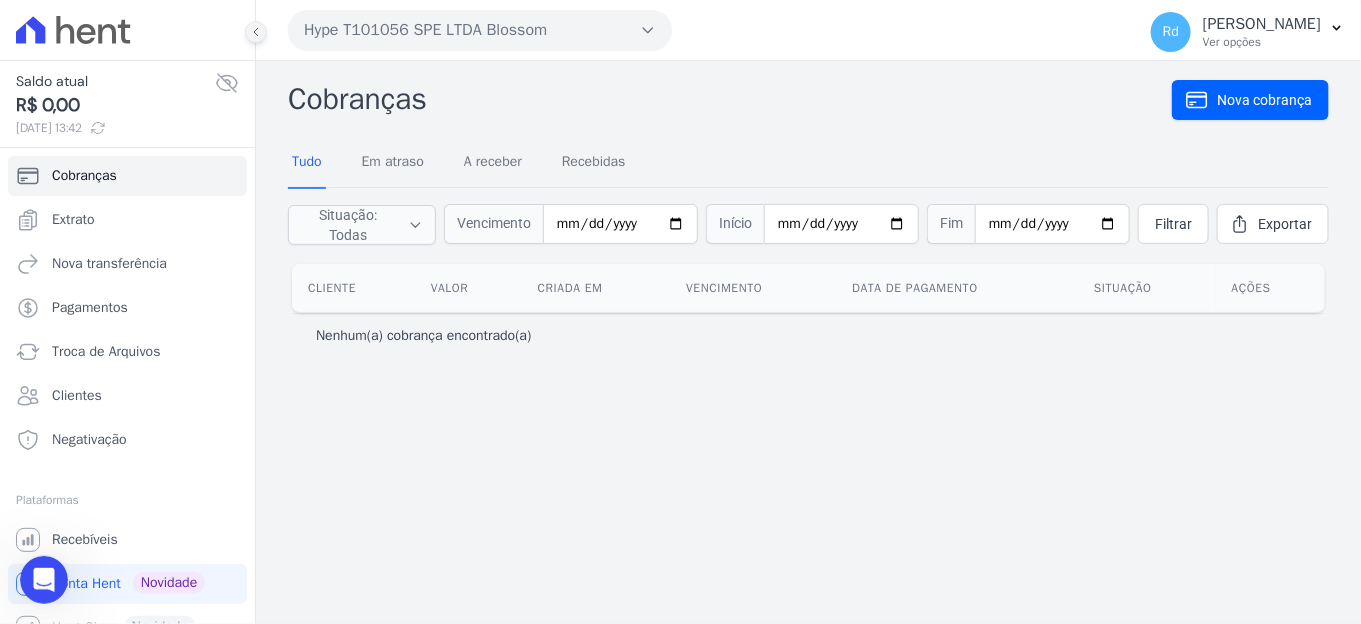 click 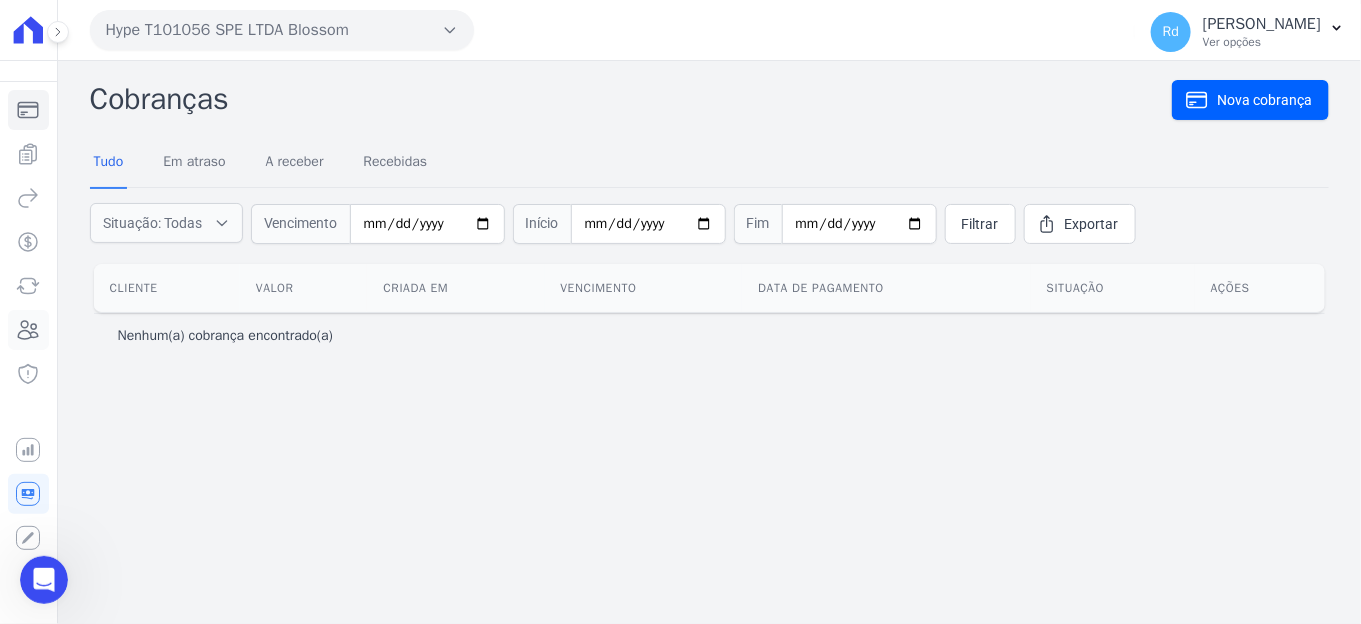 click on "Clientes" at bounding box center (28, 330) 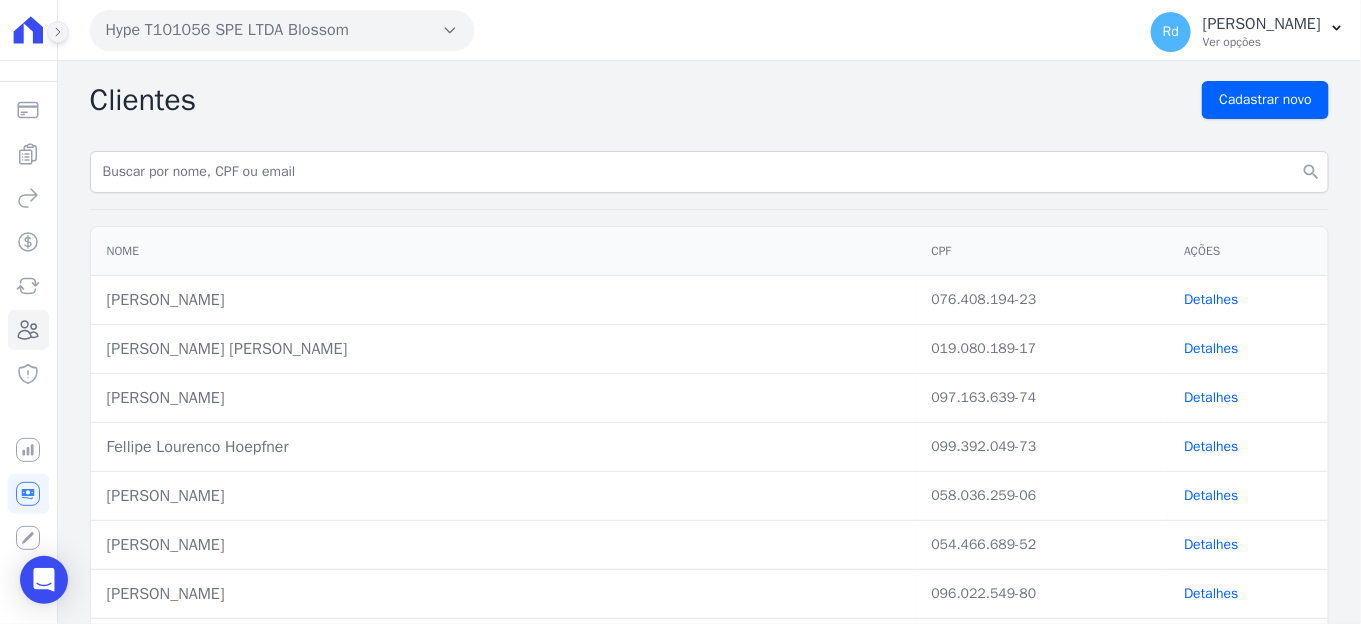 click at bounding box center [58, 32] 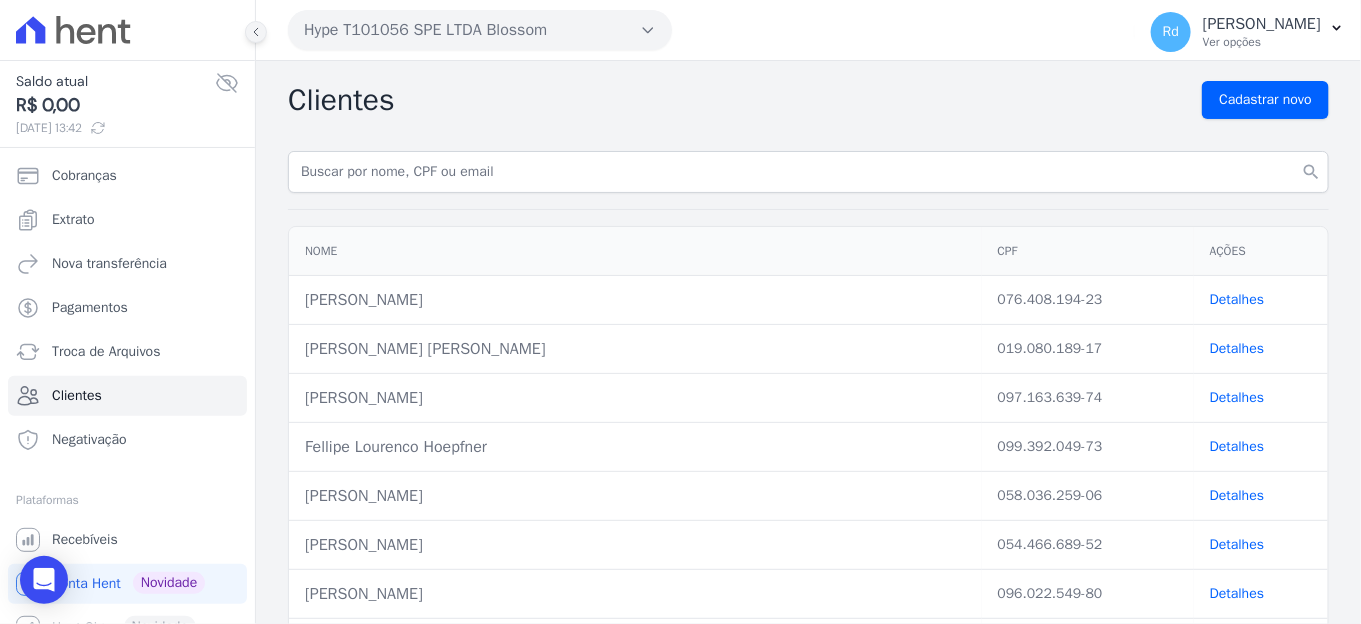 click 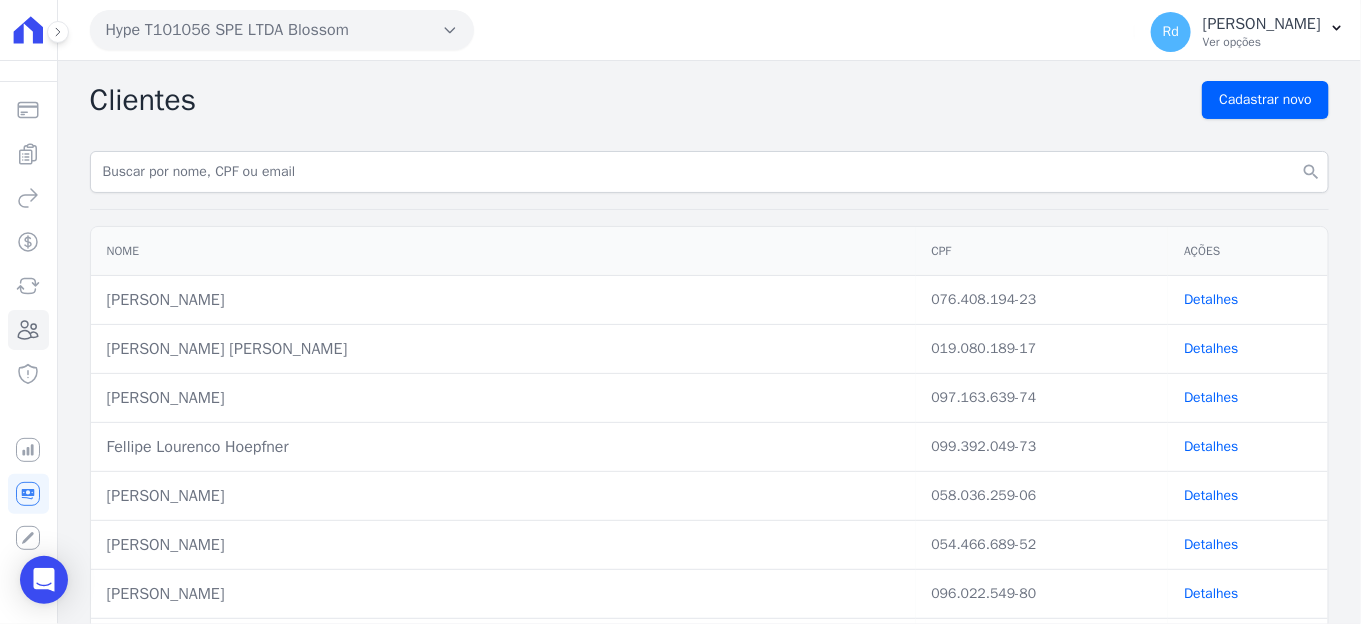 click on "Hype T101056 SPE LTDA    Blossom" at bounding box center (282, 30) 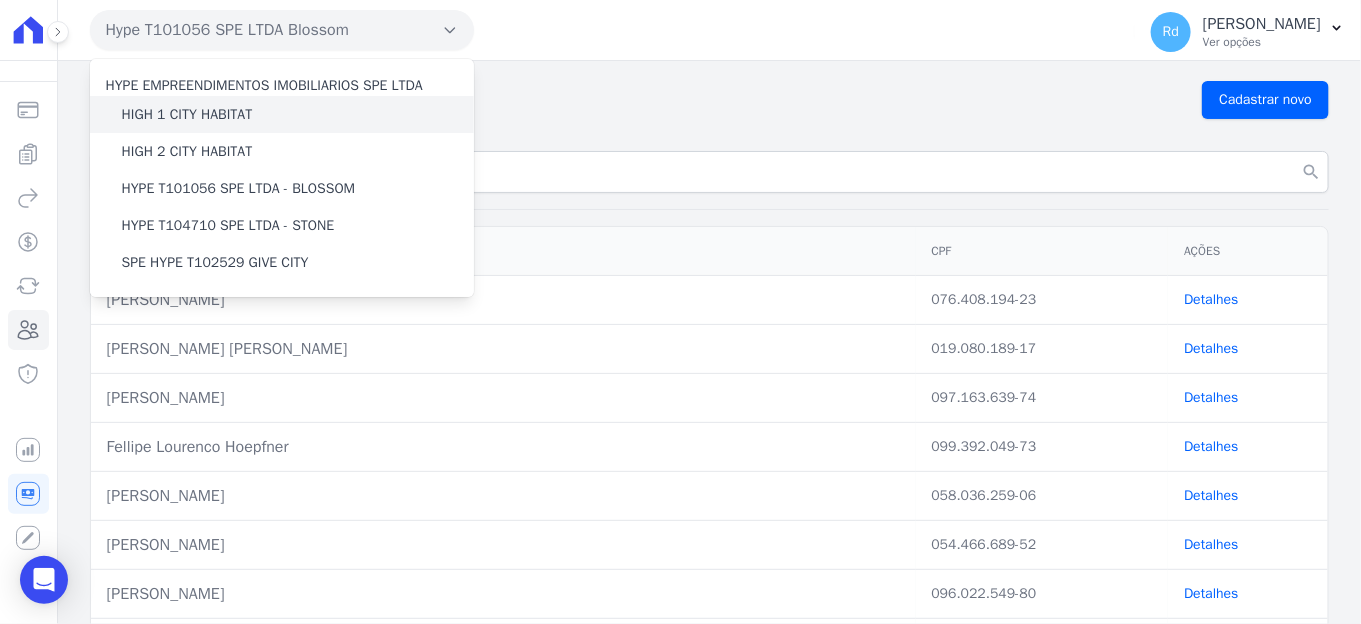 click on "HIGH 1 CITY HABITAT" at bounding box center [187, 114] 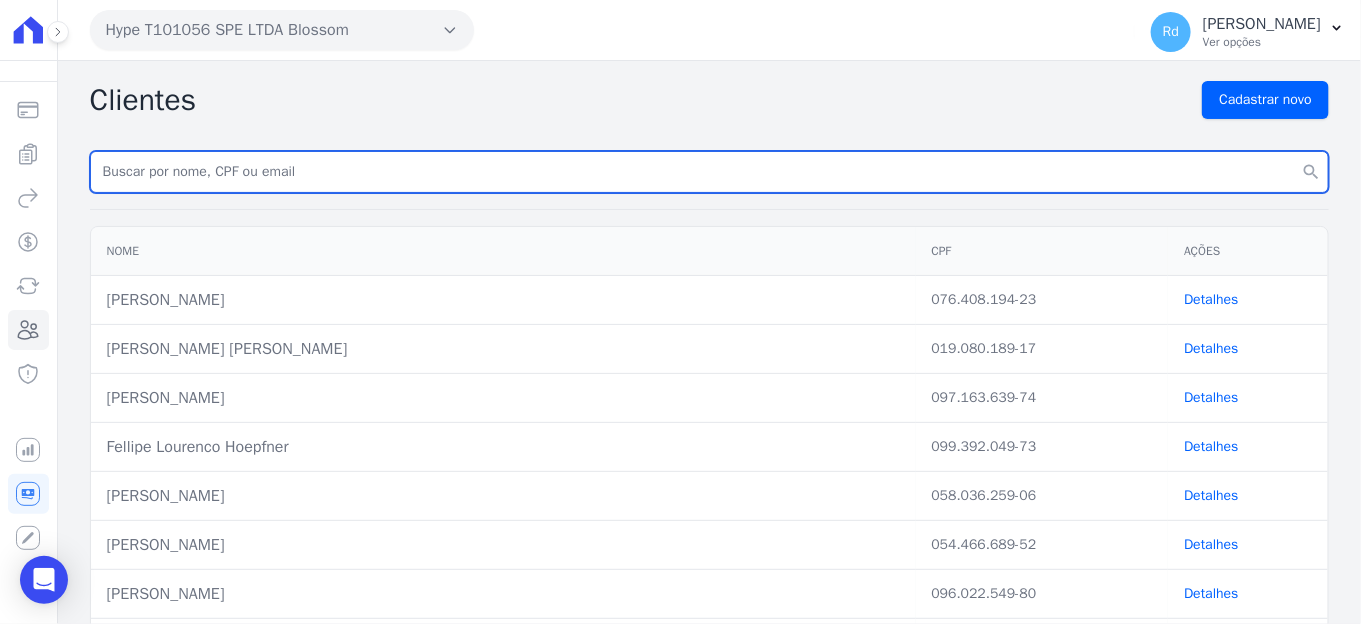 click at bounding box center (709, 172) 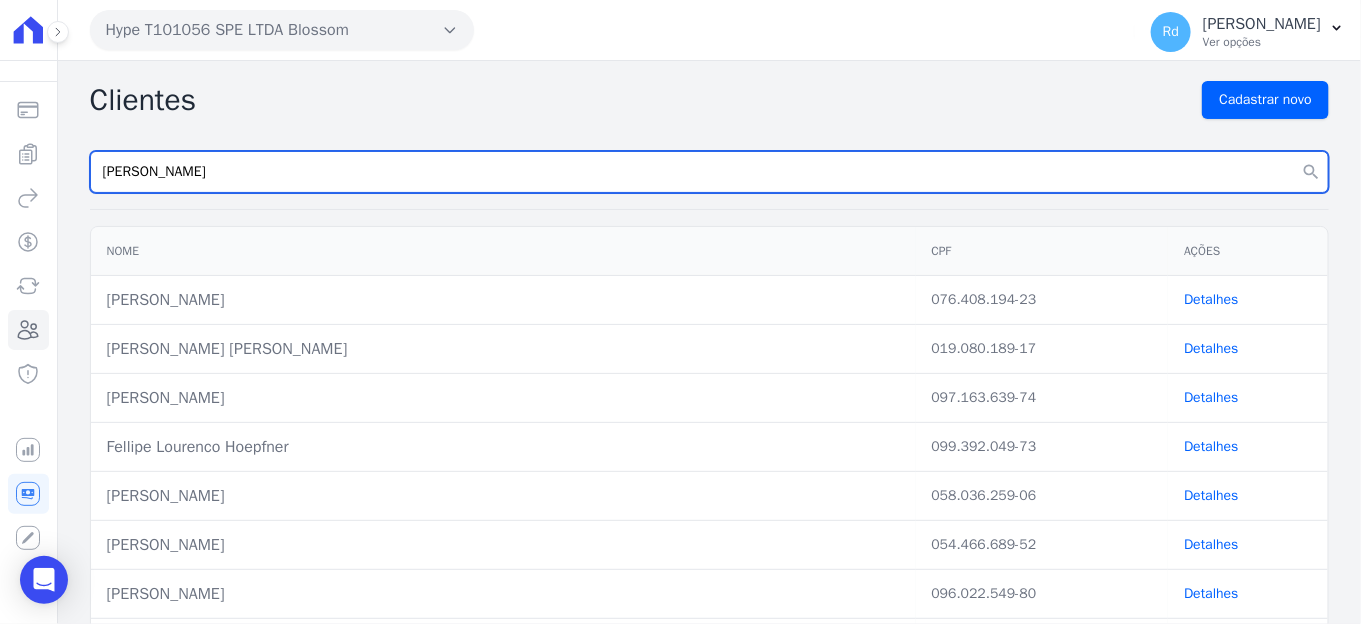 type on "luciano he" 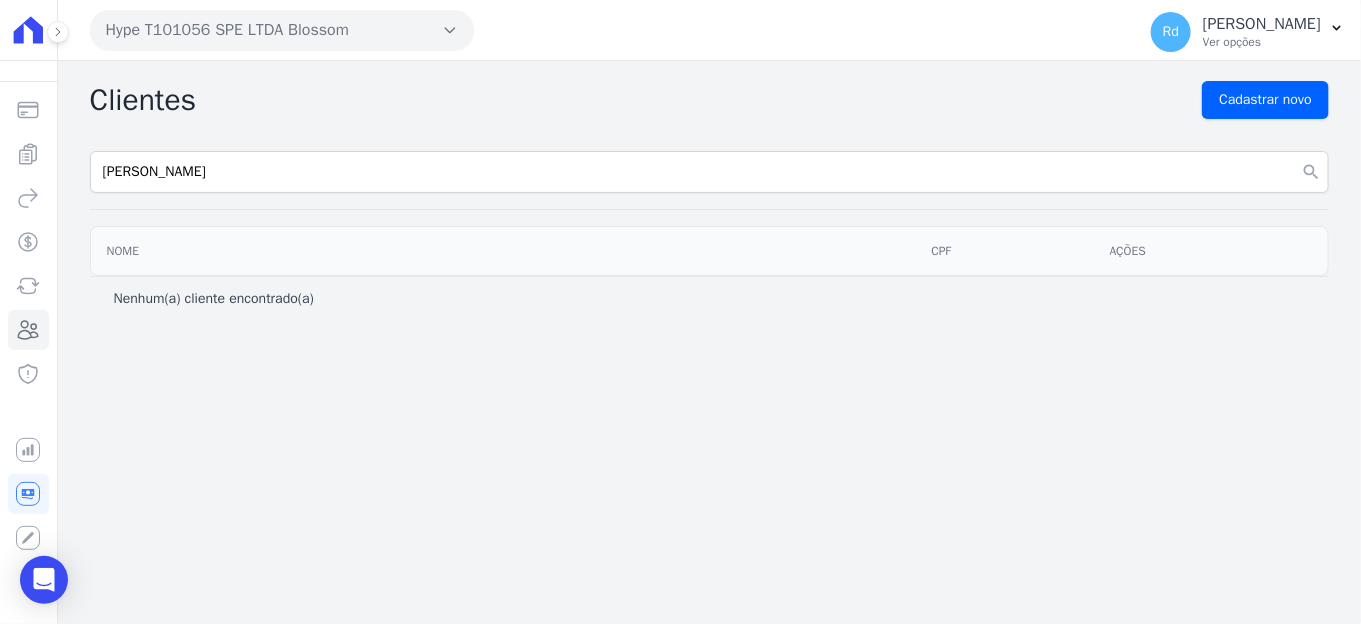 click on "Hype T101056 SPE LTDA    Blossom" at bounding box center [282, 30] 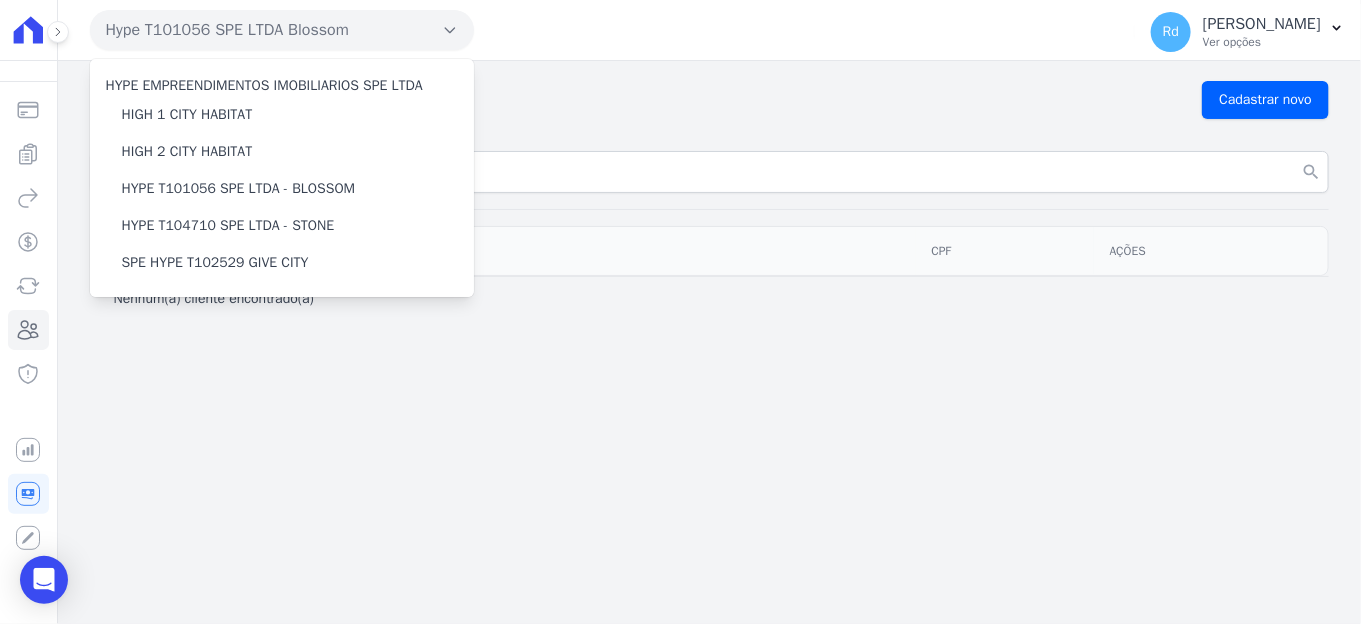 click on "Clientes
Cadastrar novo
luciano he
search
Nome
CPF
Ações
Nenhum(a) cliente encontrado(a)" at bounding box center [709, 342] 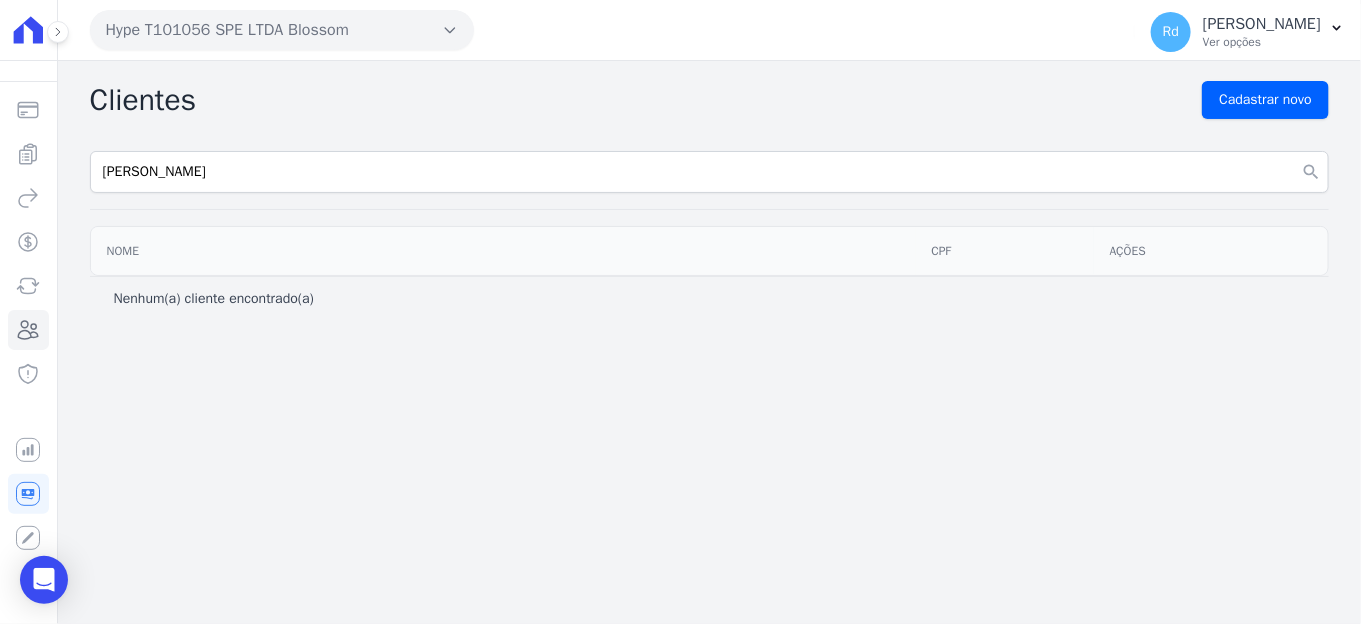 click on "Hype T101056 SPE LTDA    Blossom" at bounding box center (282, 30) 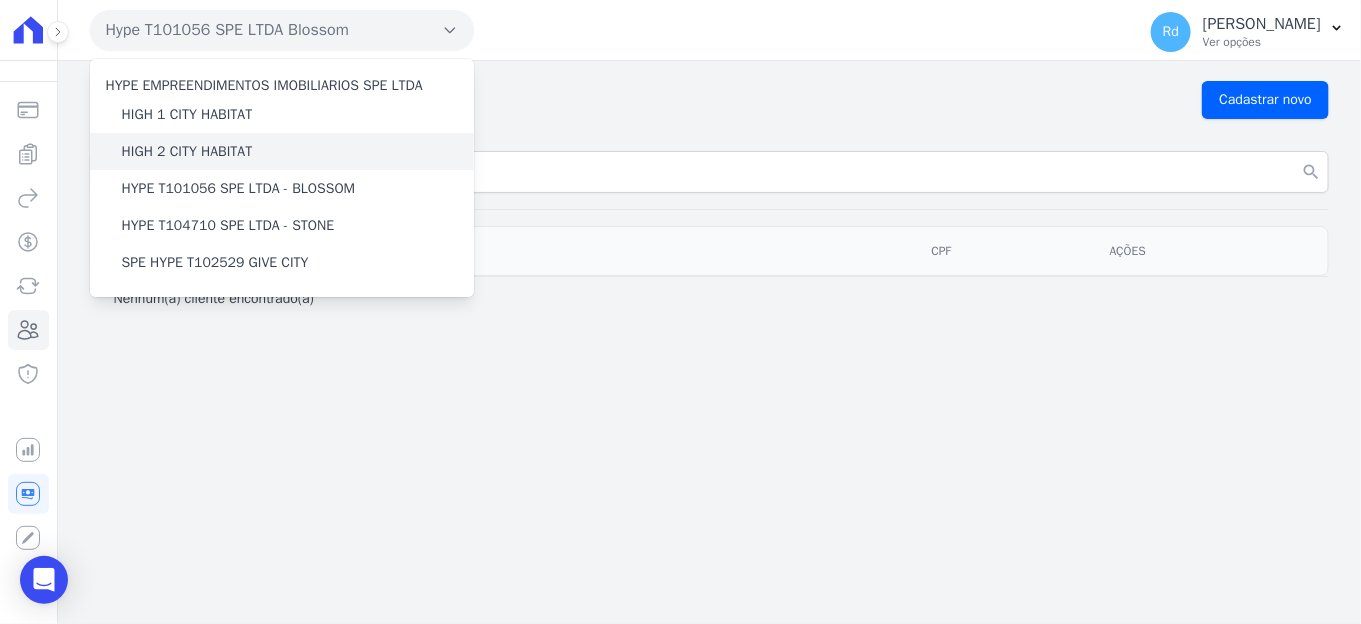 click on "HIGH 2 CITY HABITAT" at bounding box center [187, 151] 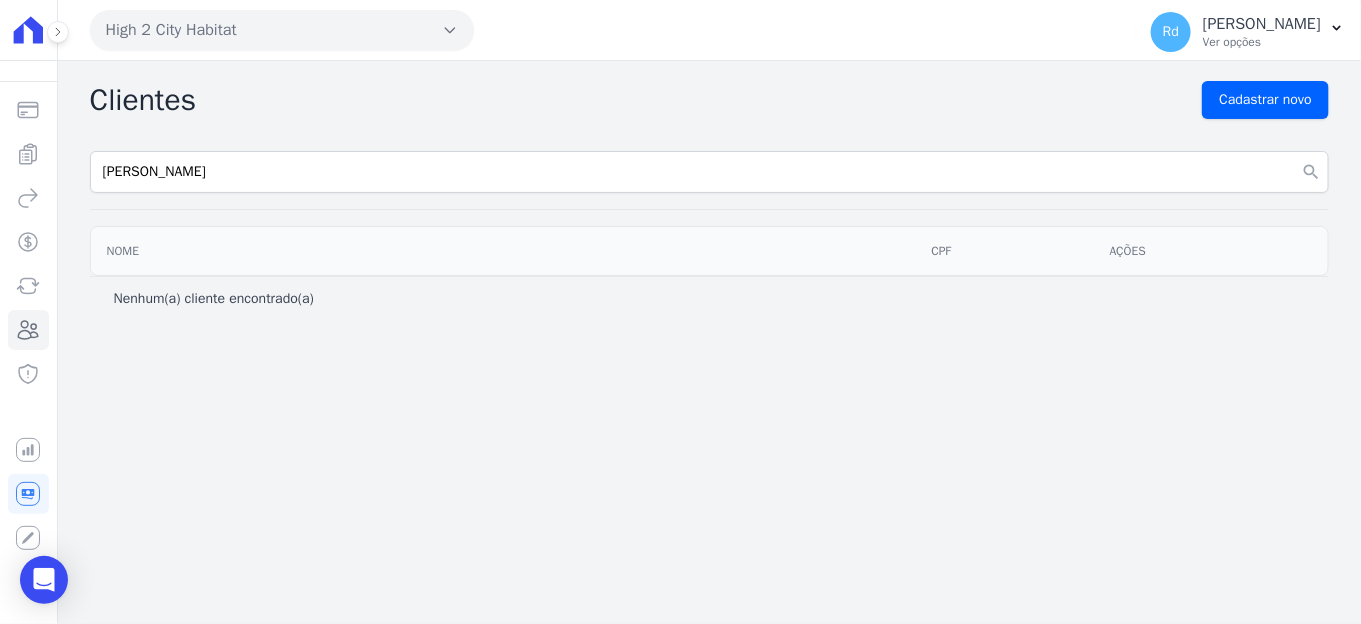 click on "High 2 City Habitat" at bounding box center (282, 30) 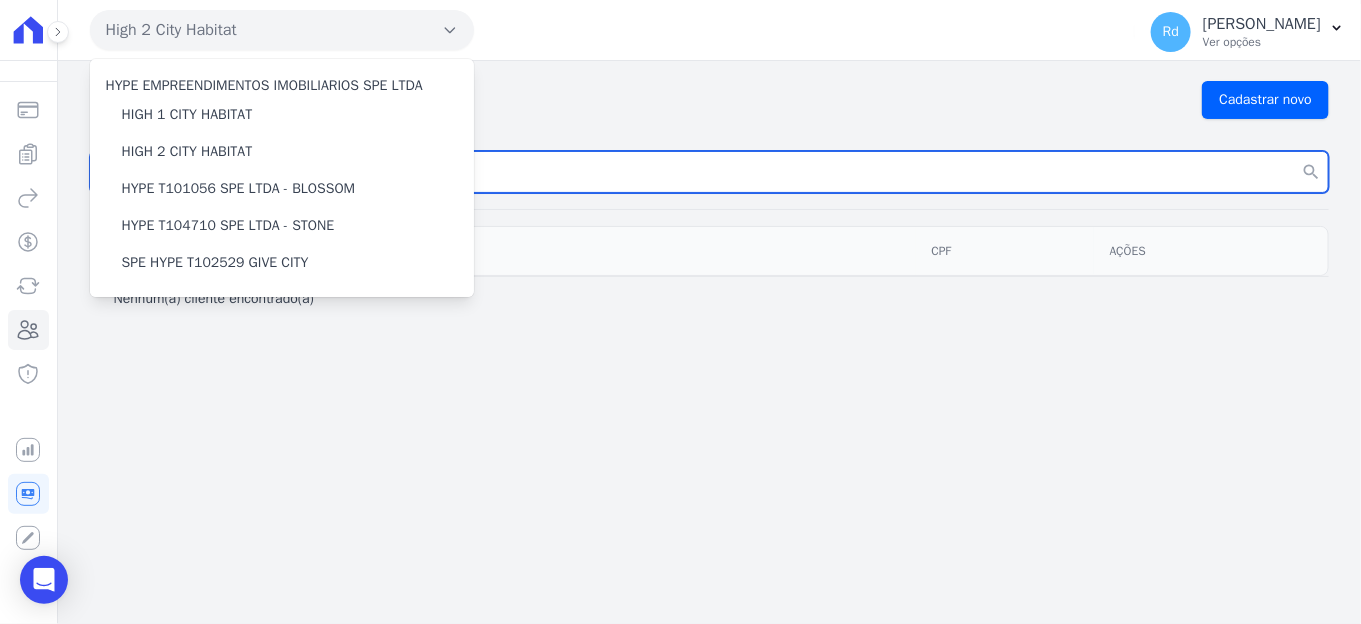 drag, startPoint x: 661, startPoint y: 172, endPoint x: 645, endPoint y: 180, distance: 17.888544 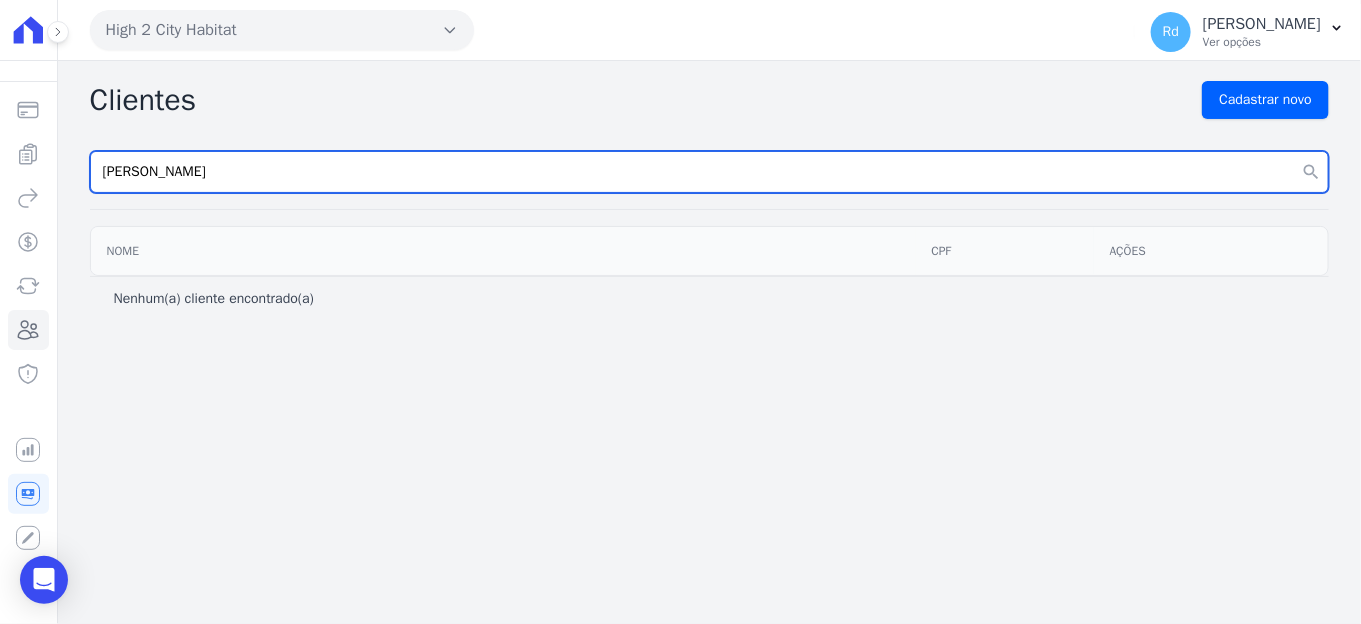 drag, startPoint x: 595, startPoint y: 172, endPoint x: -22, endPoint y: 173, distance: 617.0008 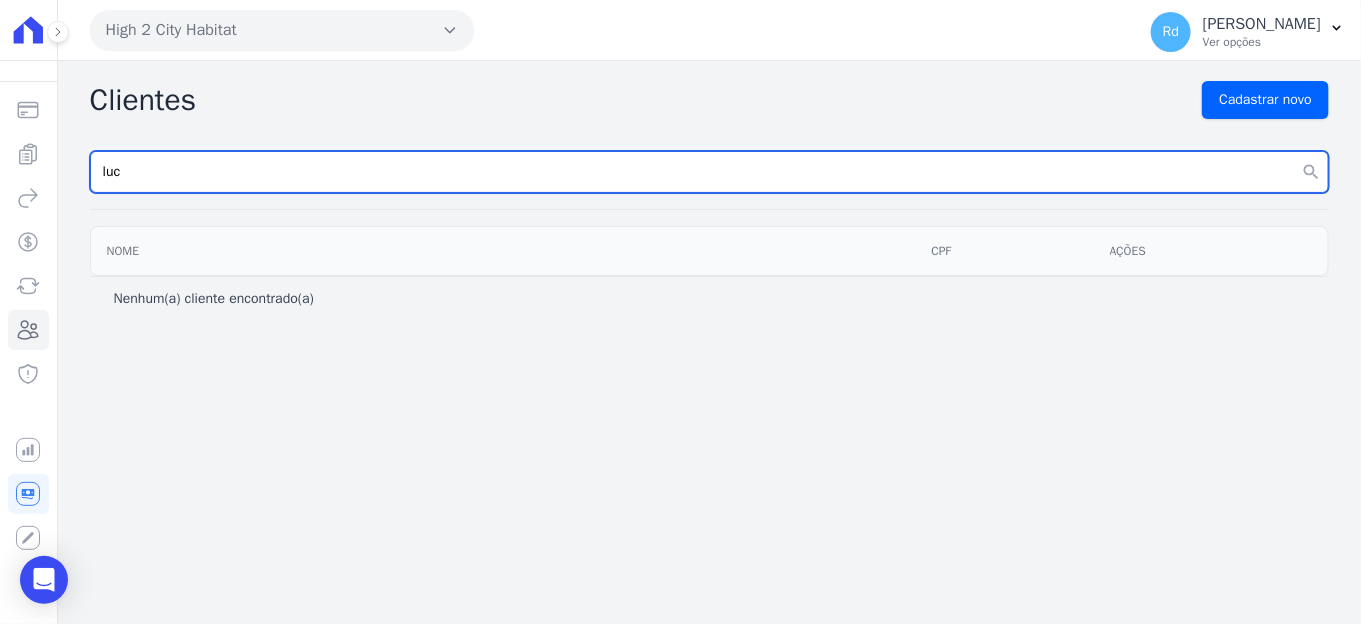 type on "luc" 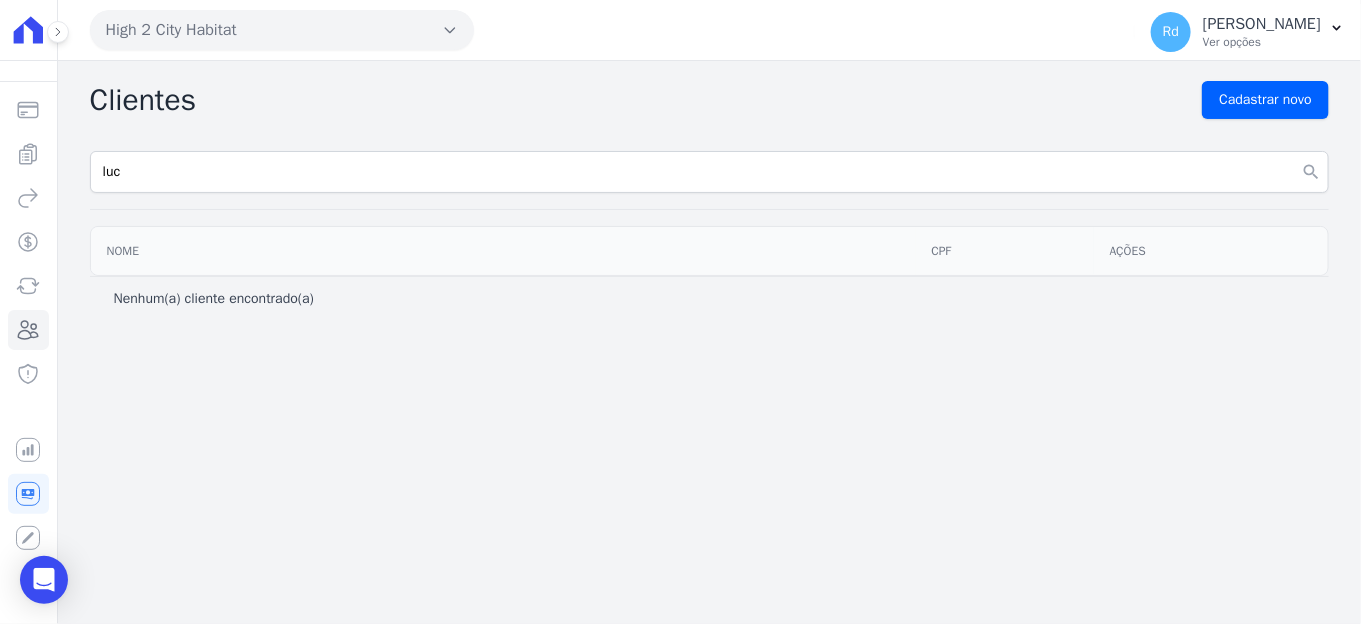 click on "Clientes
Cadastrar novo
luc
search
Nome
CPF
Ações
Nenhum(a) cliente encontrado(a)" at bounding box center [709, 342] 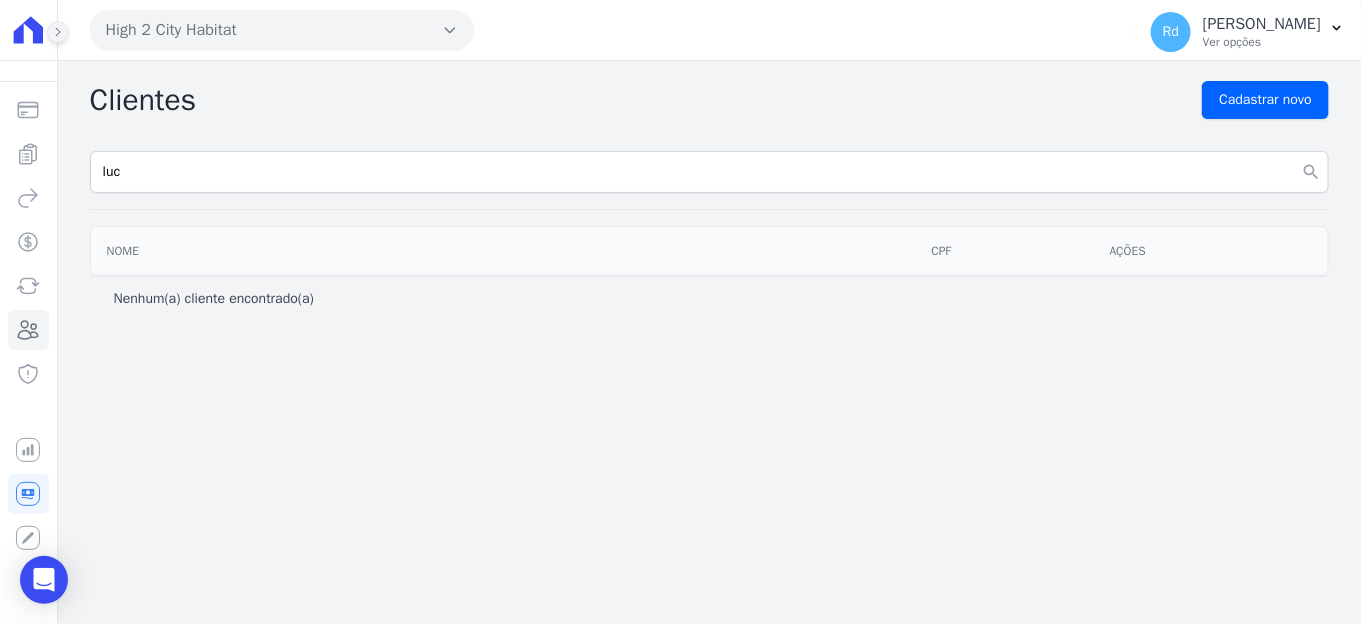 click 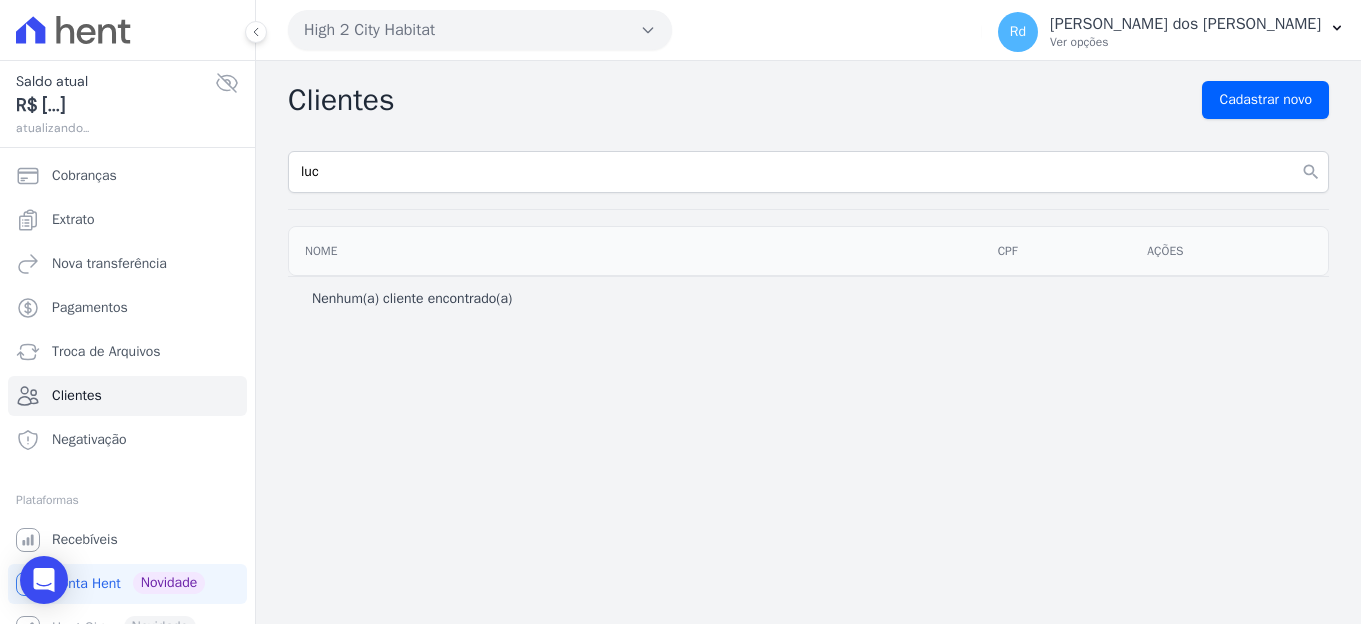 scroll, scrollTop: 0, scrollLeft: 0, axis: both 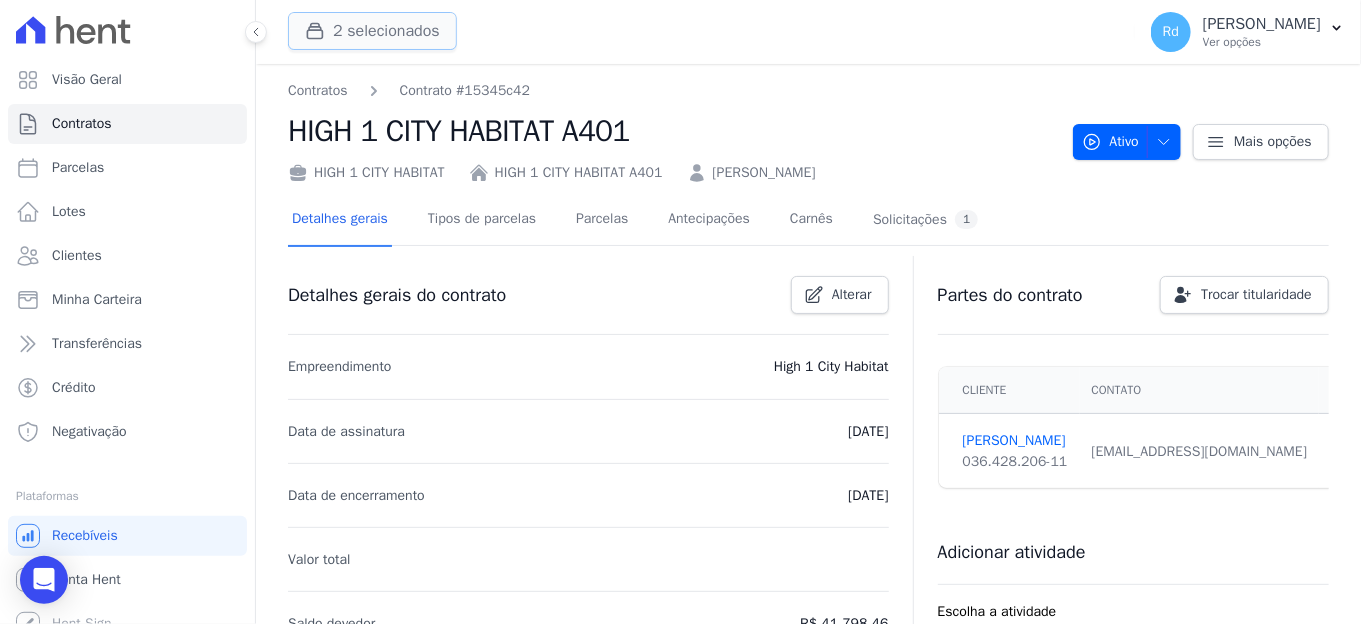 click on "2 selecionados" at bounding box center (372, 31) 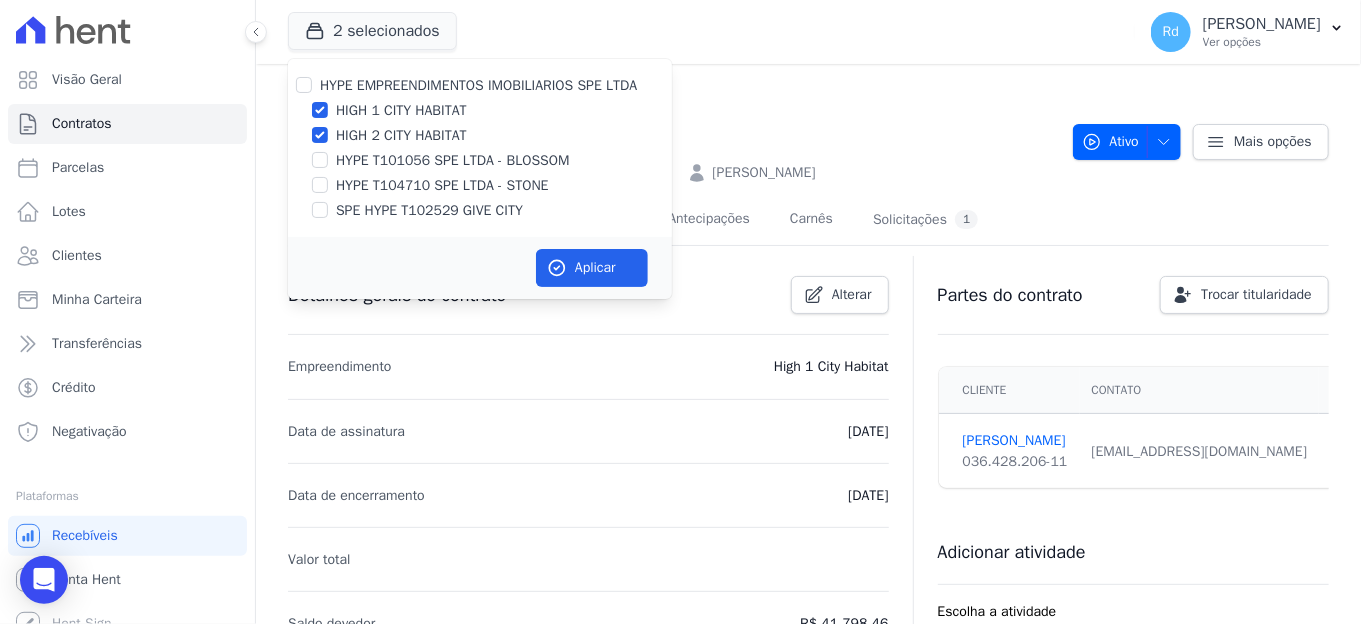 click on "HYPE EMPREENDIMENTOS IMOBILIARIOS SPE LTDA
HIGH 1 CITY HABITAT
HIGH 2 CITY HABITAT
HYPE T101056 SPE LTDA  - BLOSSOM
HYPE T104710 SPE LTDA - STONE
SPE HYPE T102529 GIVE CITY" at bounding box center (480, 148) 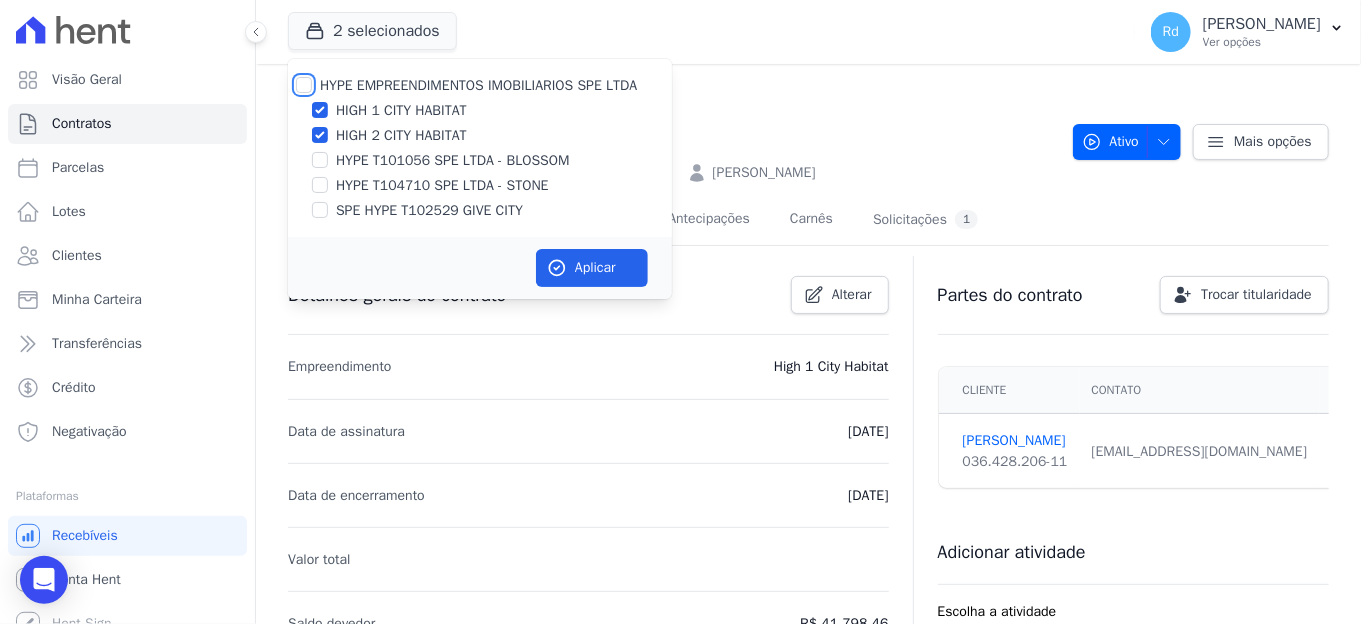 click on "HYPE EMPREENDIMENTOS IMOBILIARIOS SPE LTDA" at bounding box center (304, 85) 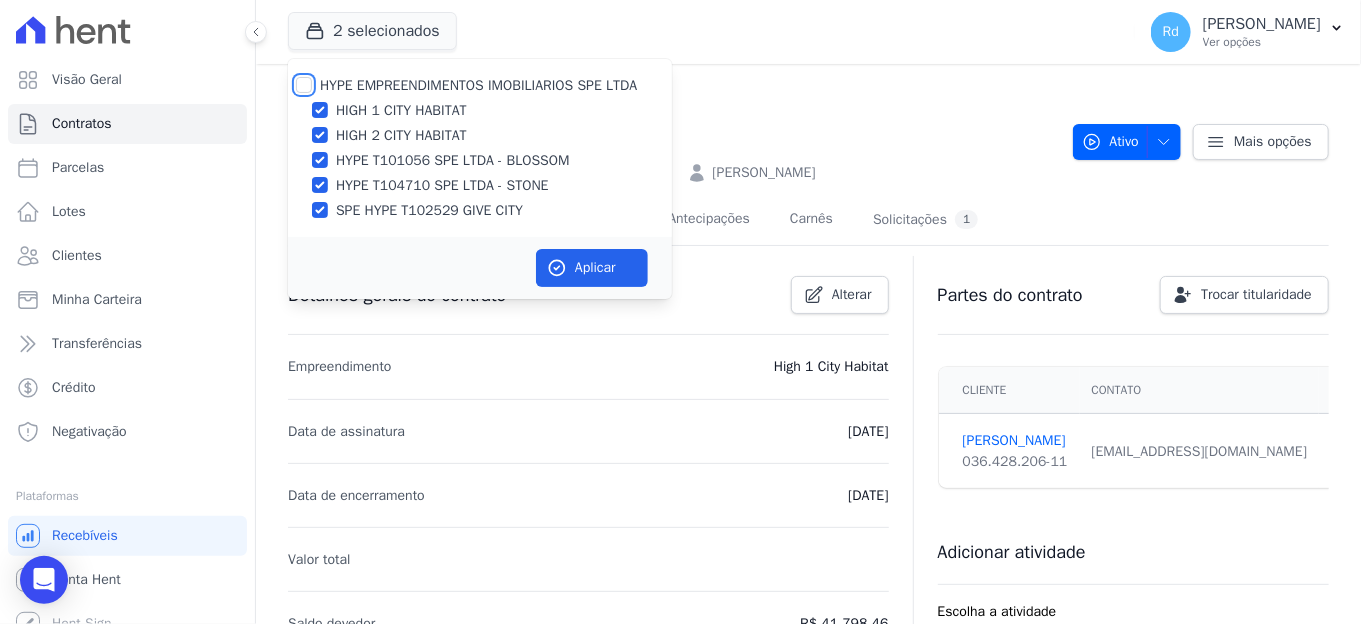 checkbox on "true" 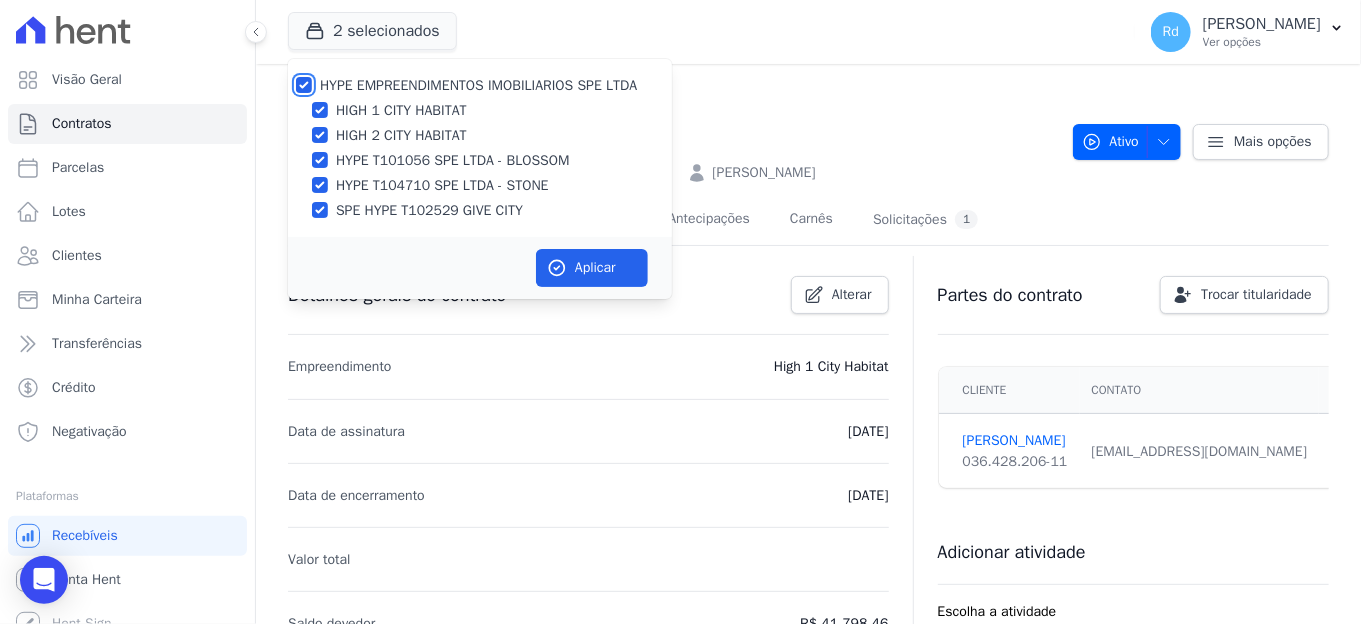 checkbox on "true" 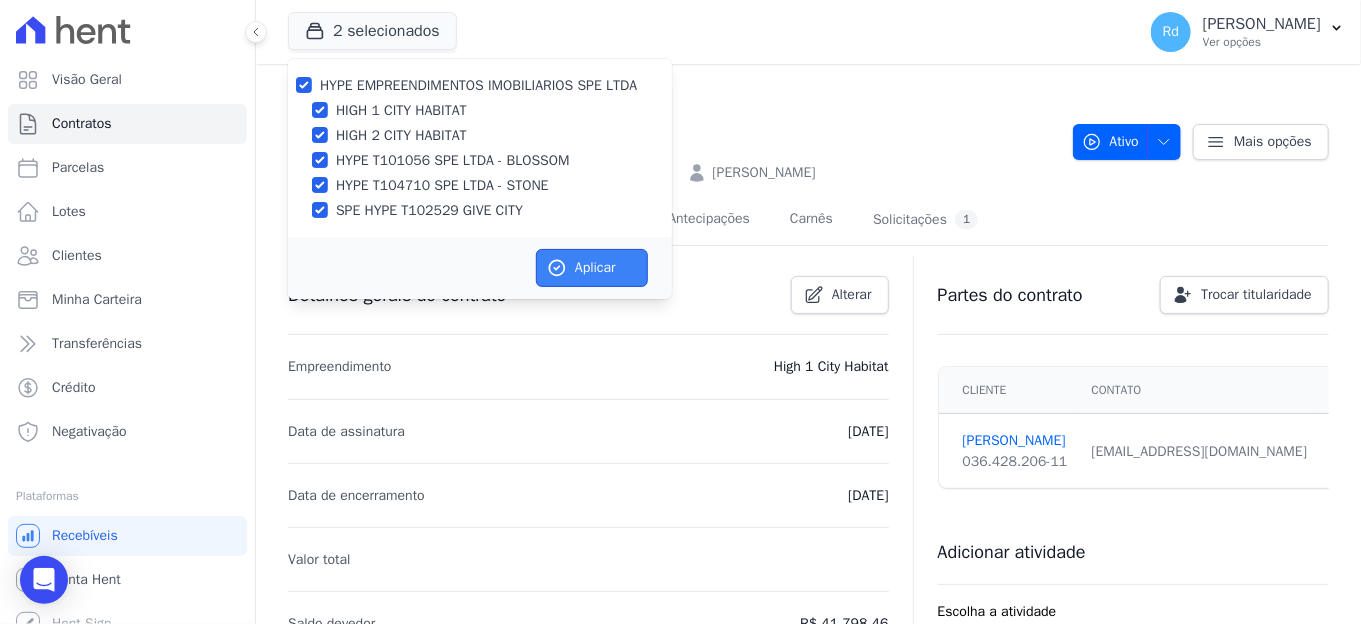click on "Aplicar" at bounding box center (592, 268) 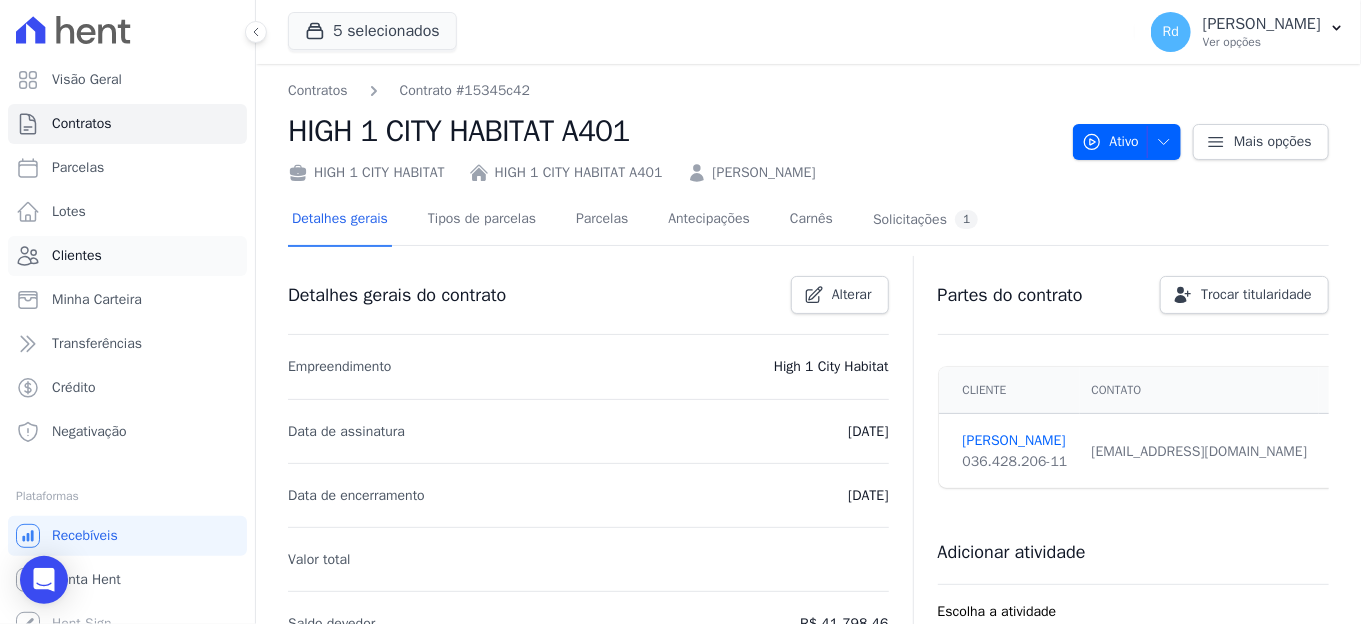 click on "Clientes" at bounding box center (127, 256) 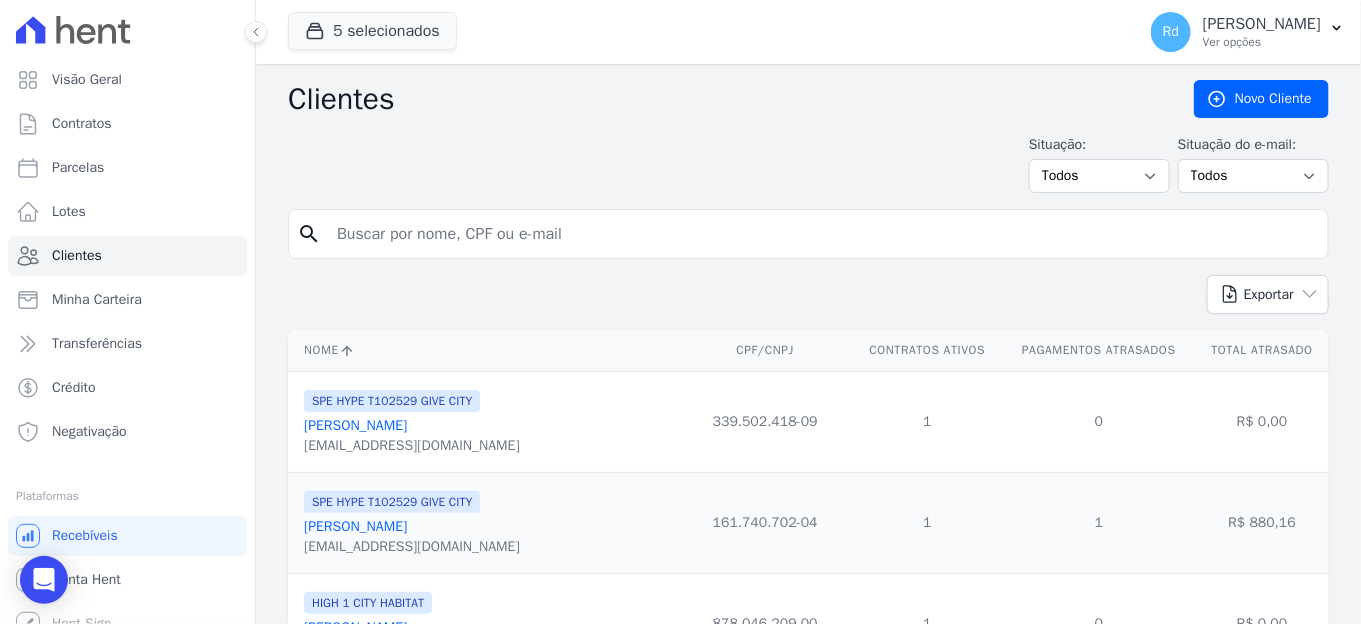drag, startPoint x: 554, startPoint y: 197, endPoint x: 541, endPoint y: 213, distance: 20.615528 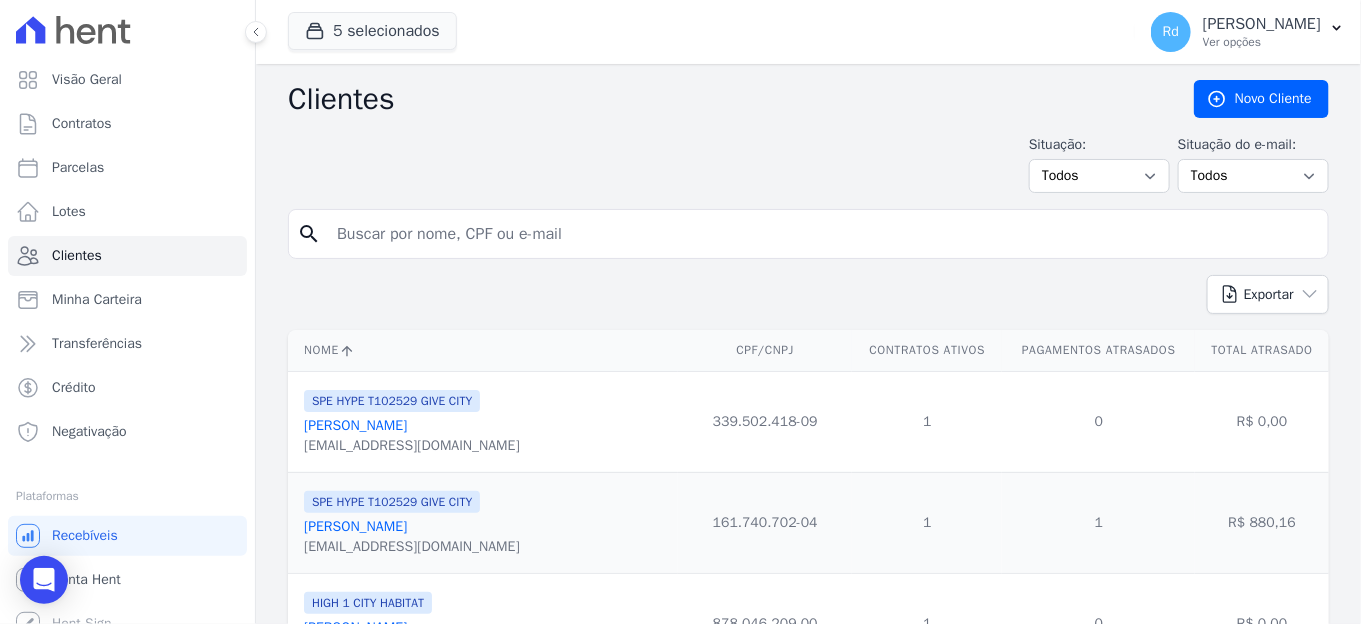 click at bounding box center (822, 234) 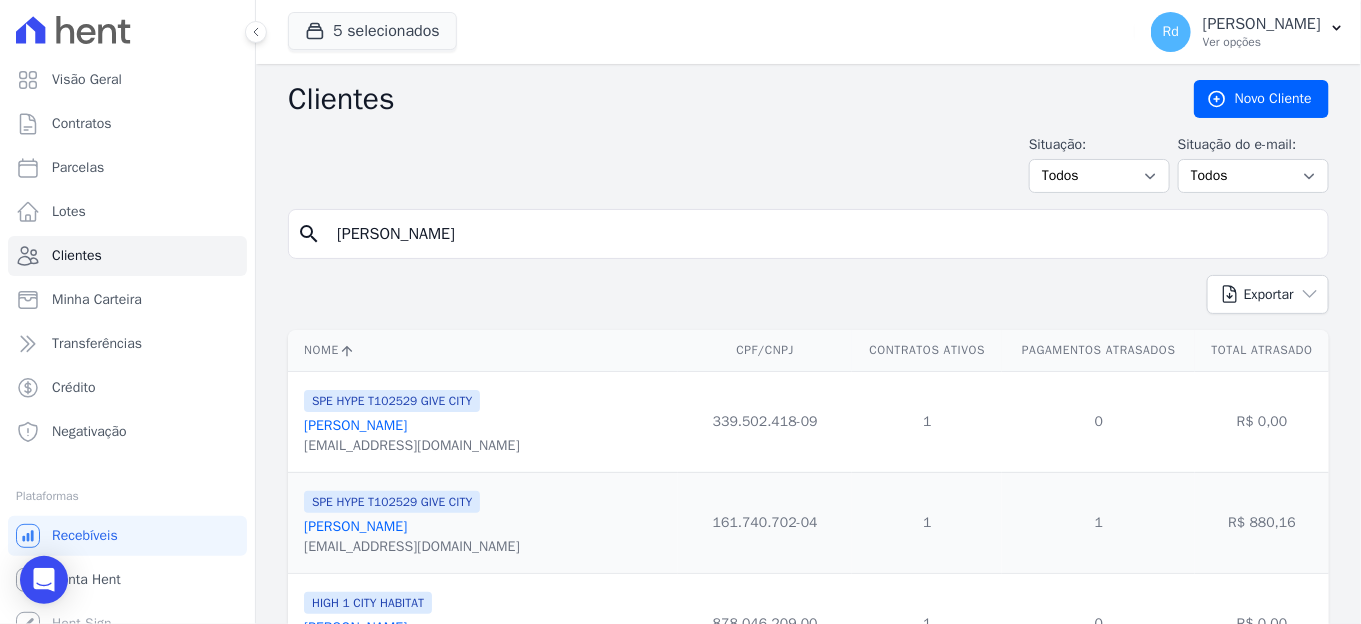 type on "luciano hei" 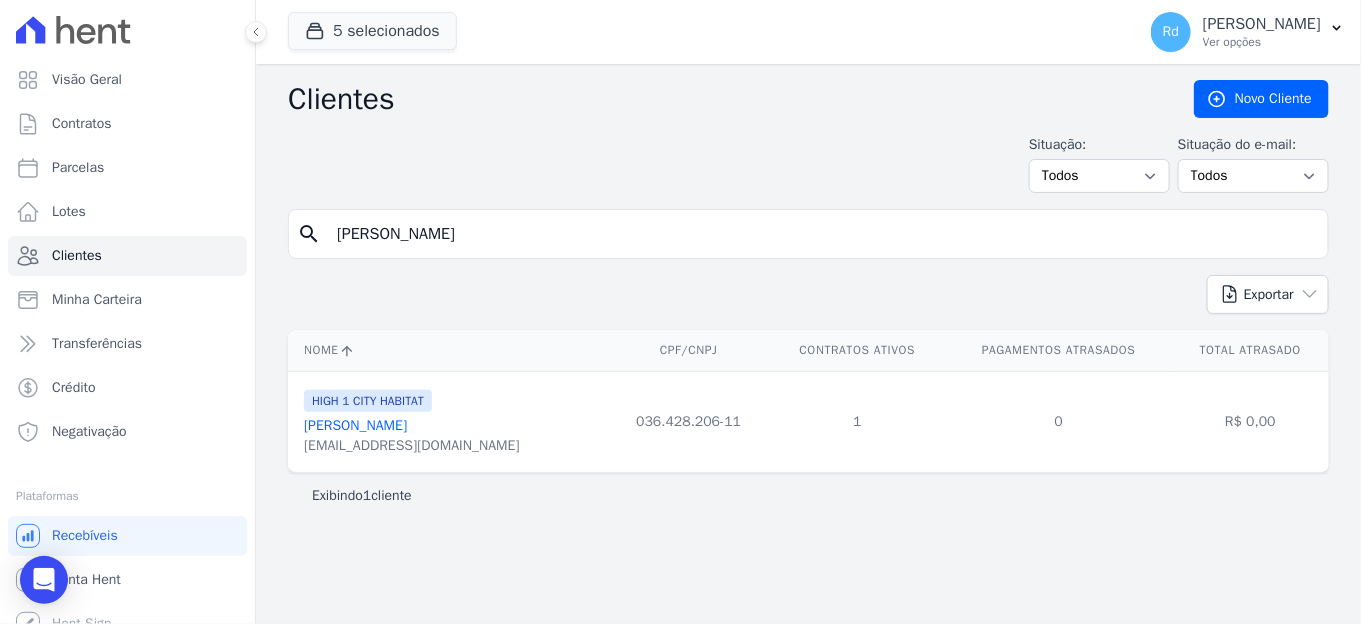 click on "Luciano Heitor De Lima" at bounding box center (355, 425) 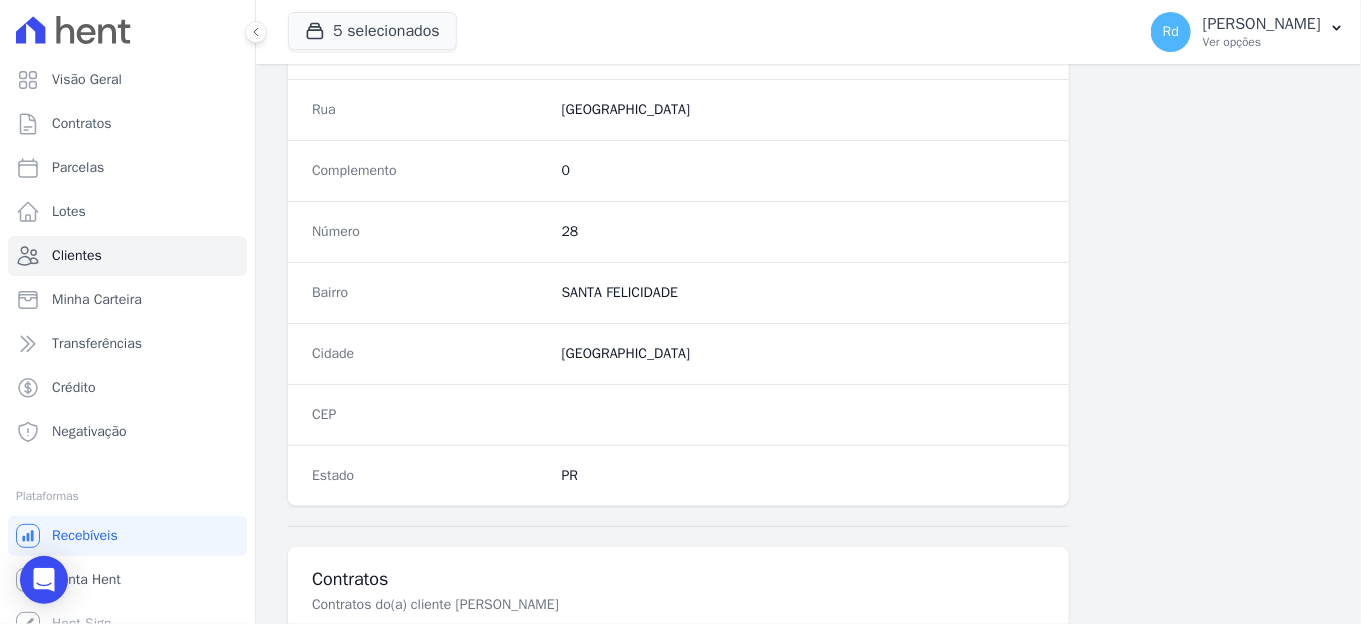 scroll, scrollTop: 1254, scrollLeft: 0, axis: vertical 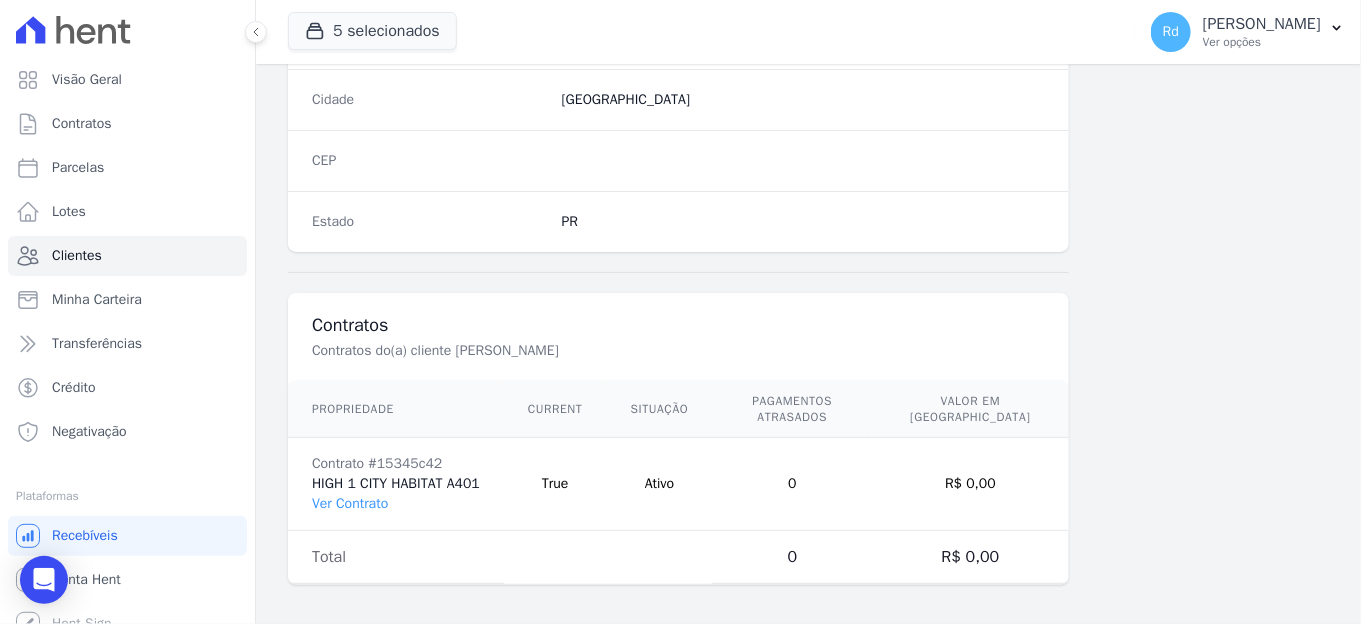 click on "Contrato #15345c42
HIGH 1 CITY HABITAT A401
Ver Contrato" at bounding box center (396, 484) 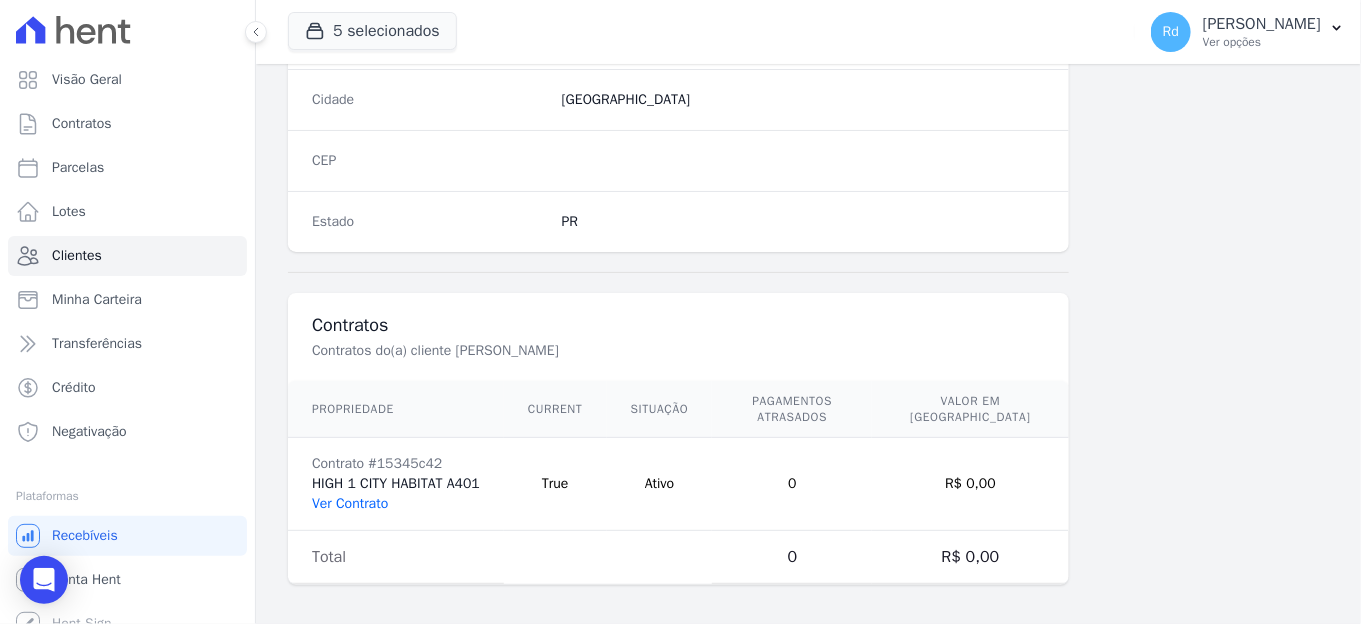 click on "Ver Contrato" at bounding box center (350, 503) 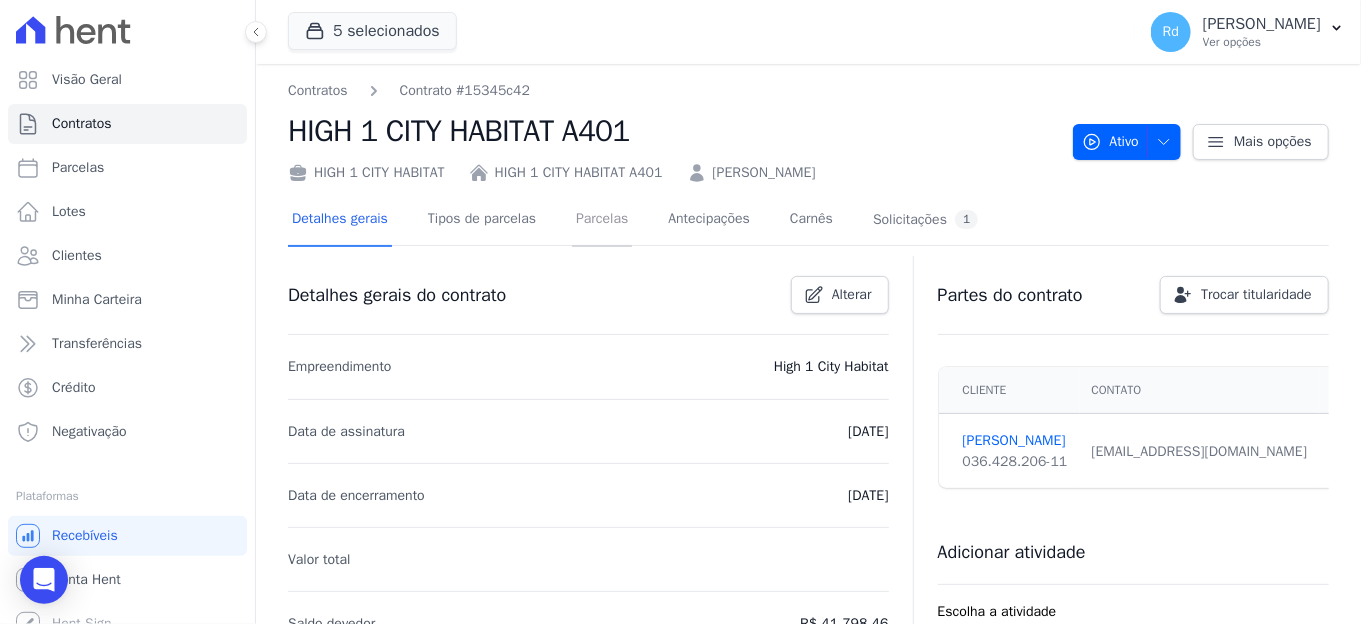 click on "Parcelas" at bounding box center [602, 220] 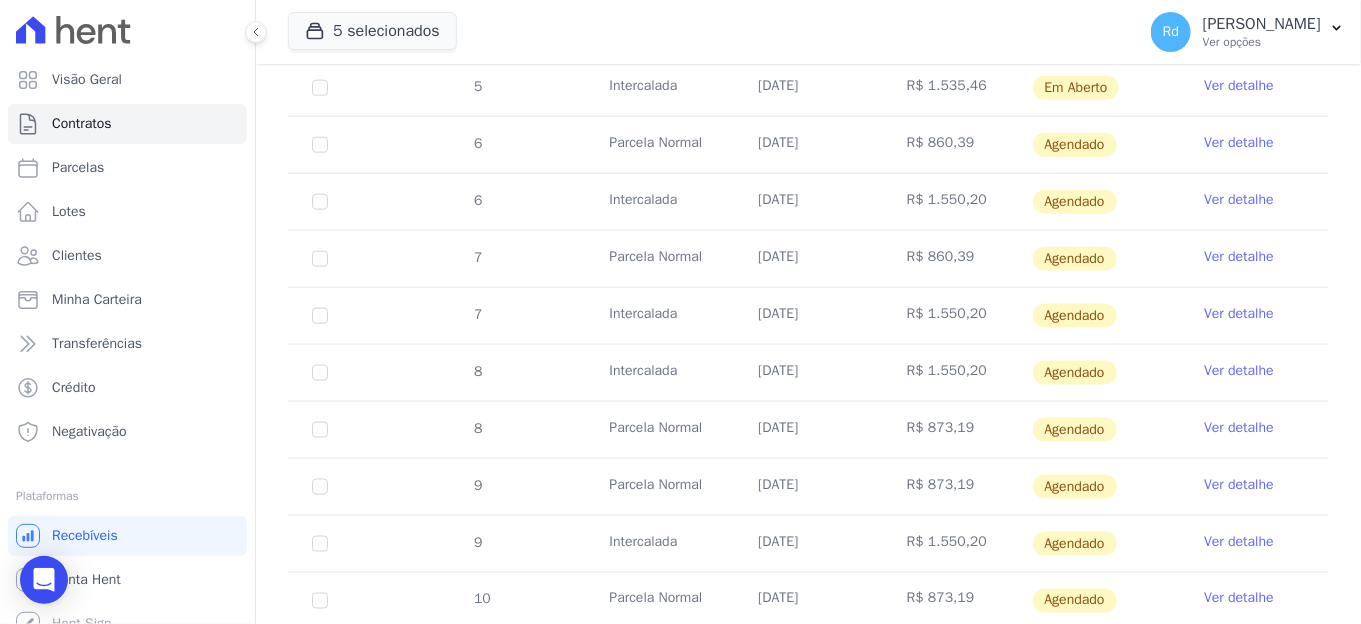 scroll, scrollTop: 702, scrollLeft: 0, axis: vertical 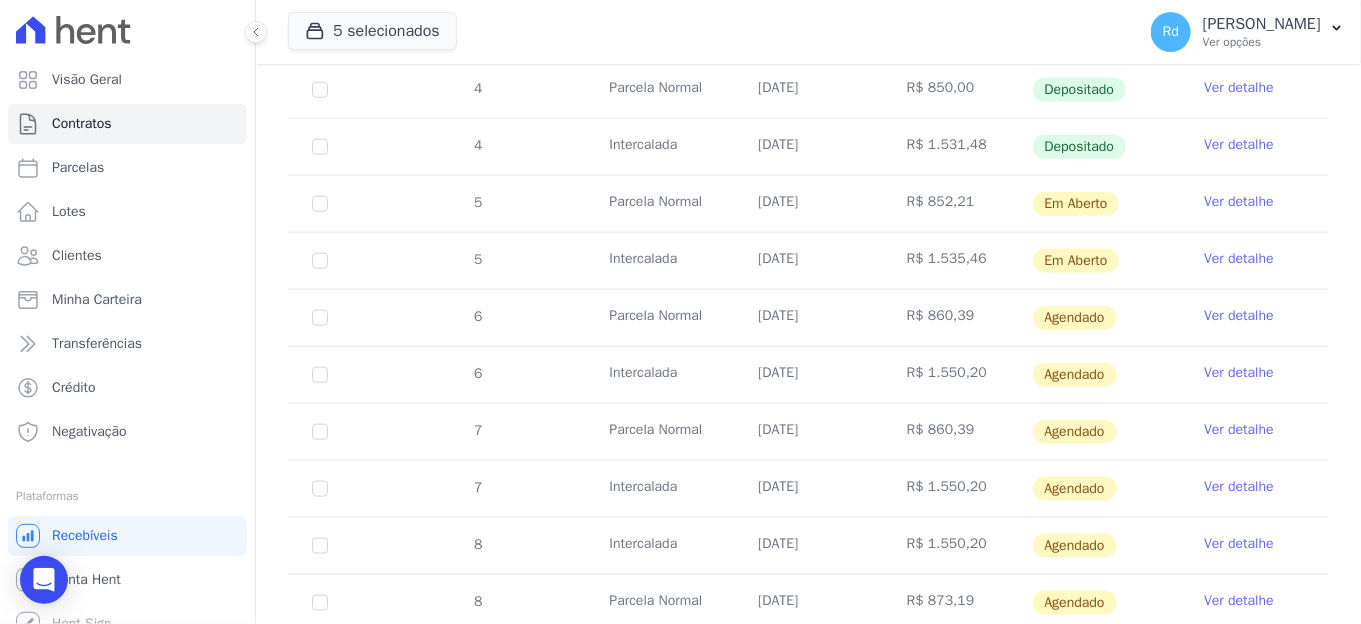 click on "Ver detalhe" at bounding box center [1239, 316] 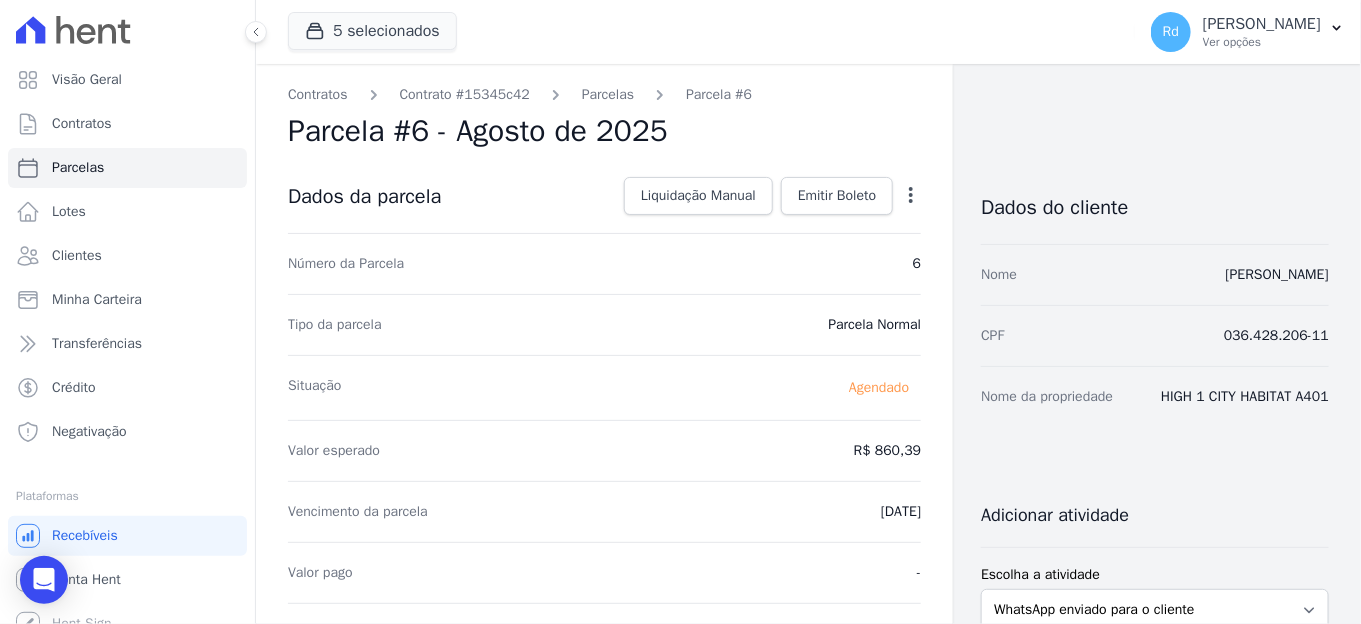 click on "Contratos
Contrato
#15345c42
Parcelas
Parcela
#6
Parcela #6 - Agosto de 2025
Dados da parcela
Liquidação Manual
Liquidação Manual
Data de Pagamento
2025-07-11
Valor pago
R$
860.39" at bounding box center [604, 707] 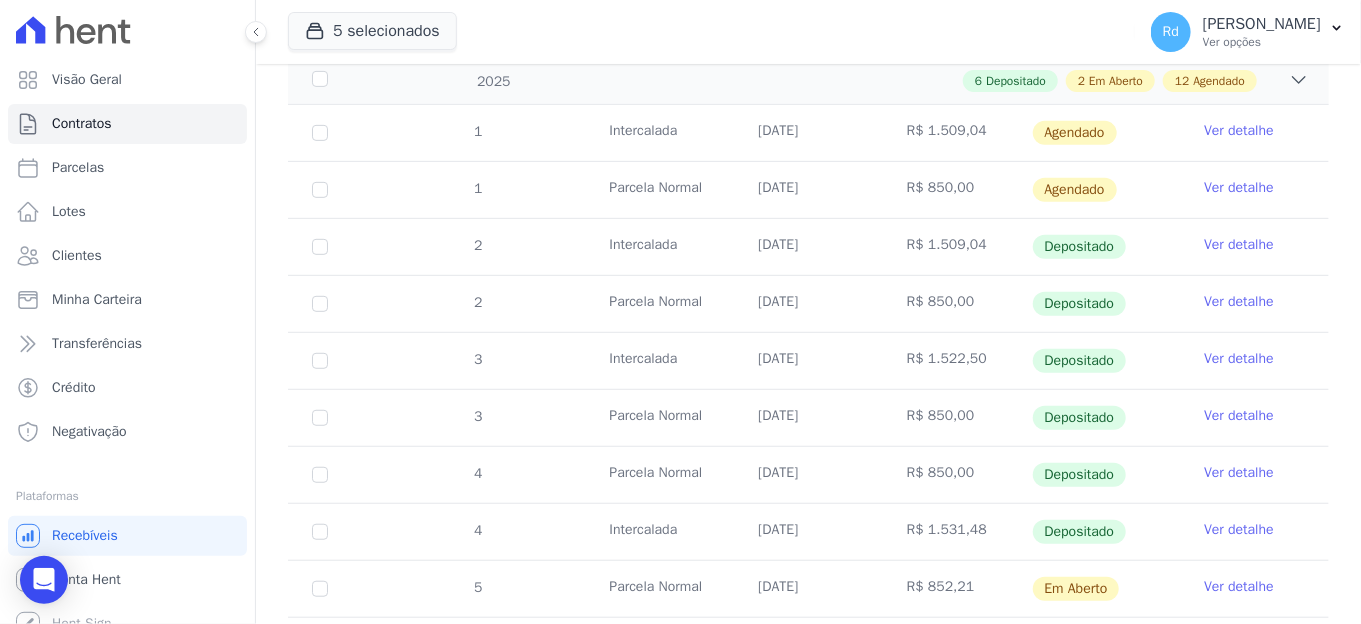 scroll, scrollTop: 444, scrollLeft: 0, axis: vertical 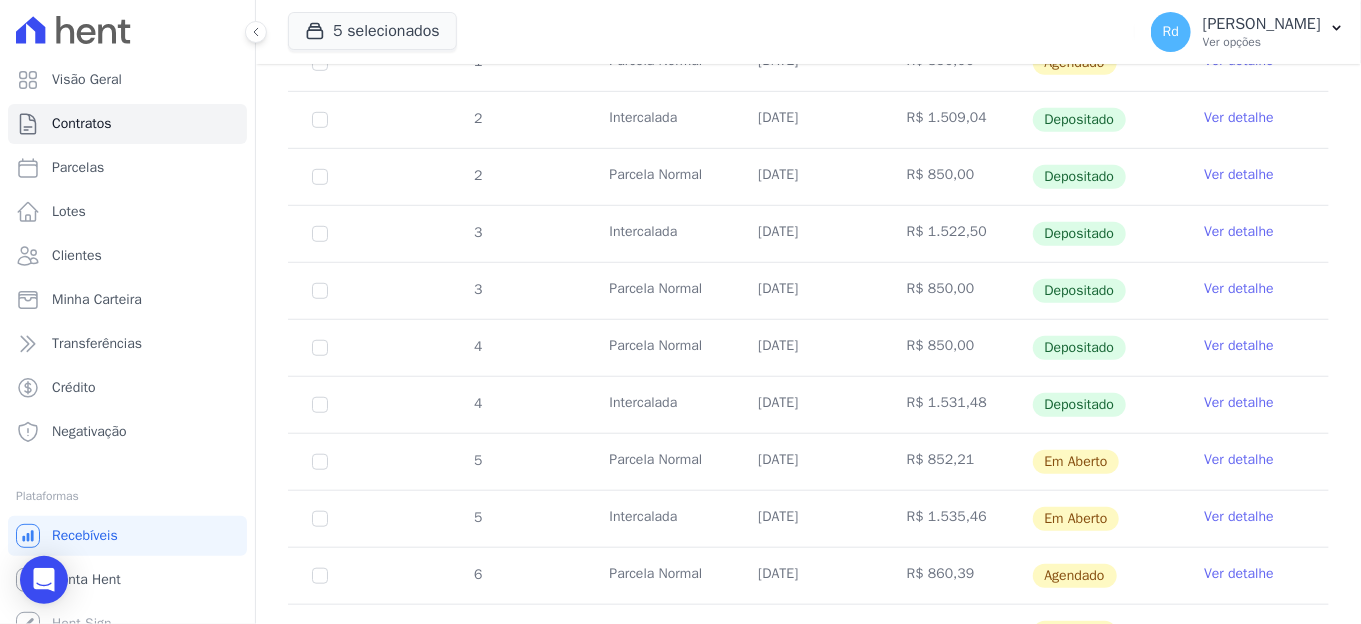click on "Ver detalhe" at bounding box center (1239, 460) 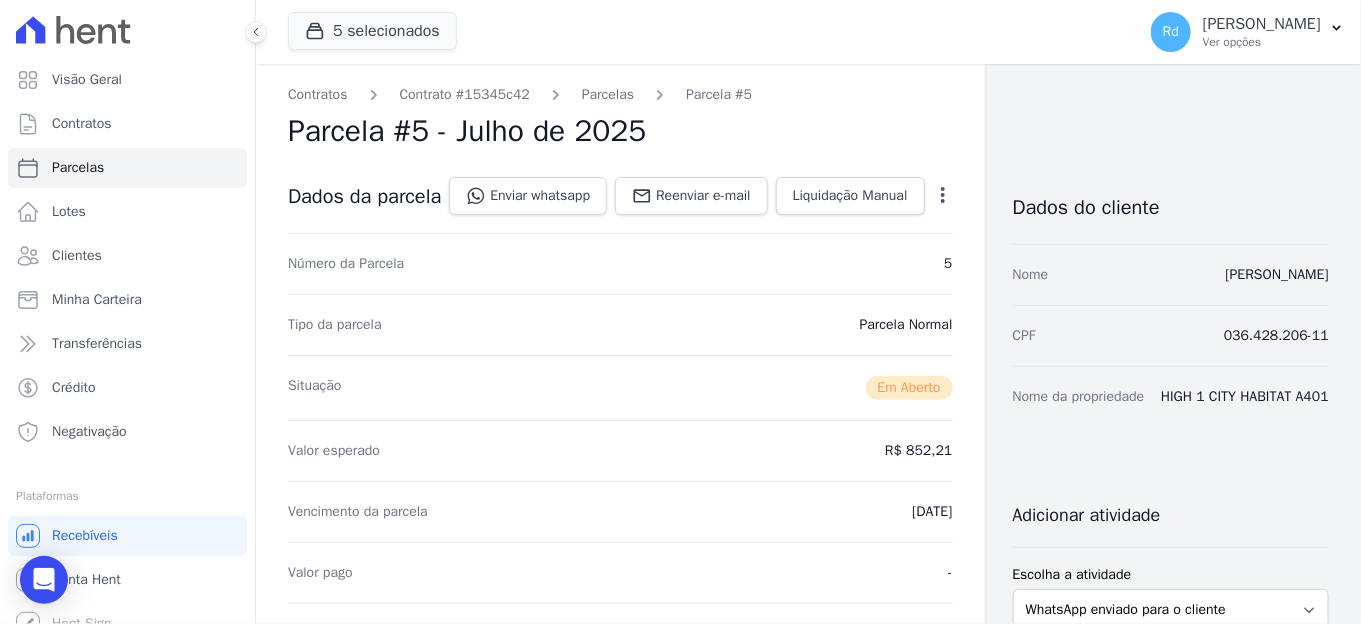 click 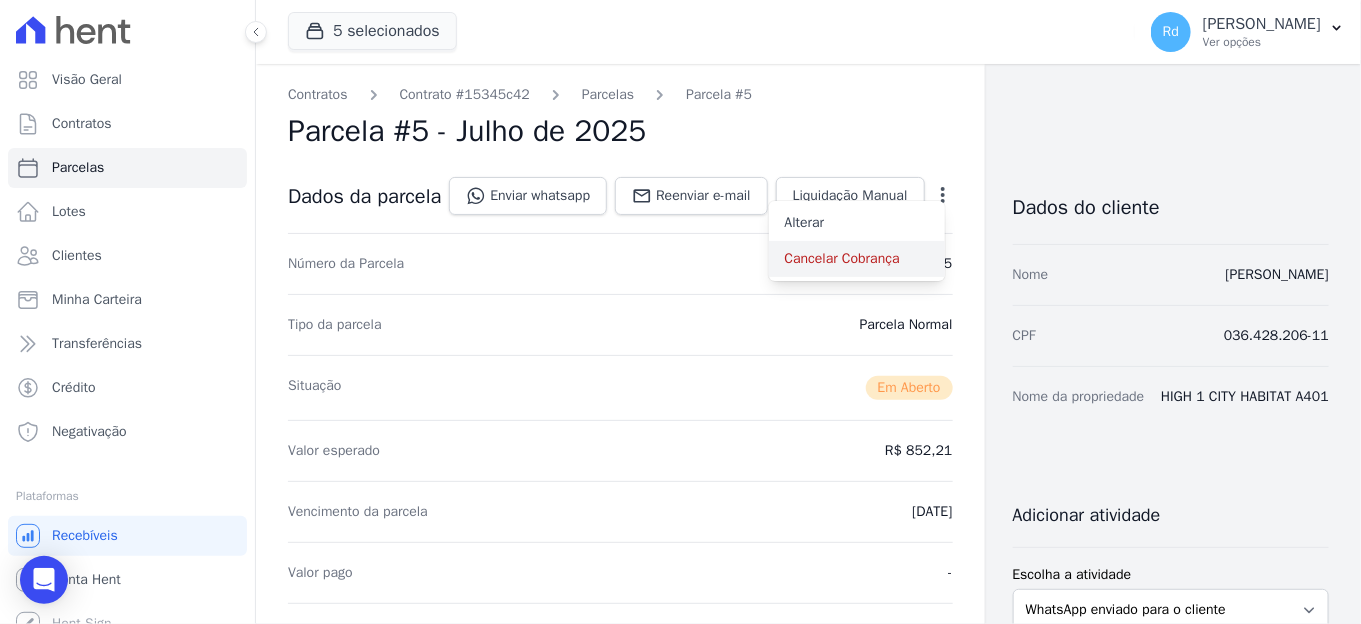 click on "Cancelar Cobrança" at bounding box center [857, 259] 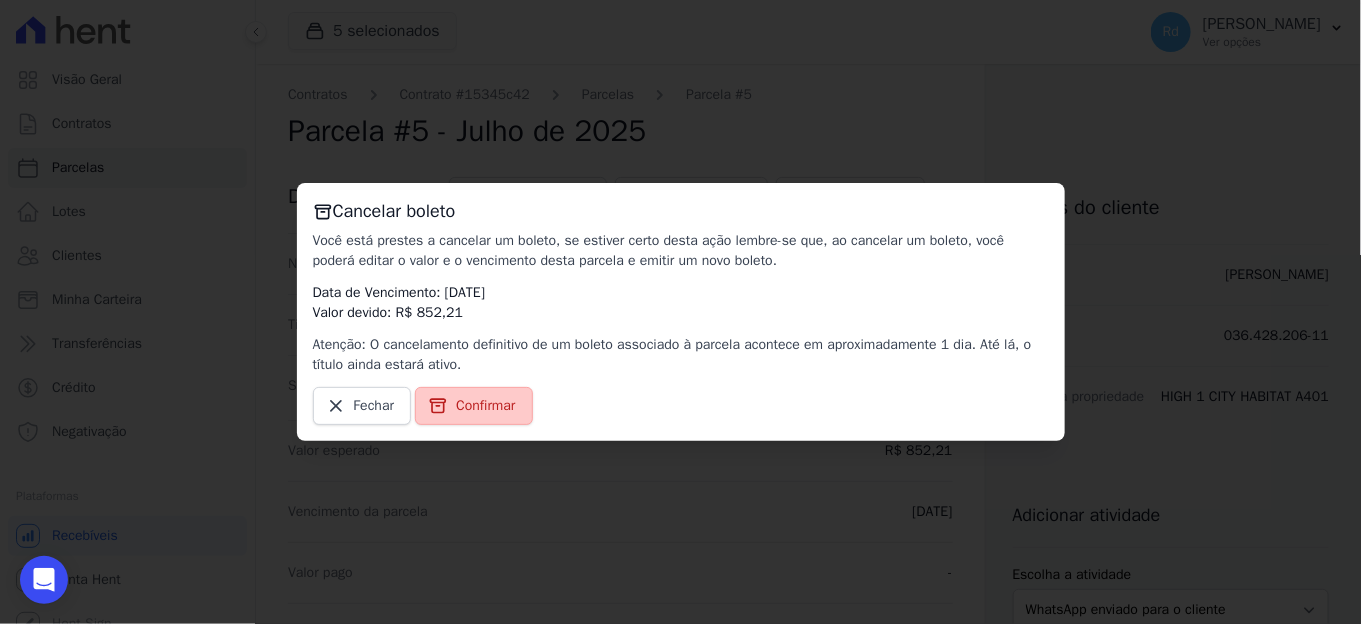 click on "Confirmar" at bounding box center (473, 406) 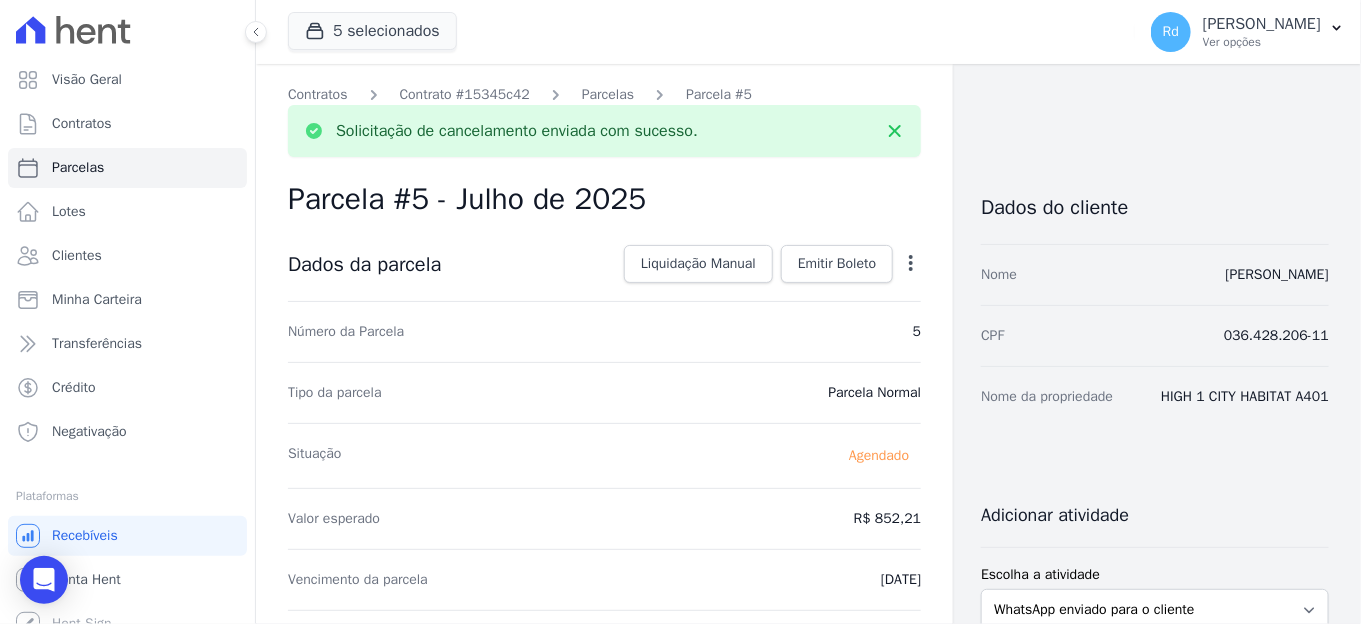 click 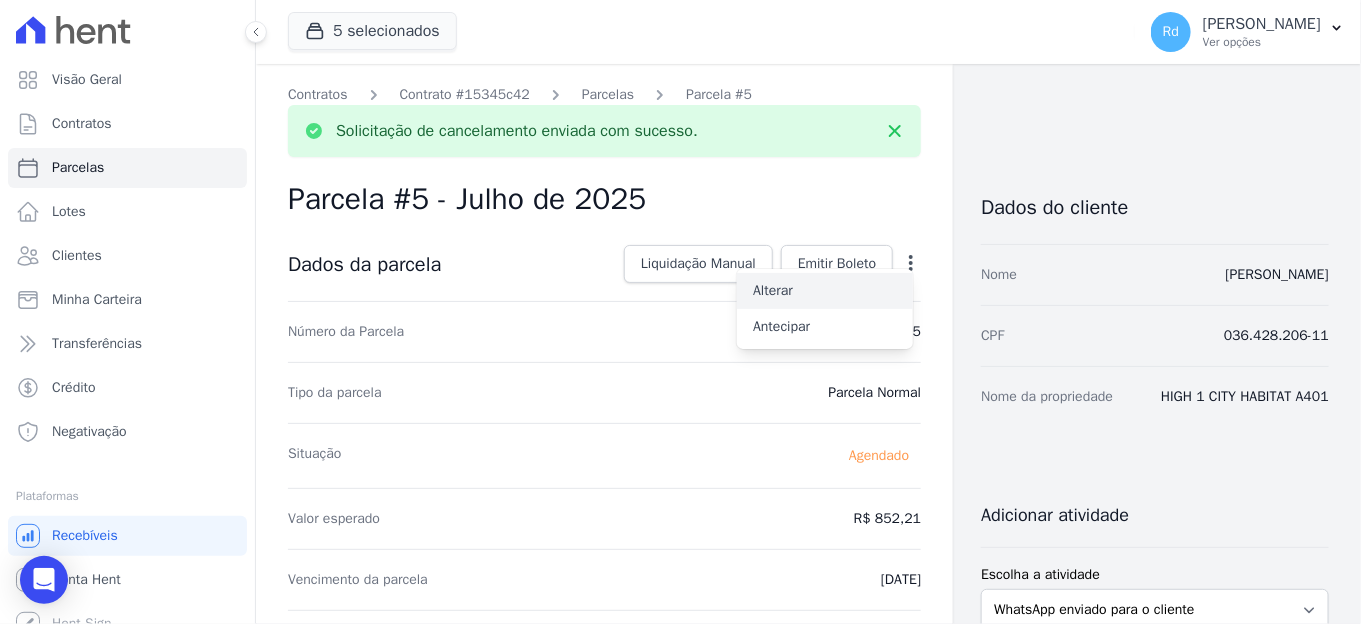 click on "Alterar" at bounding box center [825, 291] 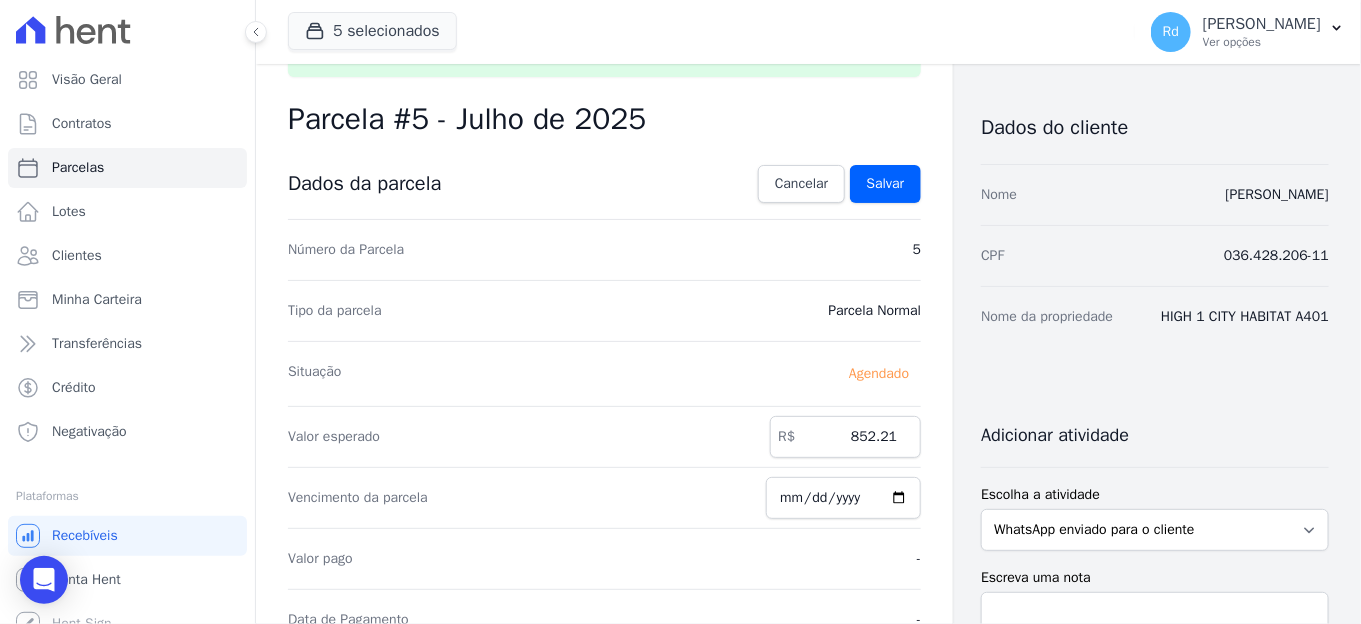 scroll, scrollTop: 111, scrollLeft: 0, axis: vertical 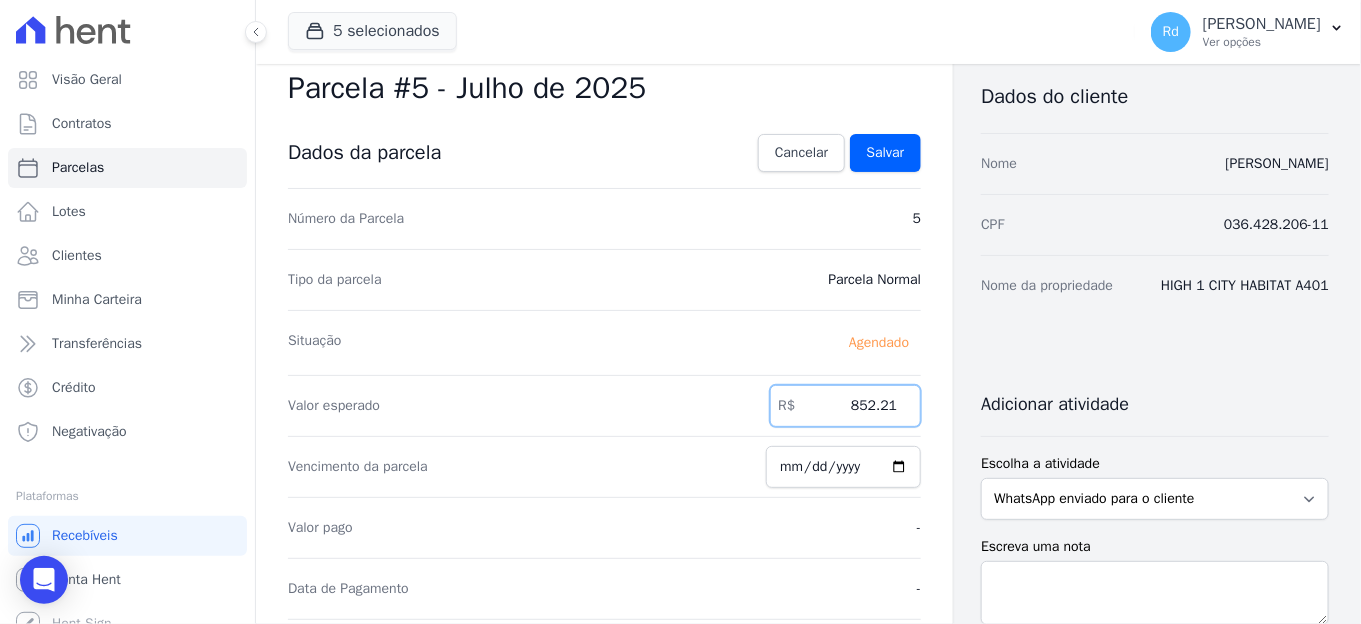 drag, startPoint x: 844, startPoint y: 394, endPoint x: 989, endPoint y: 407, distance: 145.58159 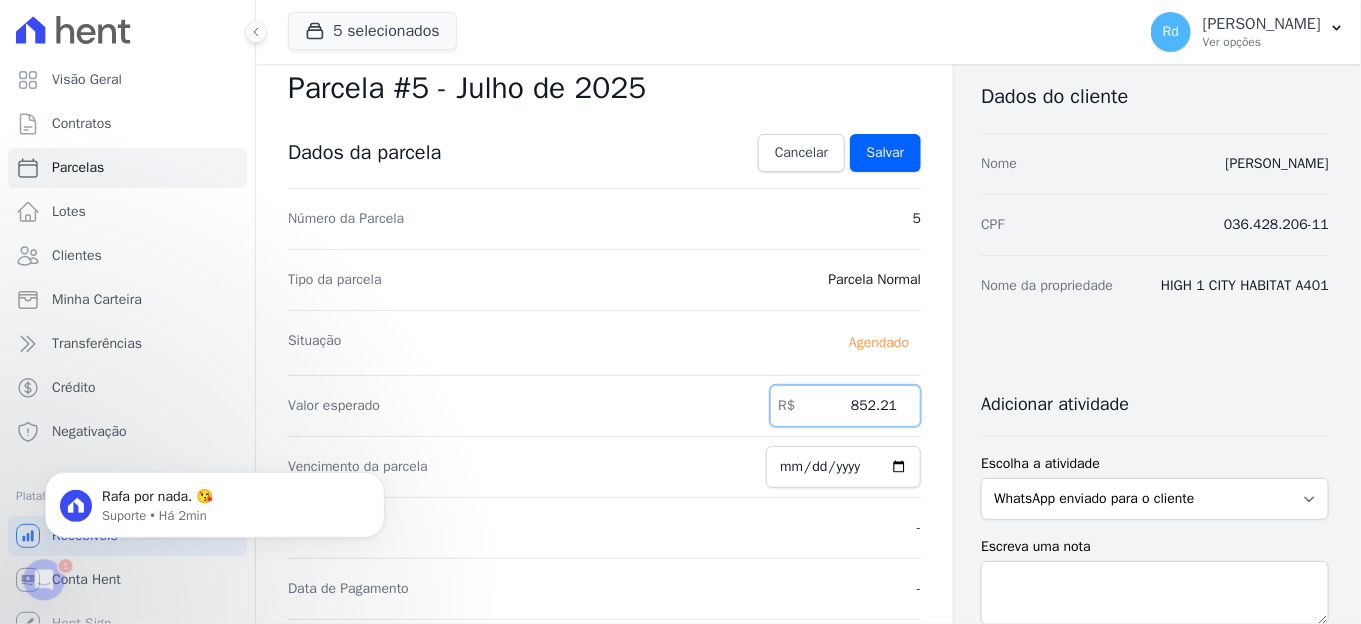 scroll, scrollTop: 0, scrollLeft: 0, axis: both 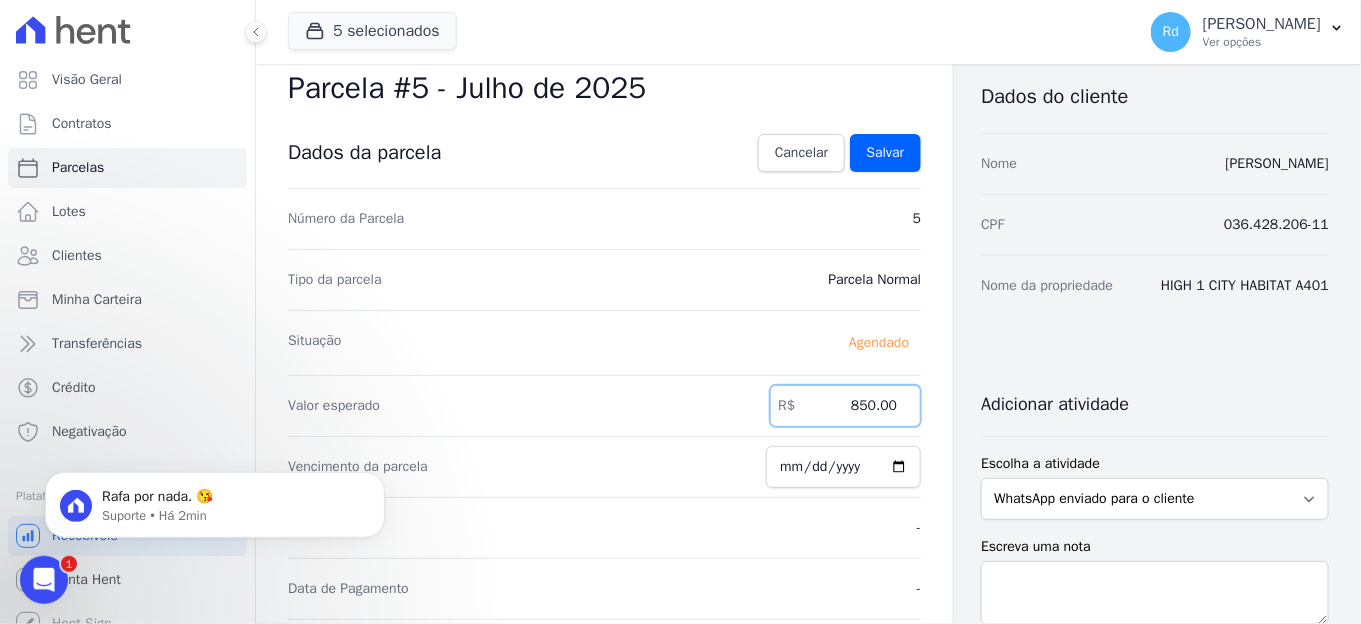 type on "850.00" 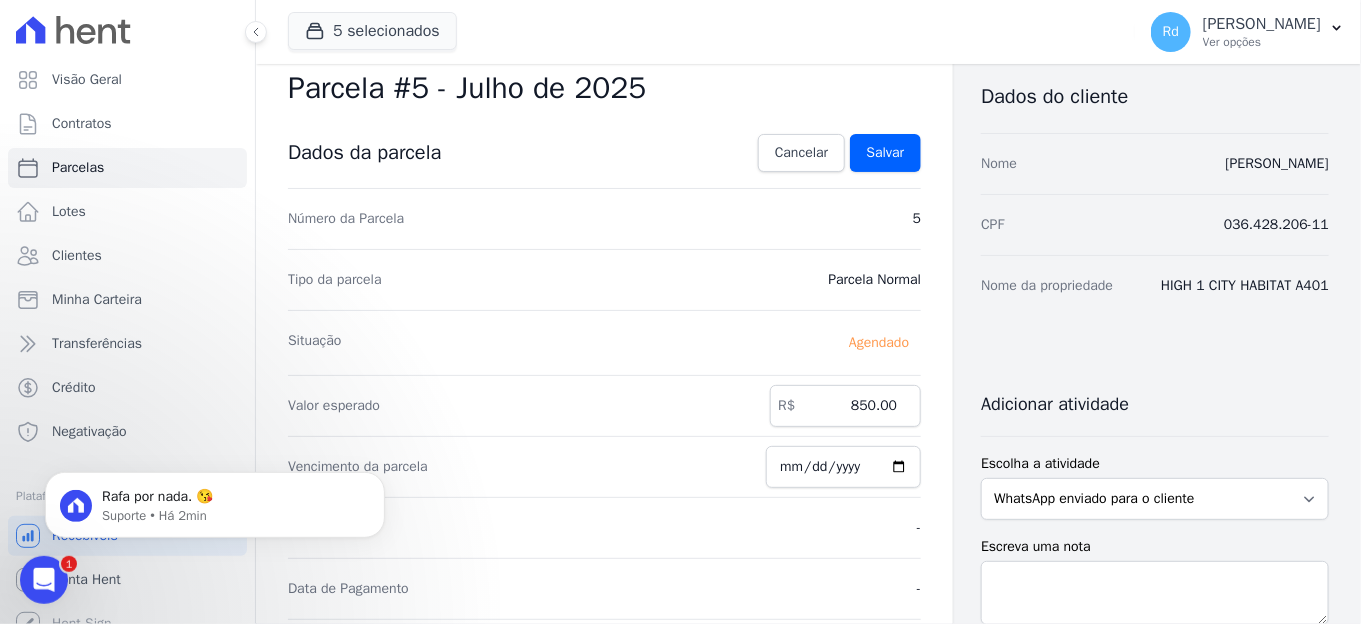 click on "Contratos
Contrato
#15345c42
Parcelas
Parcela
#5
Solicitação de cancelamento enviada com sucesso.
Parcela #5 - Julho de 2025
Confirmar alteração na cobrança
Cancelar
Confirmar" at bounding box center [604, 631] 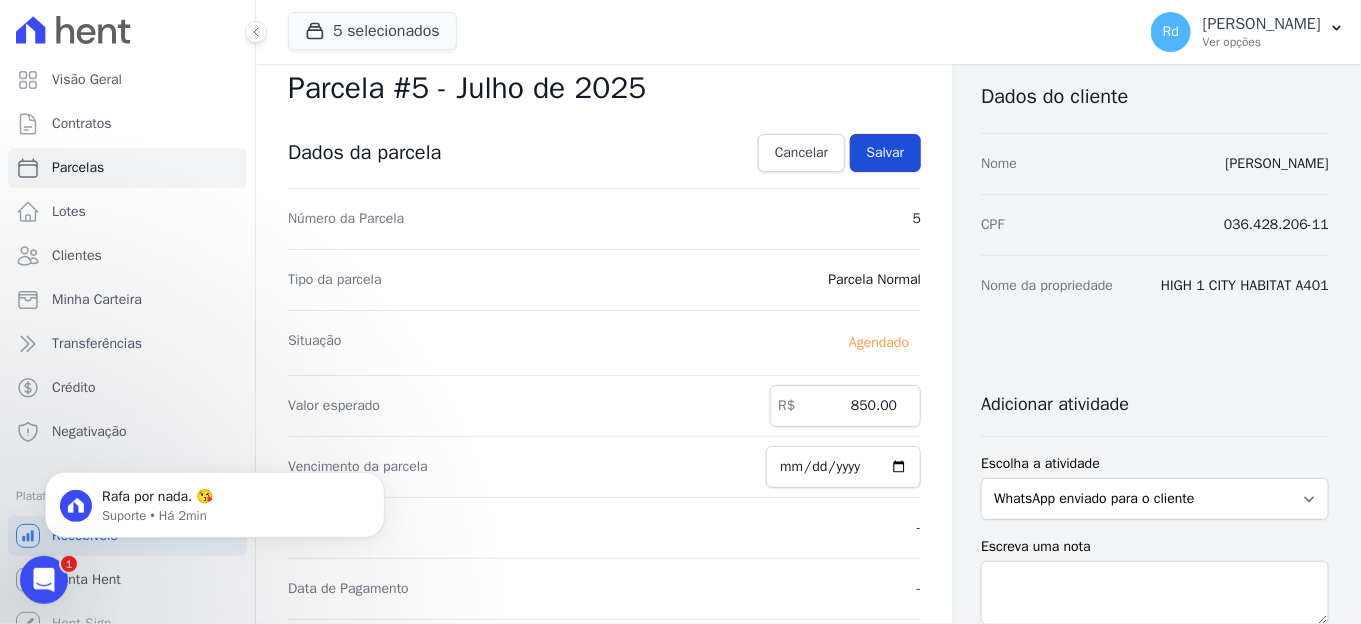 click on "Salvar" at bounding box center (886, 153) 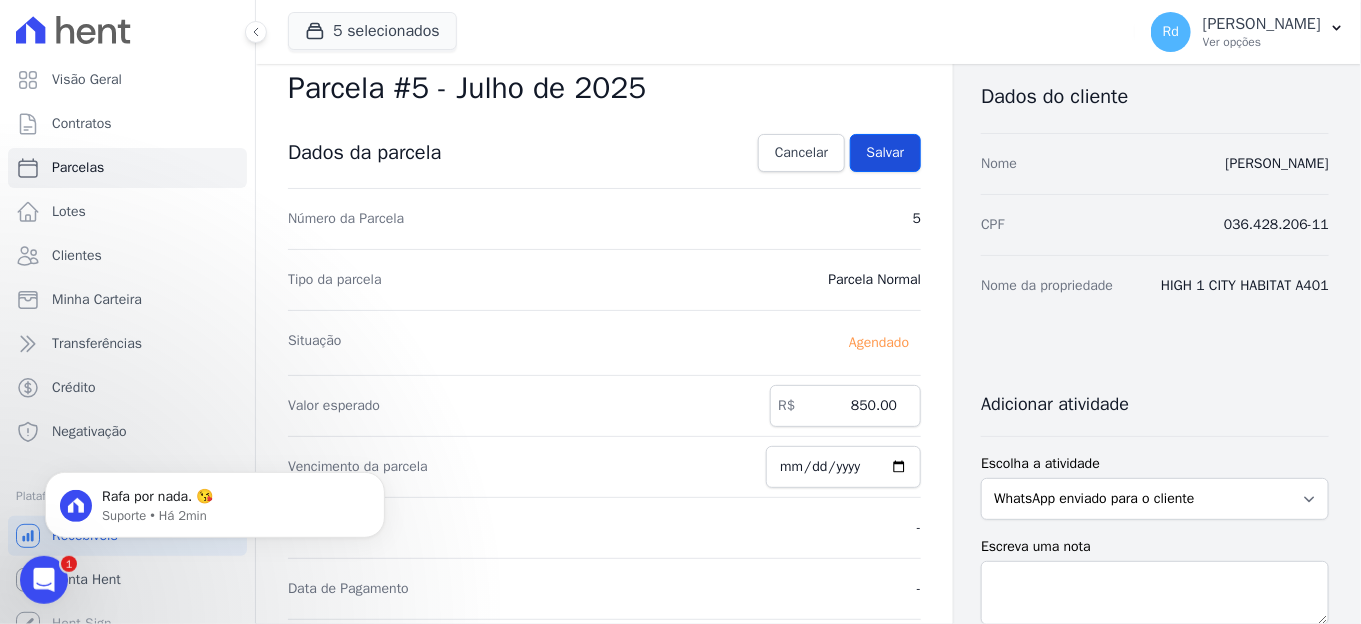 scroll, scrollTop: 42, scrollLeft: 0, axis: vertical 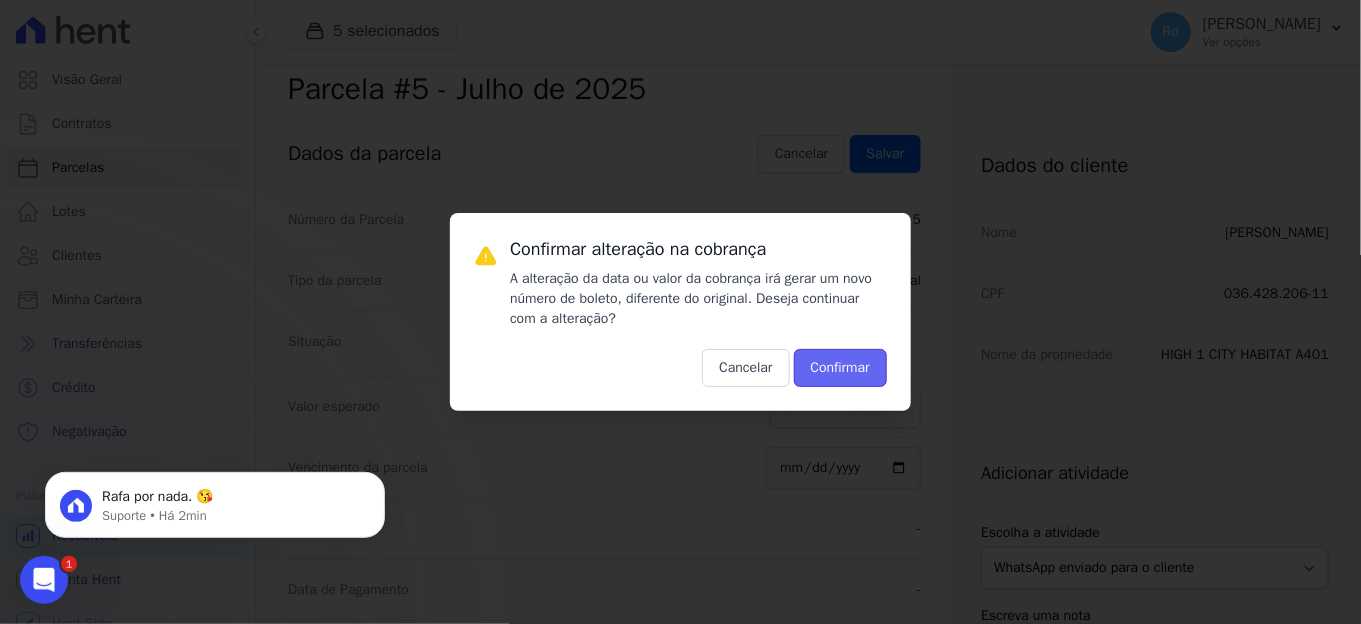 click on "Confirmar" at bounding box center [840, 368] 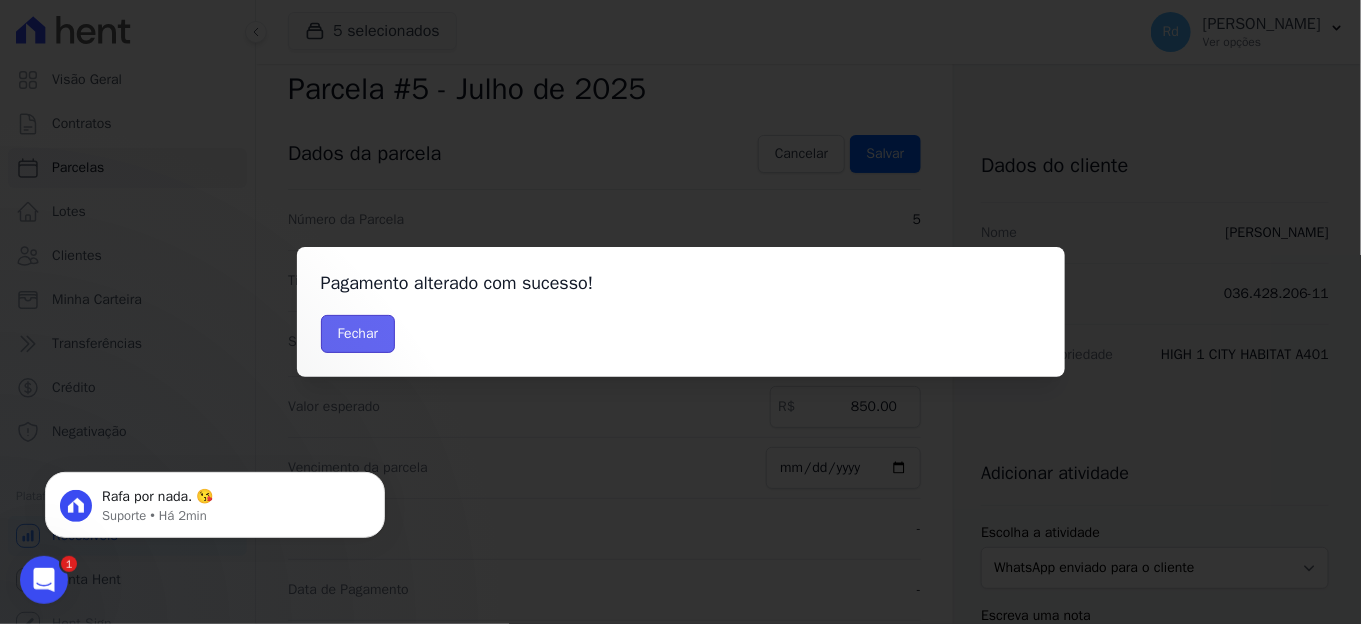 click on "Fechar" at bounding box center (358, 334) 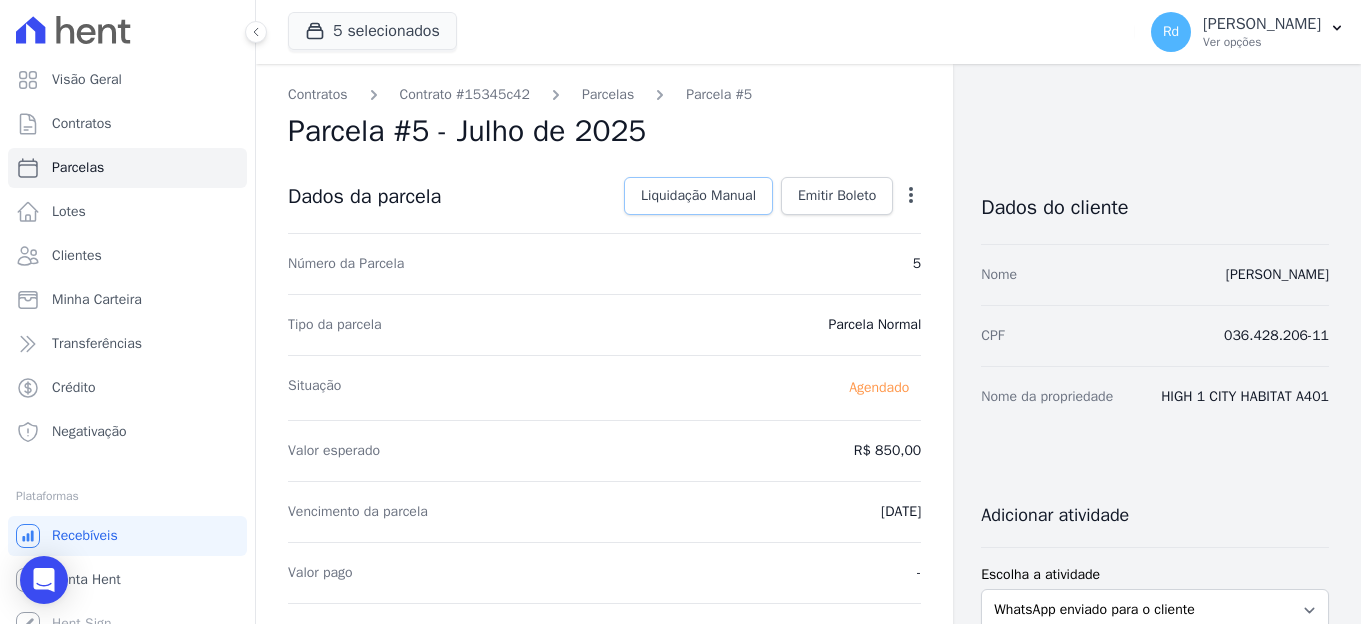 scroll, scrollTop: 0, scrollLeft: 0, axis: both 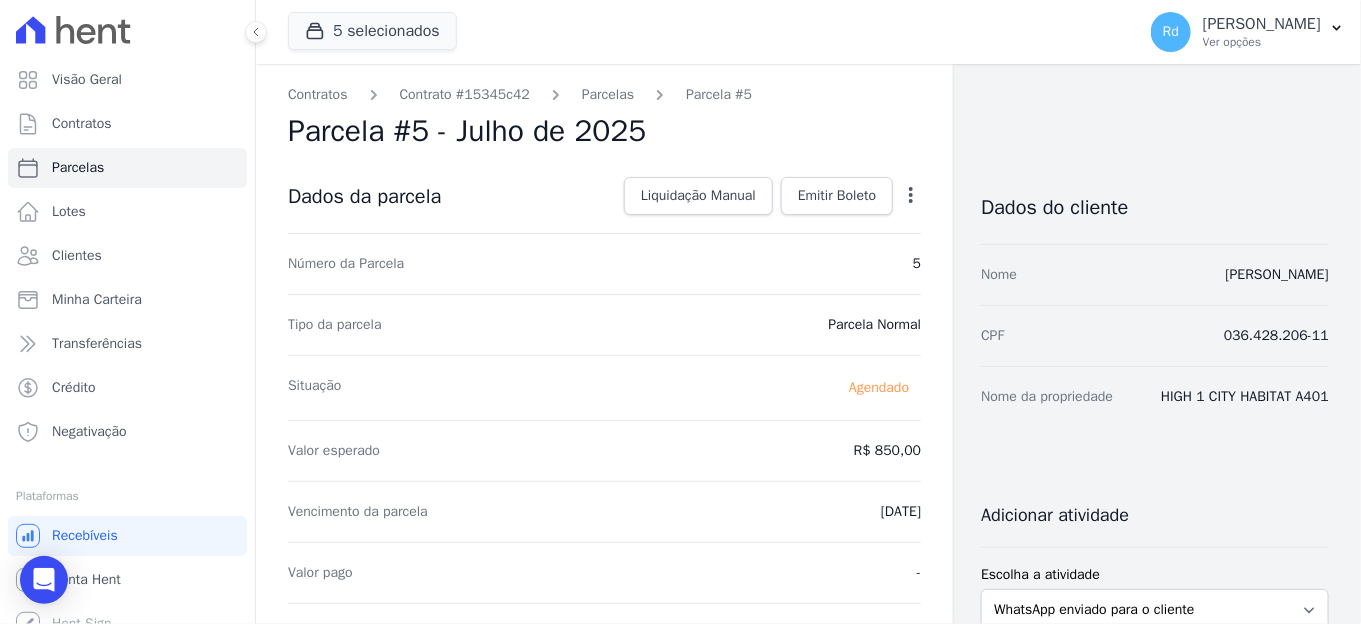 click on "Contratos
Contrato
#15345c42
[GEOGRAPHIC_DATA]
Parcela
#5
[GEOGRAPHIC_DATA] #5 - Julho de 2025
Dados da parcela
Liquidação Manual
Liquidação Manual
Data de Pagamento
[DATE]
[GEOGRAPHIC_DATA]
R$
850.00" at bounding box center [604, 787] 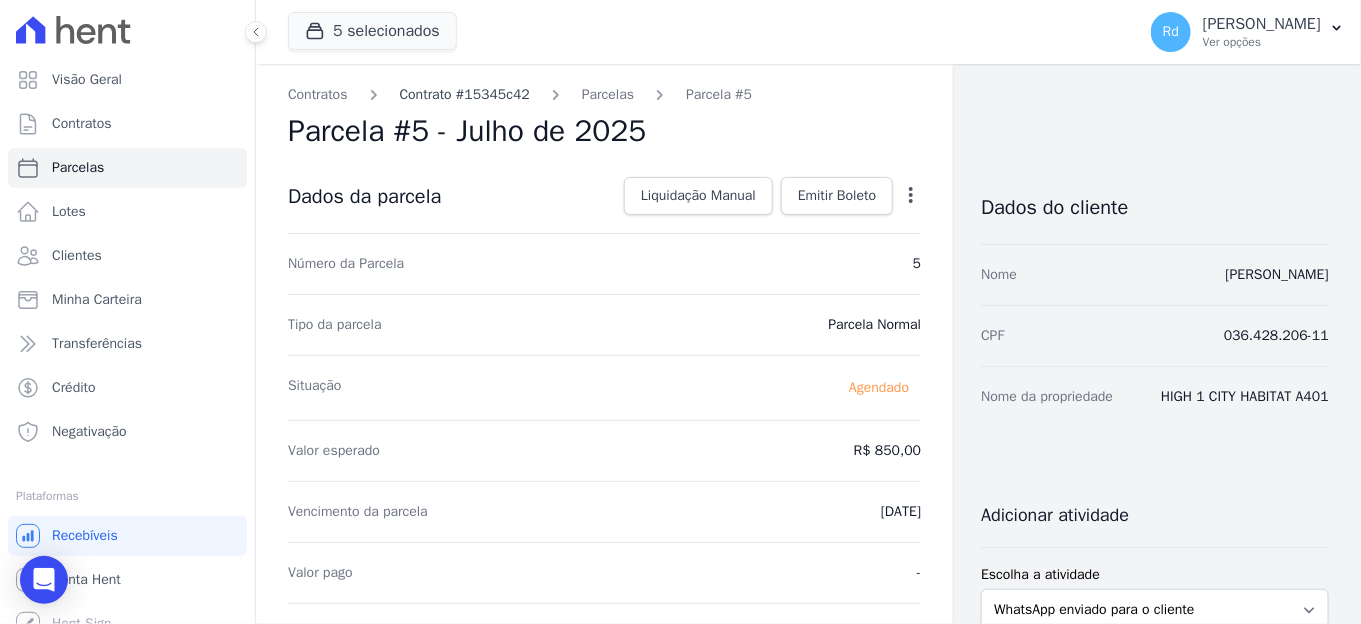 click on "Contrato
#15345c42" at bounding box center (465, 94) 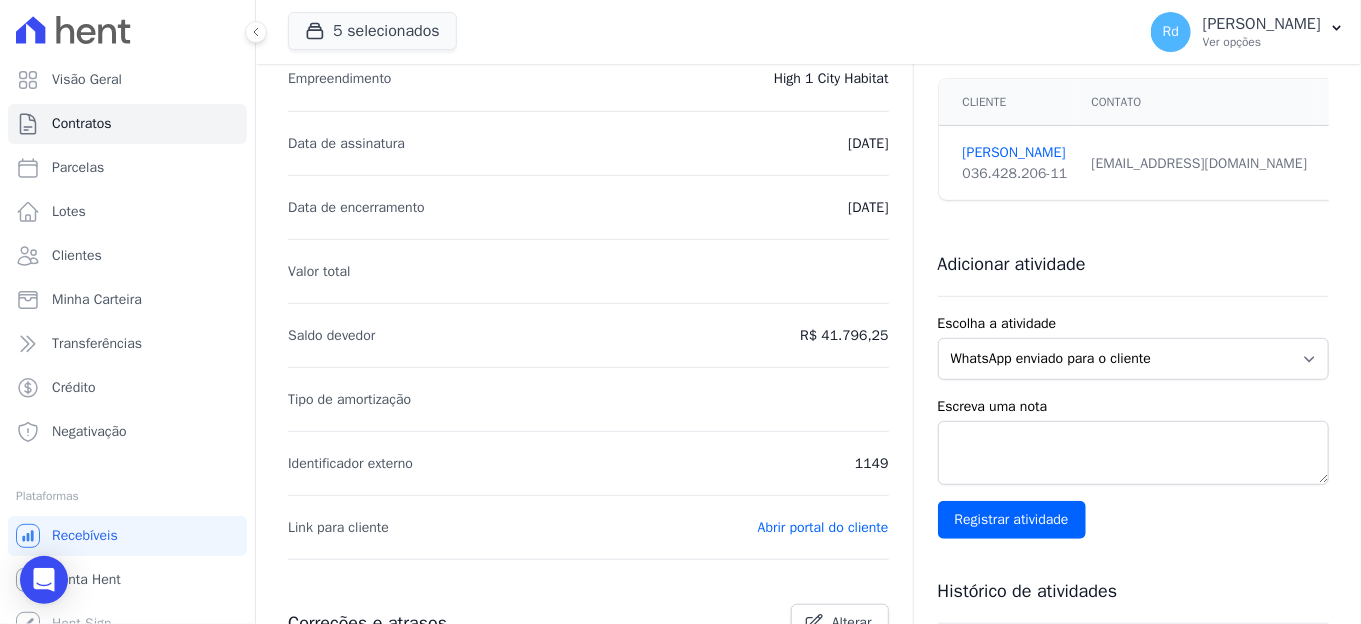 scroll, scrollTop: 111, scrollLeft: 0, axis: vertical 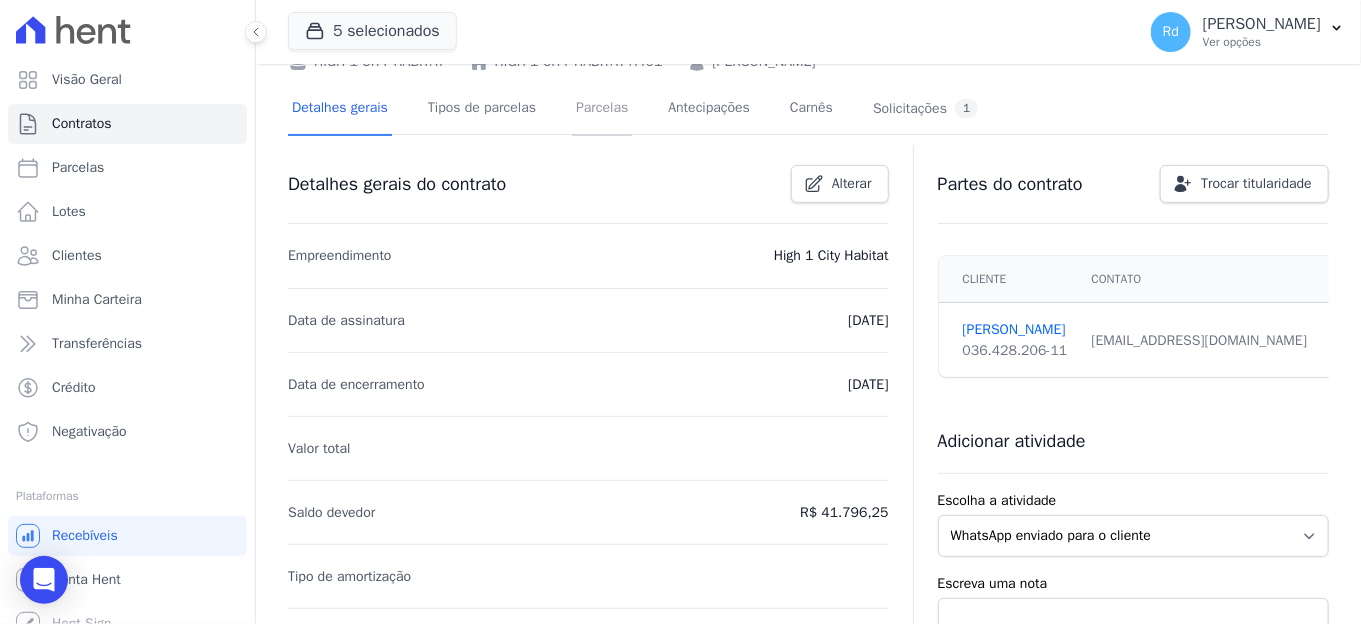 click on "Parcelas" at bounding box center [602, 109] 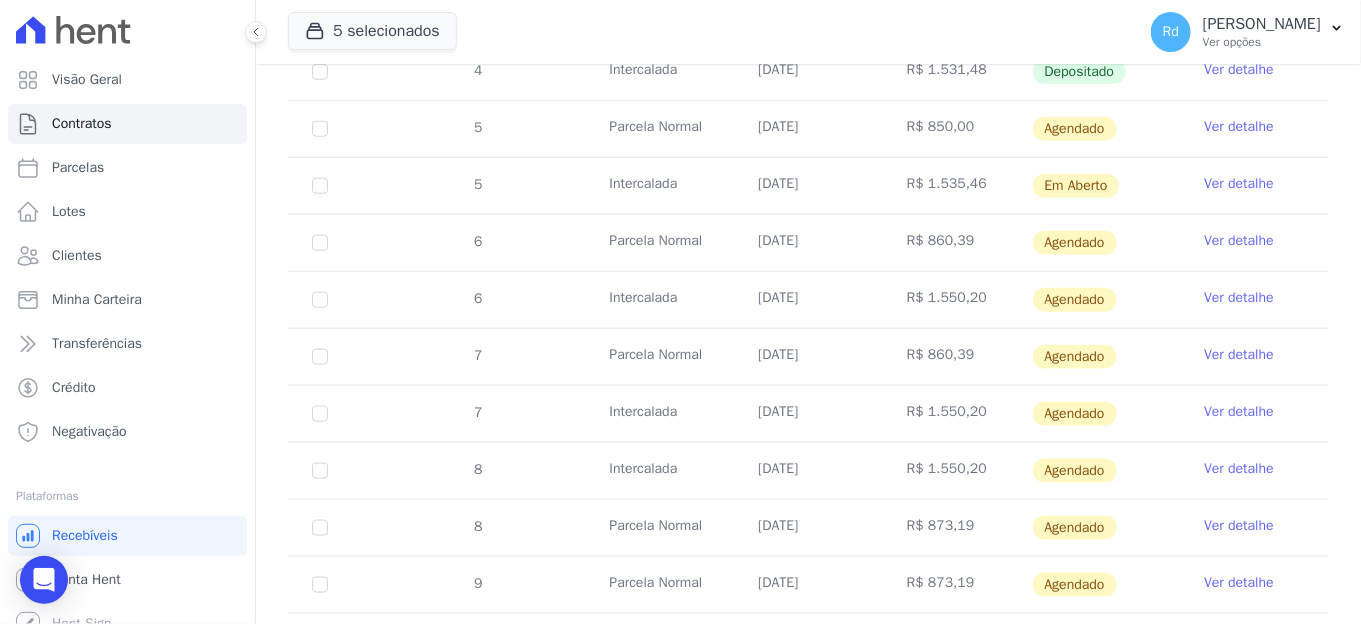 scroll, scrollTop: 1035, scrollLeft: 0, axis: vertical 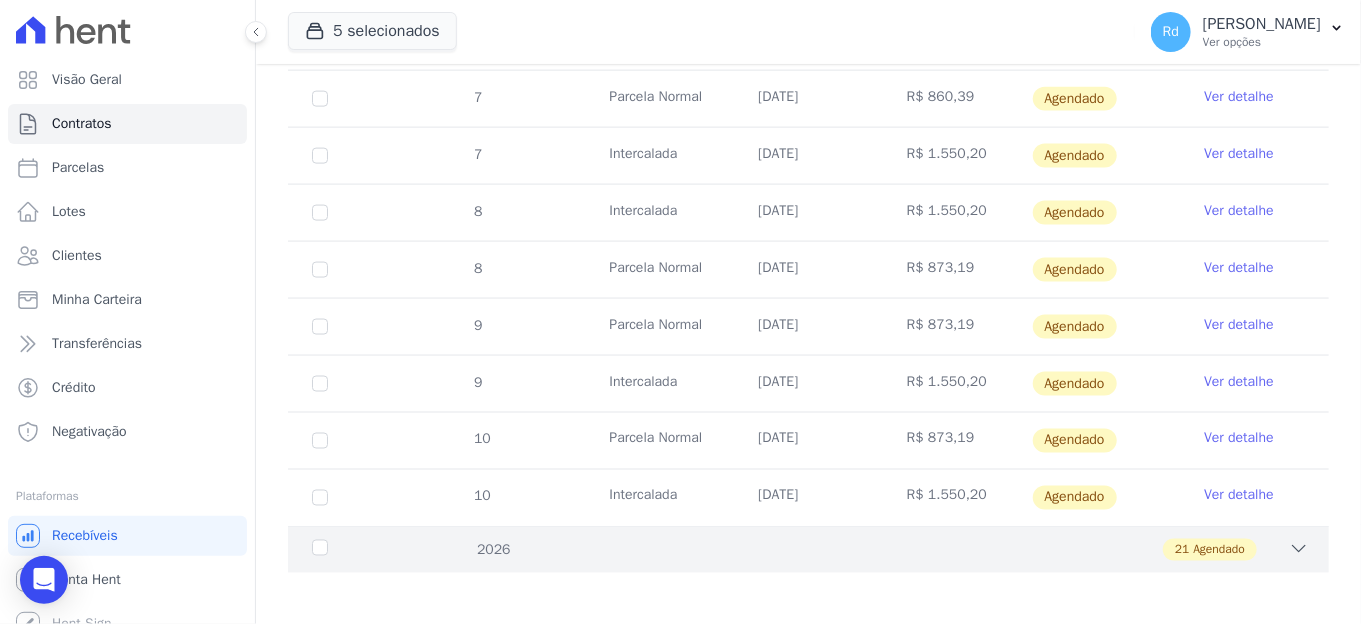 click on "21
Agendado" at bounding box center [859, 550] 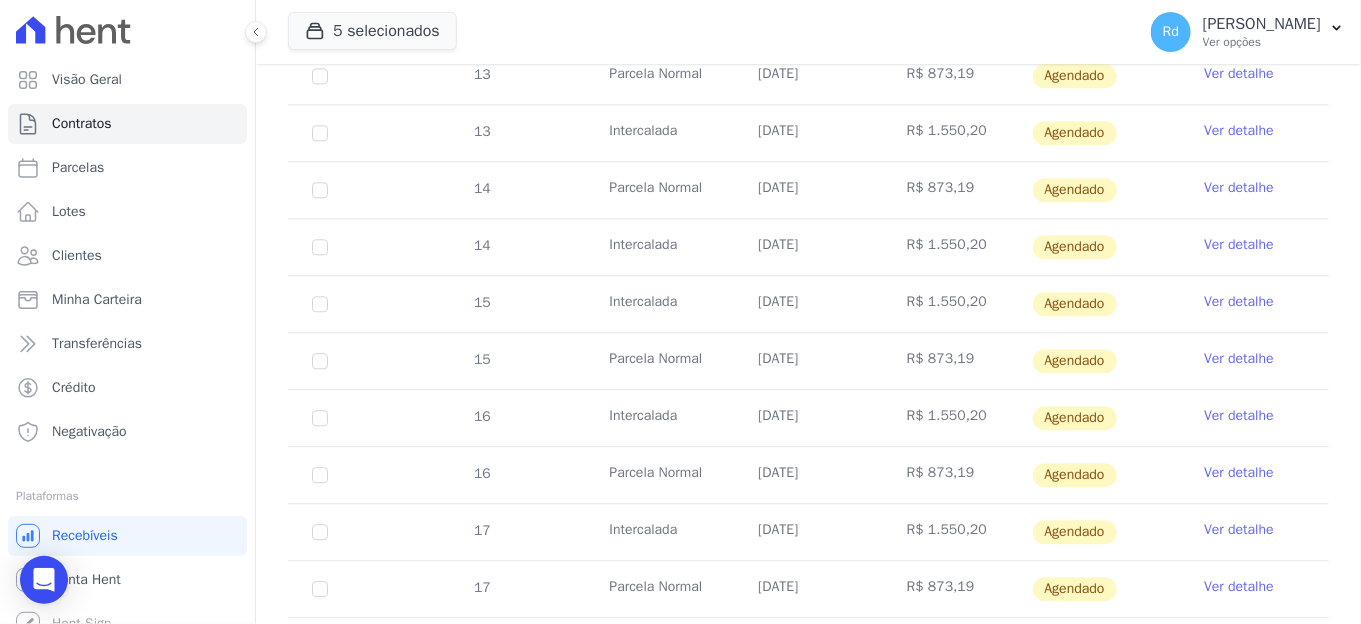 scroll, scrollTop: 2226, scrollLeft: 0, axis: vertical 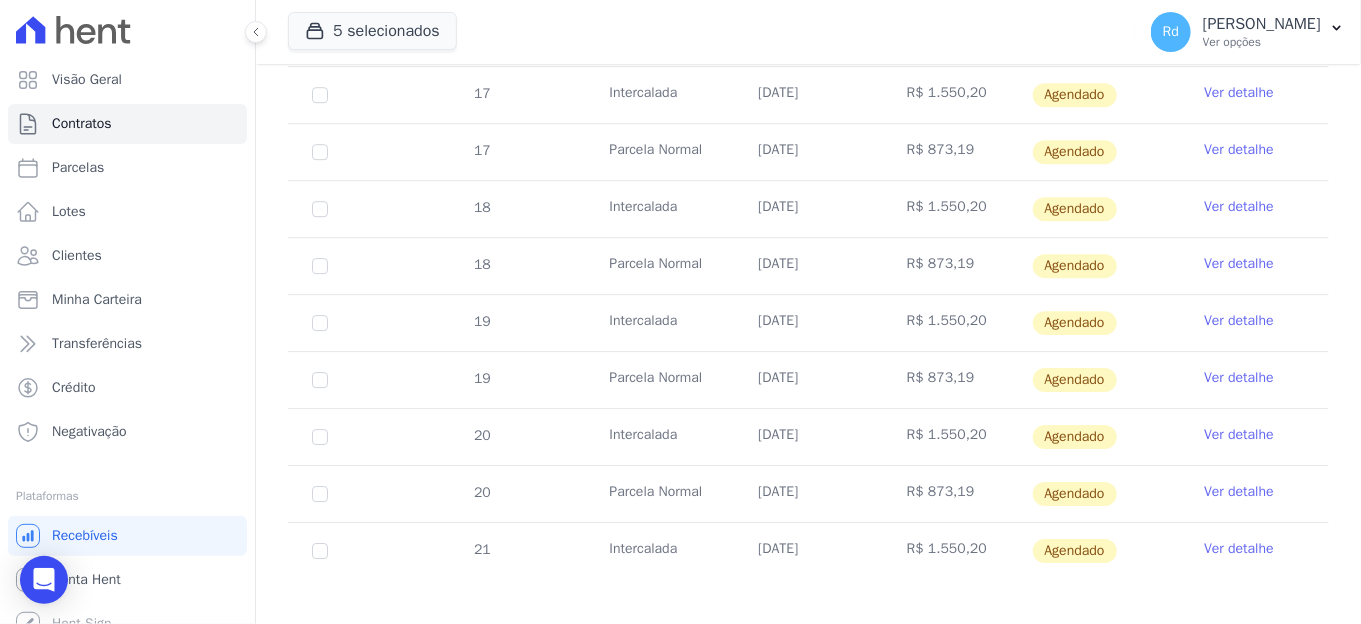 click on "Ver detalhe" at bounding box center (1239, 492) 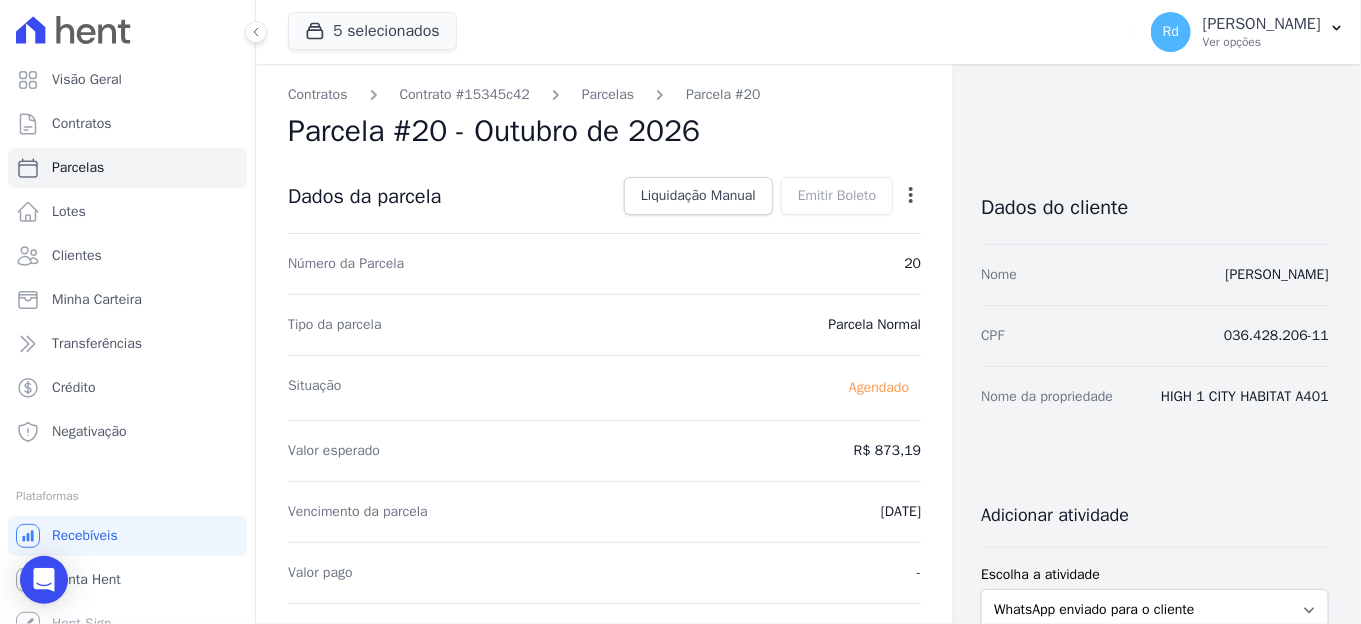click 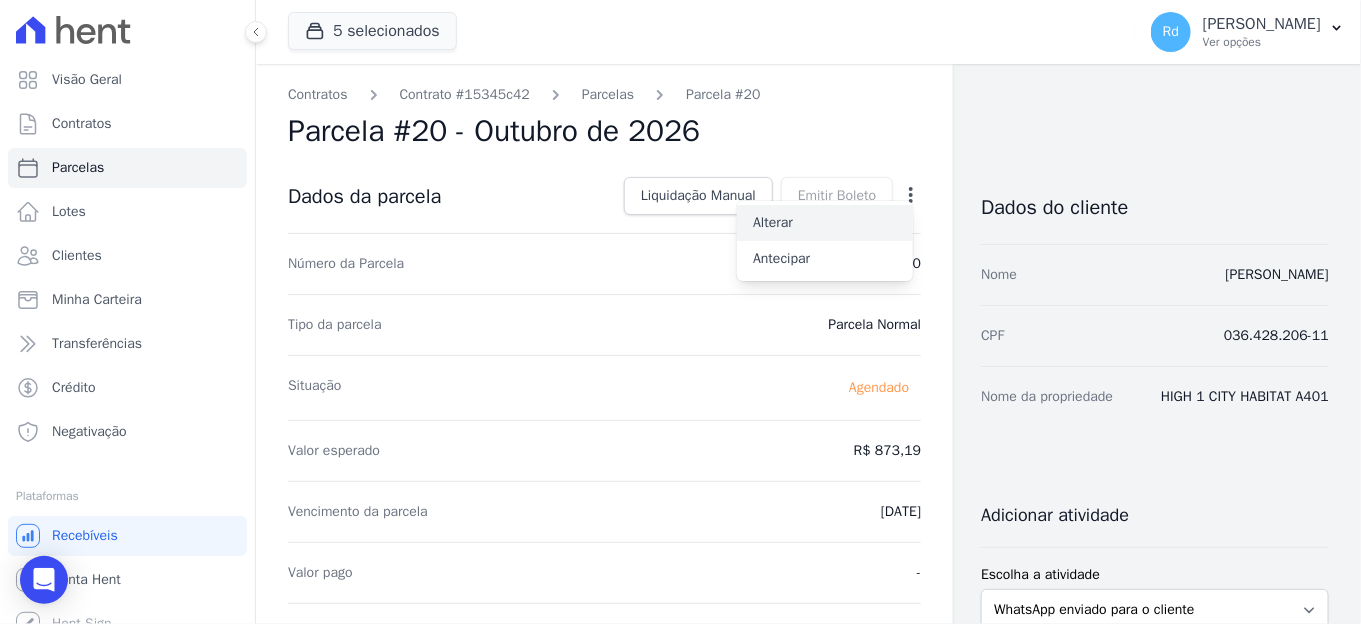 click on "Alterar" at bounding box center (825, 223) 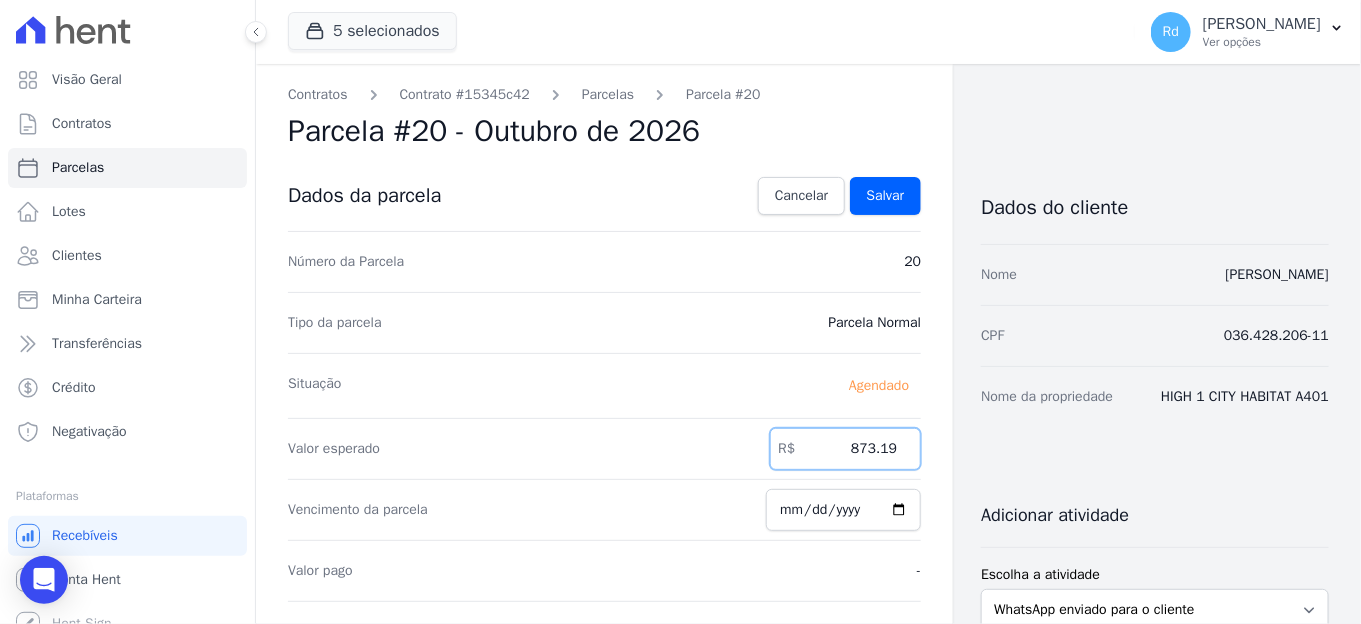 drag, startPoint x: 837, startPoint y: 437, endPoint x: 1043, endPoint y: 462, distance: 207.51144 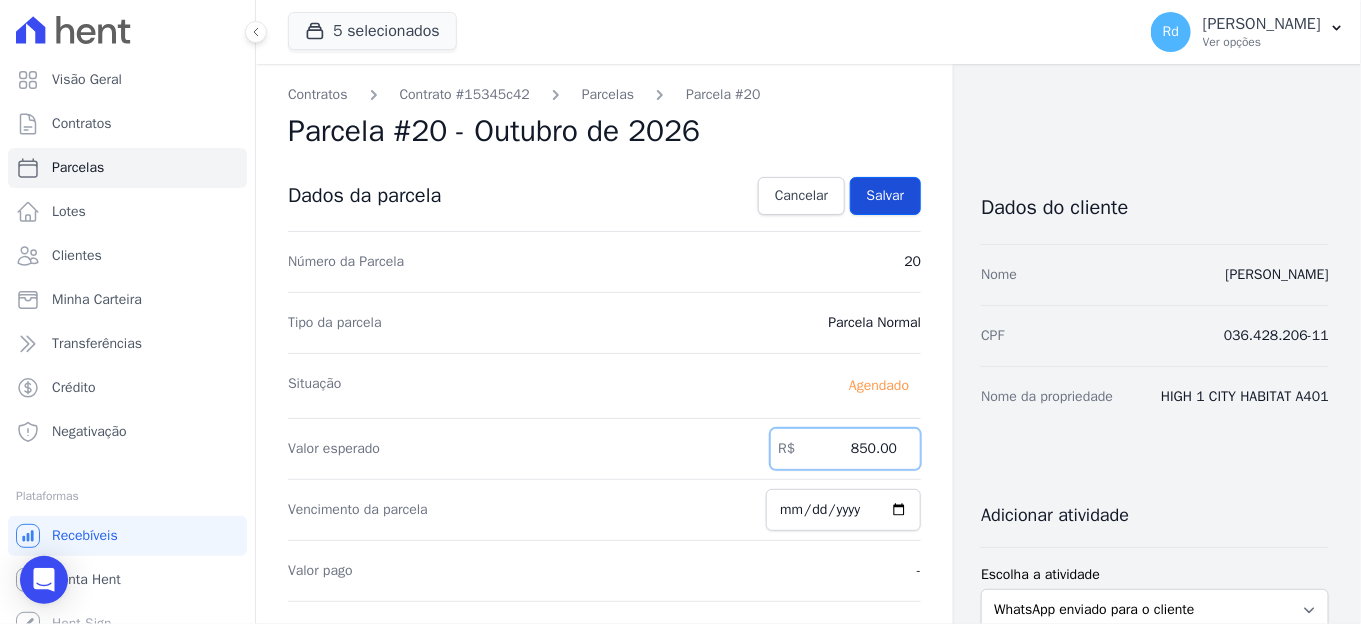 type on "850.00" 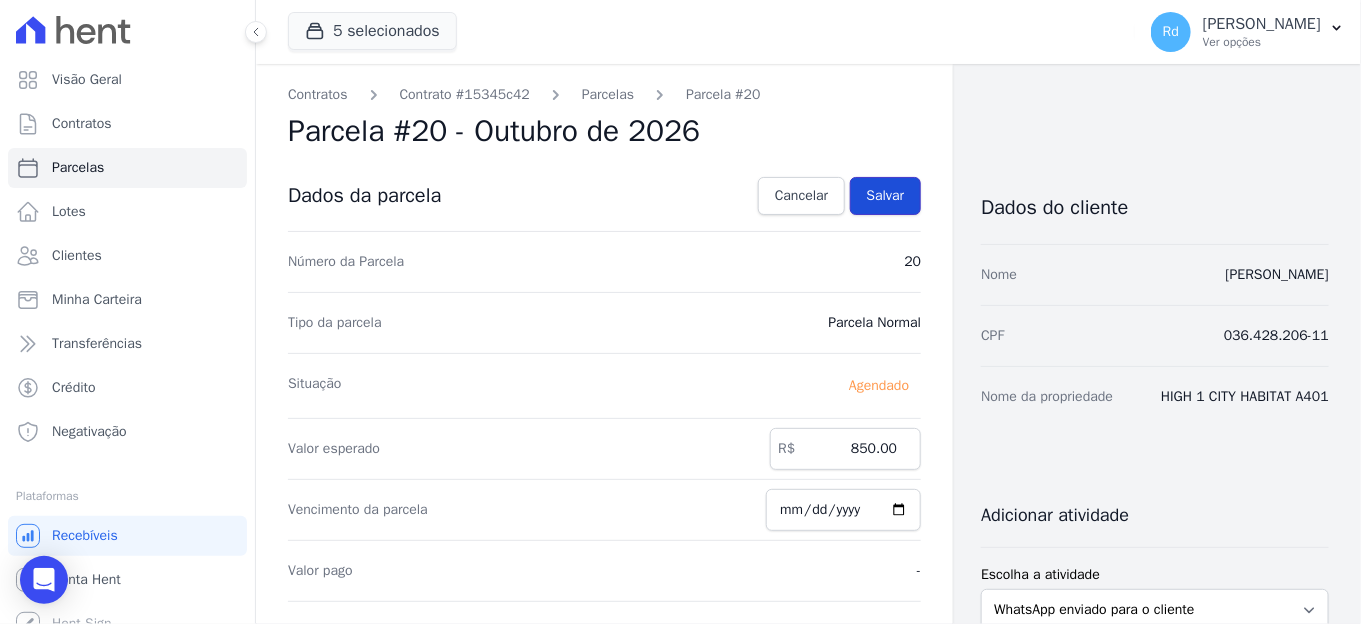 click on "Salvar" at bounding box center [886, 196] 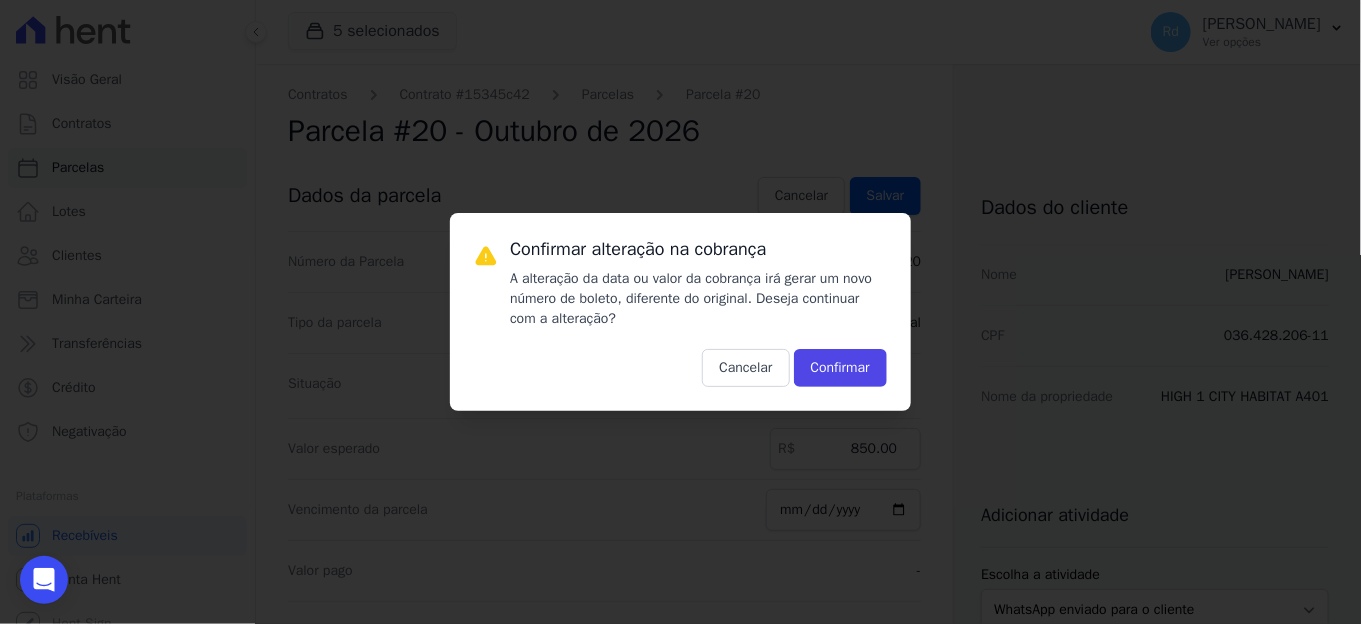 click on "Confirmar alteração na cobrança
A alteração da data ou valor da cobrança irá gerar um novo número de boleto, diferente do original. Deseja continuar com a alteração?
Cancelar
Confirmar" at bounding box center (680, 312) 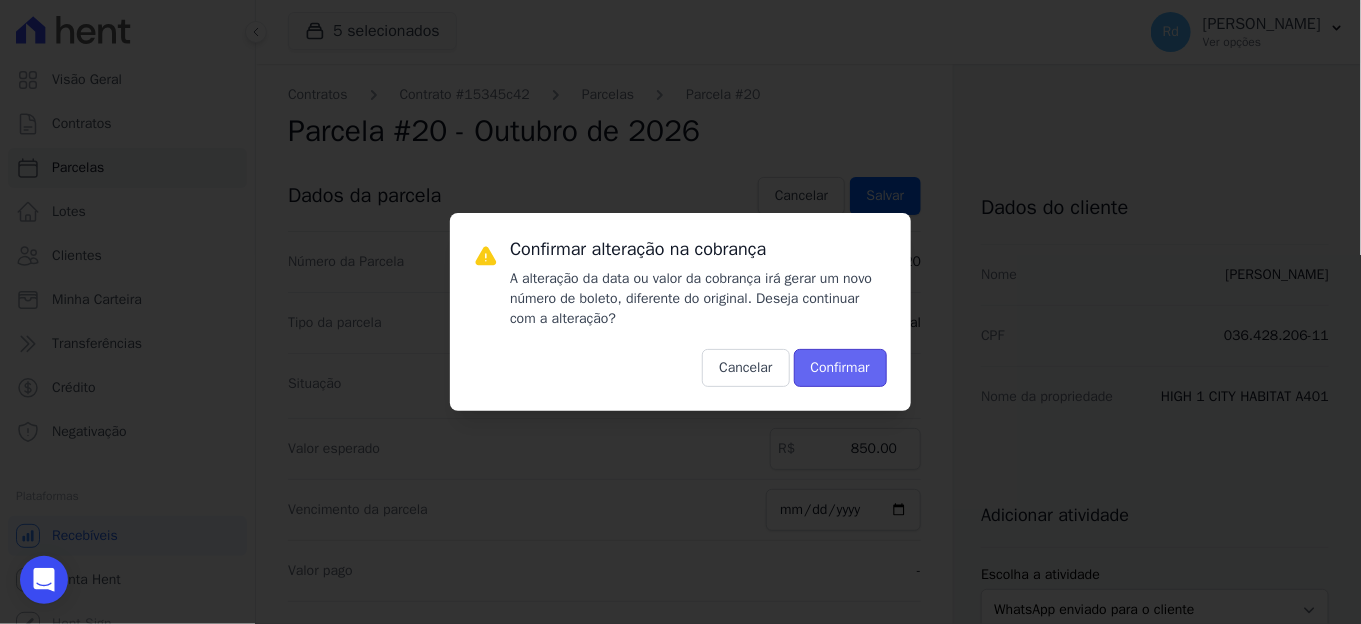 click on "Confirmar" at bounding box center (840, 368) 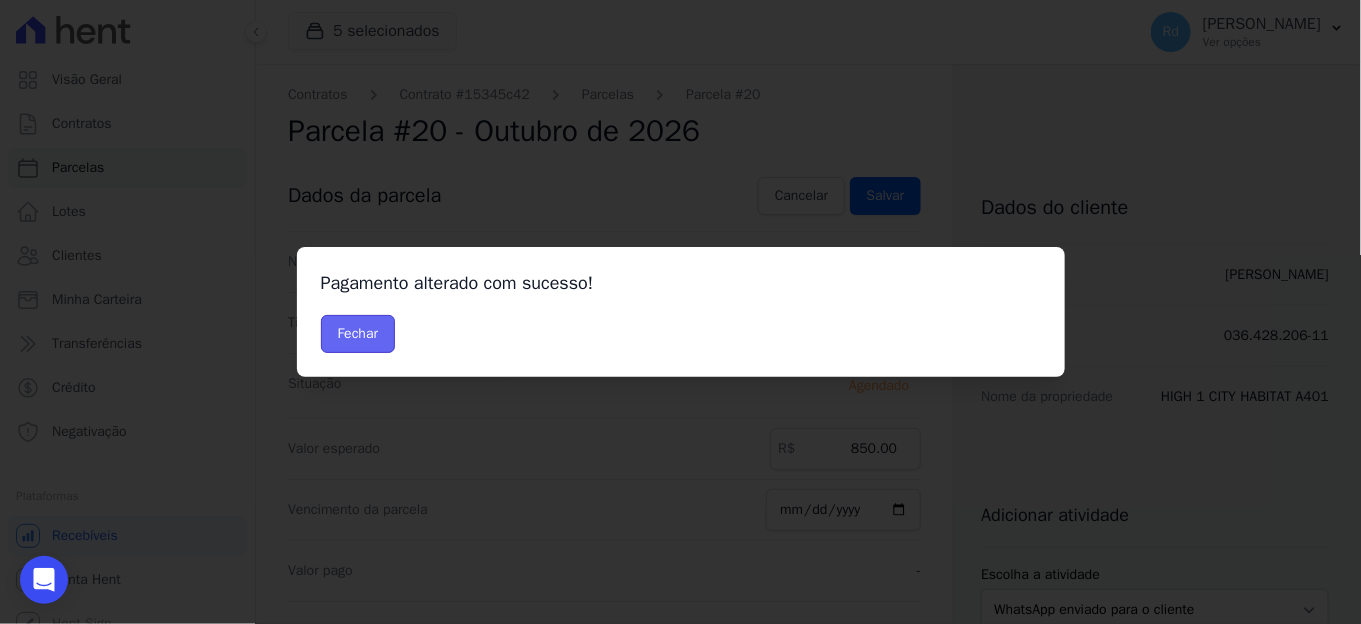 click on "Fechar" at bounding box center (358, 334) 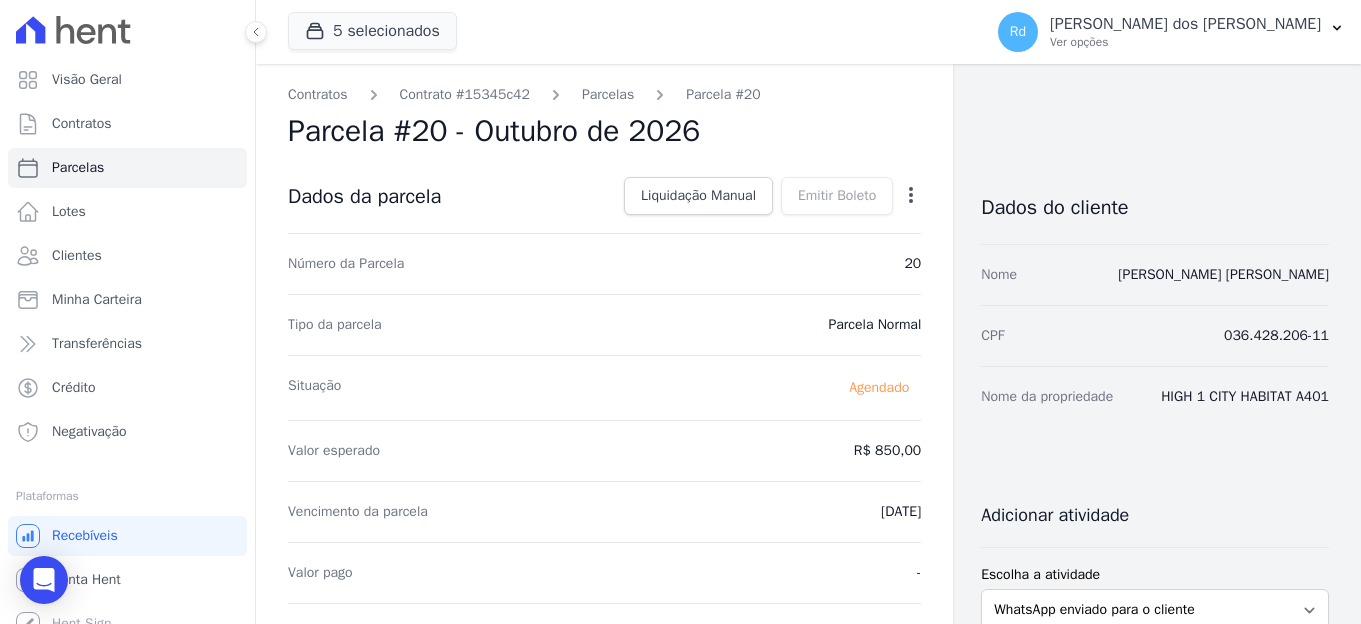scroll, scrollTop: 0, scrollLeft: 0, axis: both 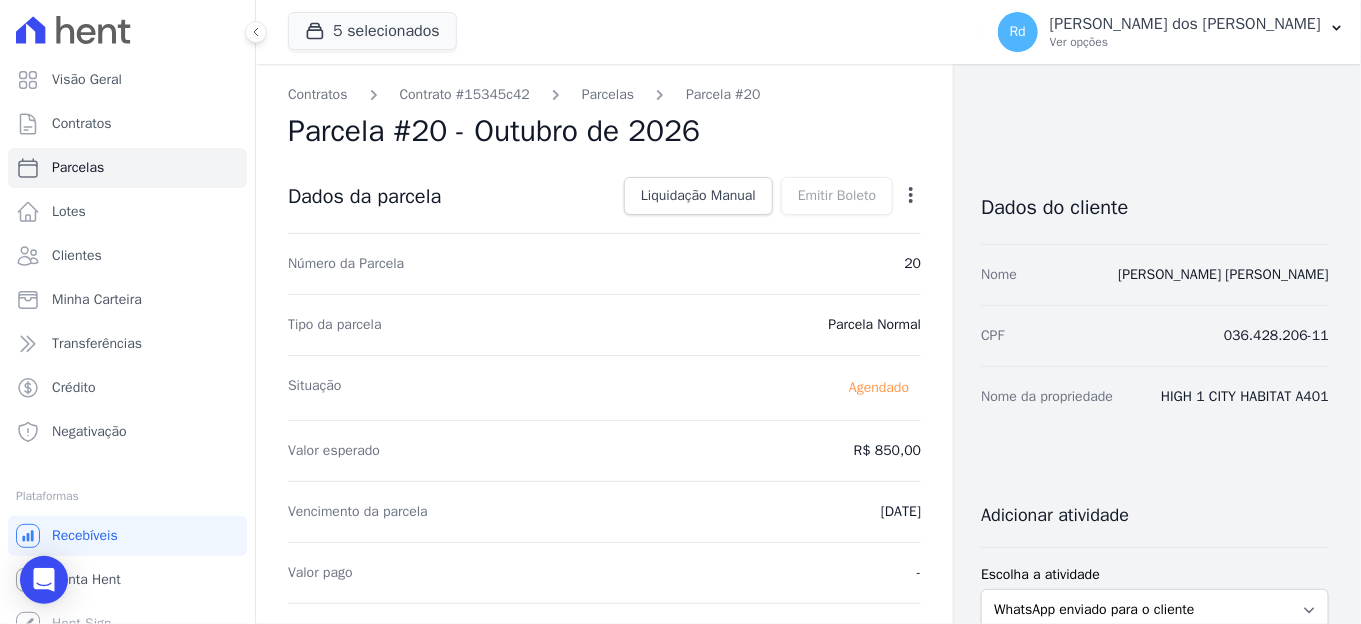 click on "Parcelas" at bounding box center (608, 94) 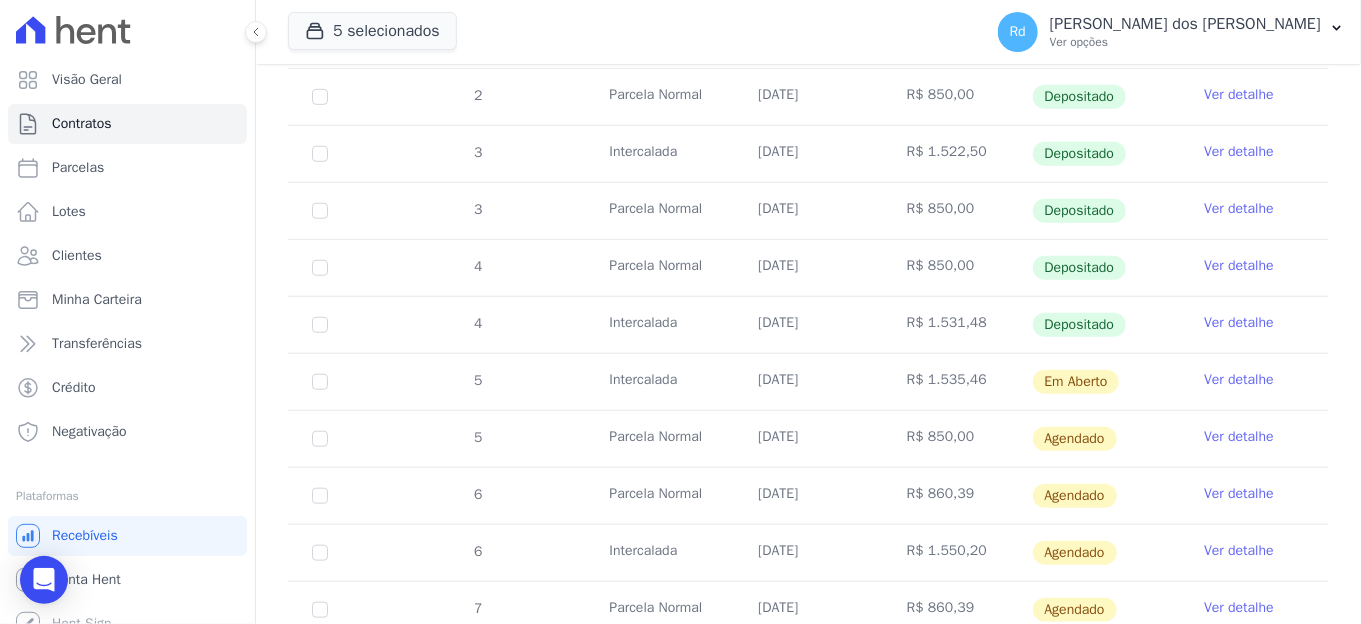 scroll, scrollTop: 555, scrollLeft: 0, axis: vertical 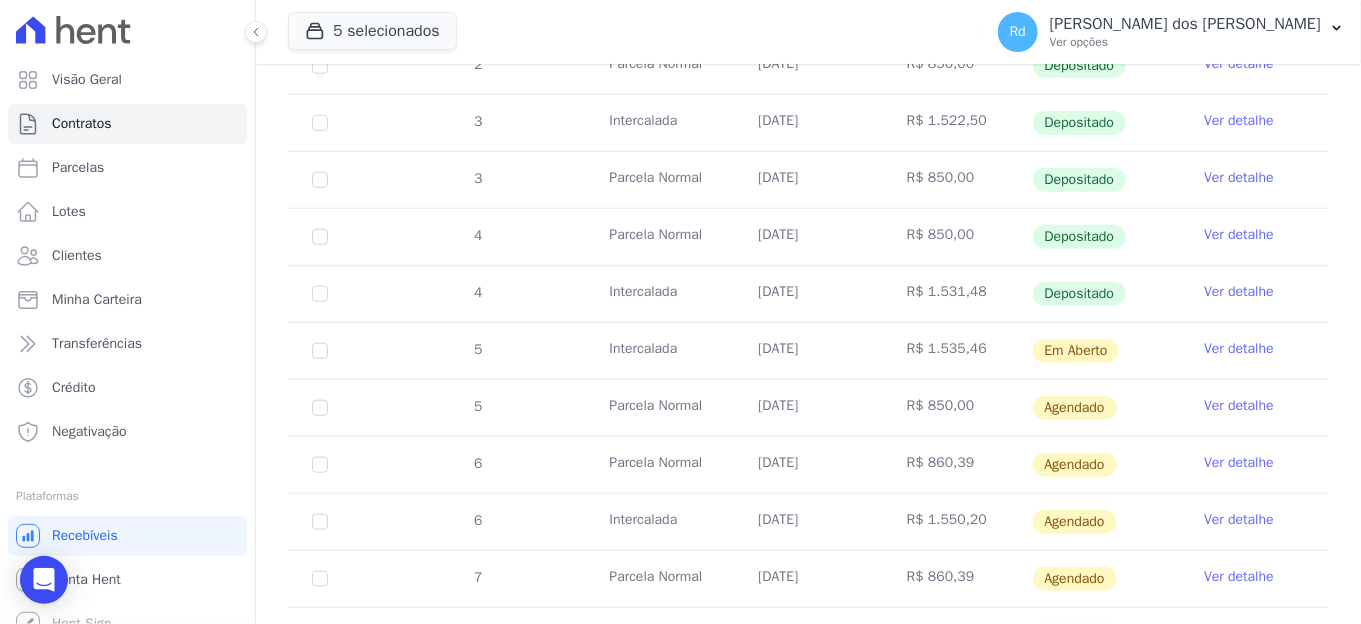 click on "Ver detalhe" at bounding box center [1239, 463] 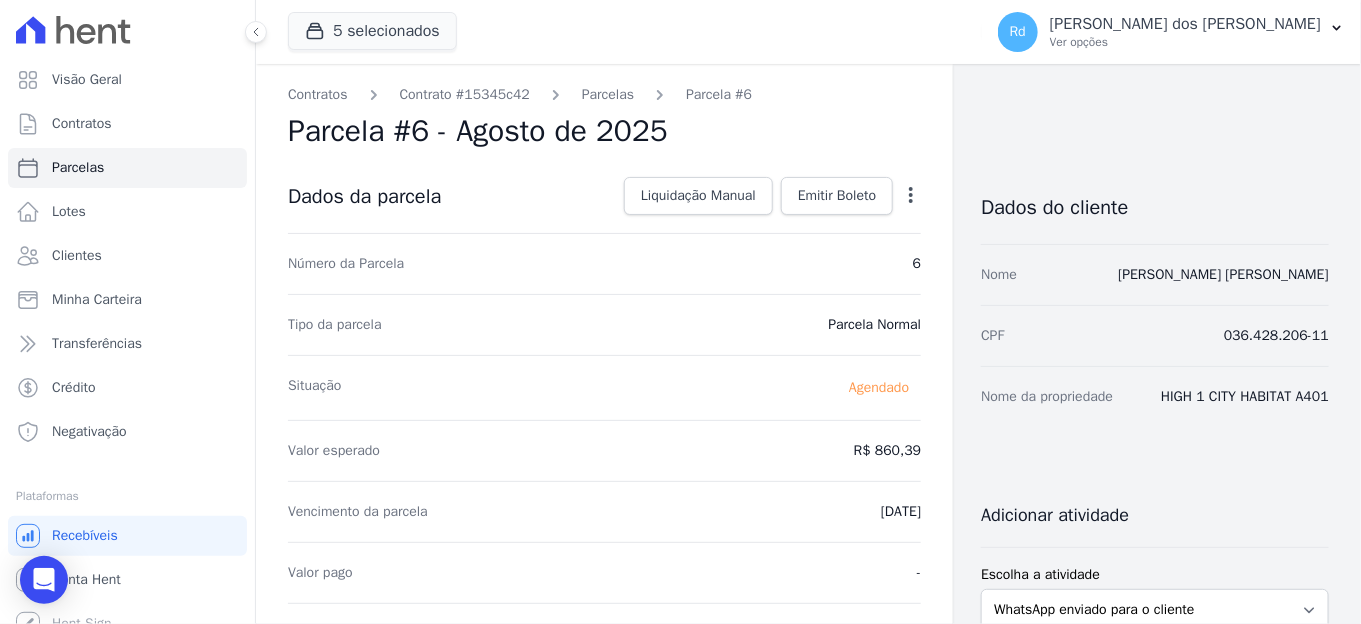 click 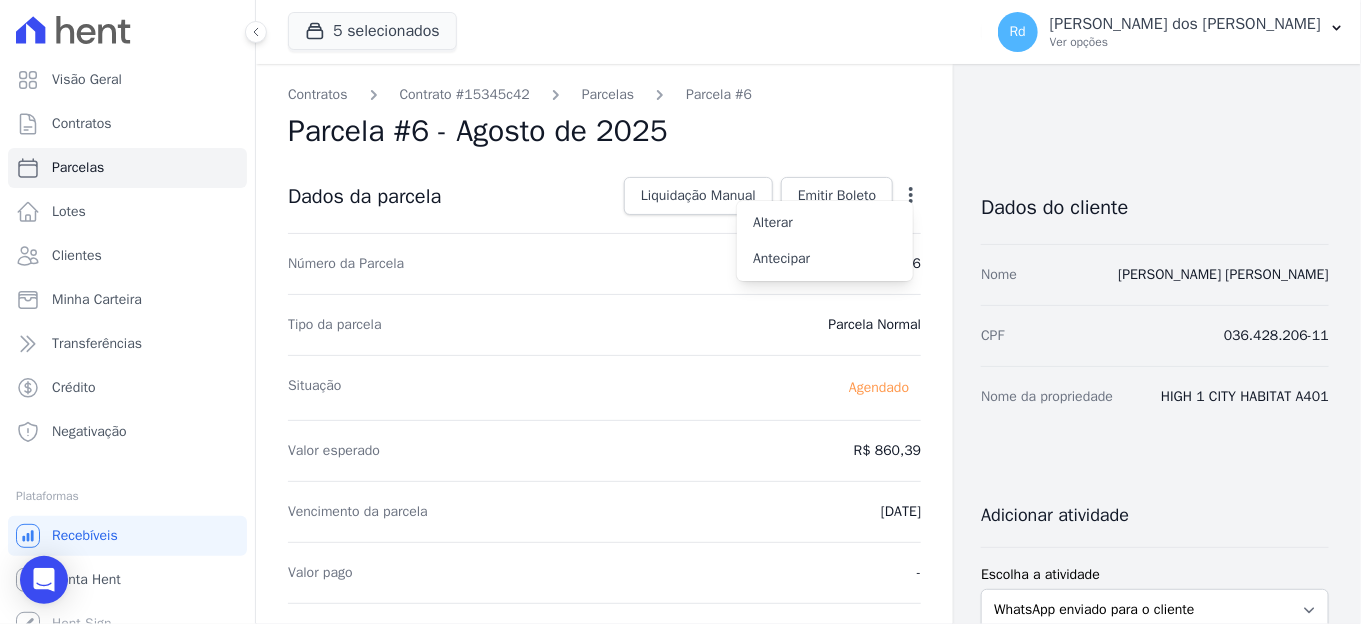 click 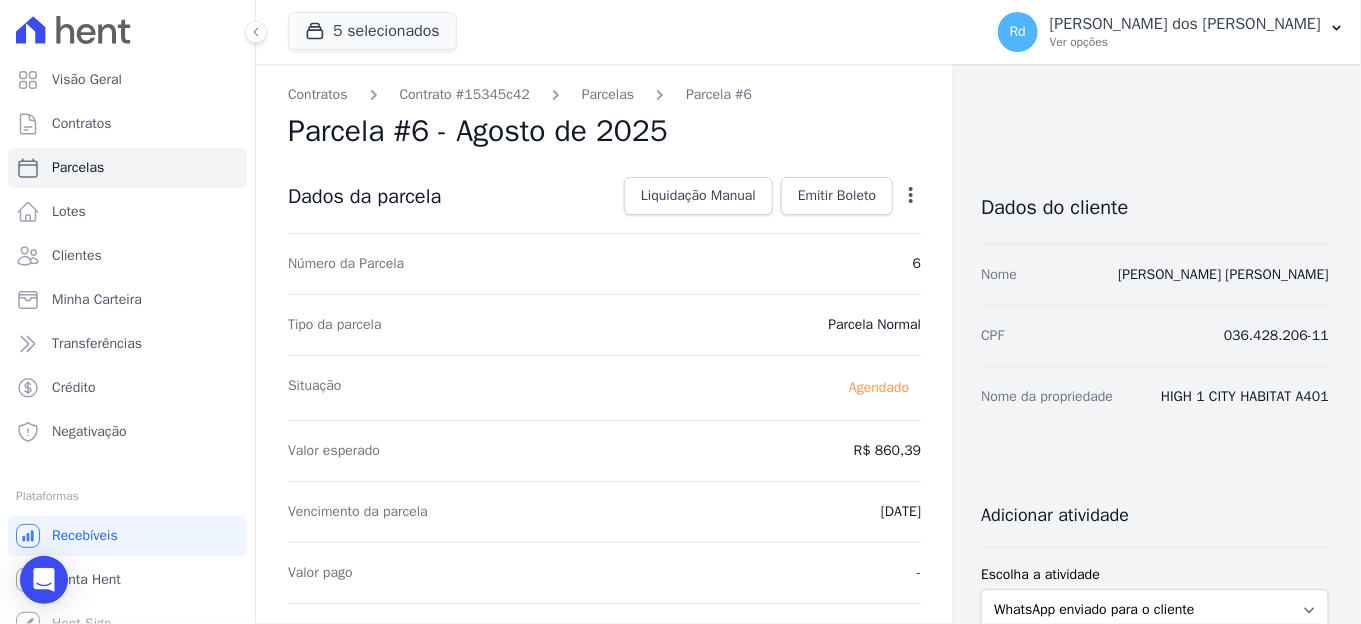 click 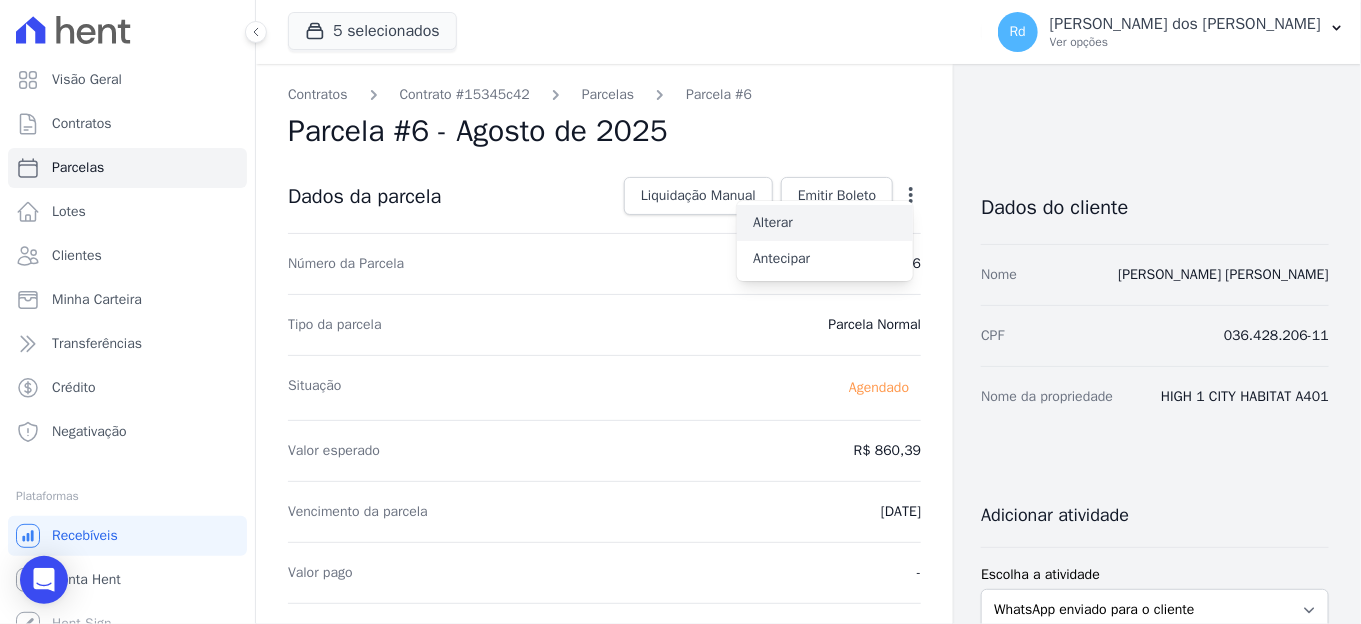 click on "Alterar" at bounding box center [825, 223] 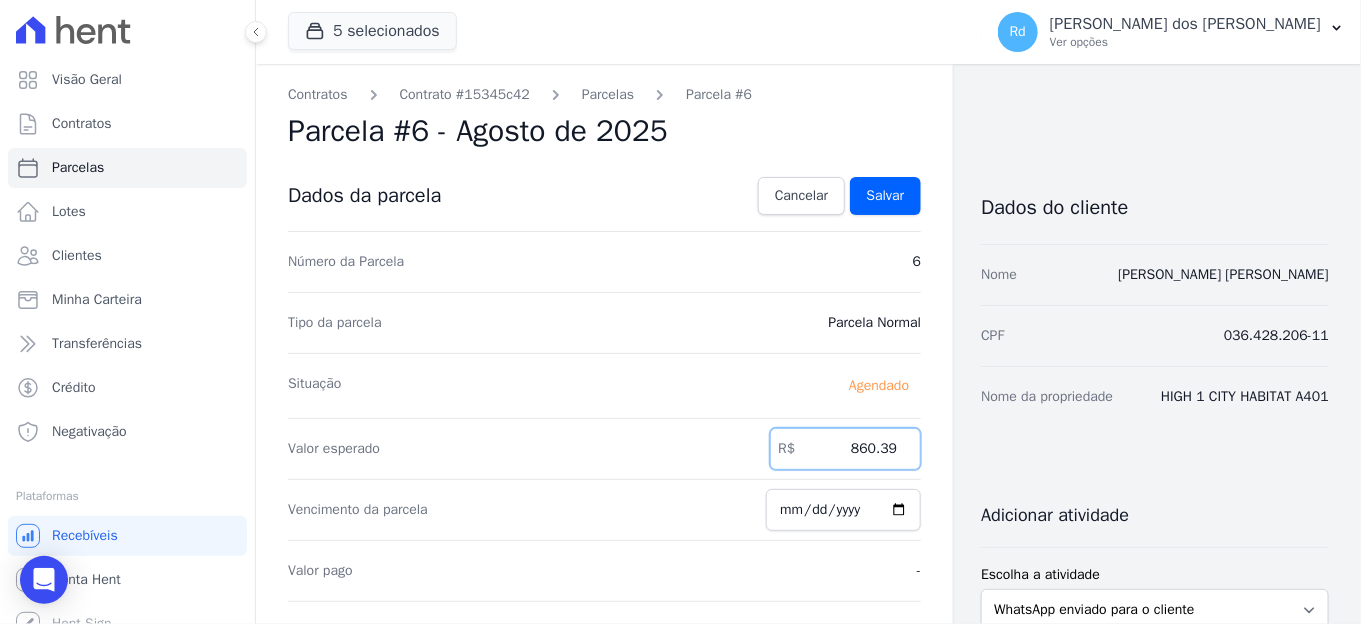 drag, startPoint x: 835, startPoint y: 431, endPoint x: 1056, endPoint y: 427, distance: 221.0362 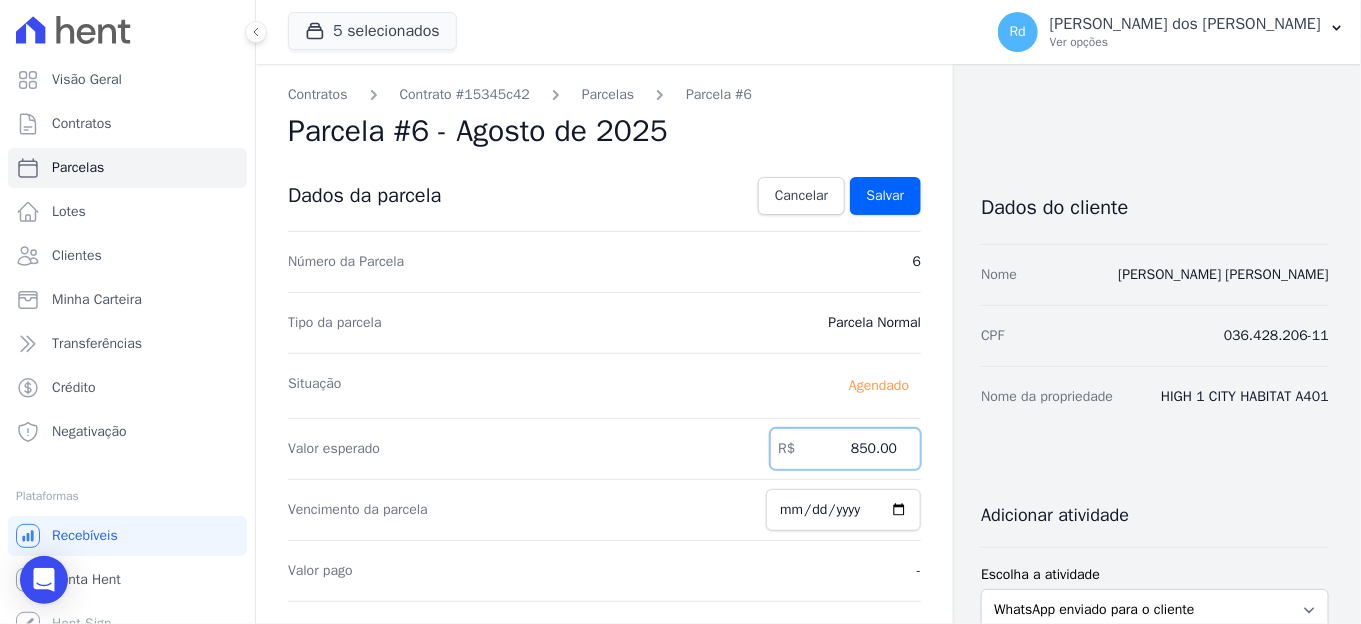 type on "850.00" 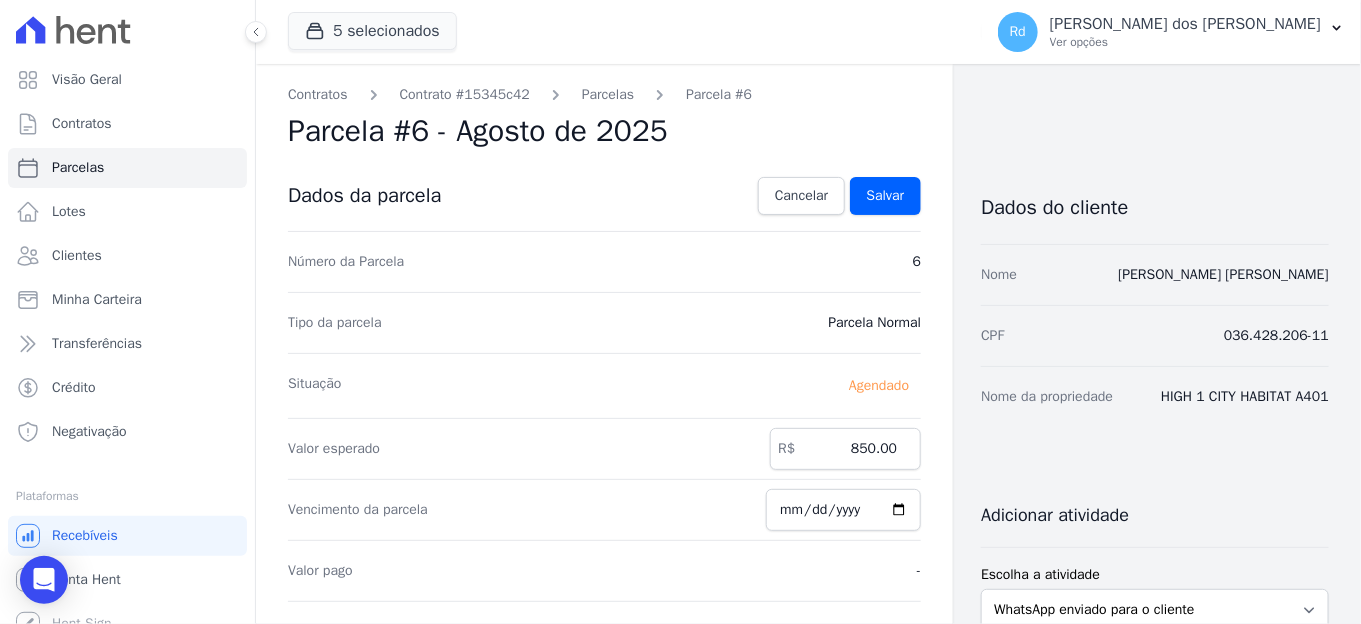 drag, startPoint x: 906, startPoint y: 214, endPoint x: 878, endPoint y: 200, distance: 31.304953 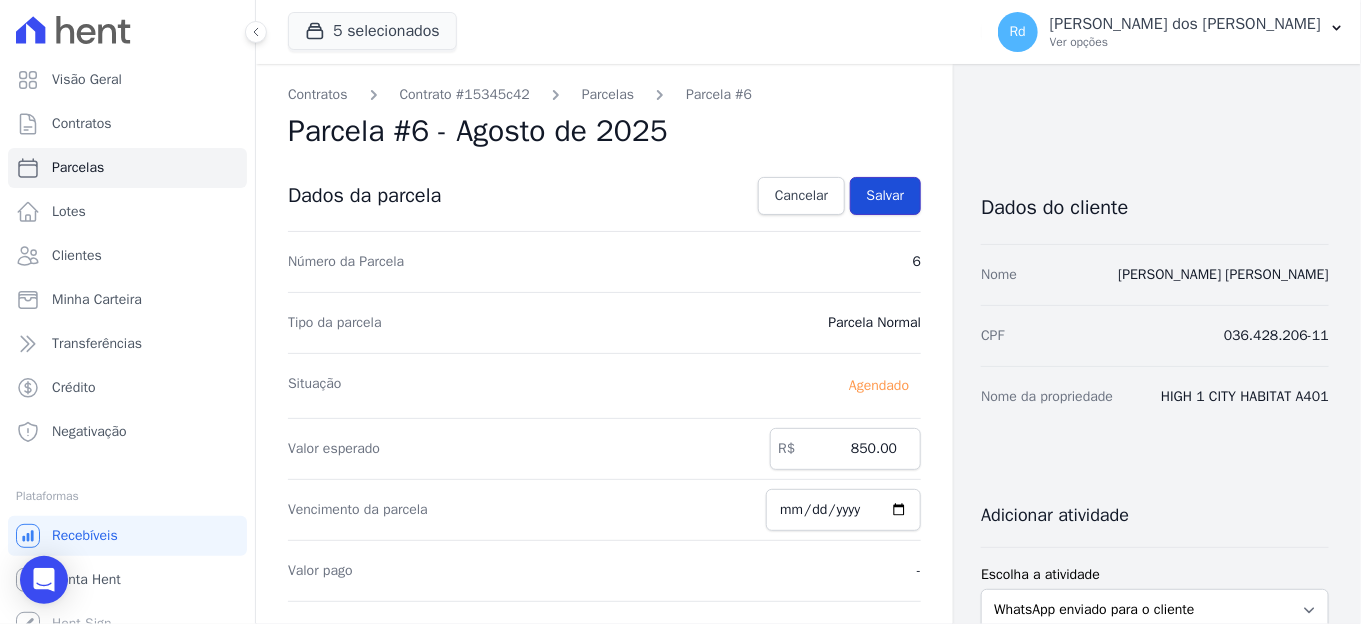 click on "Salvar" at bounding box center [886, 196] 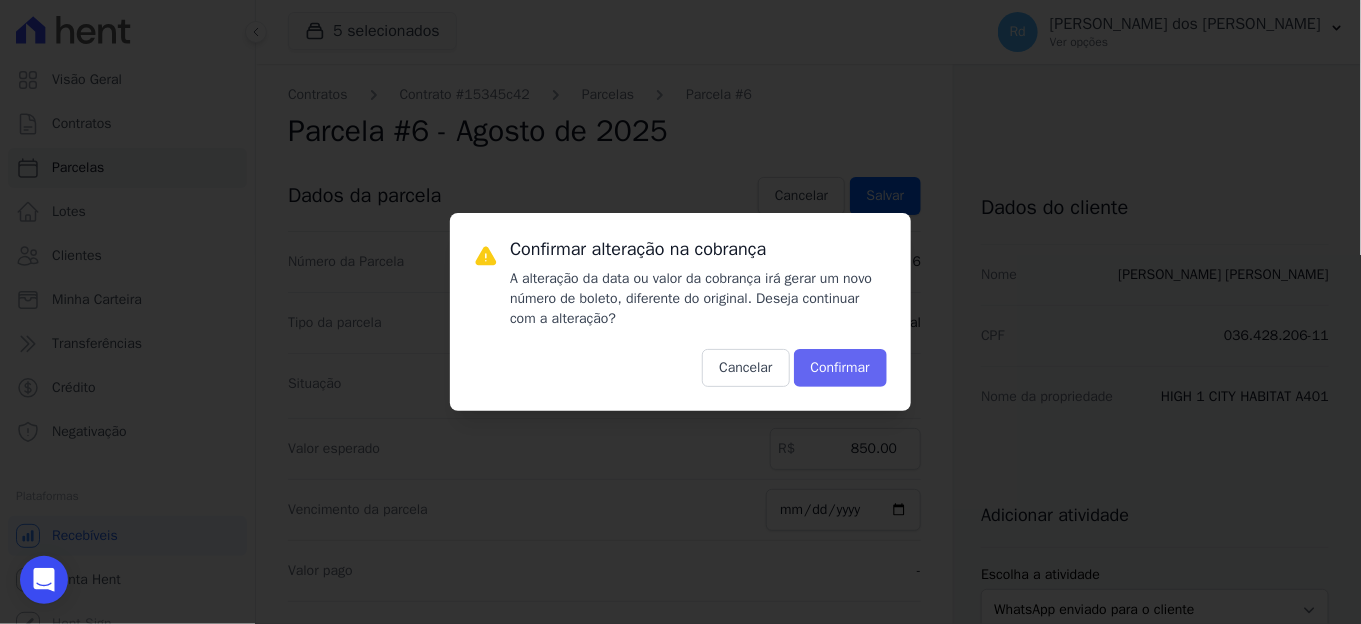 drag, startPoint x: 849, startPoint y: 398, endPoint x: 880, endPoint y: 349, distance: 57.982758 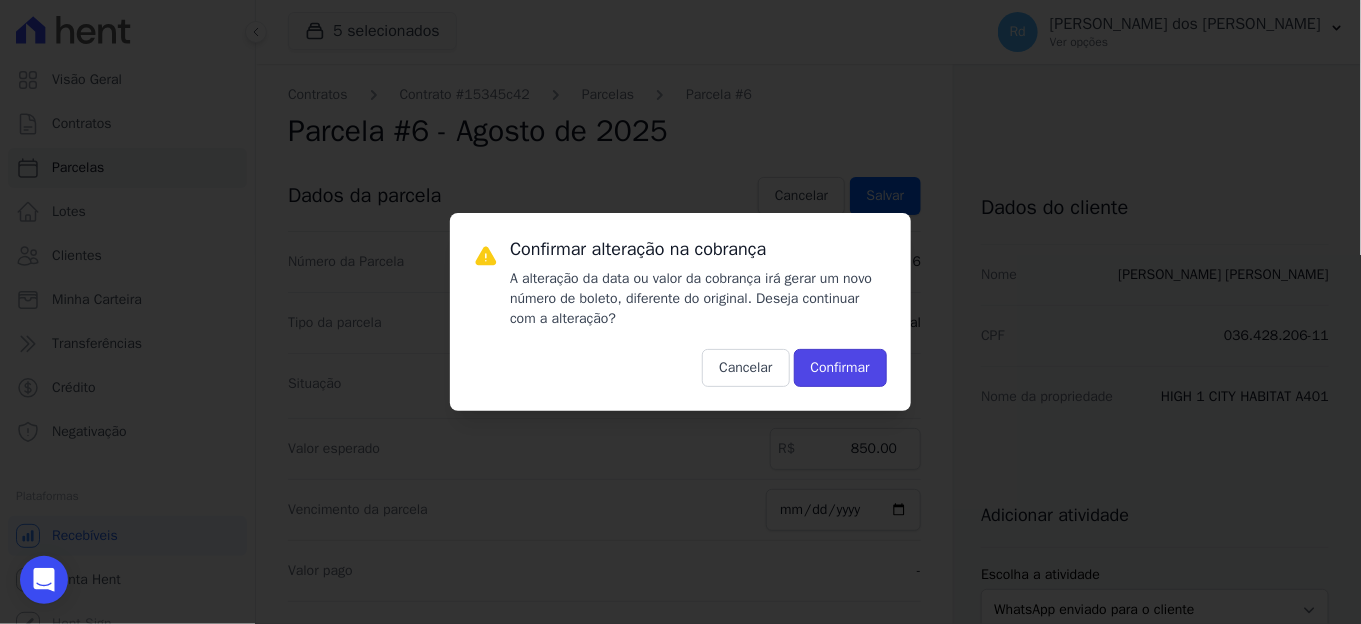 click on "Cancelar
Confirmar" at bounding box center (698, 368) 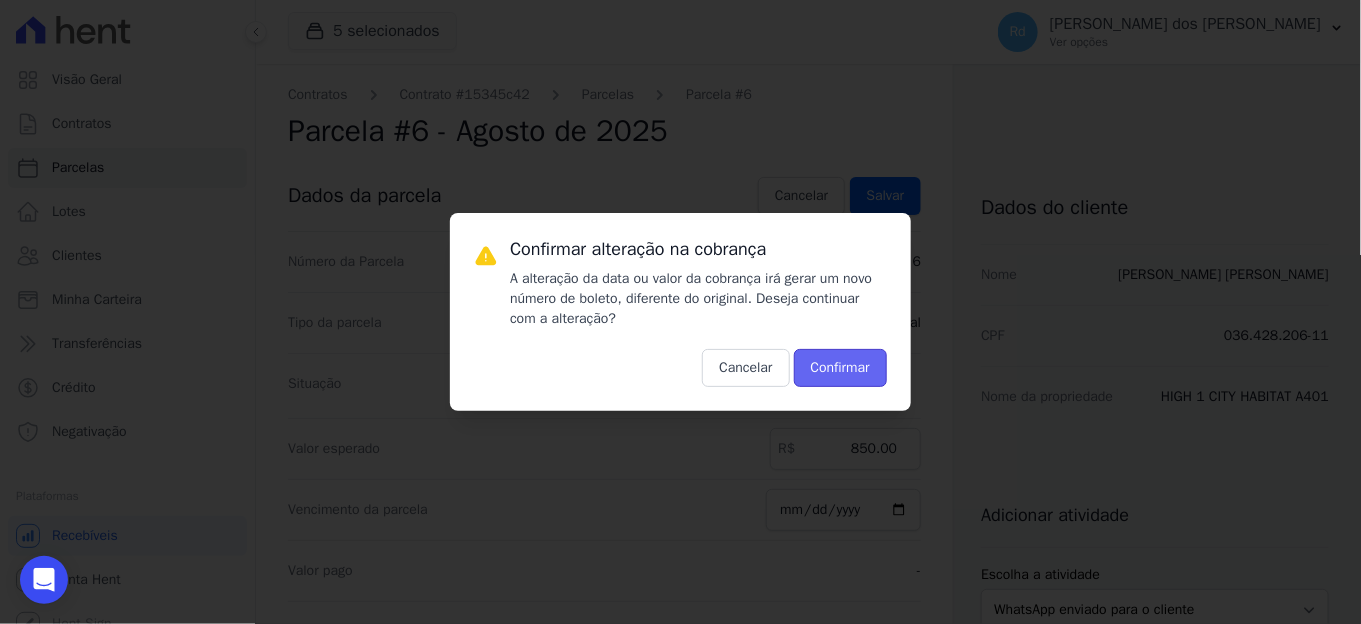click on "Confirmar" at bounding box center (840, 368) 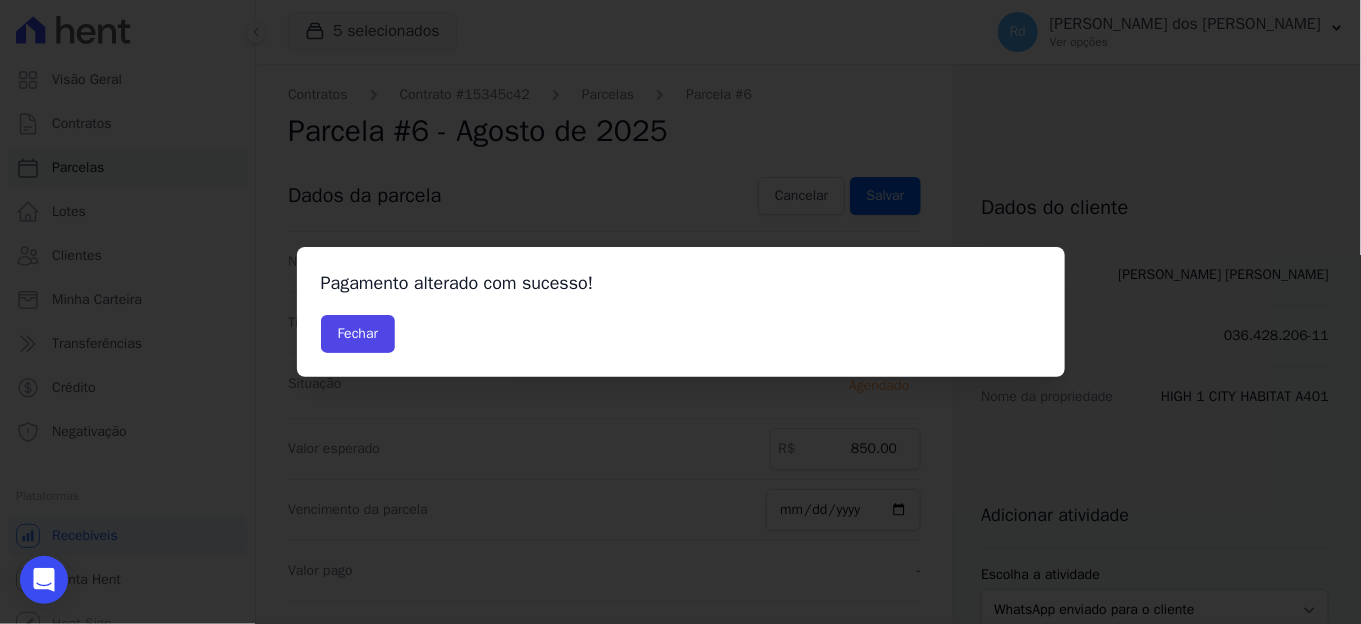 click on "Pagamento alterado com sucesso!
Fechar" at bounding box center (681, 312) 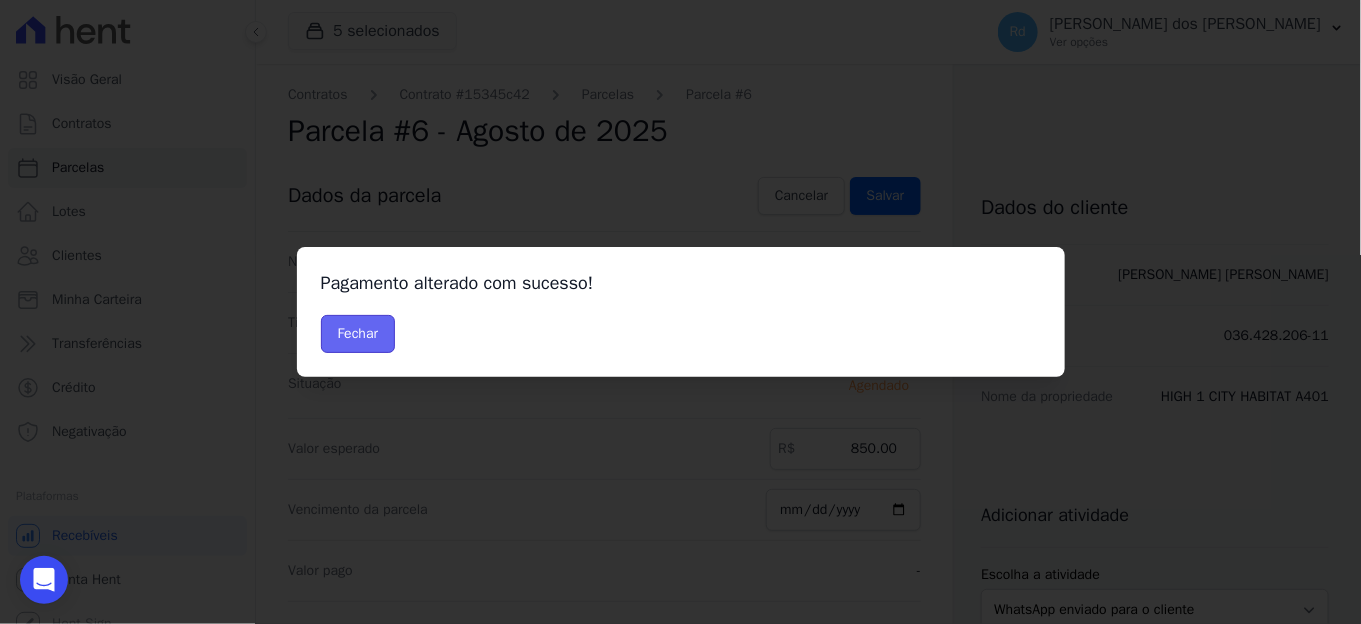 click on "Fechar" at bounding box center (358, 334) 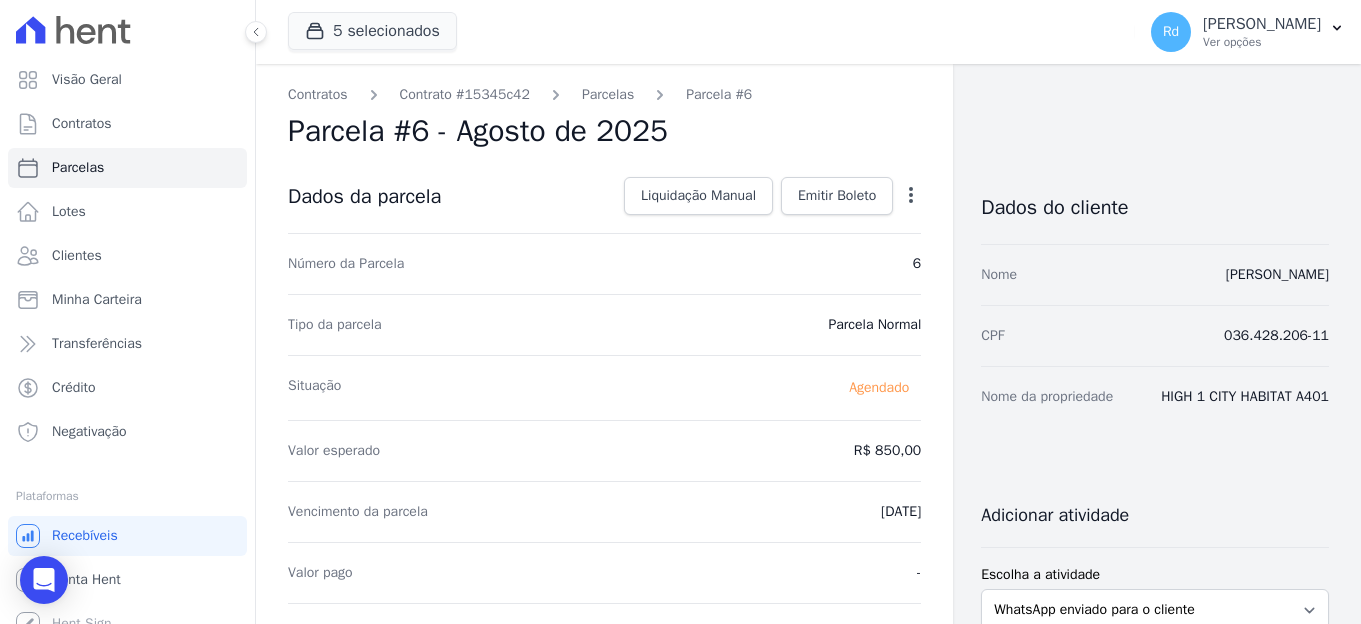 scroll, scrollTop: 0, scrollLeft: 0, axis: both 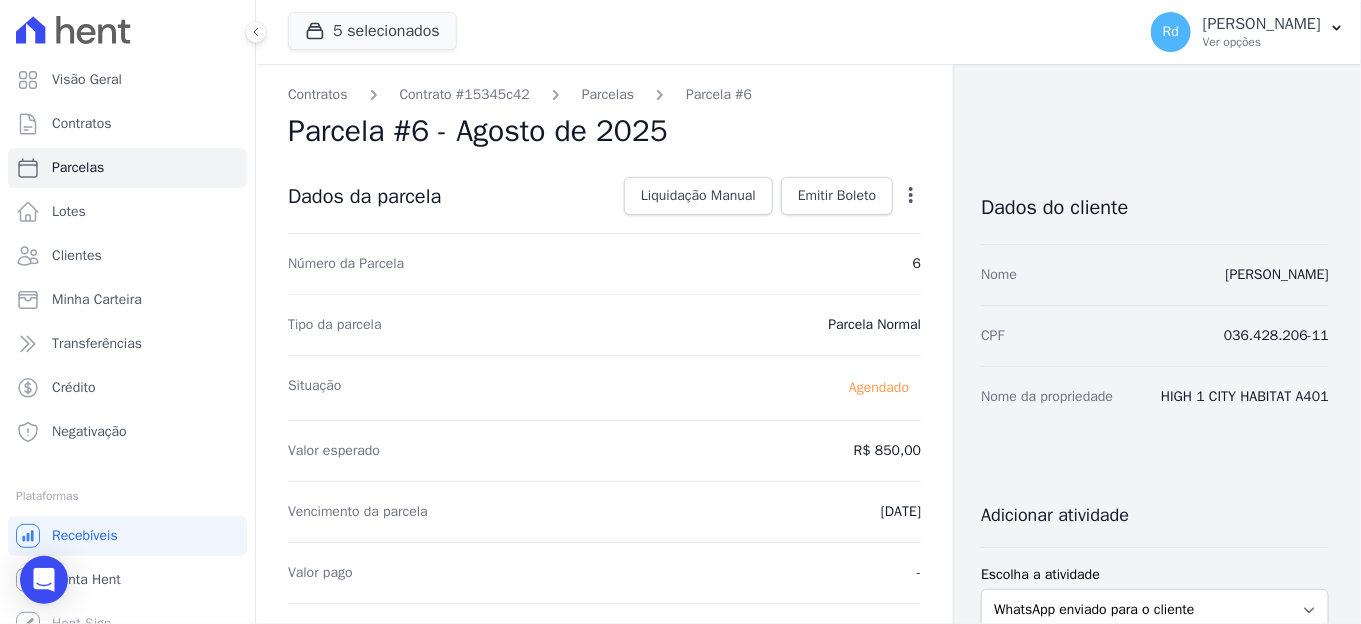 click on "Contratos
Contrato
#15345c42
[GEOGRAPHIC_DATA]
Parcela
#6" at bounding box center (520, 94) 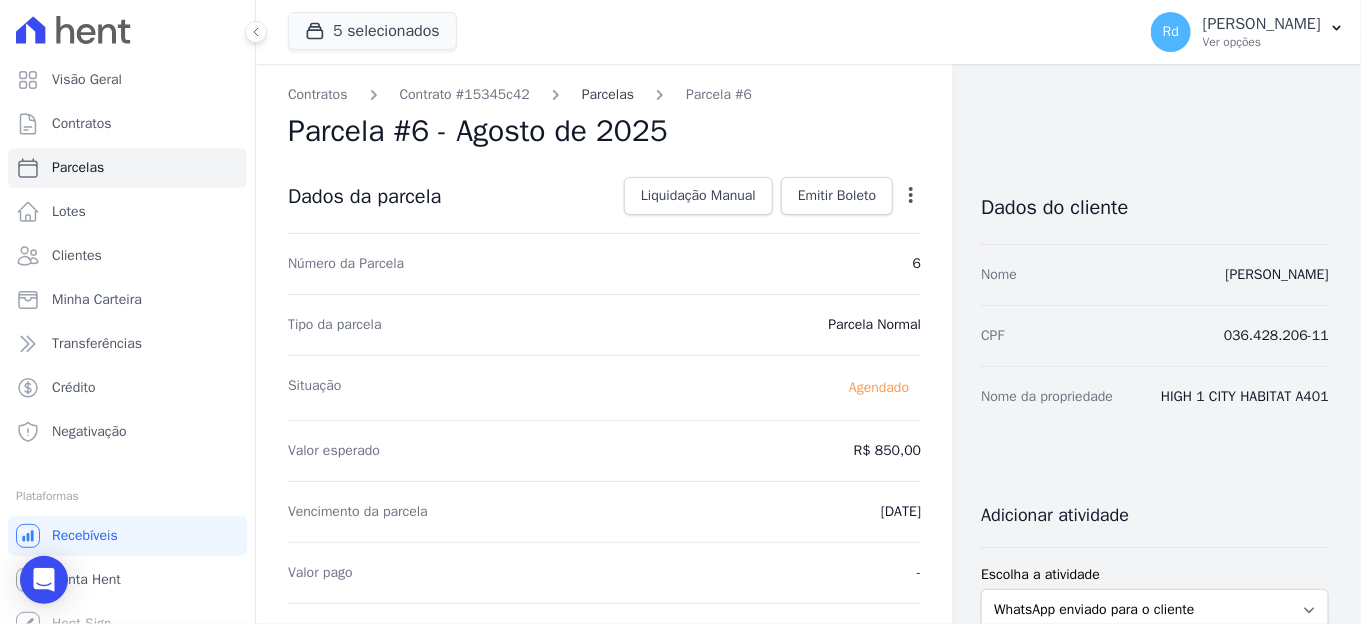 click on "Parcelas" at bounding box center (608, 94) 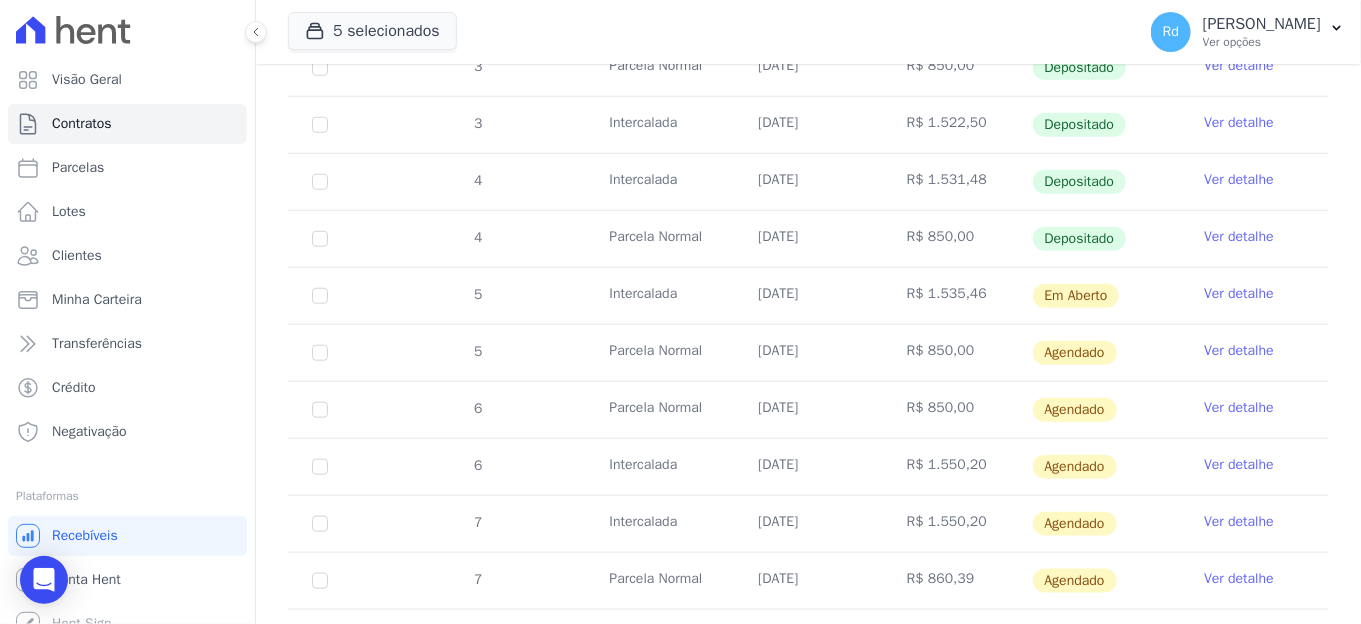 scroll, scrollTop: 777, scrollLeft: 0, axis: vertical 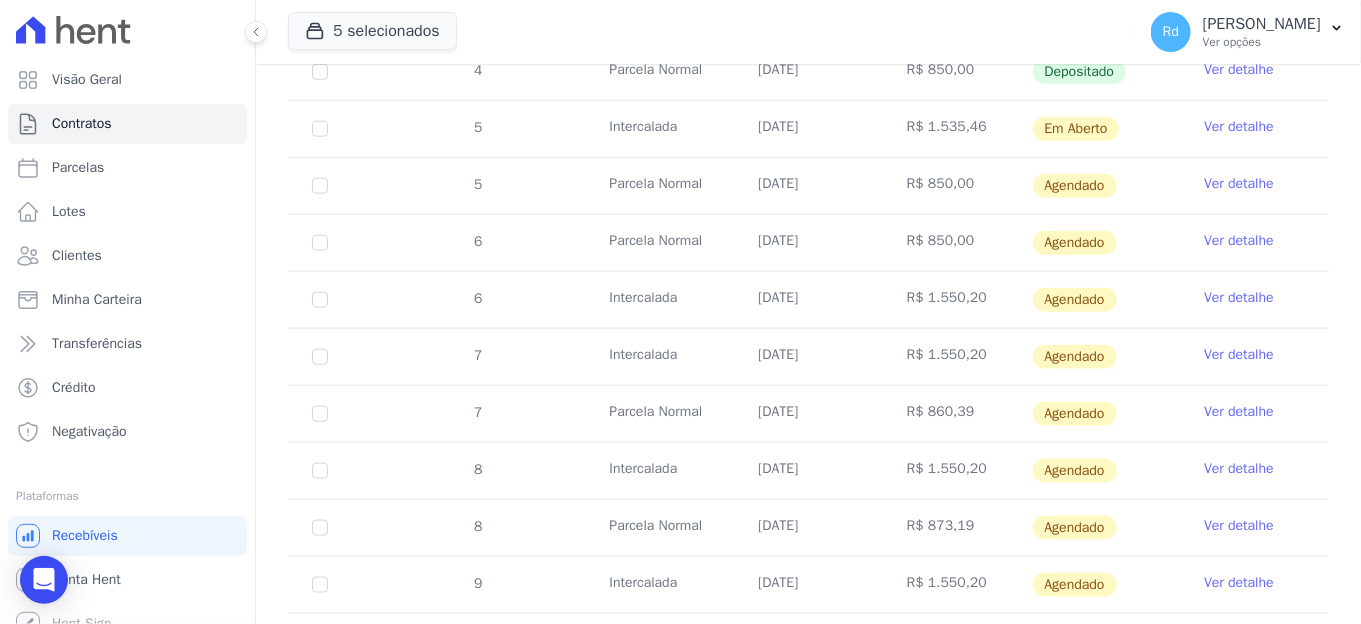 click on "Ver detalhe" at bounding box center (1239, 412) 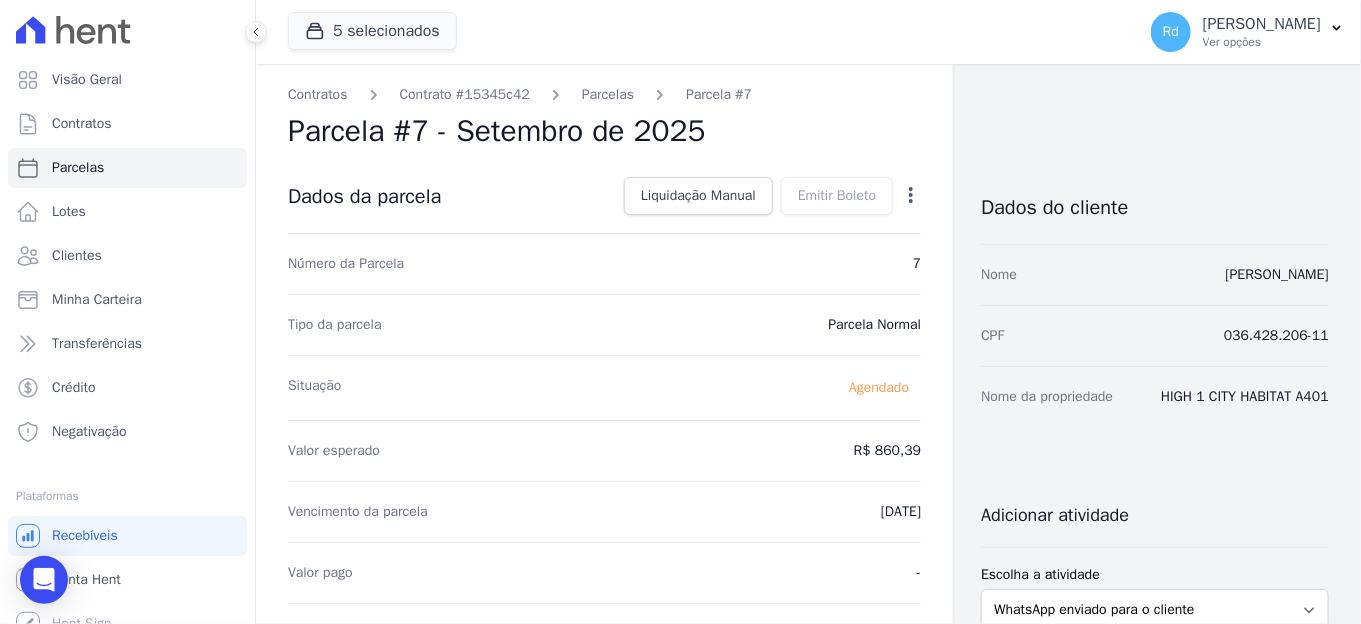 click on "Open options
Alterar
Antecipar" at bounding box center (907, 198) 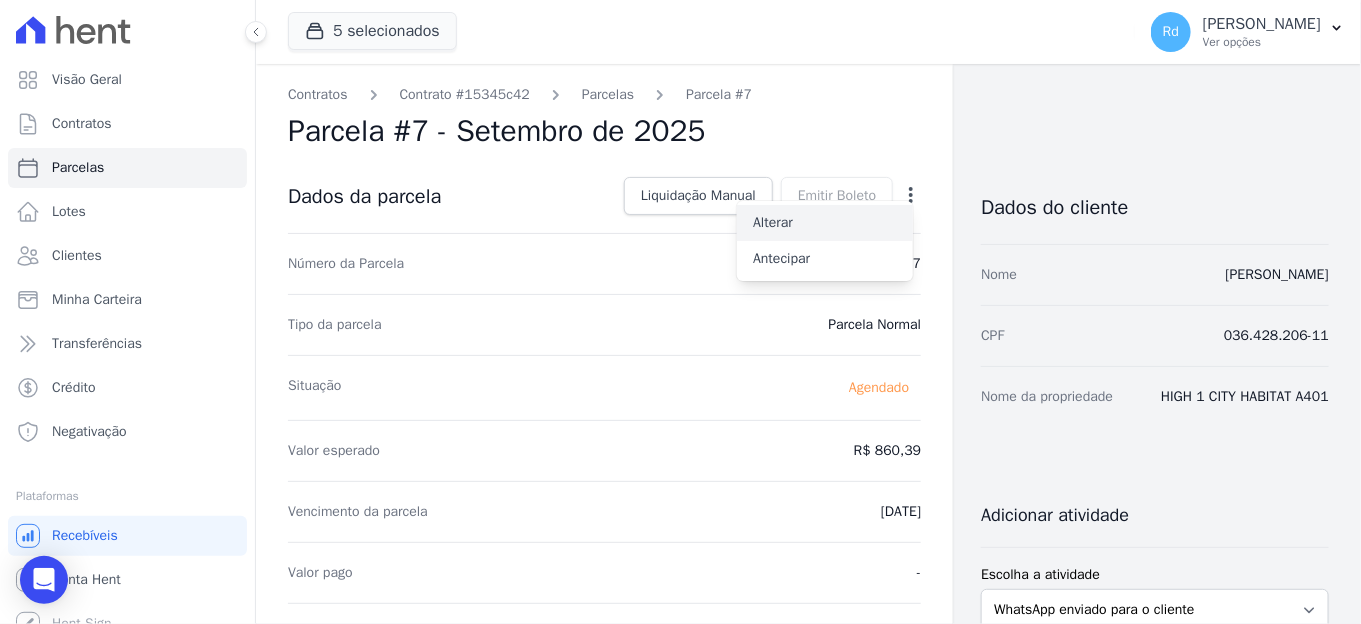 click on "Alterar" at bounding box center (825, 223) 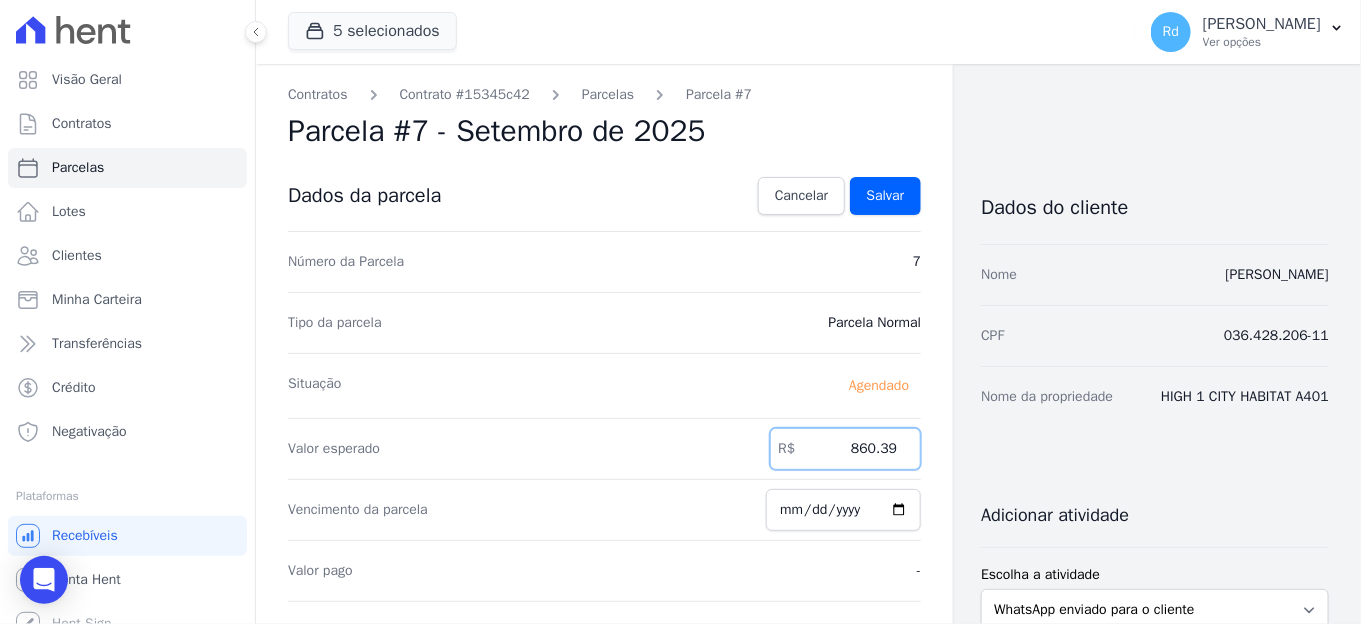 drag, startPoint x: 851, startPoint y: 435, endPoint x: 999, endPoint y: 434, distance: 148.00337 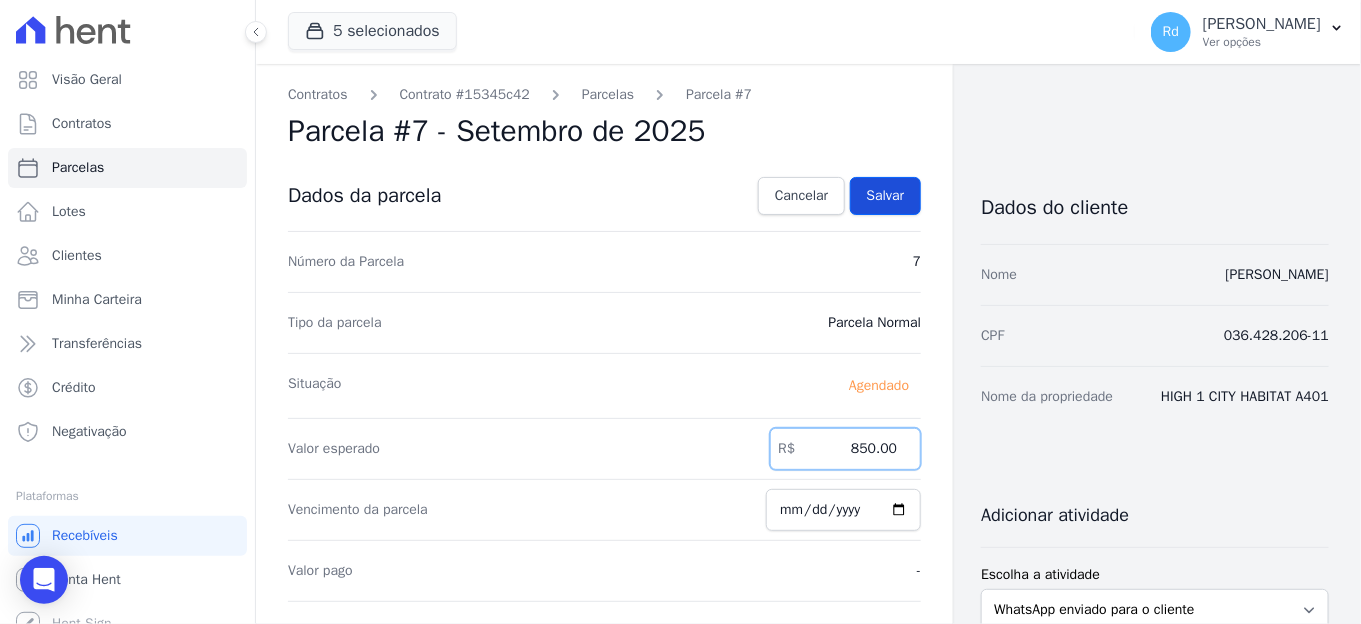 type on "850.00" 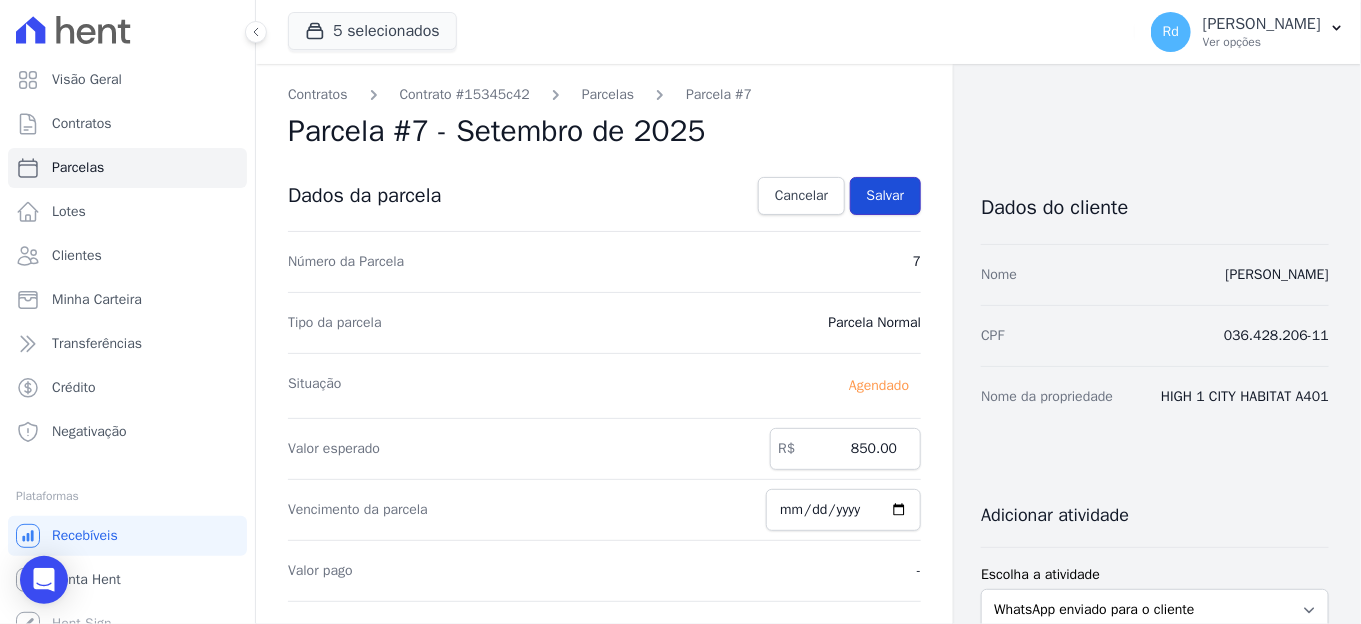 click on "Salvar" at bounding box center (886, 196) 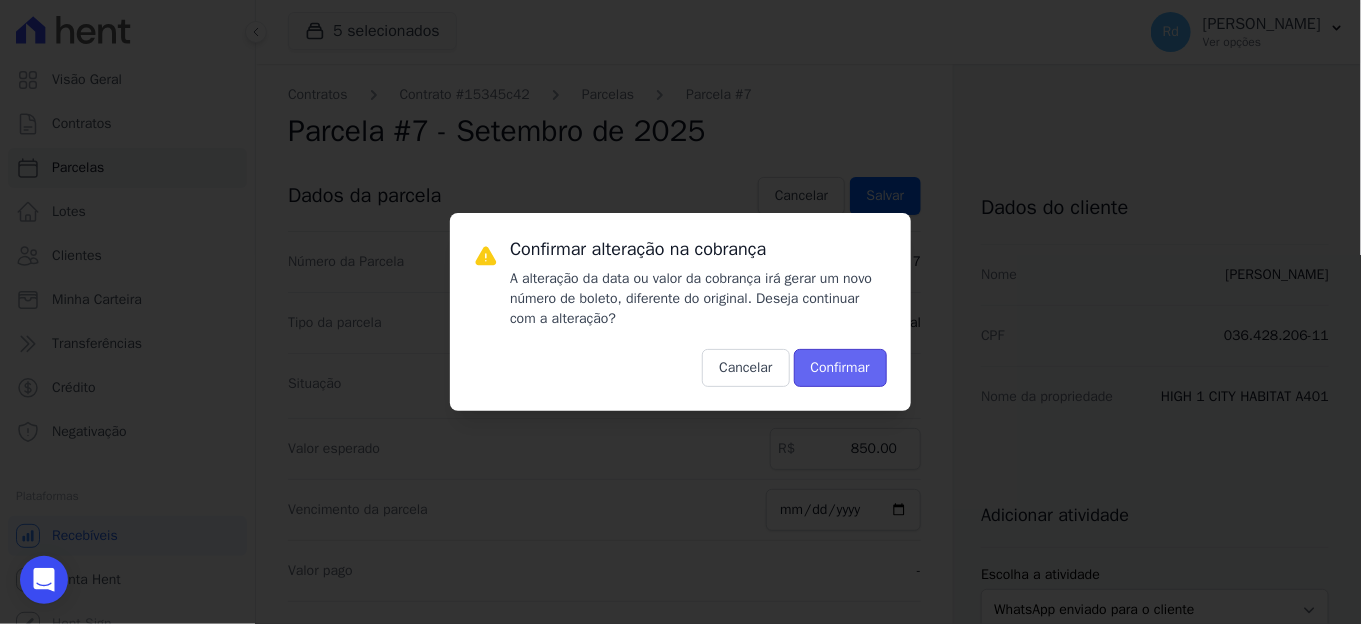 click on "Confirmar" at bounding box center (840, 368) 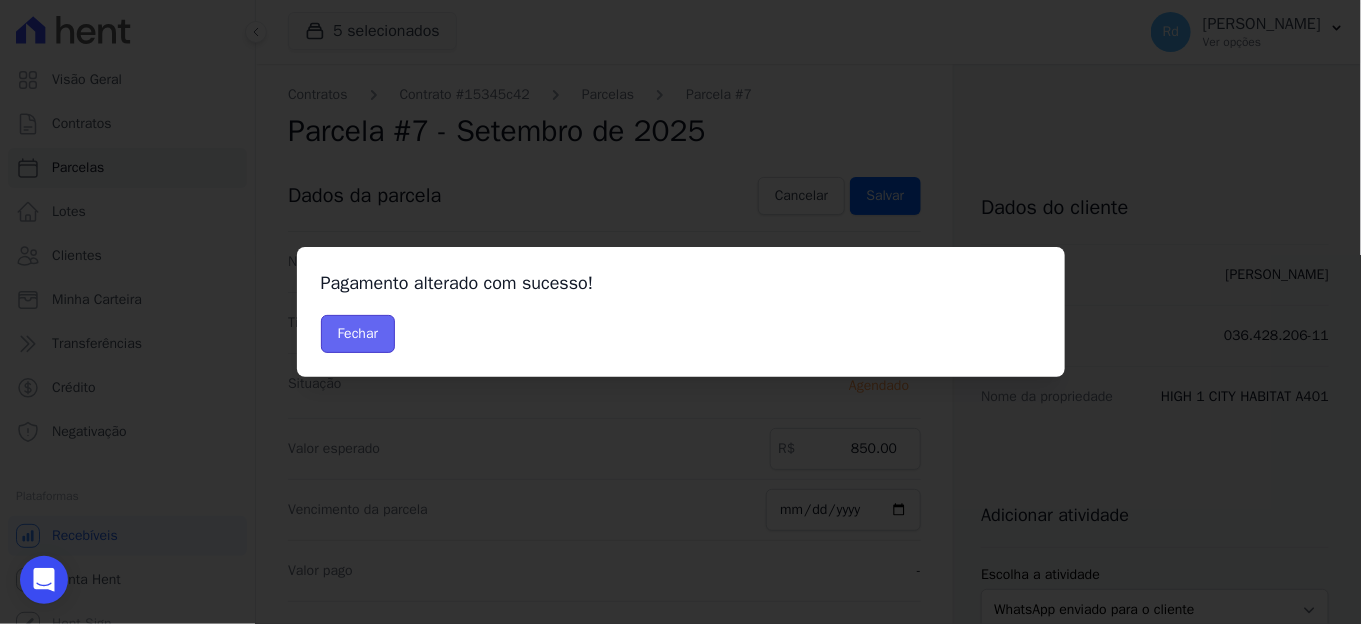 click on "Fechar" at bounding box center (358, 334) 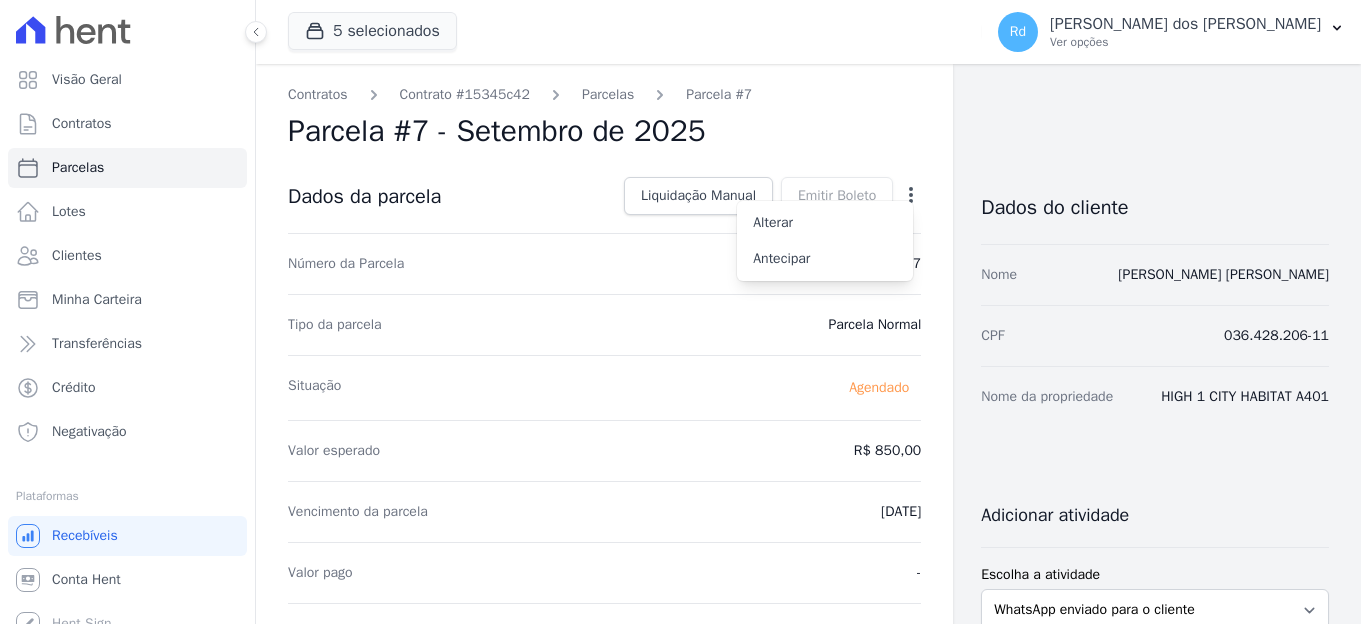 scroll, scrollTop: 0, scrollLeft: 0, axis: both 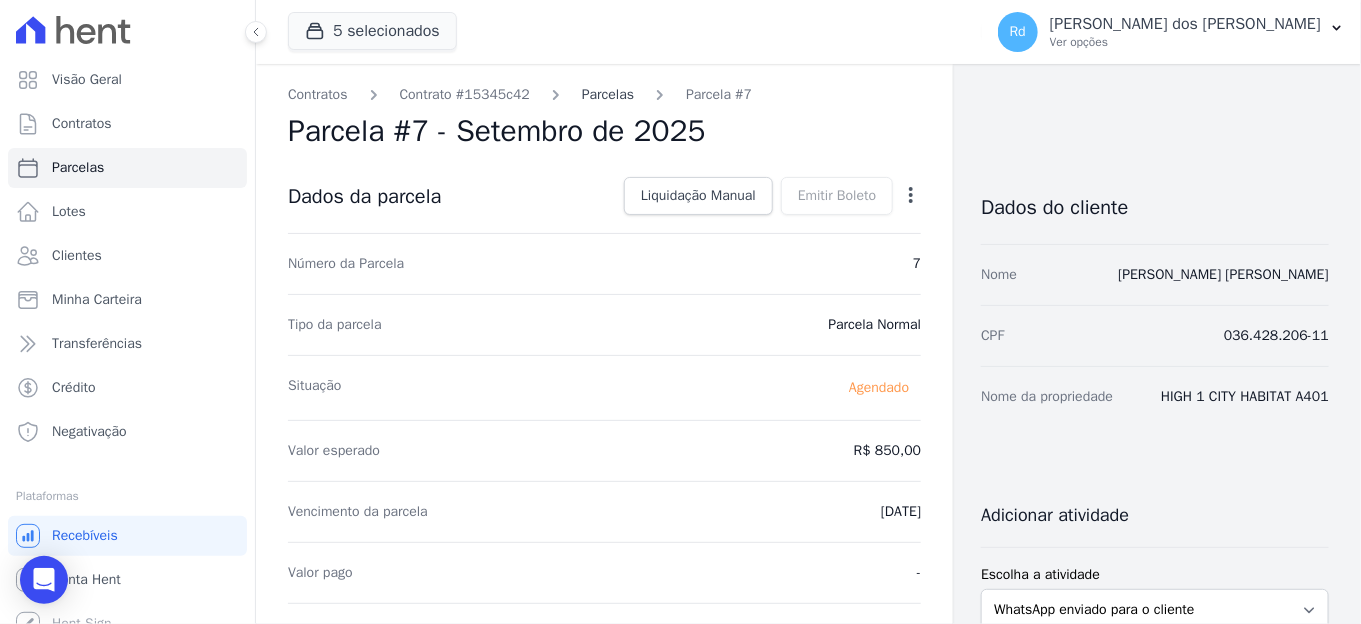 click on "Parcelas" at bounding box center [608, 94] 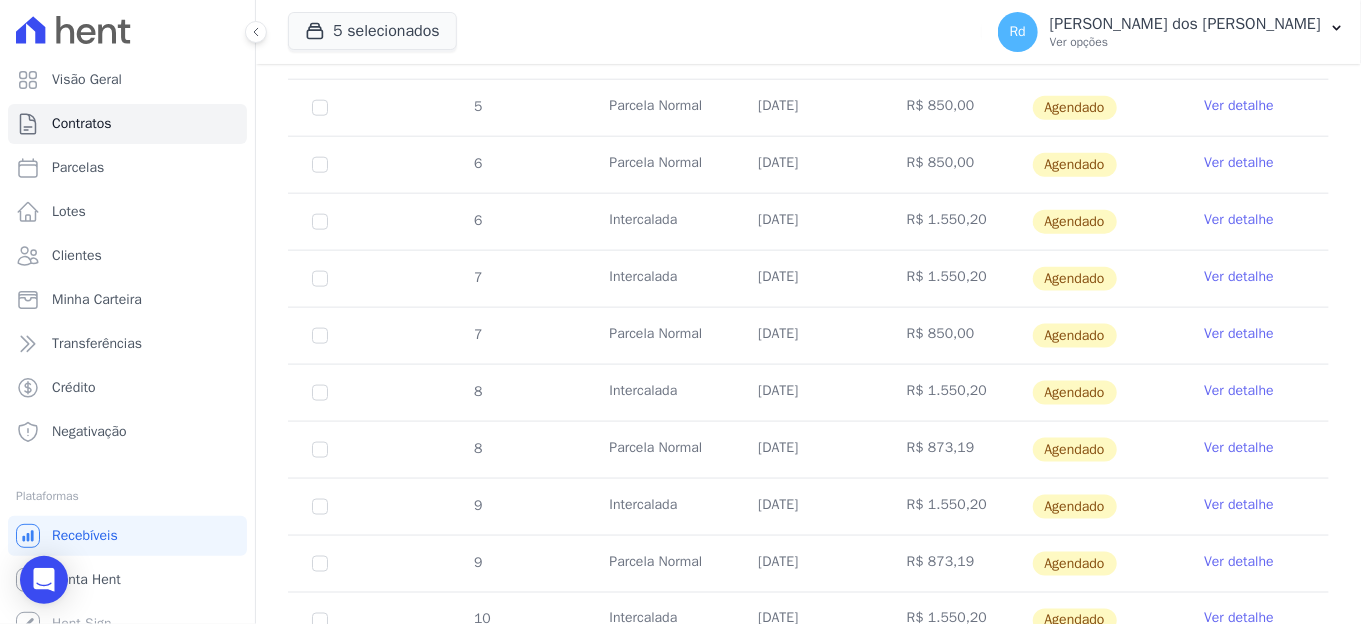 scroll, scrollTop: 888, scrollLeft: 0, axis: vertical 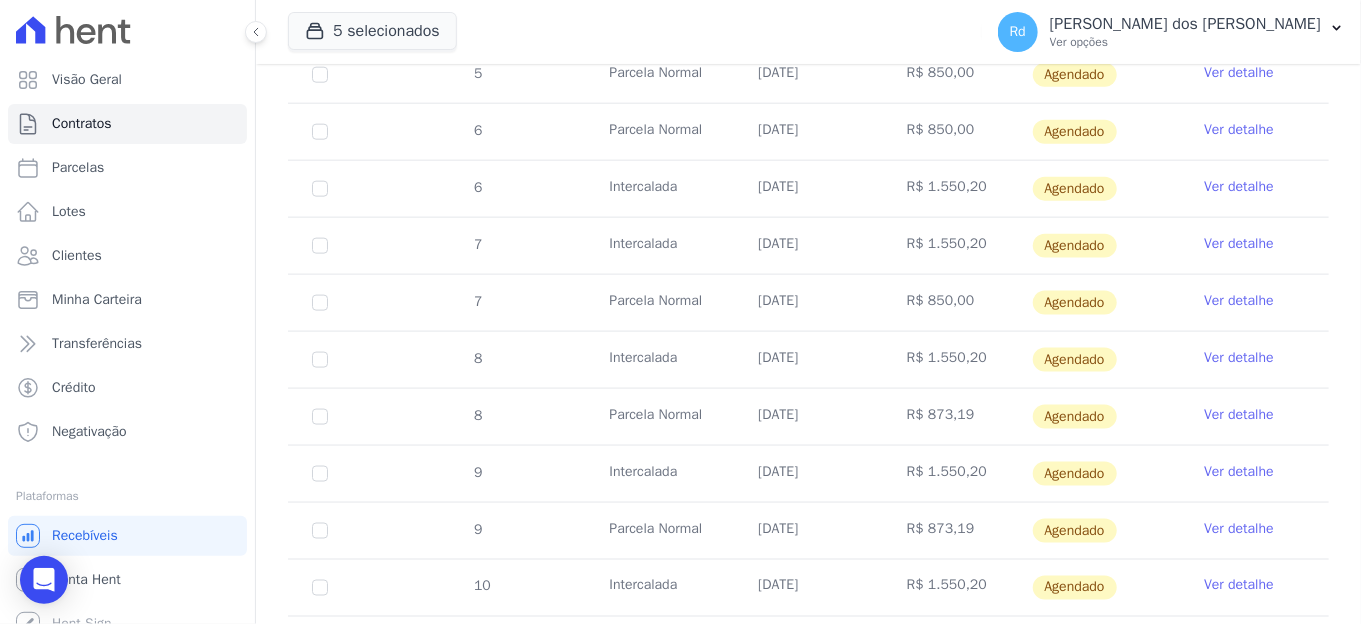 click on "Ver detalhe" at bounding box center (1254, 417) 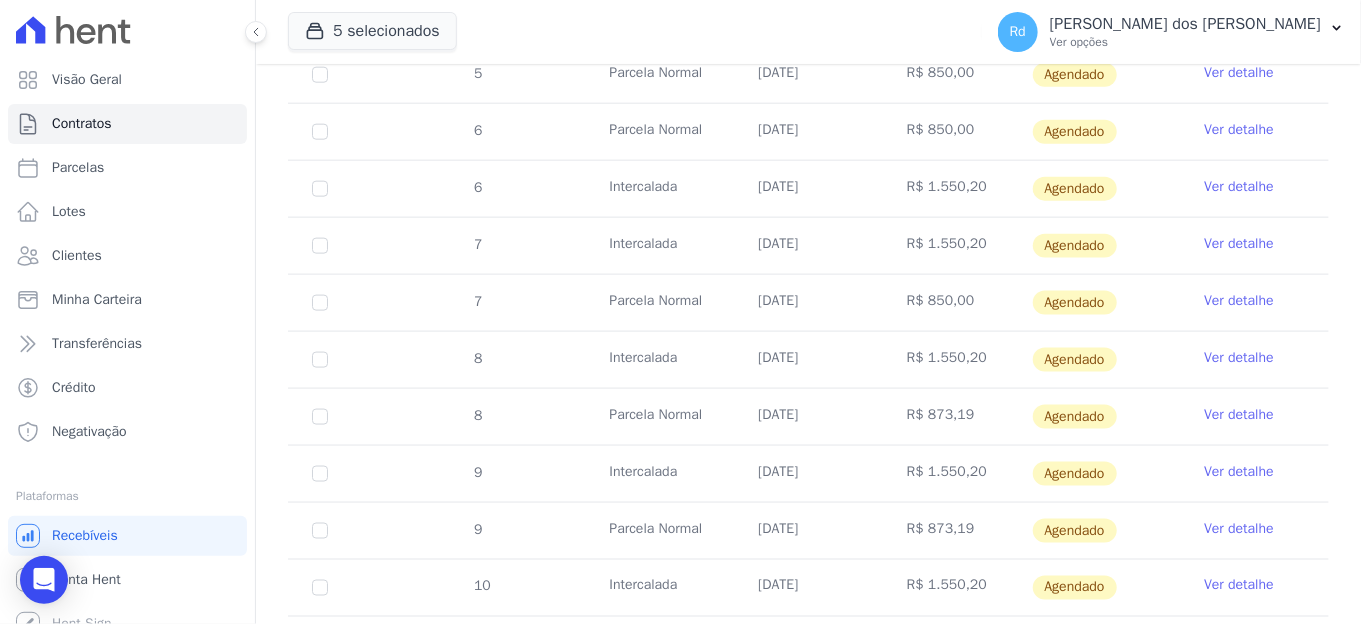 click on "Ver detalhe" at bounding box center [1239, 415] 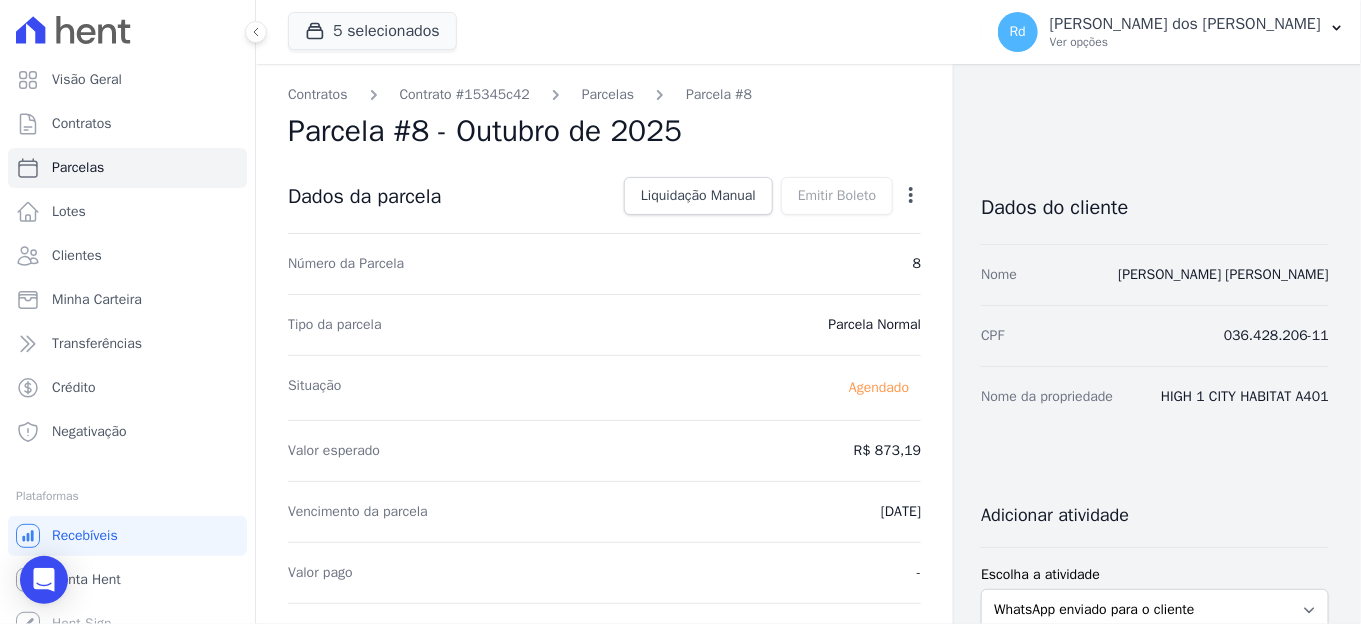 click 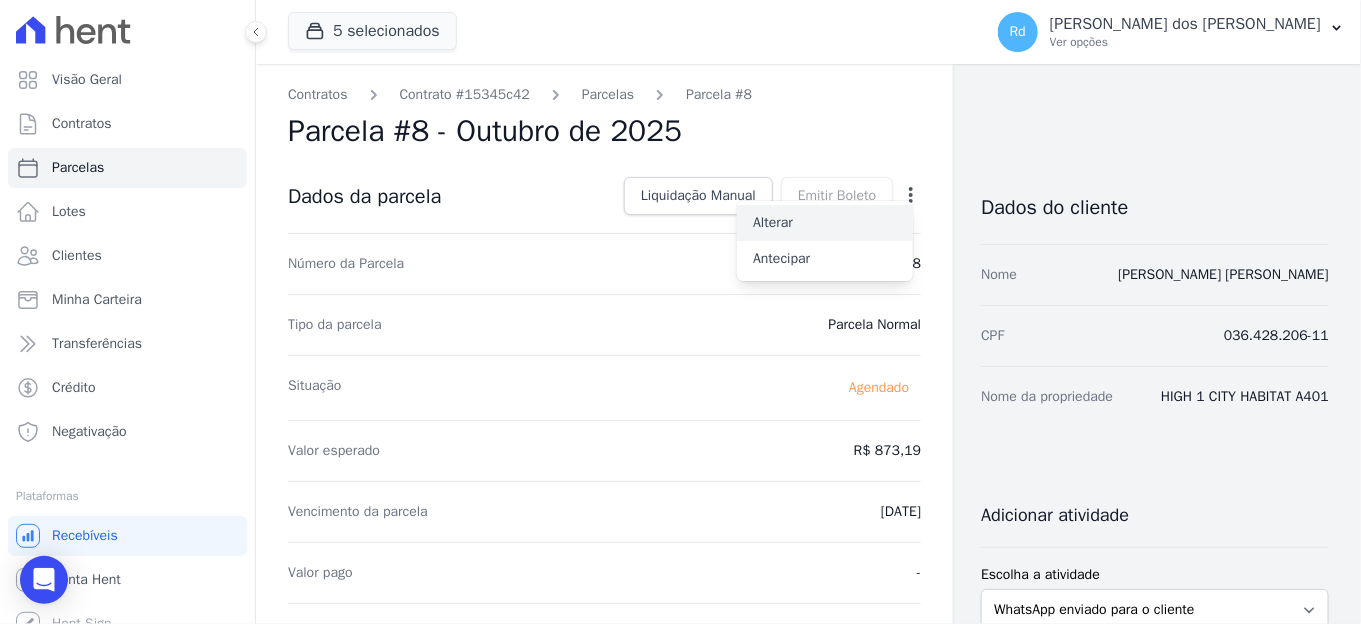 click on "Alterar" at bounding box center [825, 223] 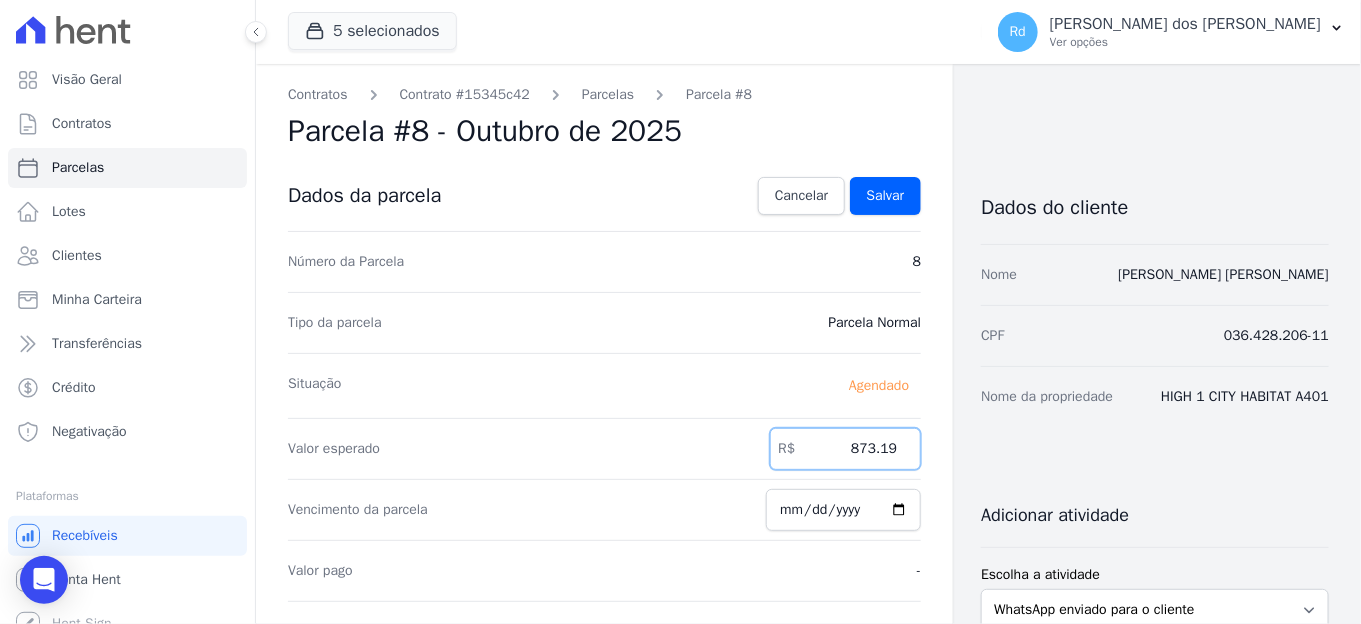 drag, startPoint x: 860, startPoint y: 451, endPoint x: 1055, endPoint y: 440, distance: 195.31001 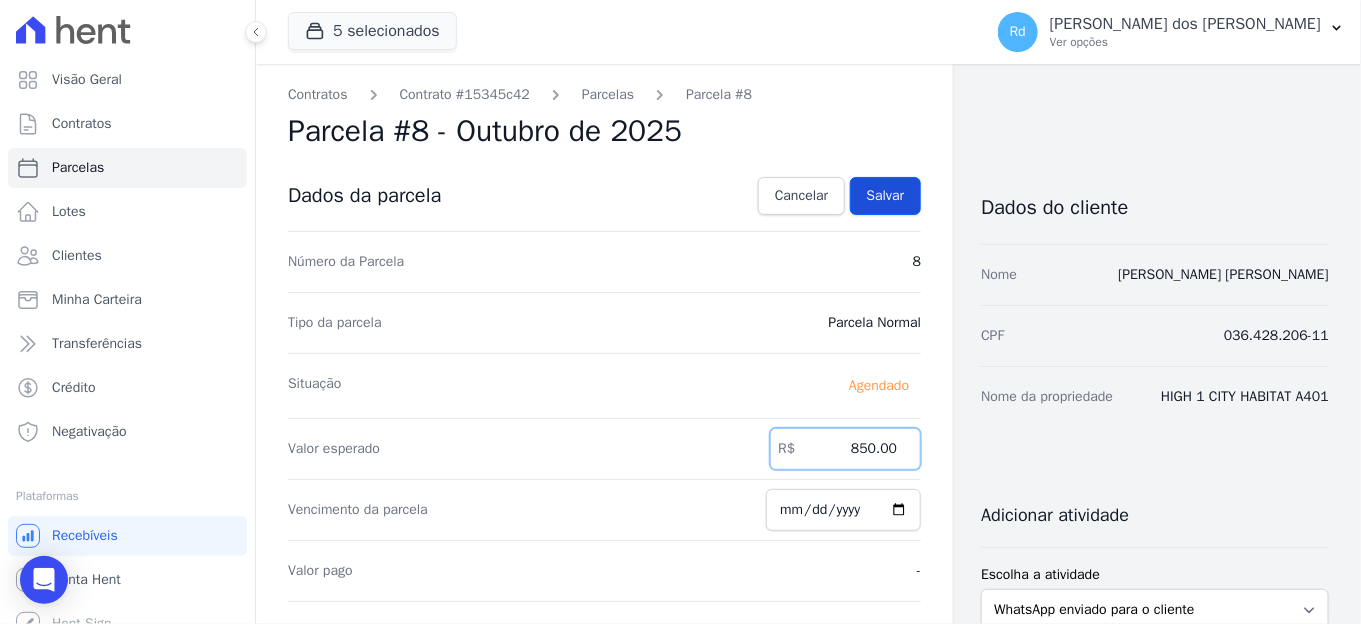 type on "850.00" 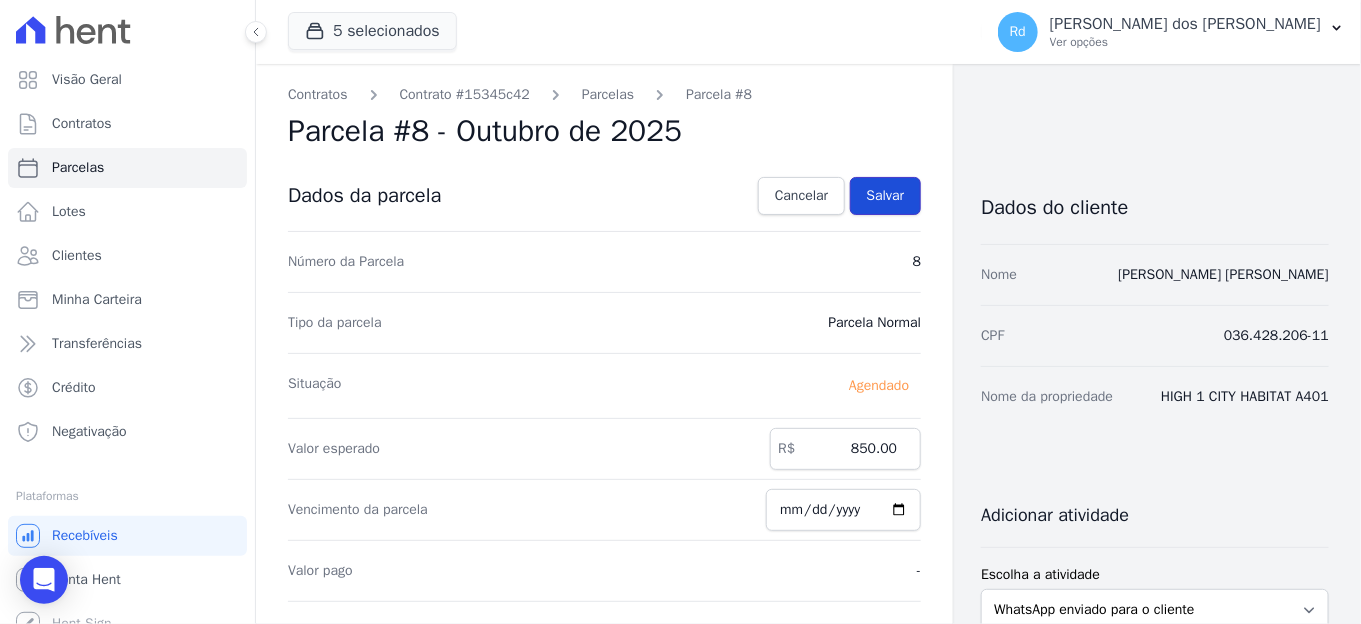 click on "Salvar" at bounding box center [886, 196] 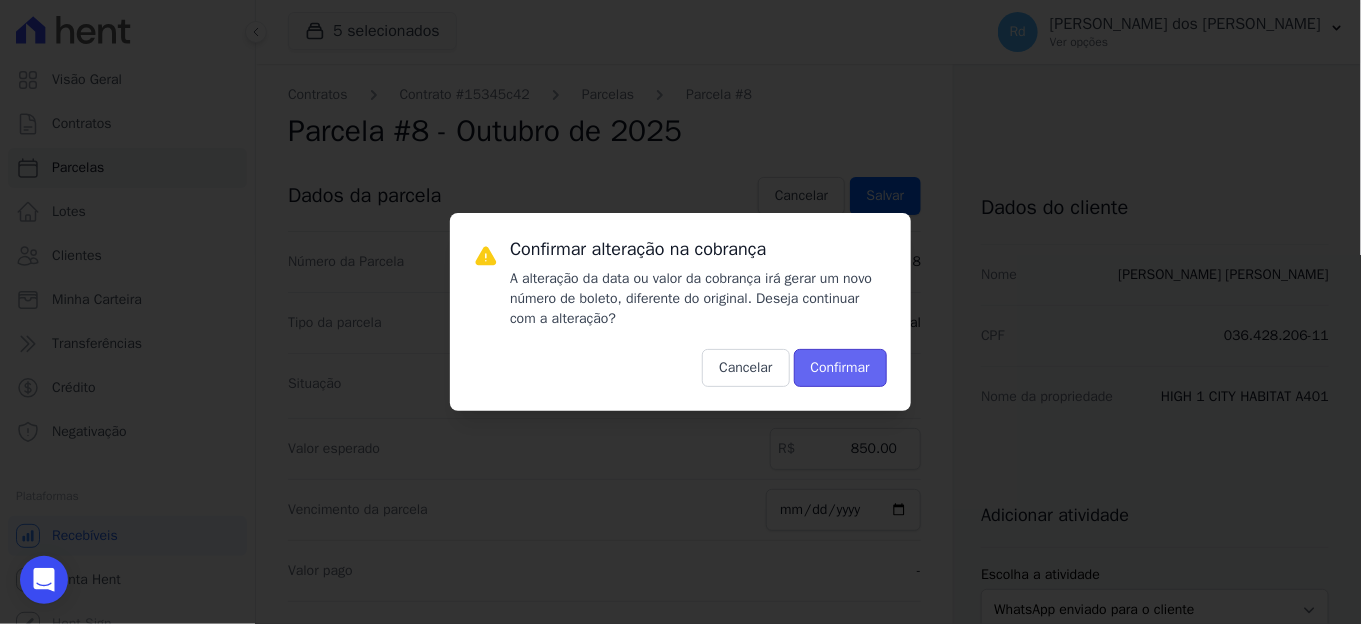 click on "Confirmar" at bounding box center (840, 368) 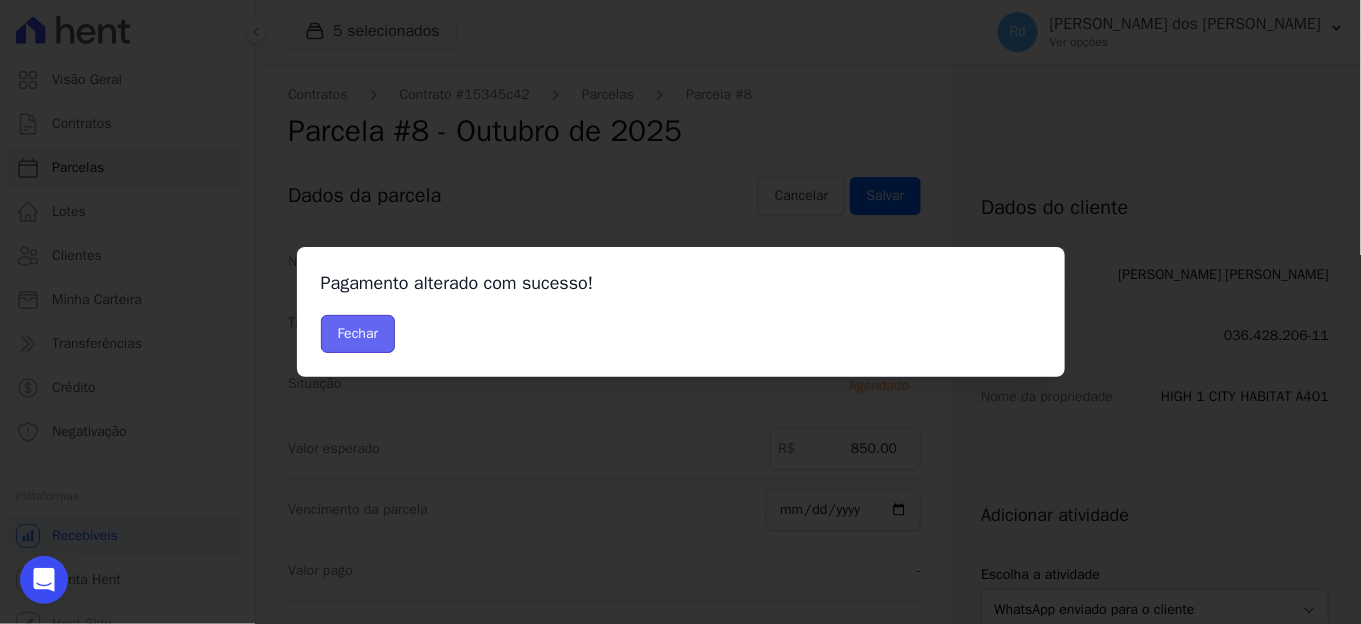 click on "Fechar" at bounding box center (358, 334) 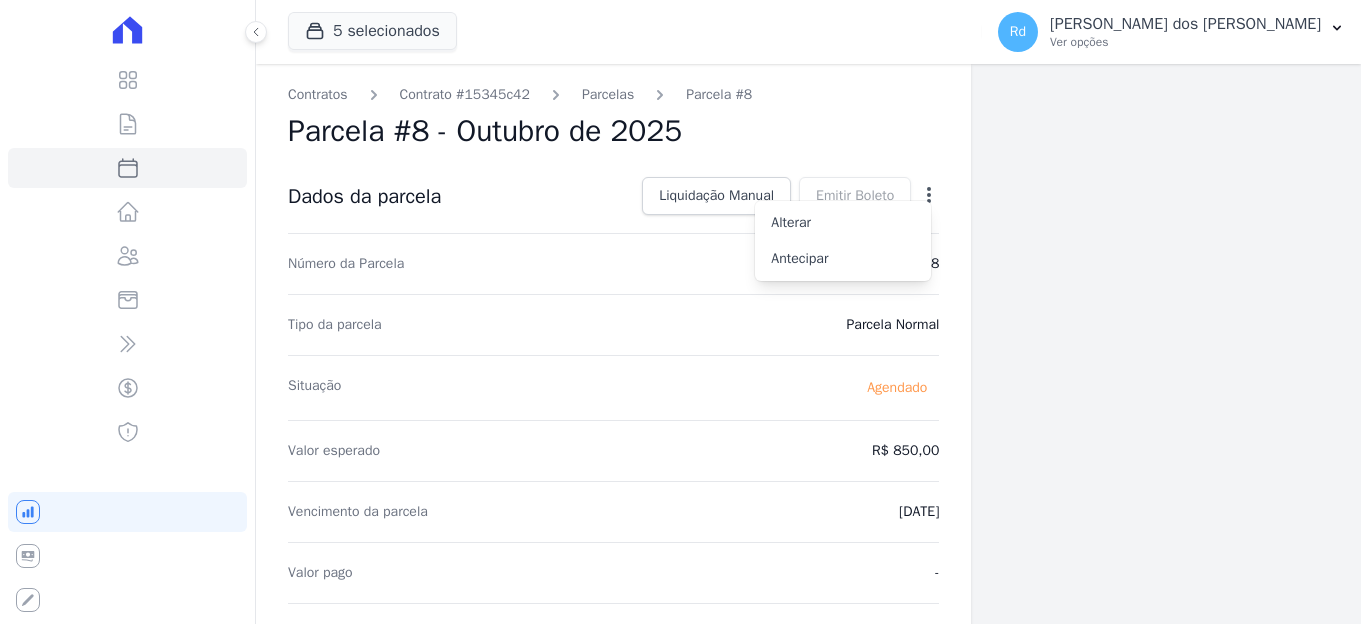 scroll, scrollTop: 0, scrollLeft: 0, axis: both 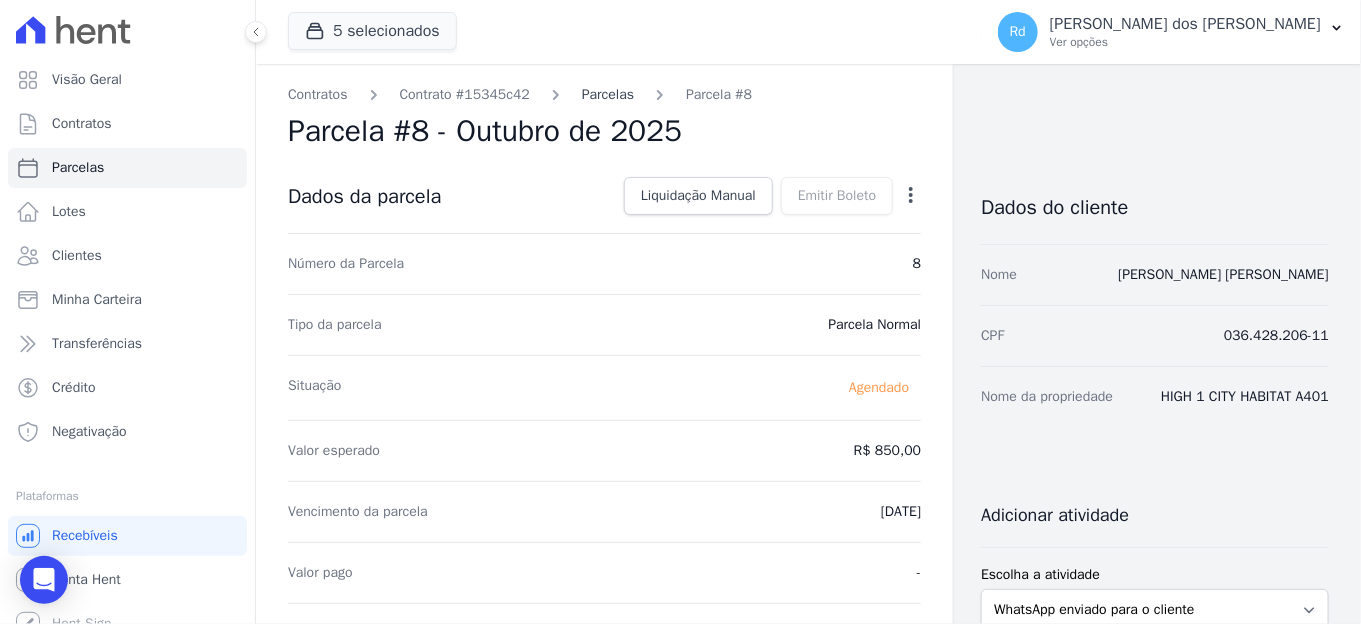 click on "Parcelas" at bounding box center (608, 94) 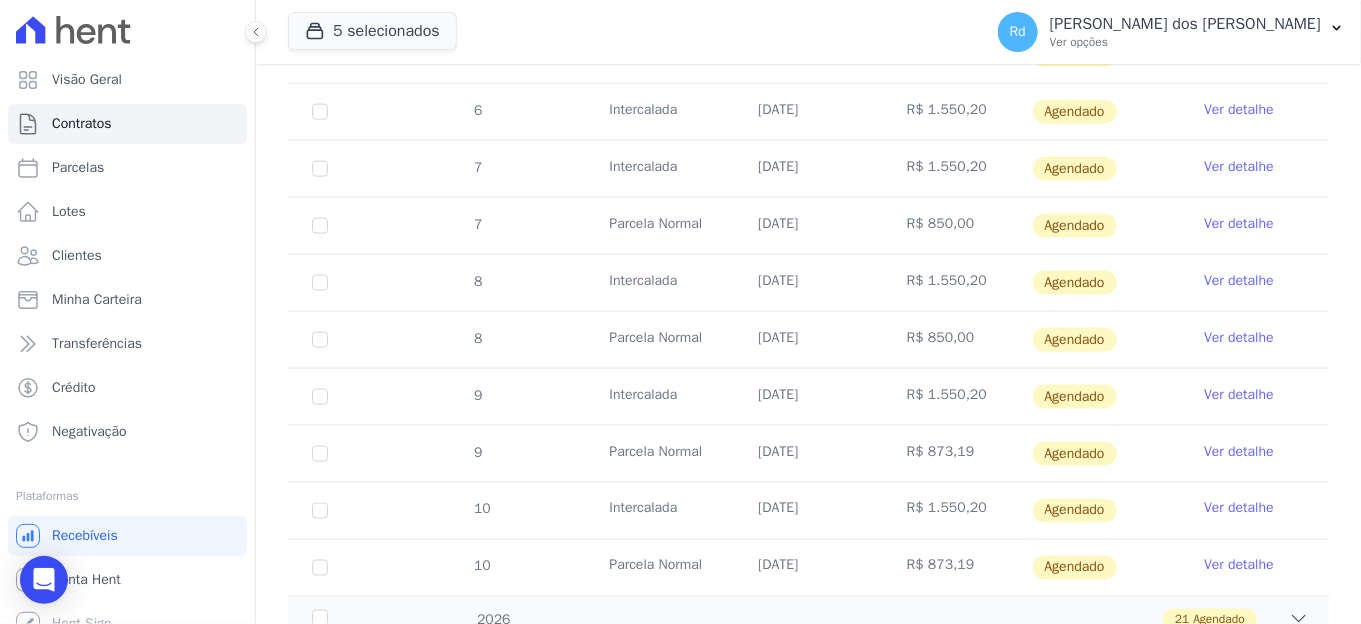 scroll, scrollTop: 1000, scrollLeft: 0, axis: vertical 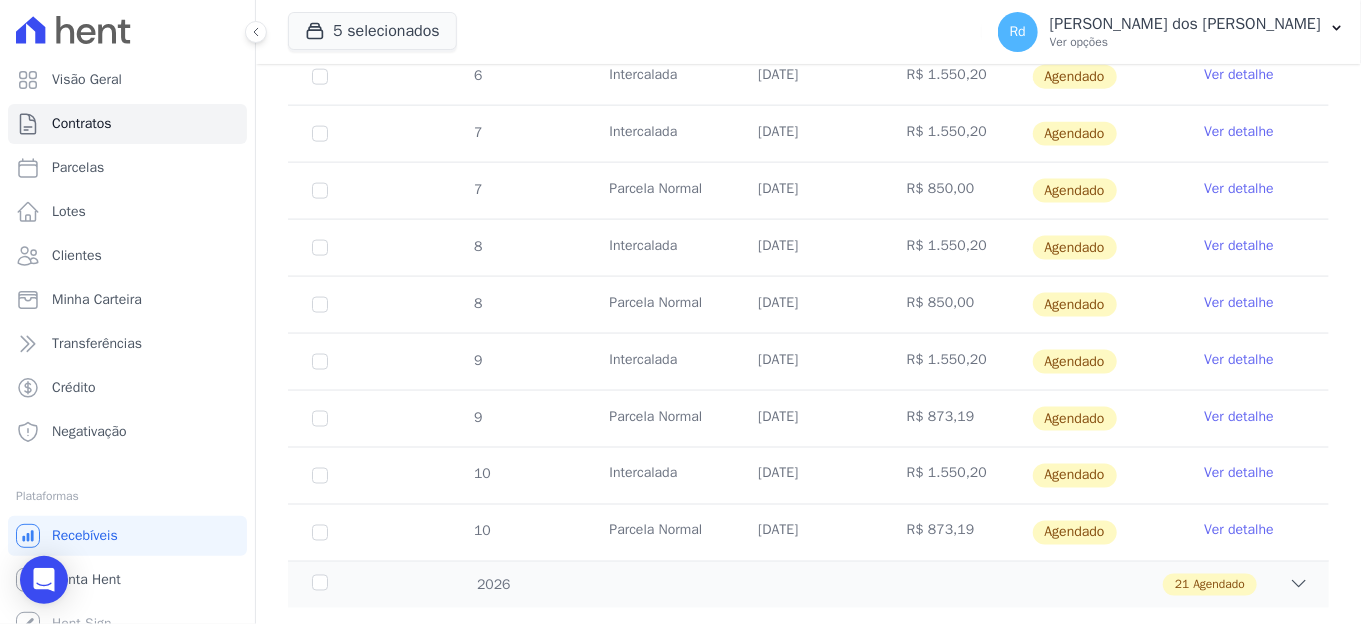 click on "Ver detalhe" at bounding box center (1239, 417) 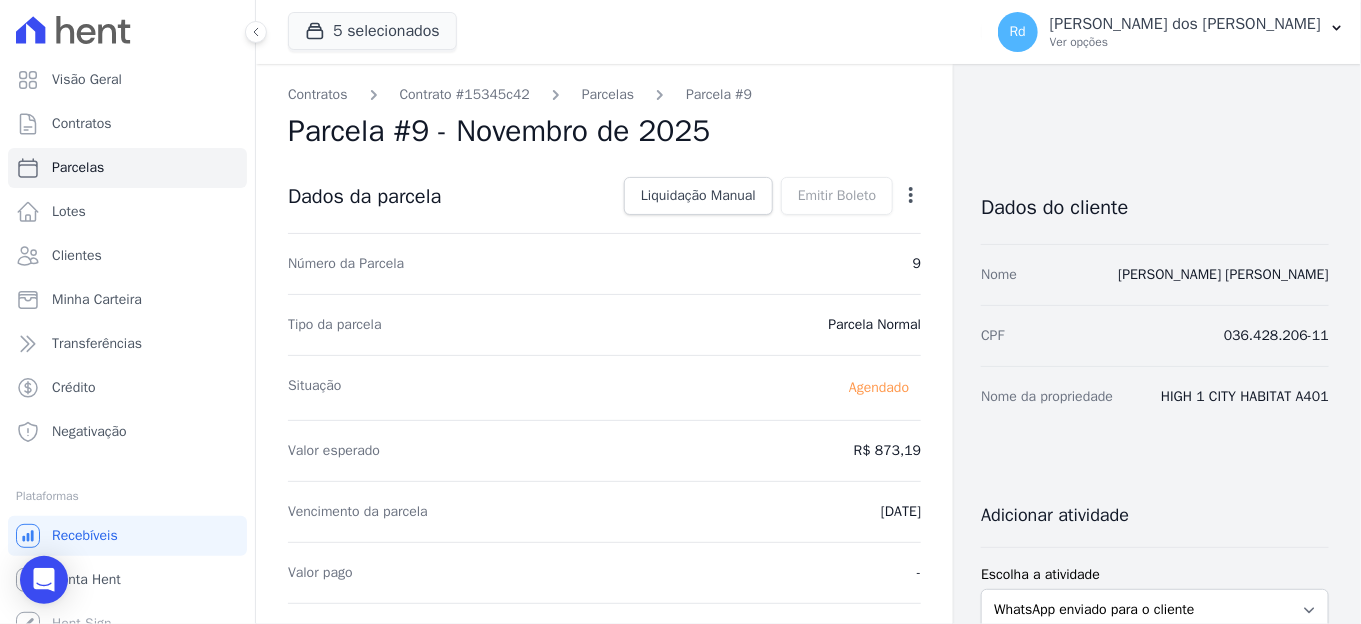 click 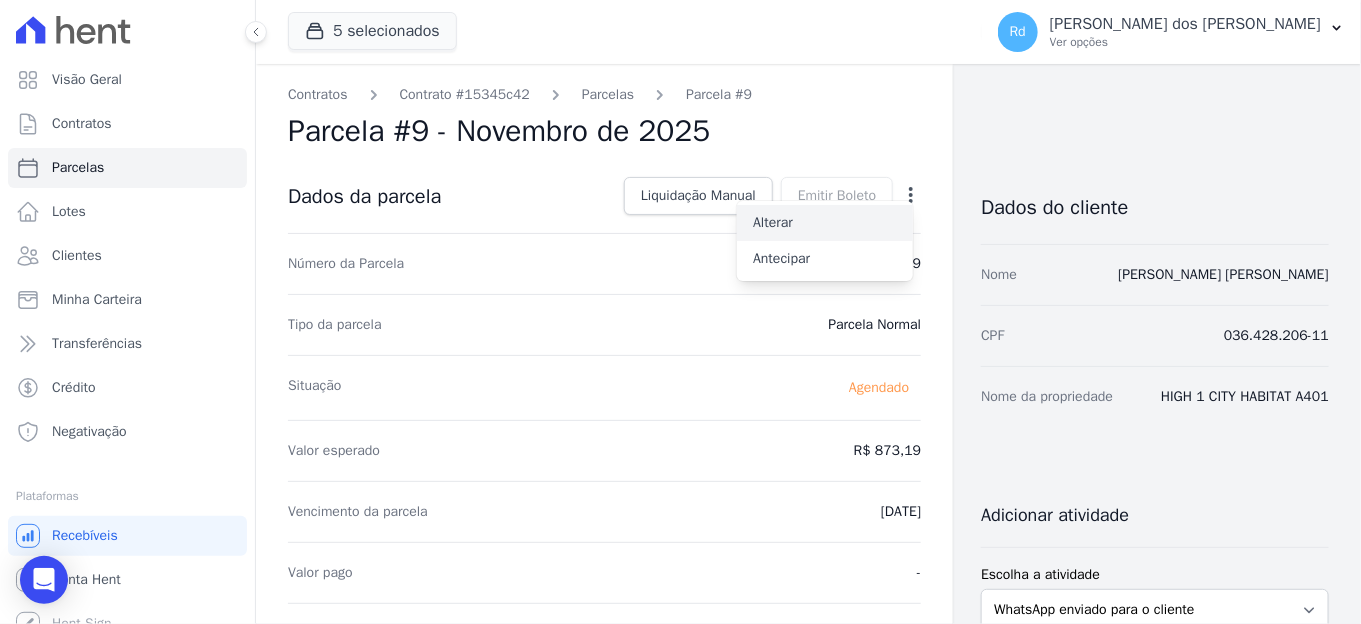 click on "Alterar" at bounding box center (825, 223) 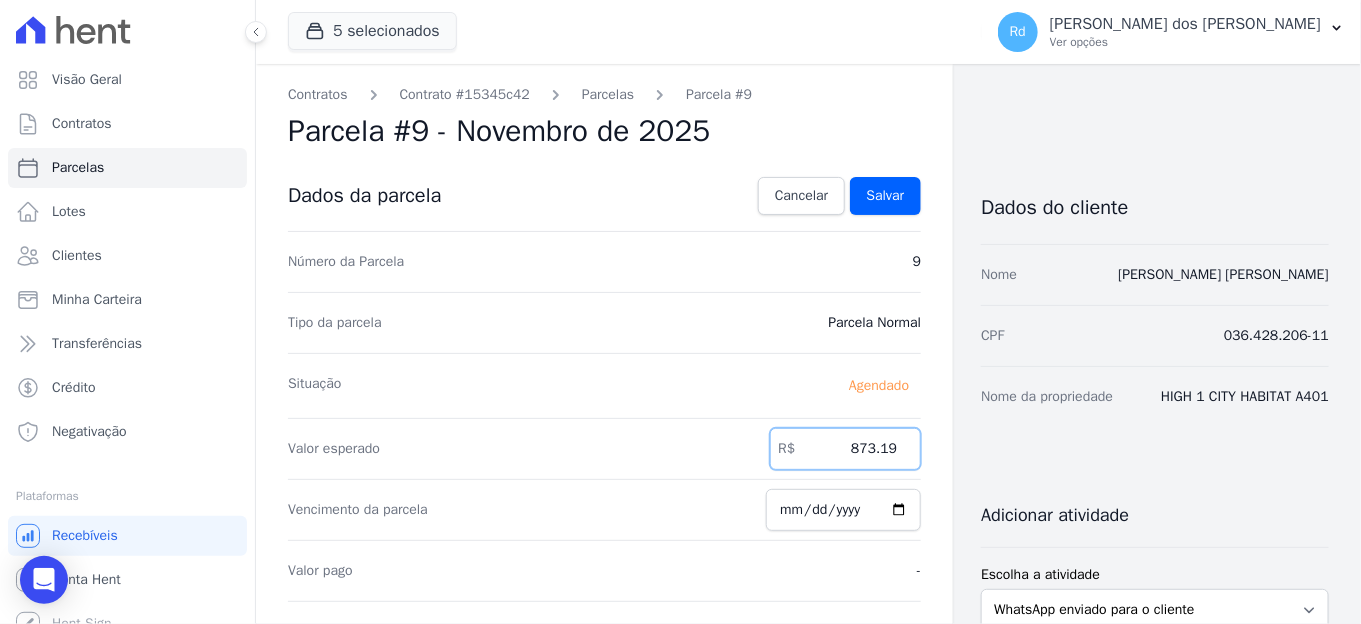 drag, startPoint x: 829, startPoint y: 447, endPoint x: 958, endPoint y: 435, distance: 129.55693 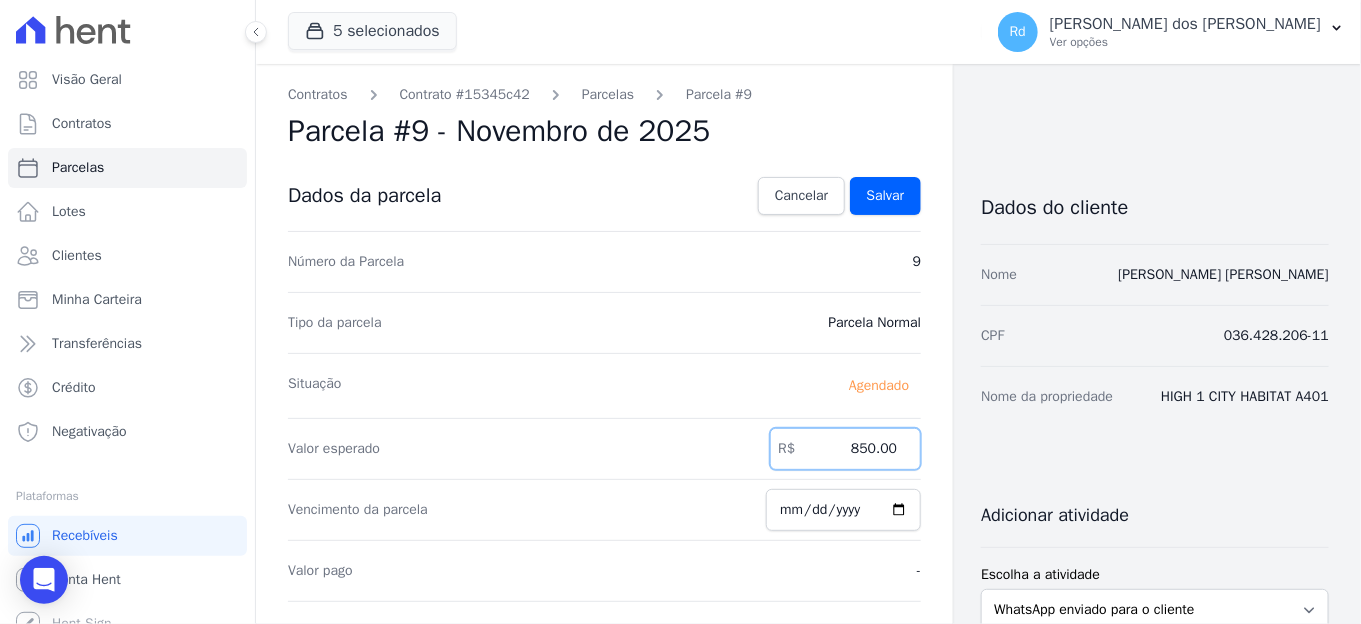 type on "850.00" 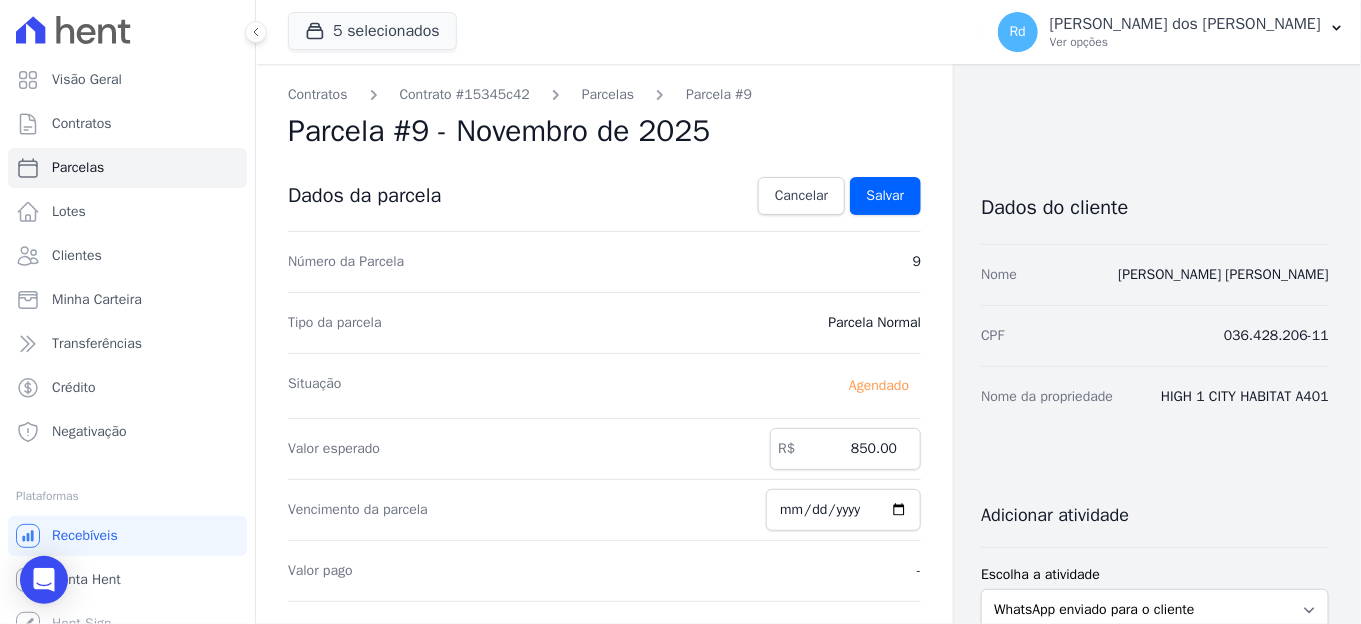 click on "Dados da parcela
Cancelar
Salvar" at bounding box center [604, 196] 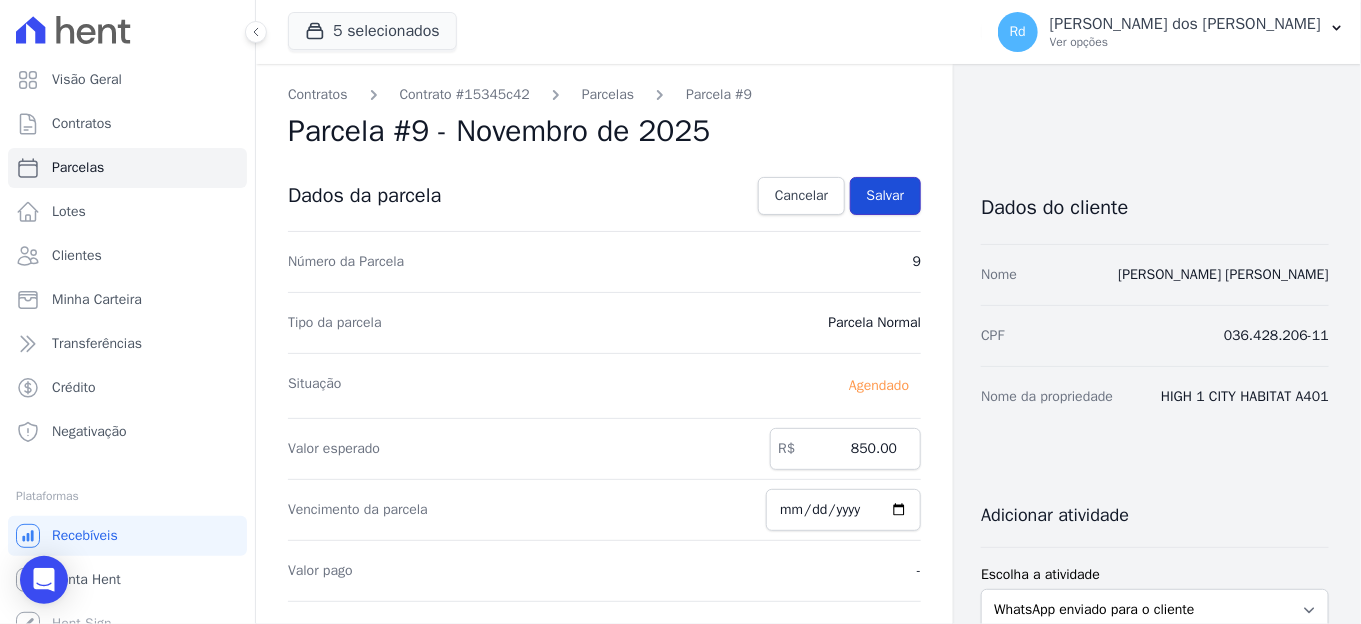click on "Salvar" at bounding box center [886, 196] 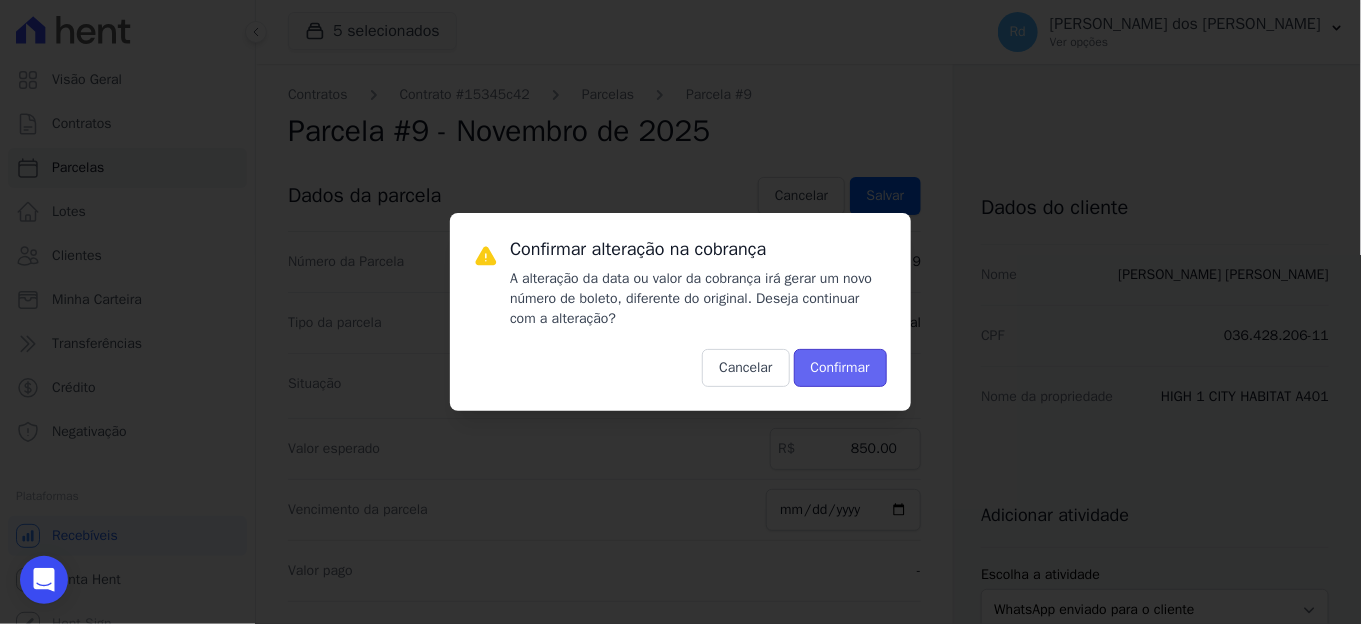 click on "Confirmar" at bounding box center [840, 368] 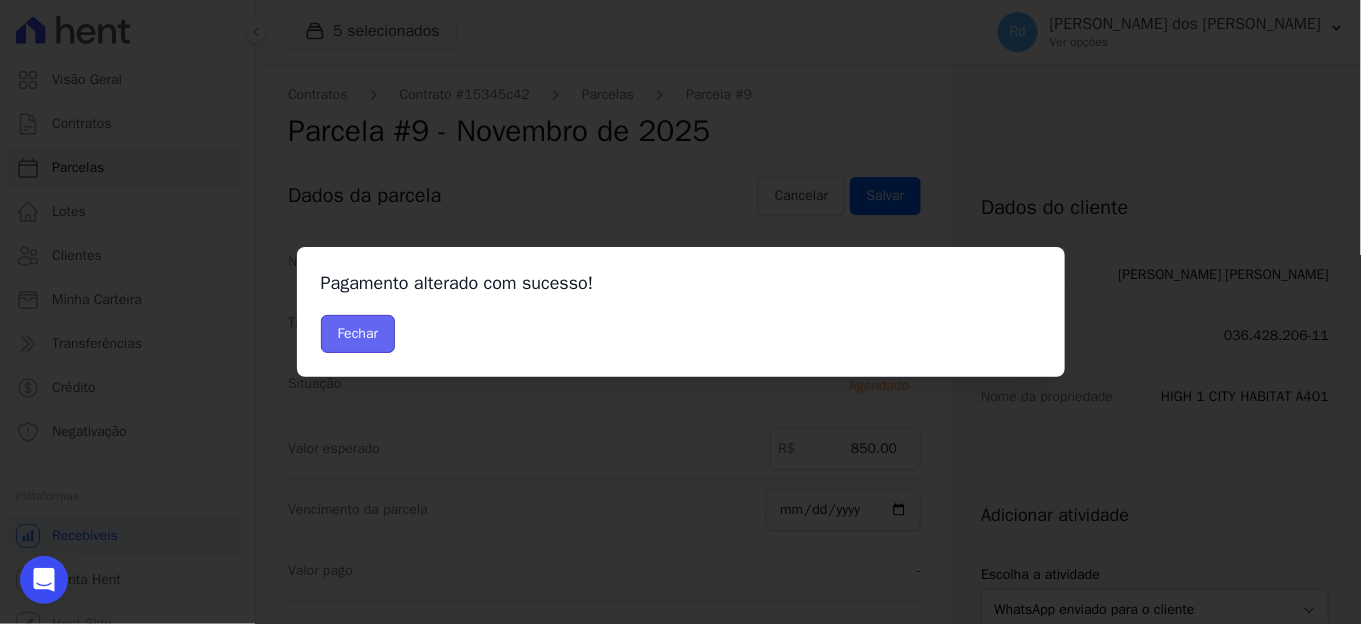 click on "Fechar" at bounding box center (358, 334) 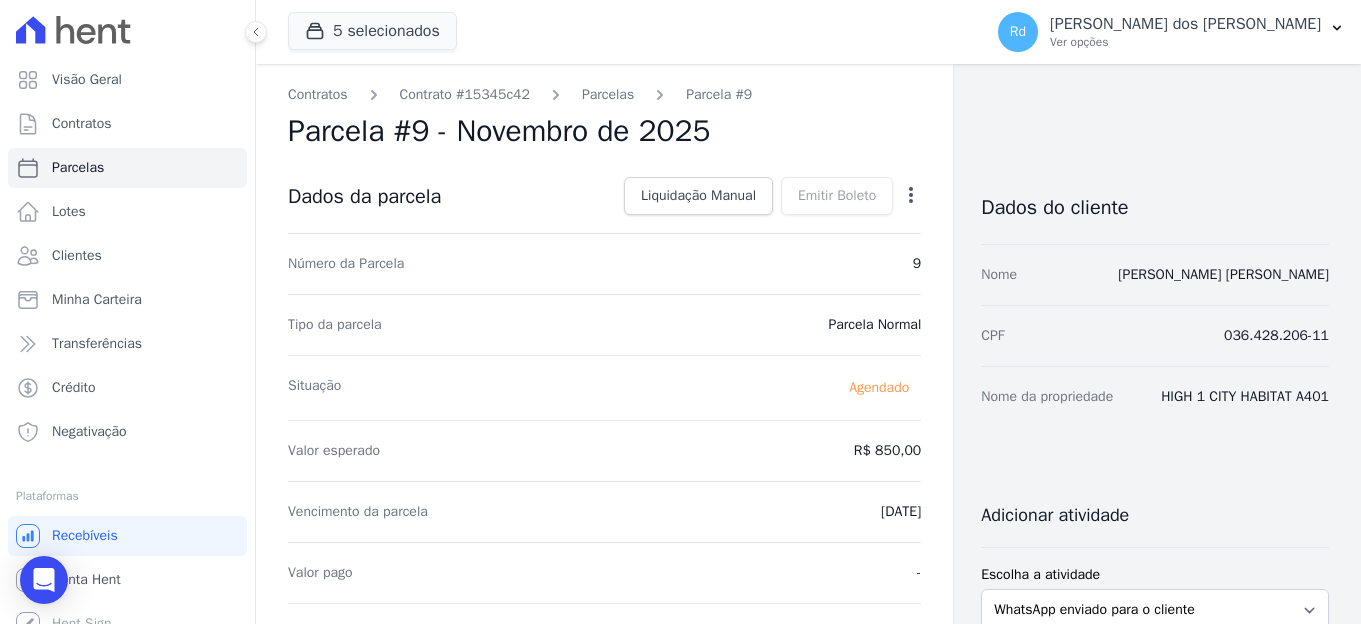 scroll, scrollTop: 0, scrollLeft: 0, axis: both 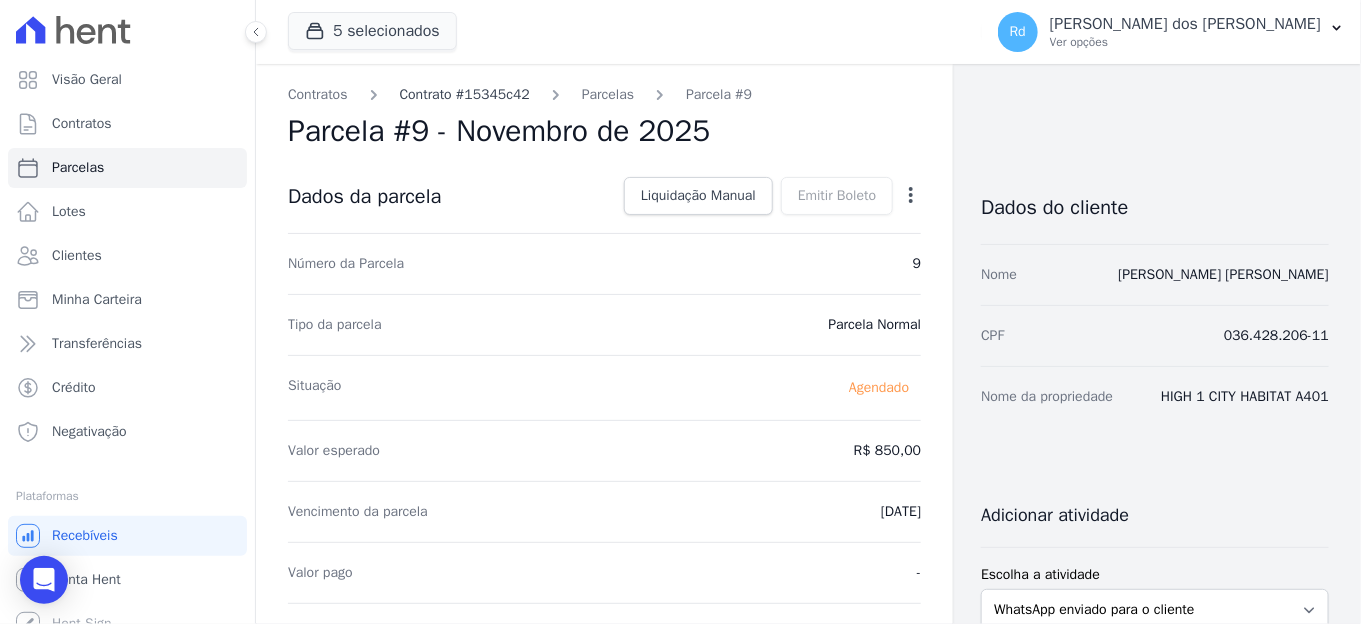 click on "Contrato
#15345c42" at bounding box center [465, 94] 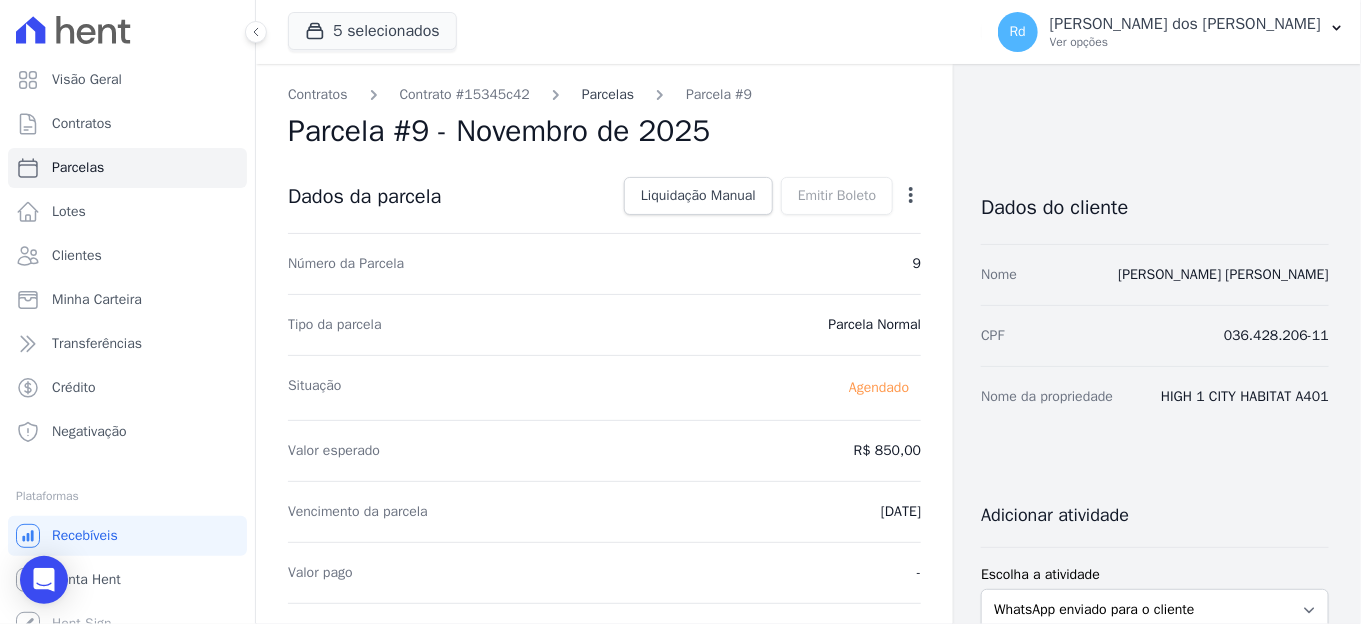 click on "Parcelas" at bounding box center (608, 94) 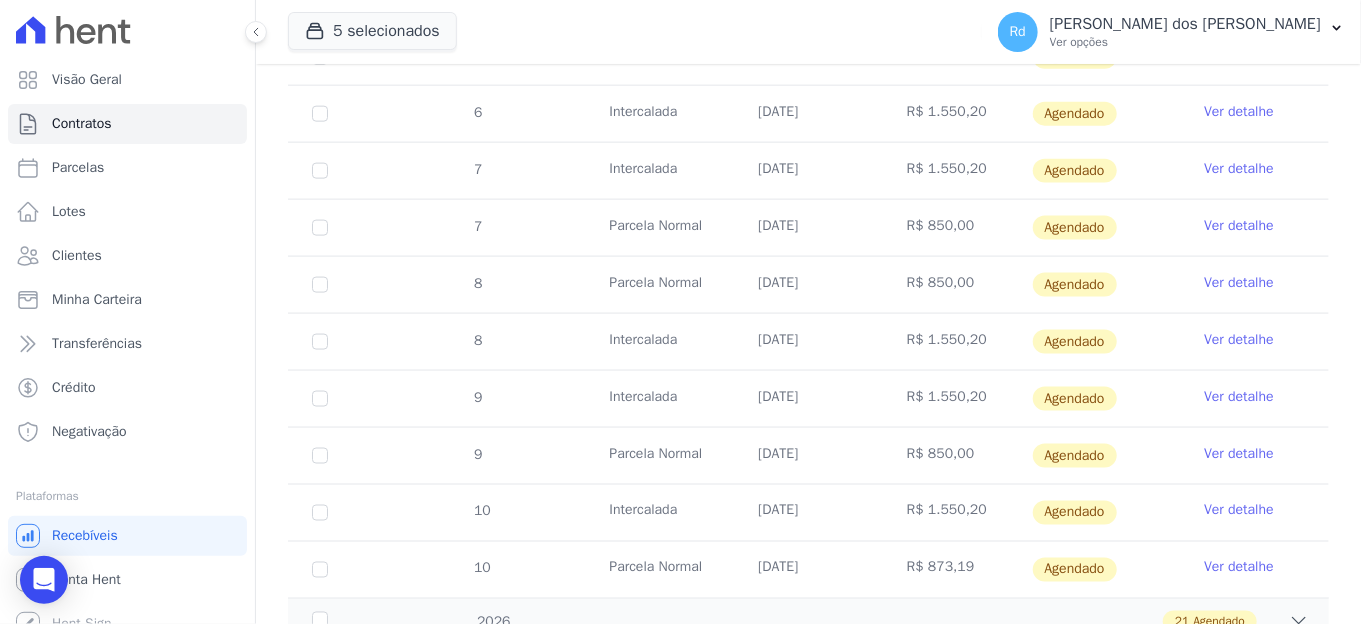 scroll, scrollTop: 1035, scrollLeft: 0, axis: vertical 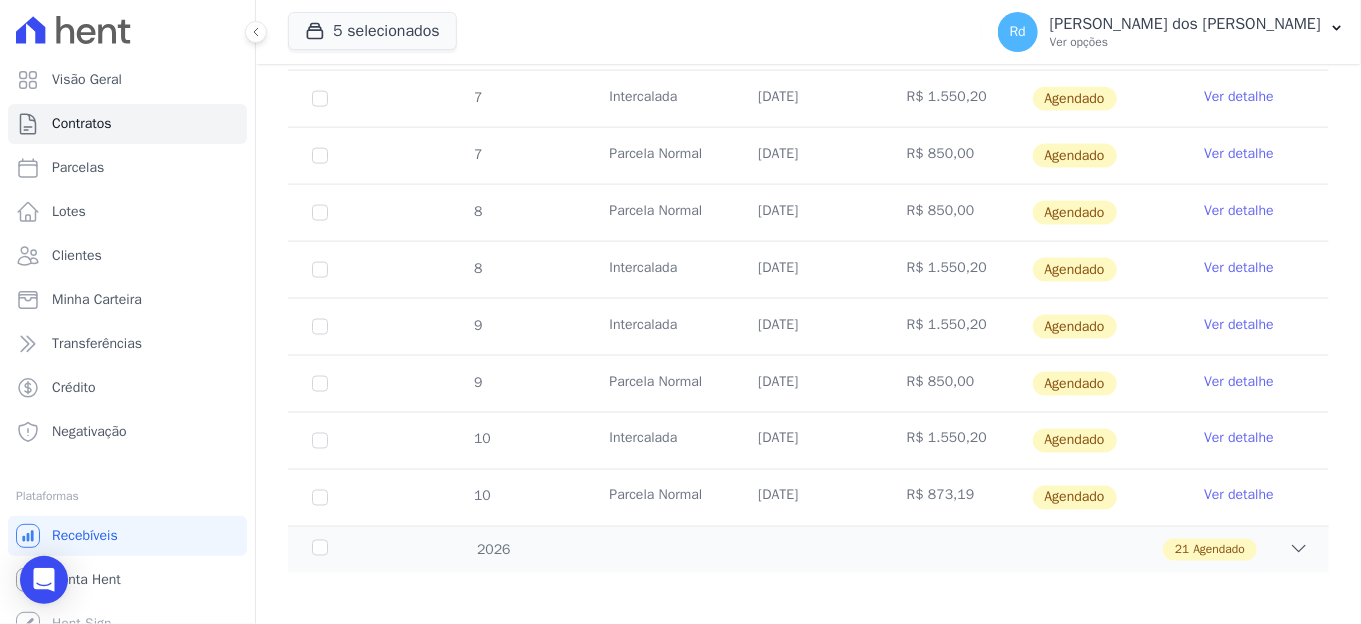 click on "Ver detalhe" at bounding box center (1239, 496) 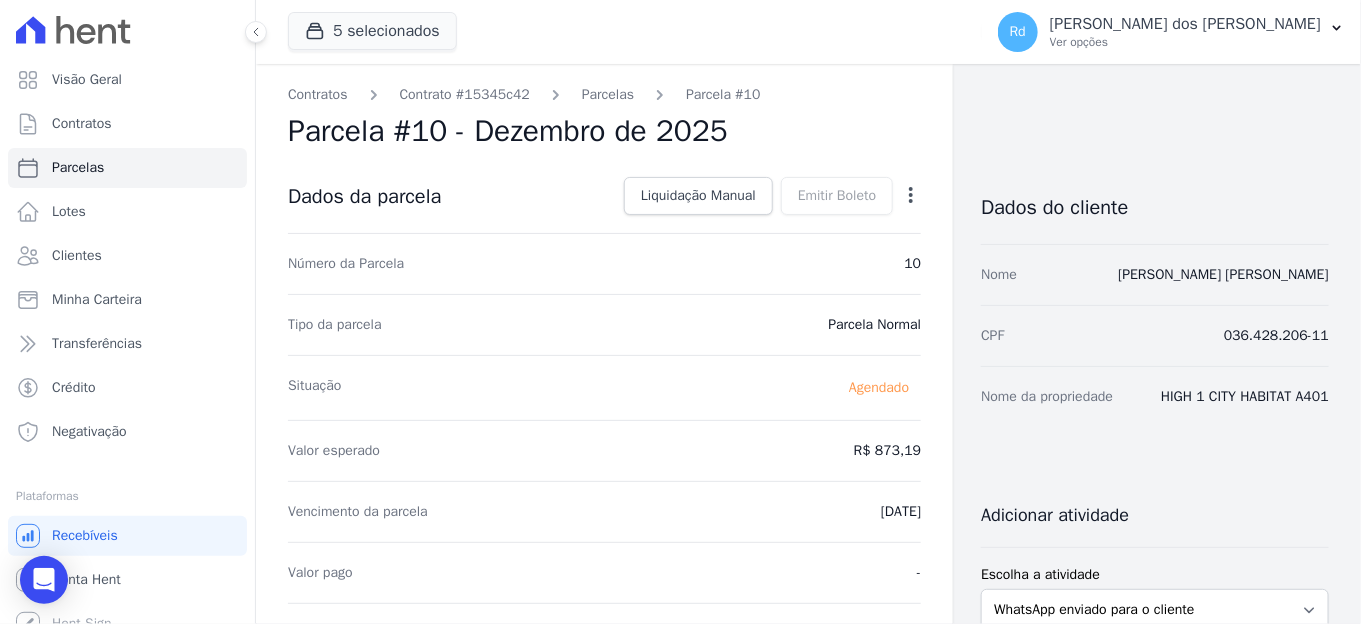 click on "Contratos
Contrato
#15345c42
Parcelas
Parcela
#10
Parcela #10 - Dezembro de 2025
Dados da parcela
Liquidação Manual
Liquidação Manual
Data de Pagamento
2025-07-11
Valor pago
R$
873.19" at bounding box center [604, 707] 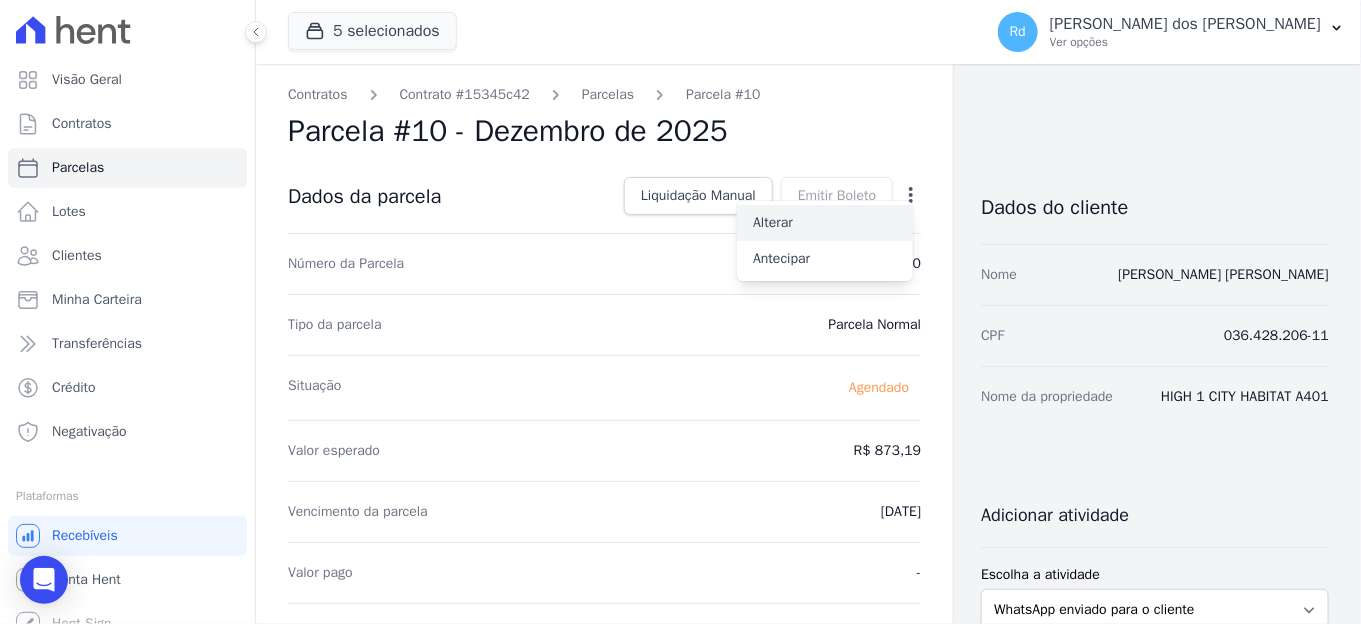 click on "Alterar" at bounding box center [825, 223] 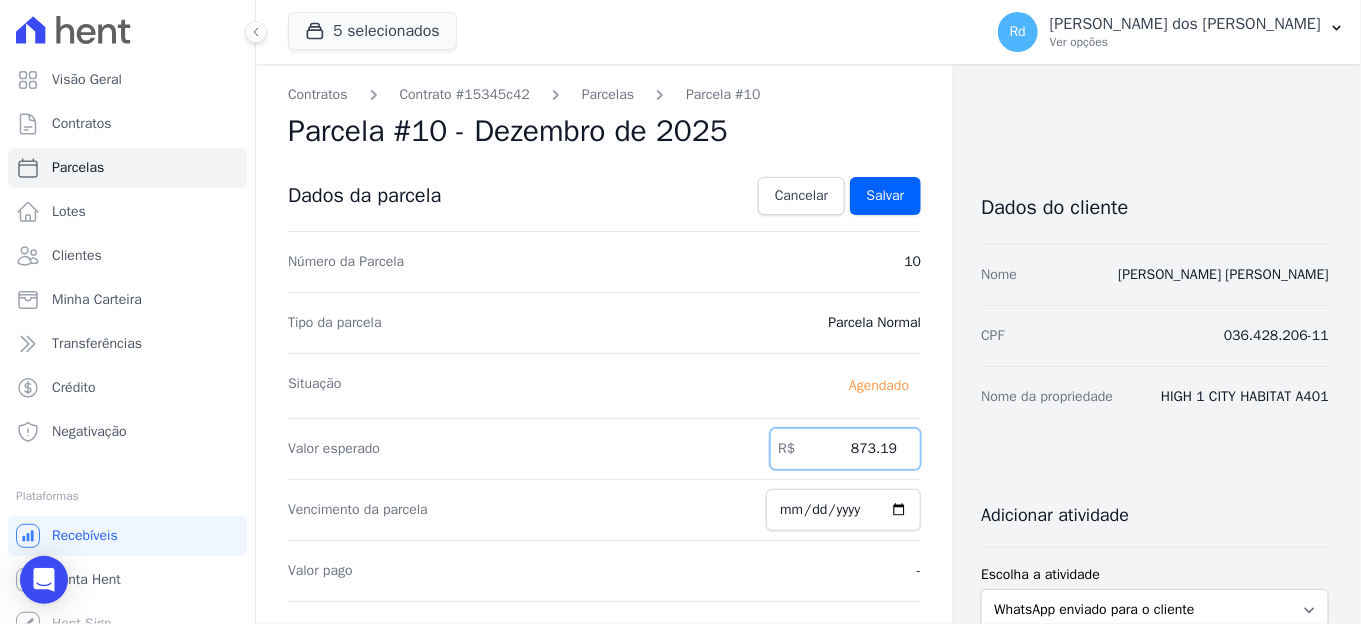 drag, startPoint x: 846, startPoint y: 445, endPoint x: 1012, endPoint y: 460, distance: 166.67633 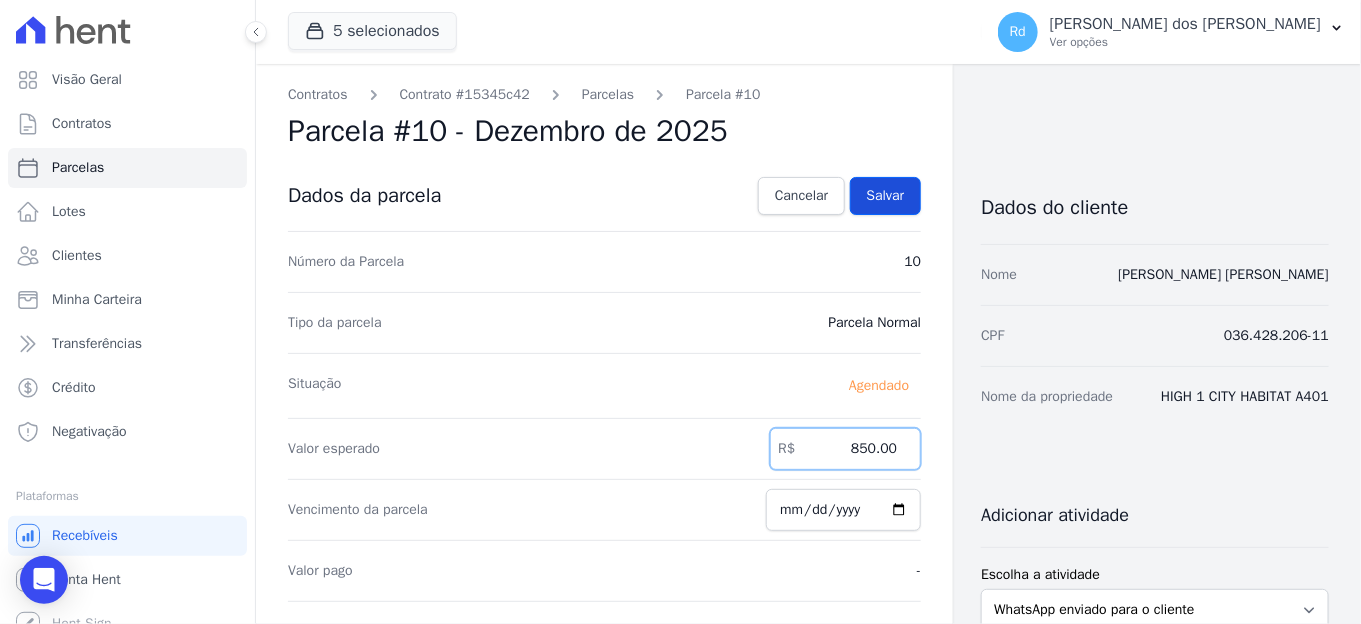 type on "850.00" 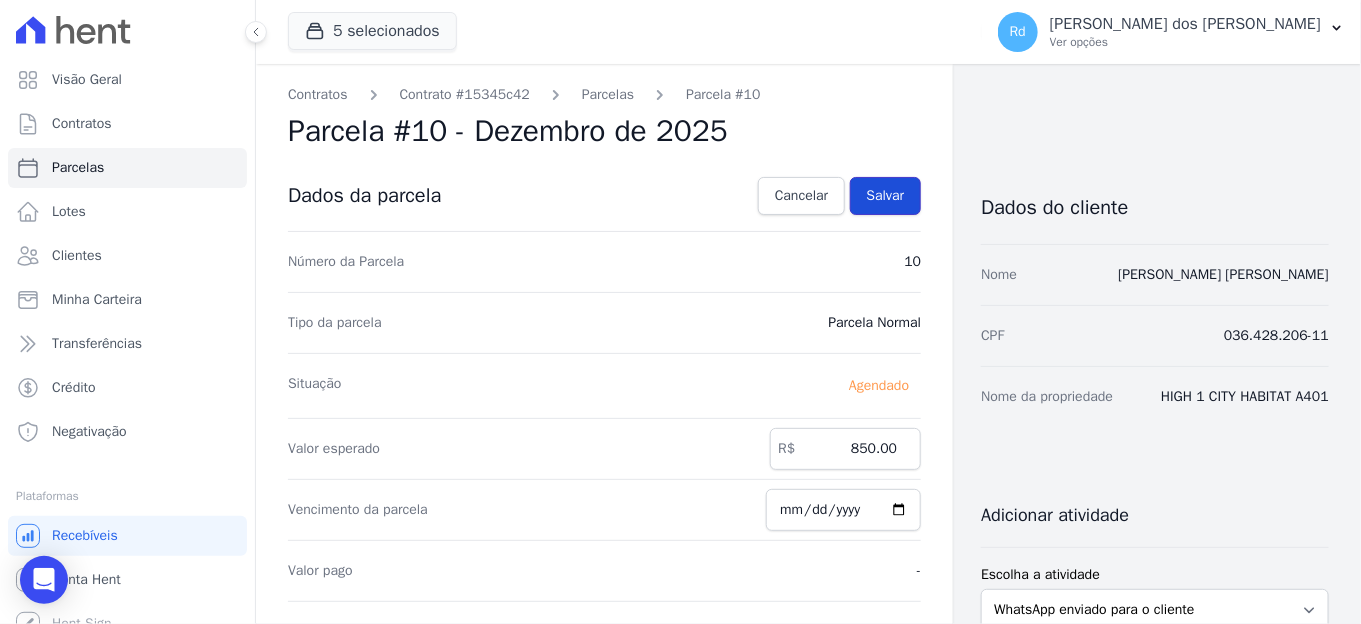 click on "Salvar" at bounding box center (886, 196) 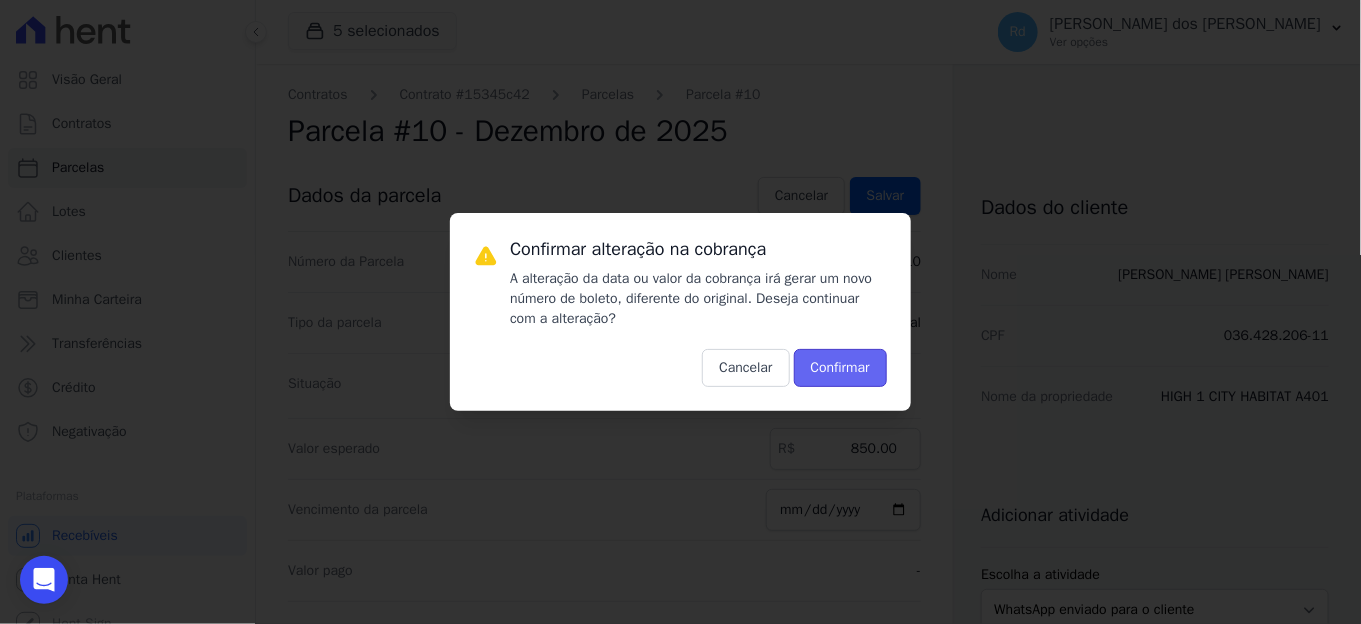 click on "Confirmar" at bounding box center [840, 368] 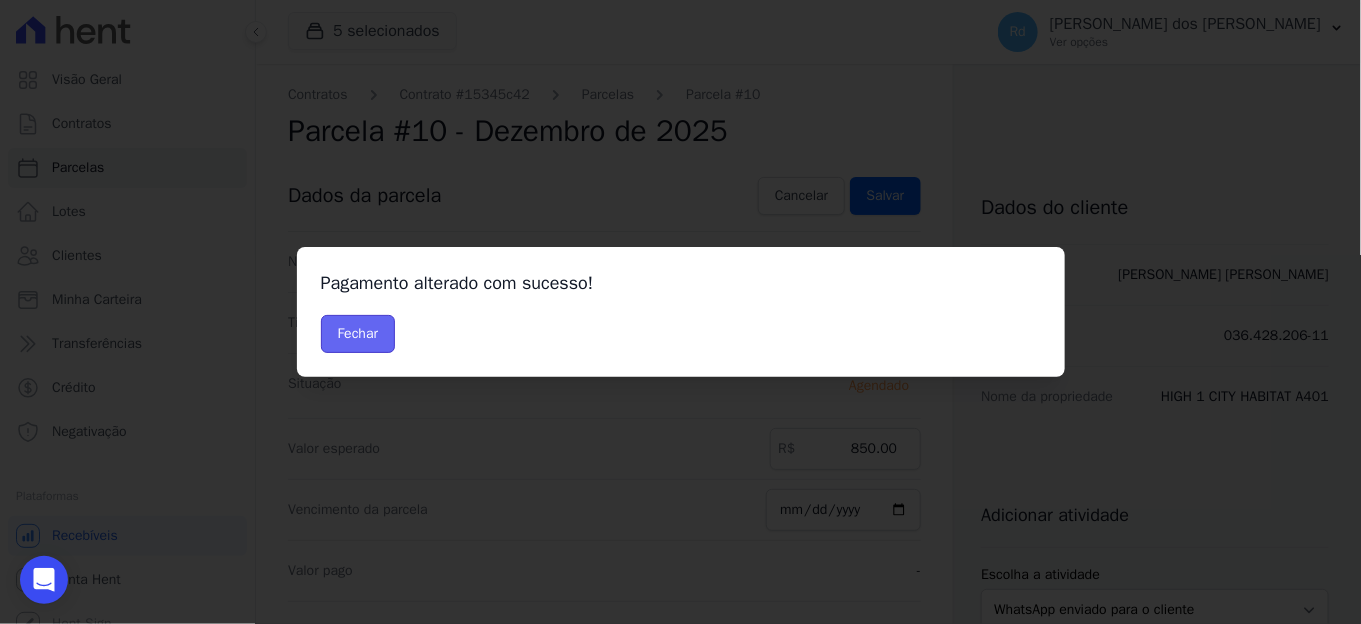 click on "Fechar" at bounding box center (358, 334) 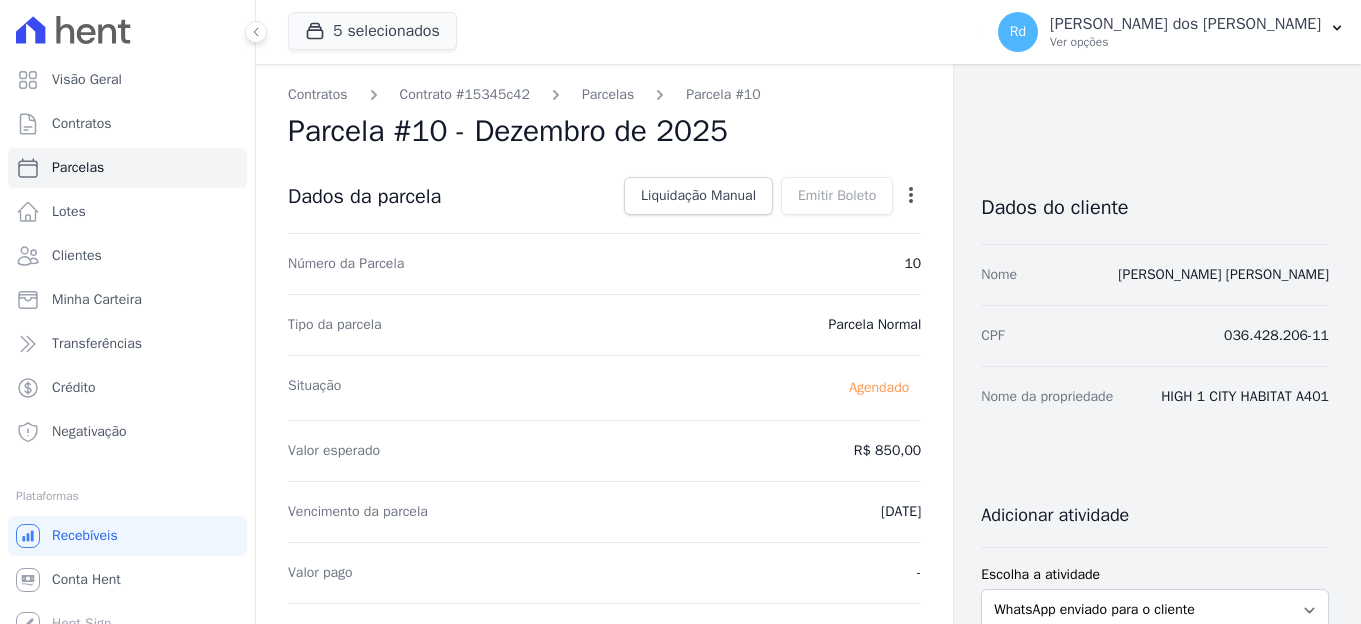 scroll, scrollTop: 0, scrollLeft: 0, axis: both 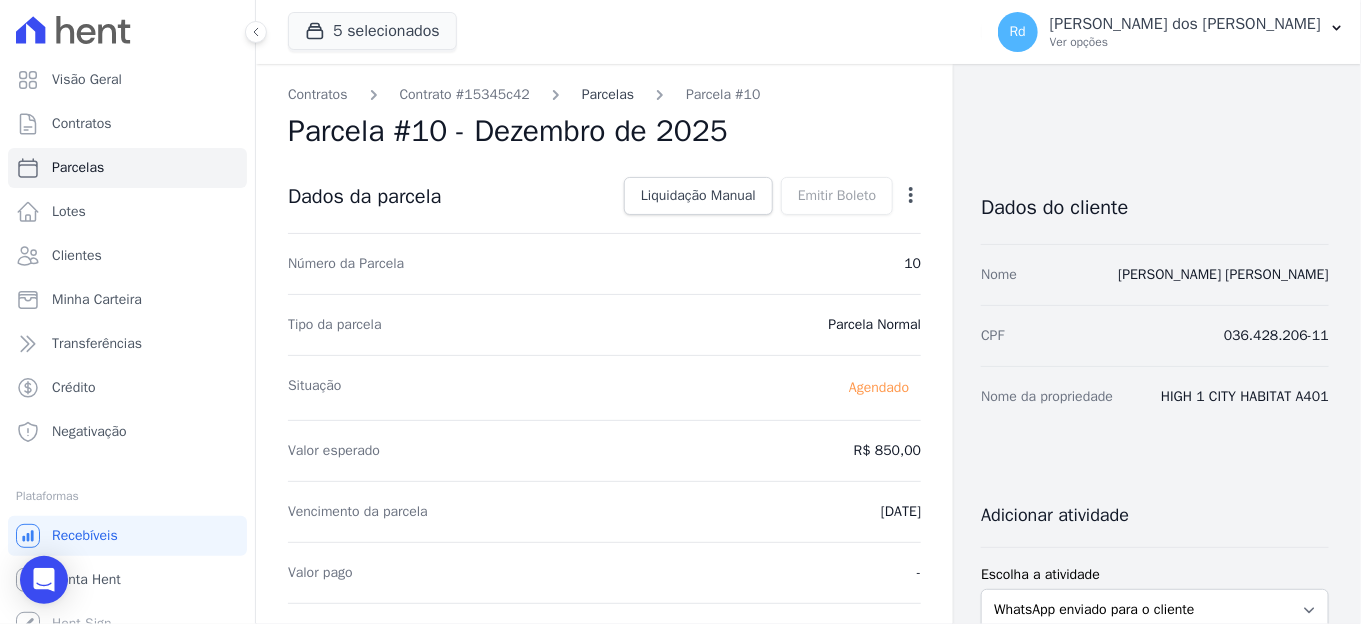 click on "Parcelas" at bounding box center [608, 94] 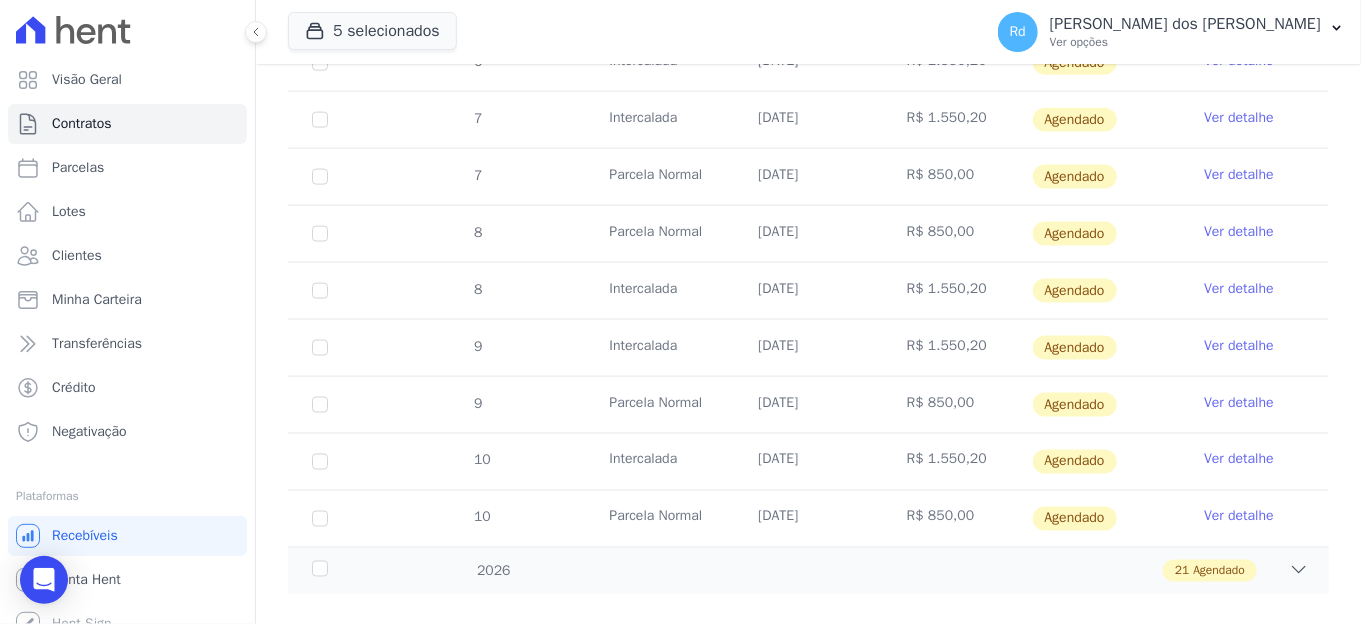 scroll, scrollTop: 1035, scrollLeft: 0, axis: vertical 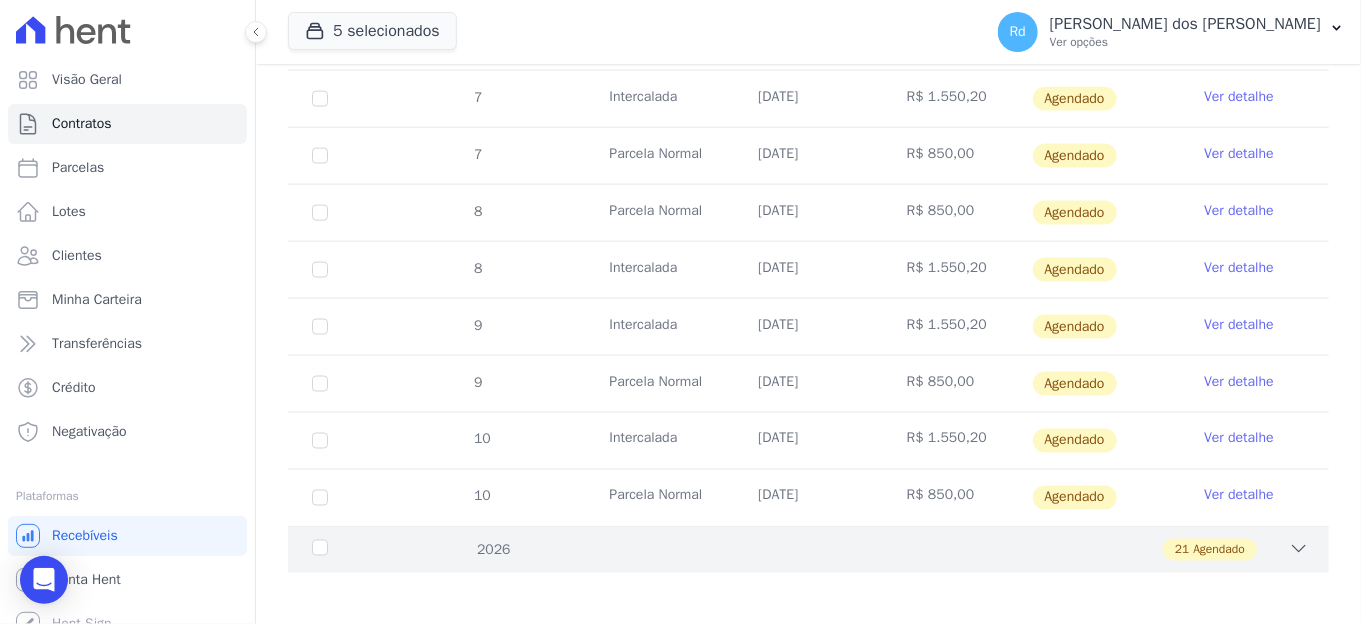 click on "21
Agendado" at bounding box center (859, 550) 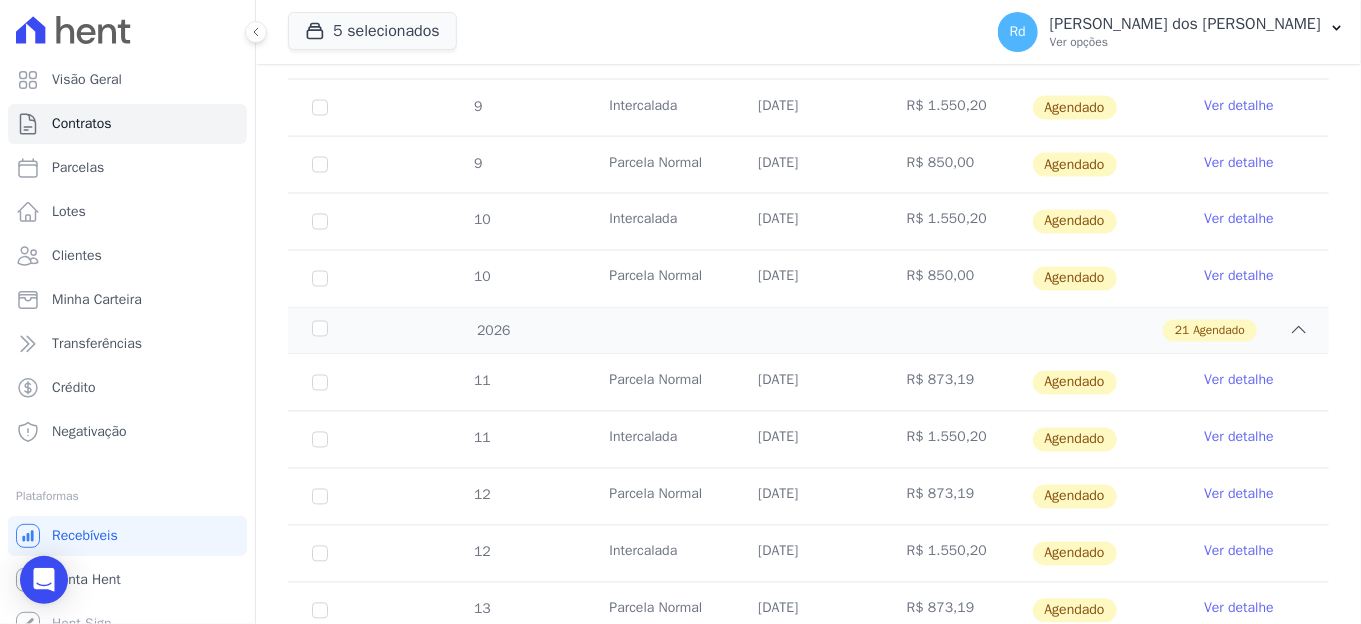scroll, scrollTop: 1257, scrollLeft: 0, axis: vertical 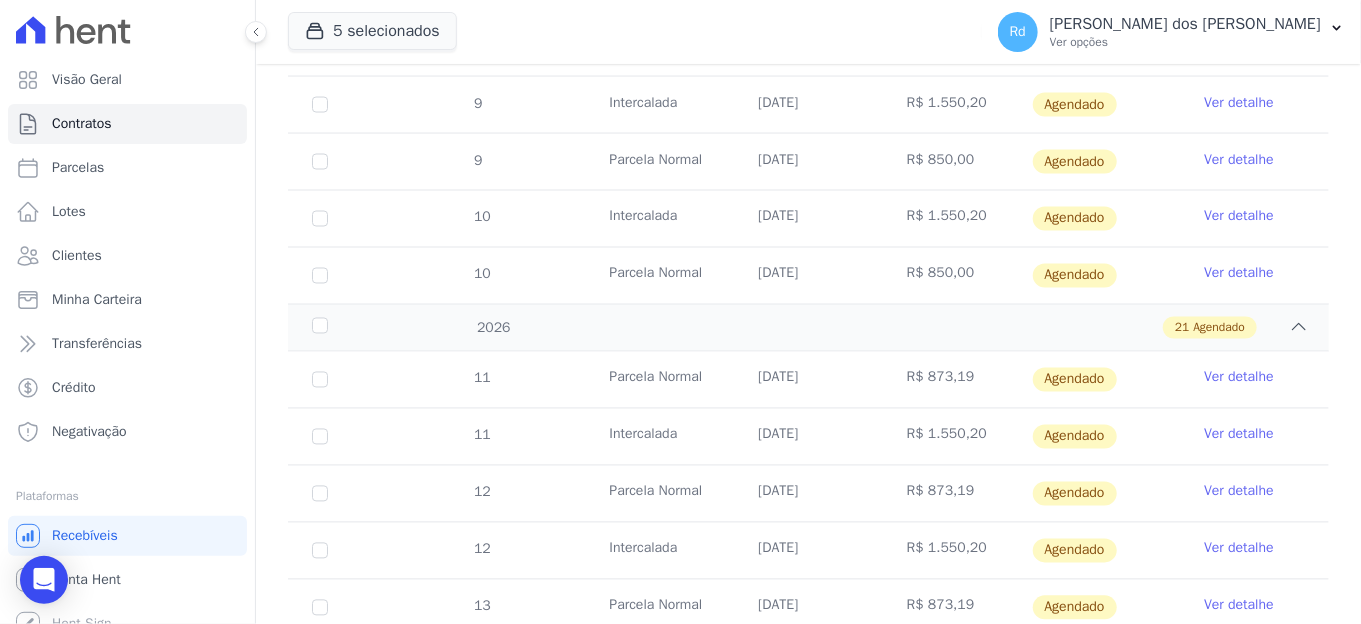 click on "Ver detalhe" at bounding box center [1239, 378] 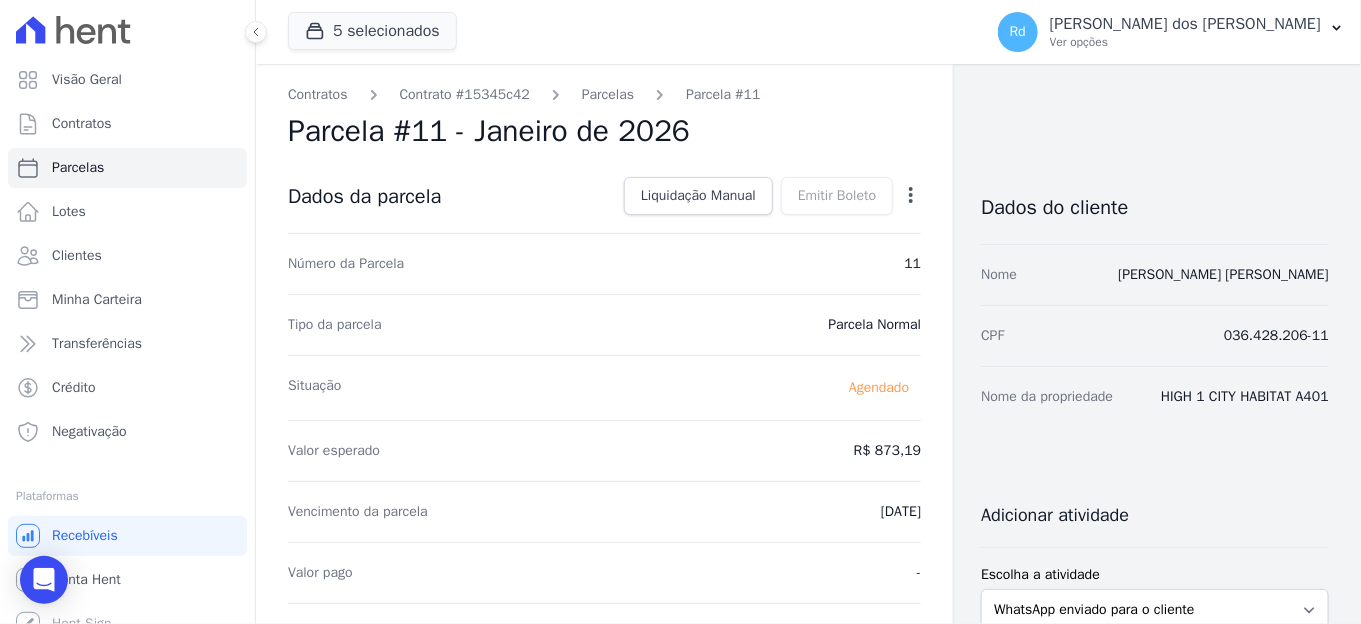 click on "Open options
Alterar
Antecipar" at bounding box center (907, 198) 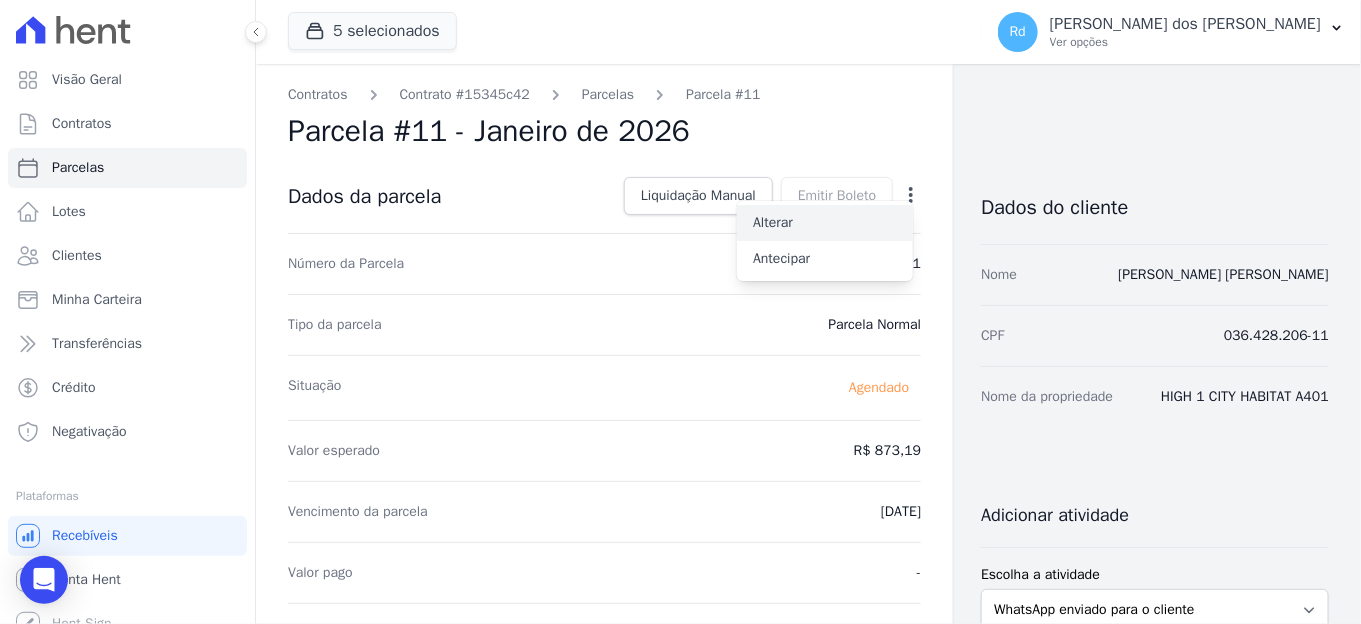 click on "Alterar" at bounding box center [825, 223] 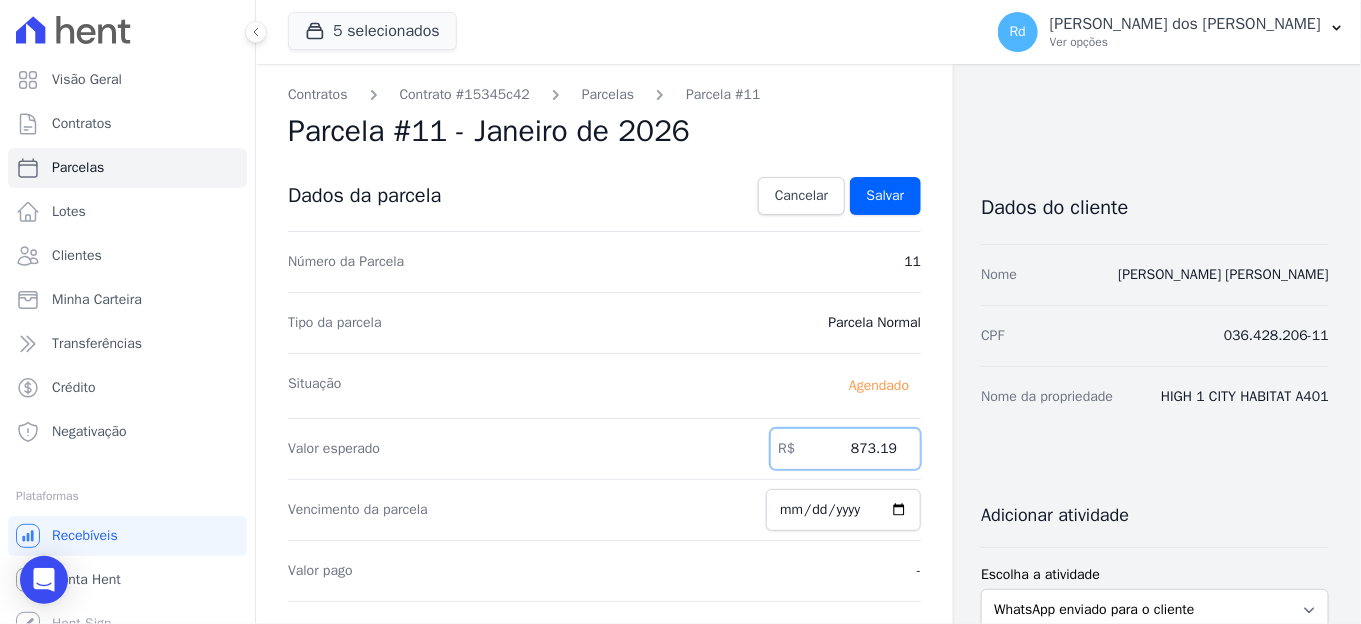 drag, startPoint x: 852, startPoint y: 440, endPoint x: 1010, endPoint y: 451, distance: 158.38245 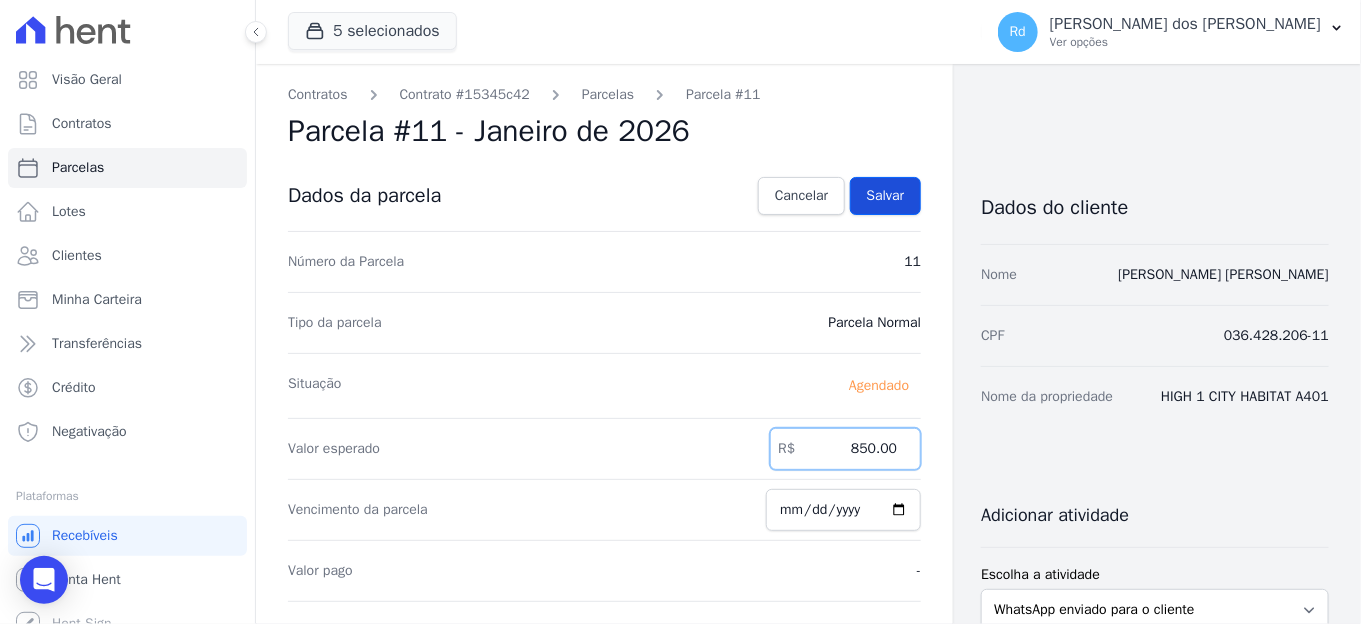 type on "850.00" 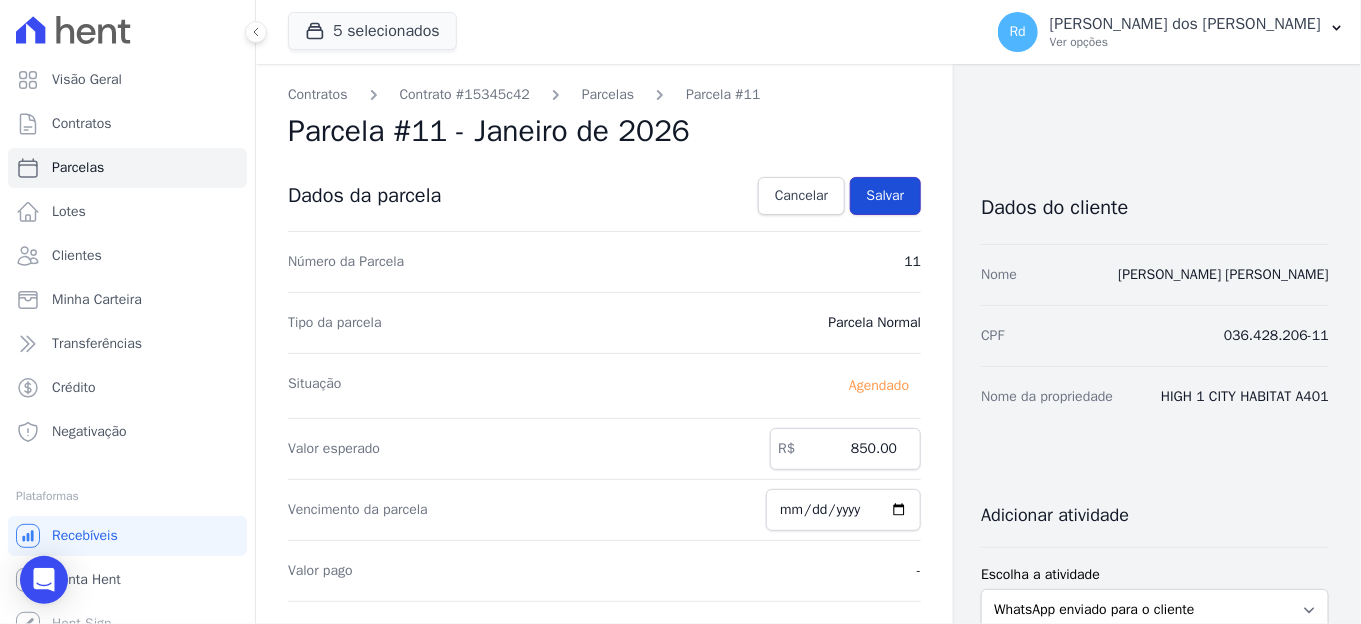 click on "Salvar" at bounding box center (886, 196) 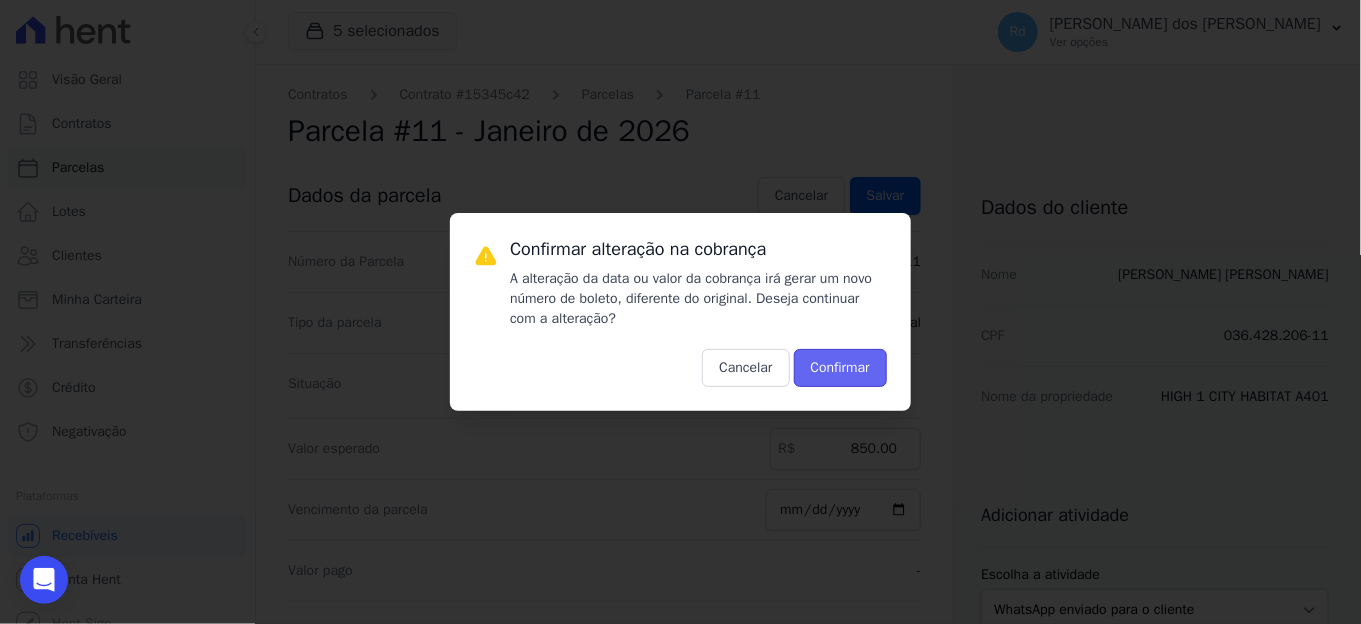 click on "Confirmar" at bounding box center [840, 368] 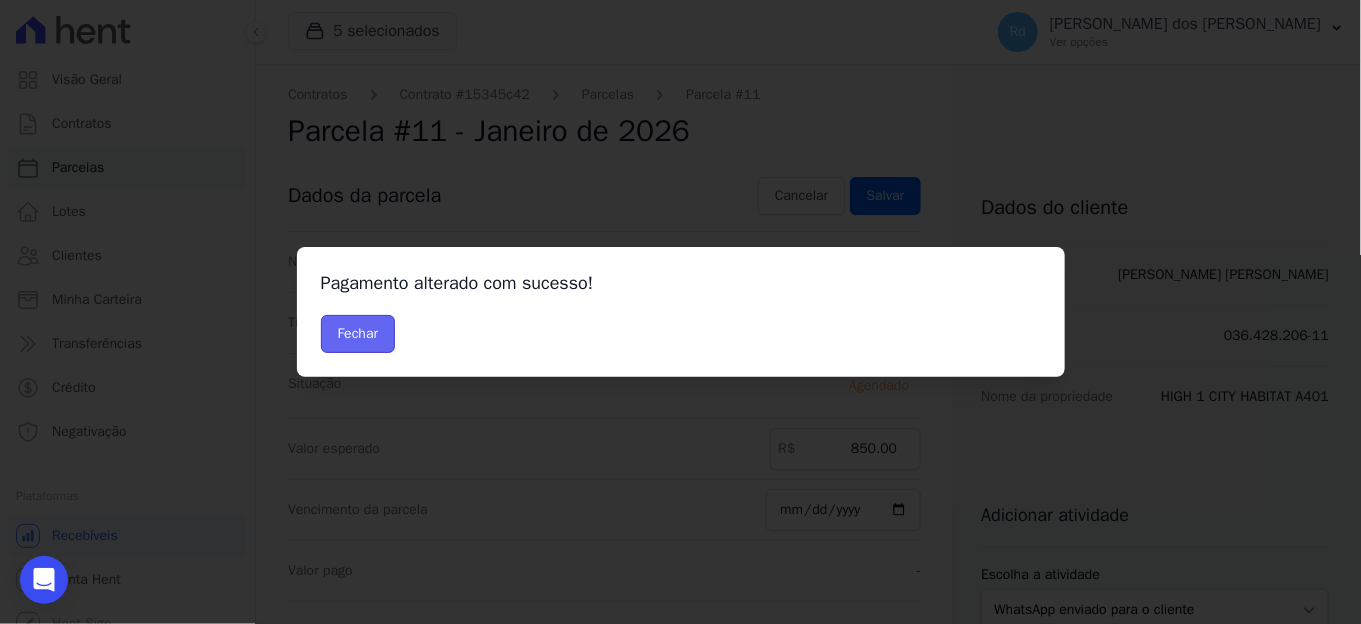 click on "Fechar" at bounding box center [358, 334] 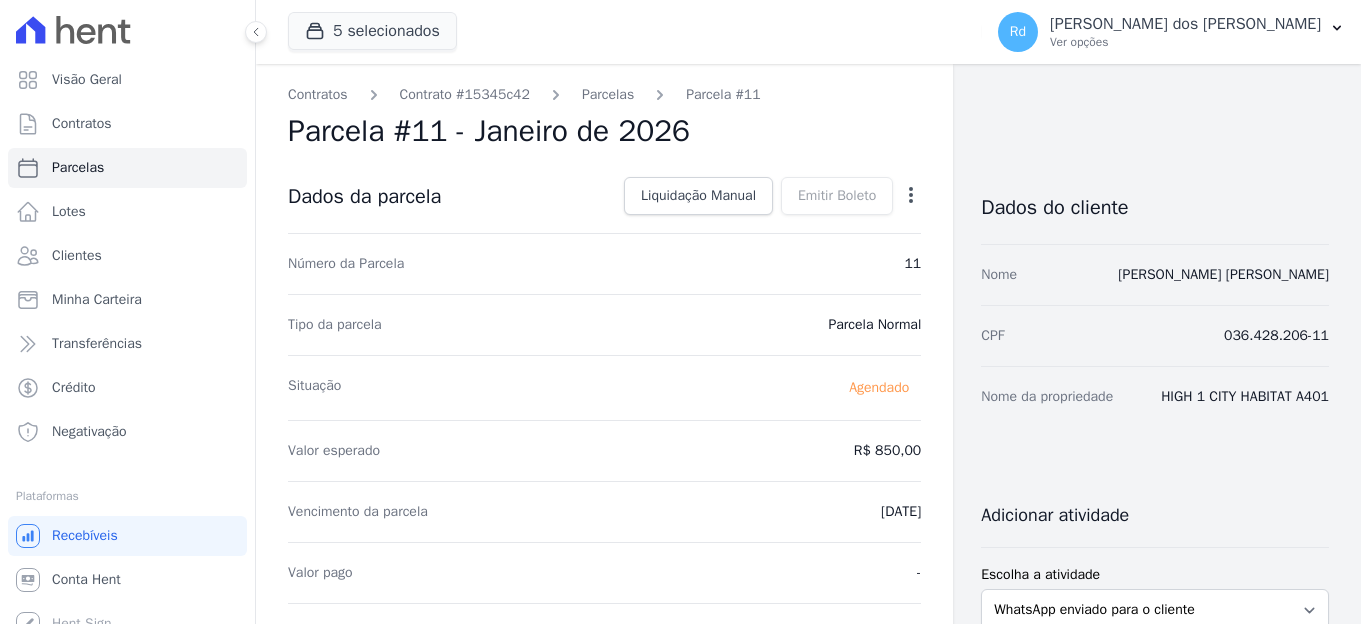 scroll, scrollTop: 0, scrollLeft: 0, axis: both 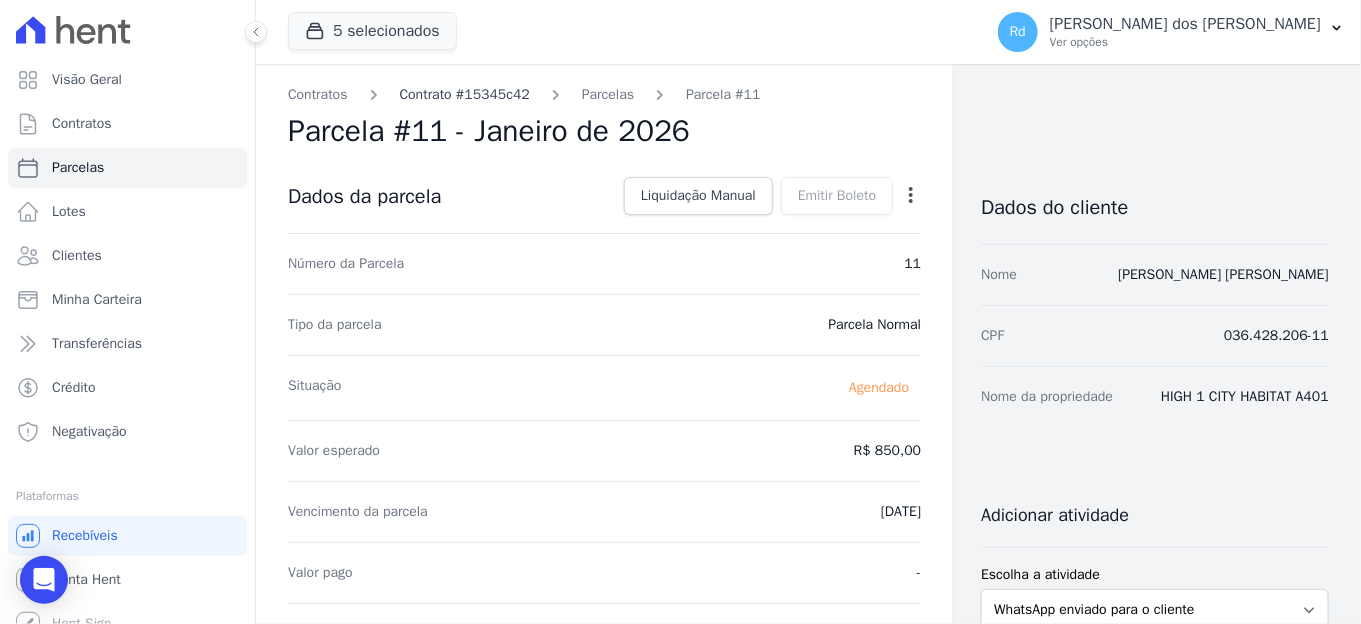 click on "Contrato
#15345c42" at bounding box center (465, 94) 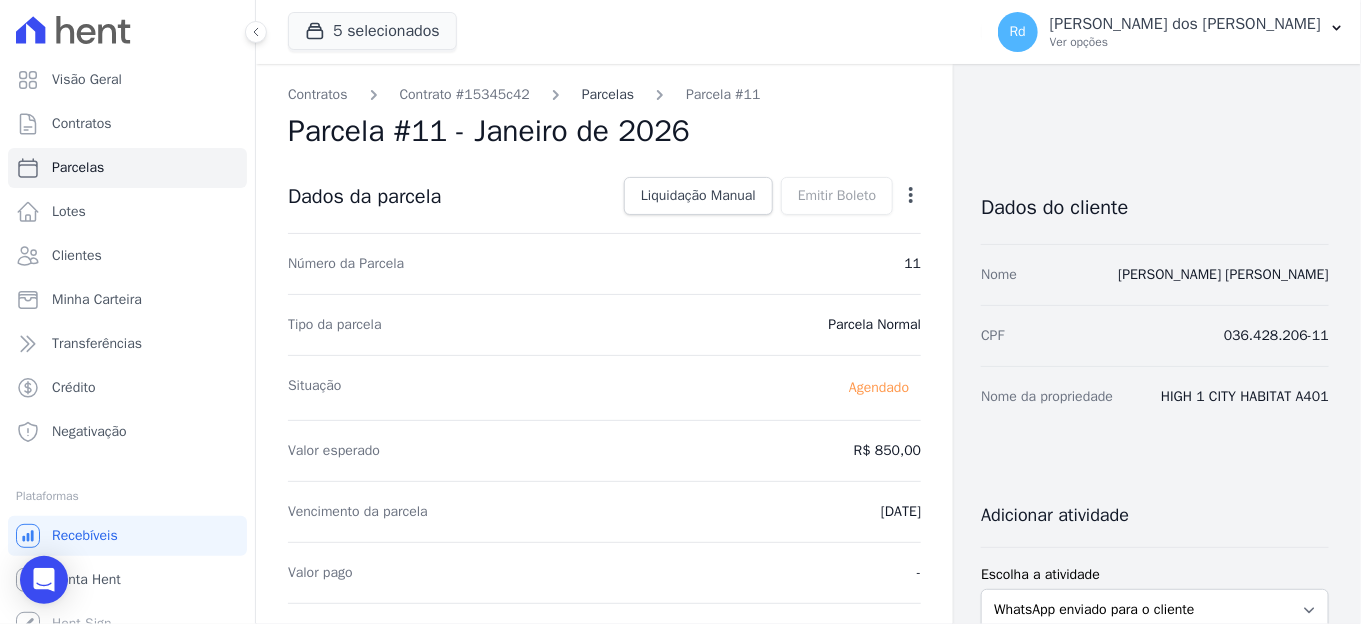 click on "Parcelas" at bounding box center [608, 94] 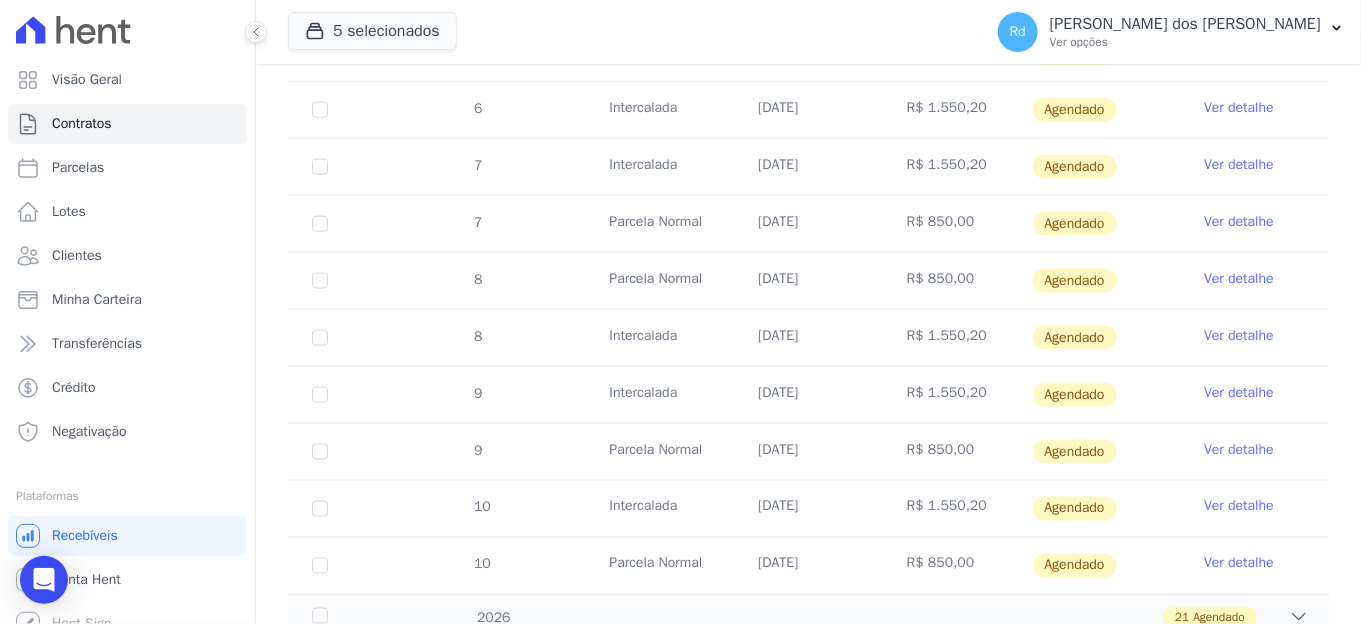 scroll, scrollTop: 1035, scrollLeft: 0, axis: vertical 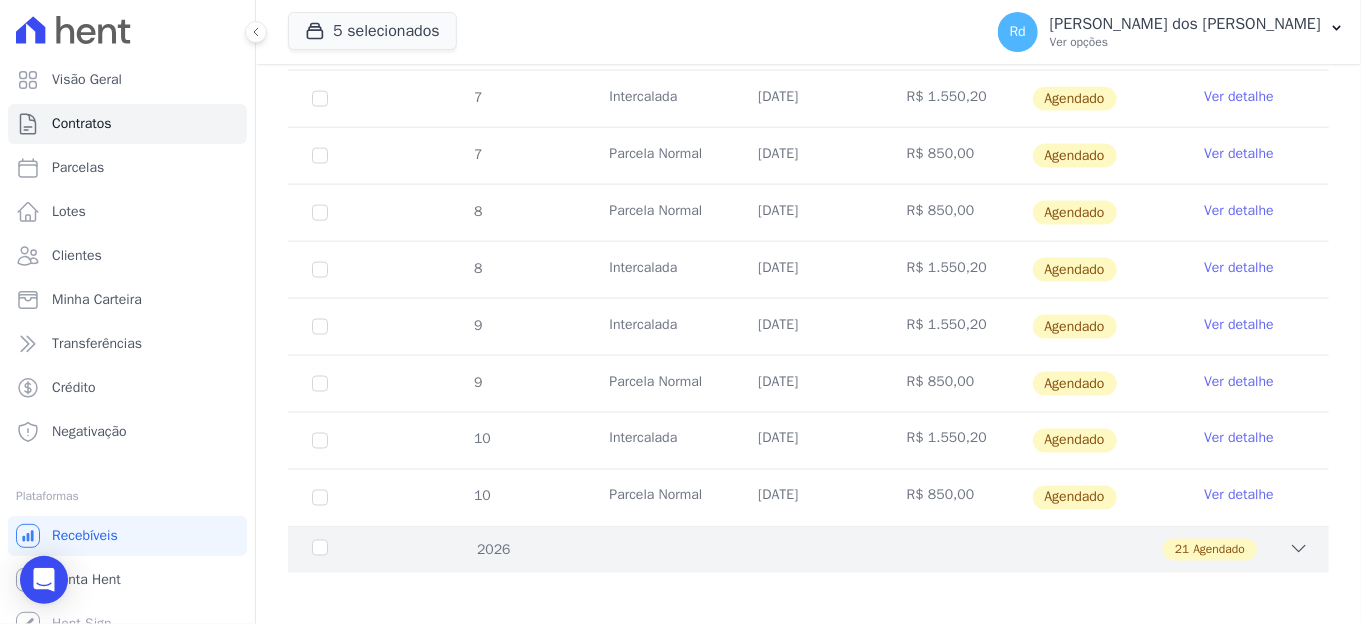 click 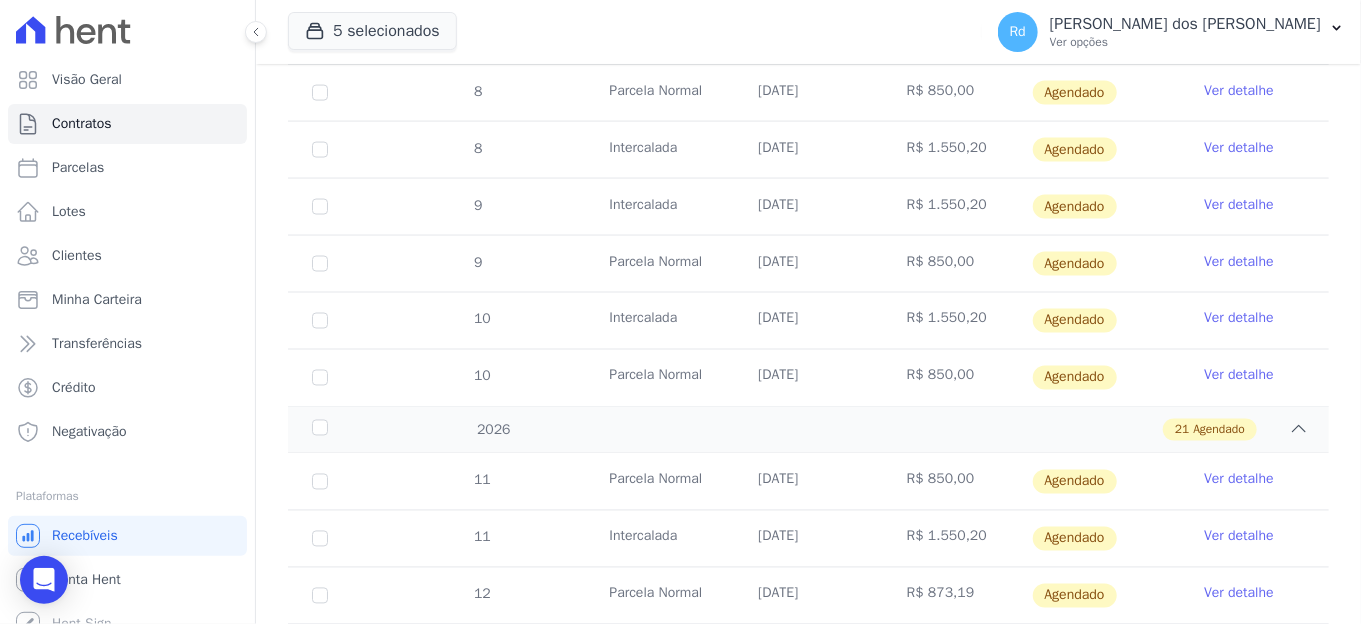 scroll, scrollTop: 1257, scrollLeft: 0, axis: vertical 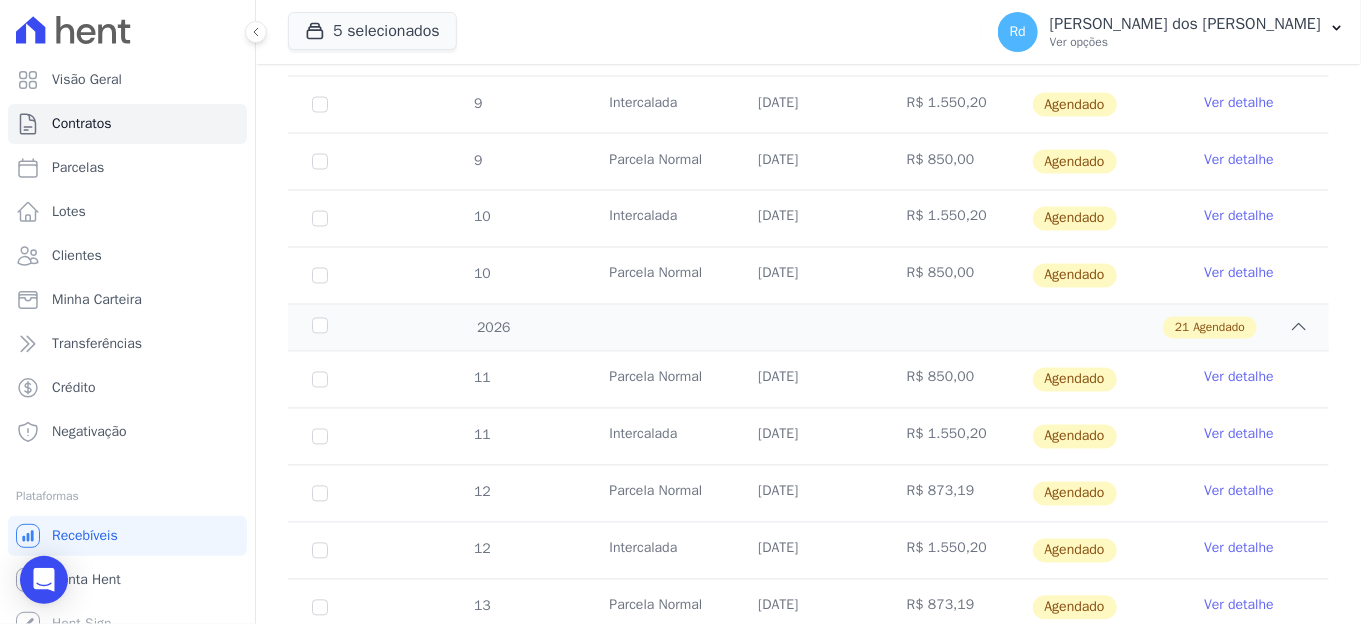 click on "Ver detalhe" at bounding box center [1239, 492] 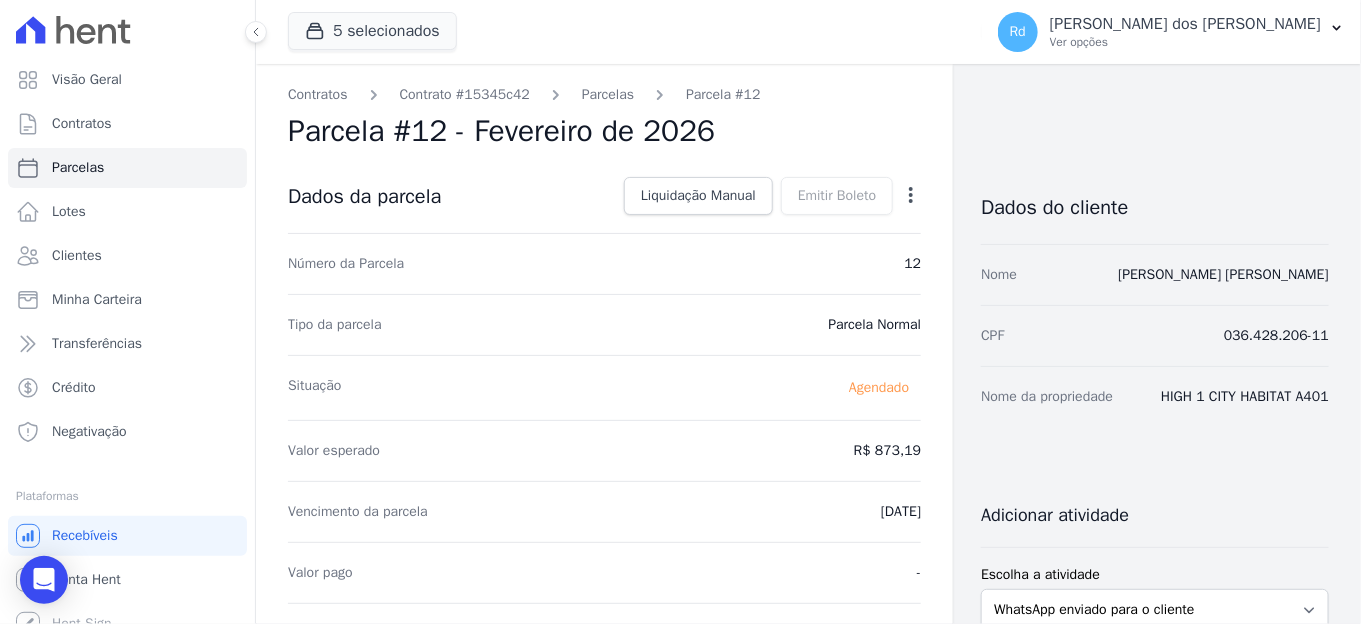 click 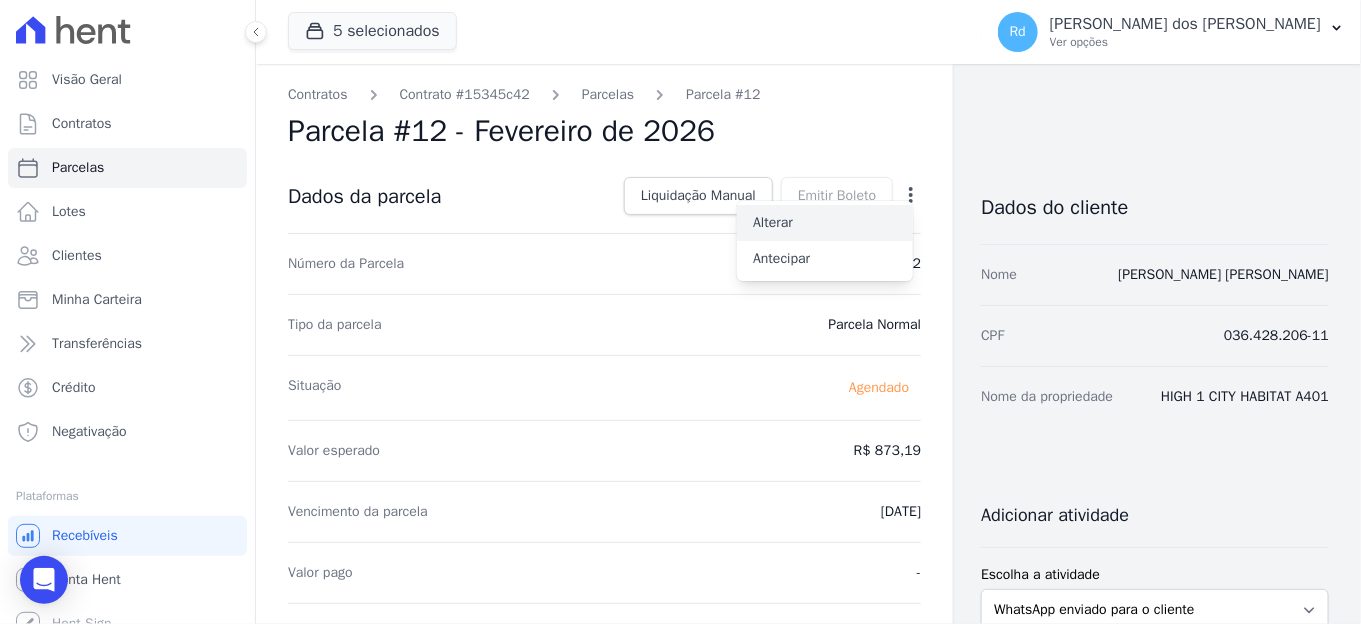 click on "Alterar" at bounding box center (825, 223) 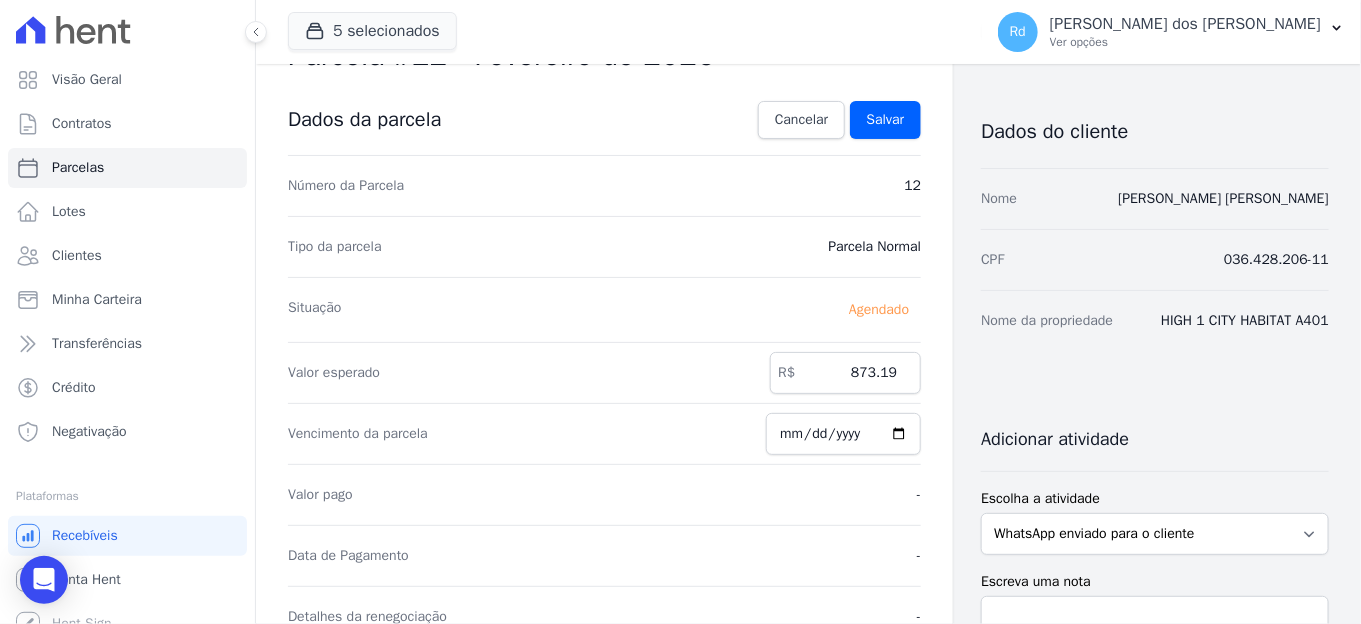 scroll, scrollTop: 111, scrollLeft: 0, axis: vertical 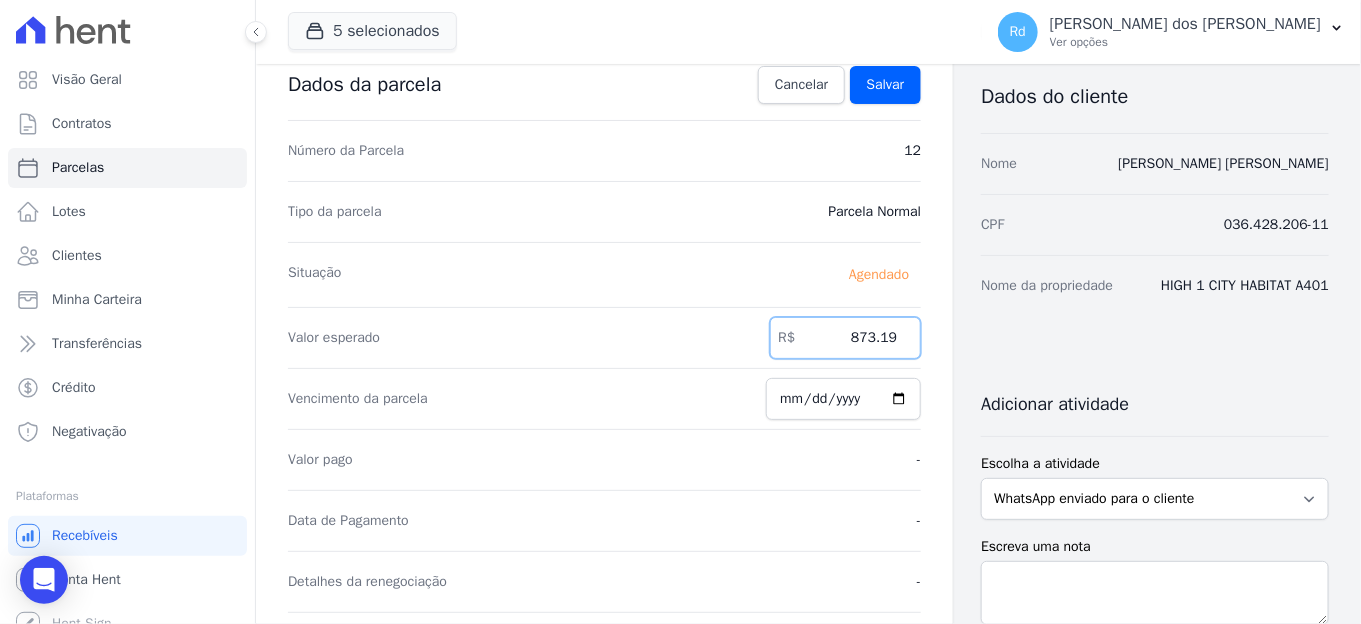 drag, startPoint x: 809, startPoint y: 354, endPoint x: 967, endPoint y: 351, distance: 158.02847 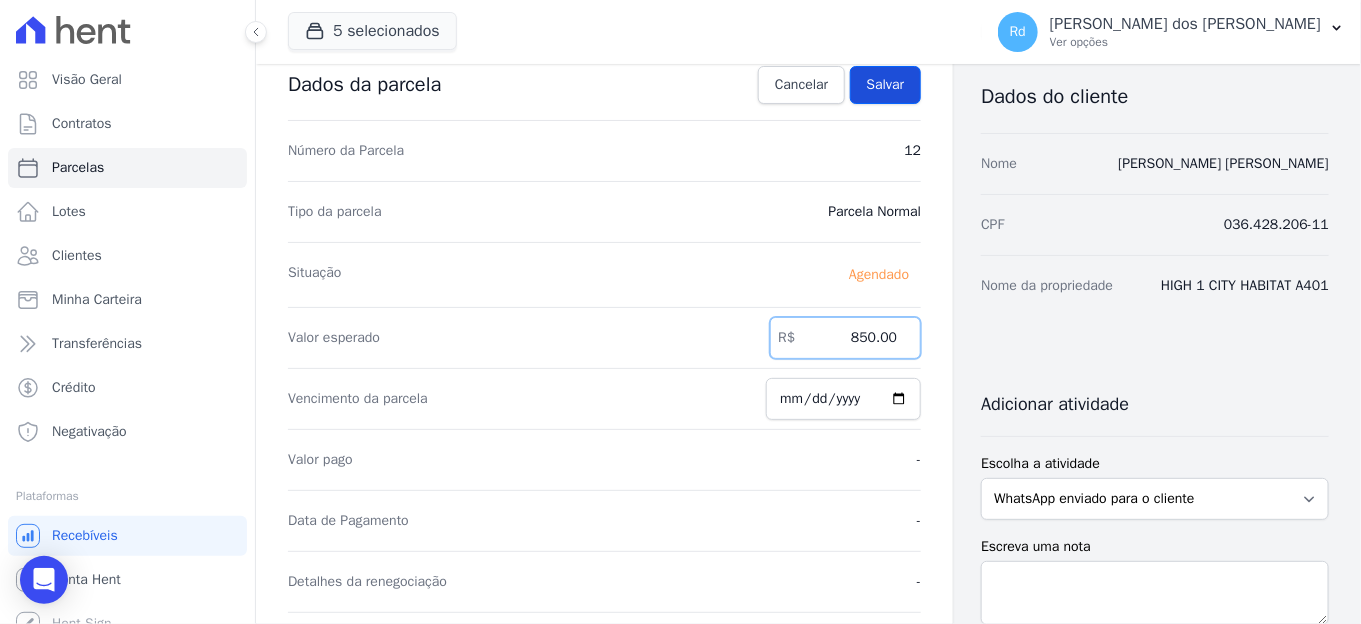 type on "850.00" 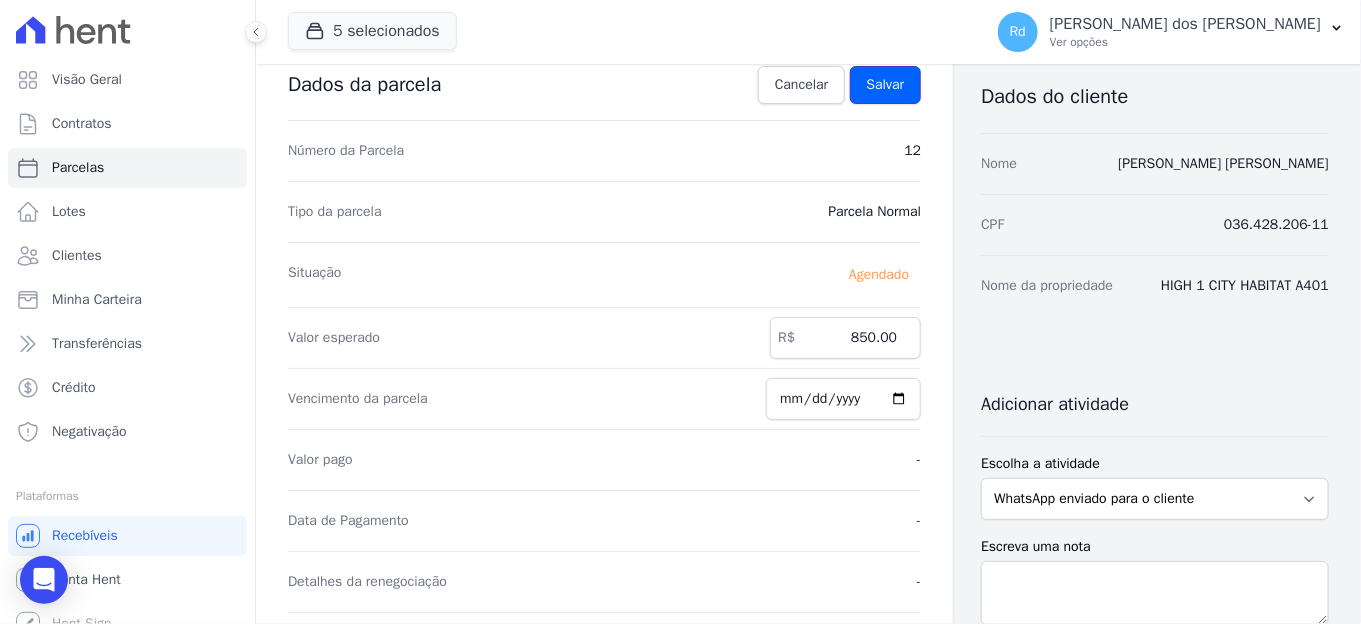 drag, startPoint x: 856, startPoint y: 88, endPoint x: 873, endPoint y: 108, distance: 26.24881 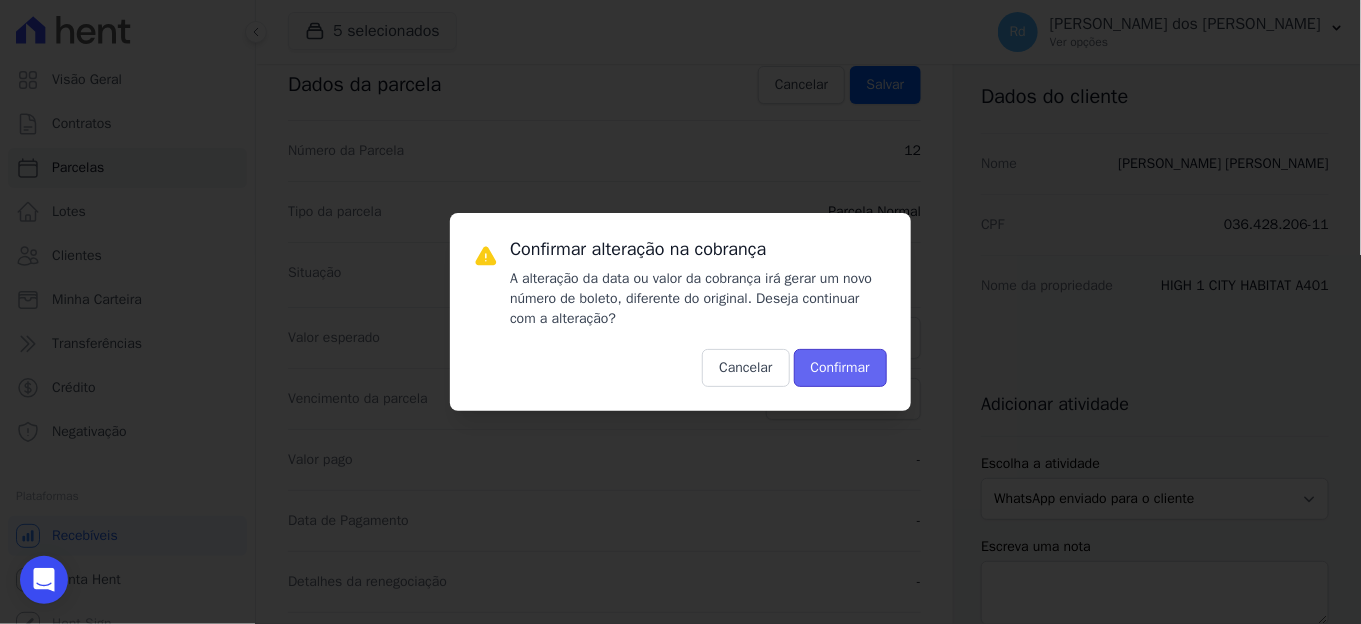 click on "Confirmar" at bounding box center [840, 368] 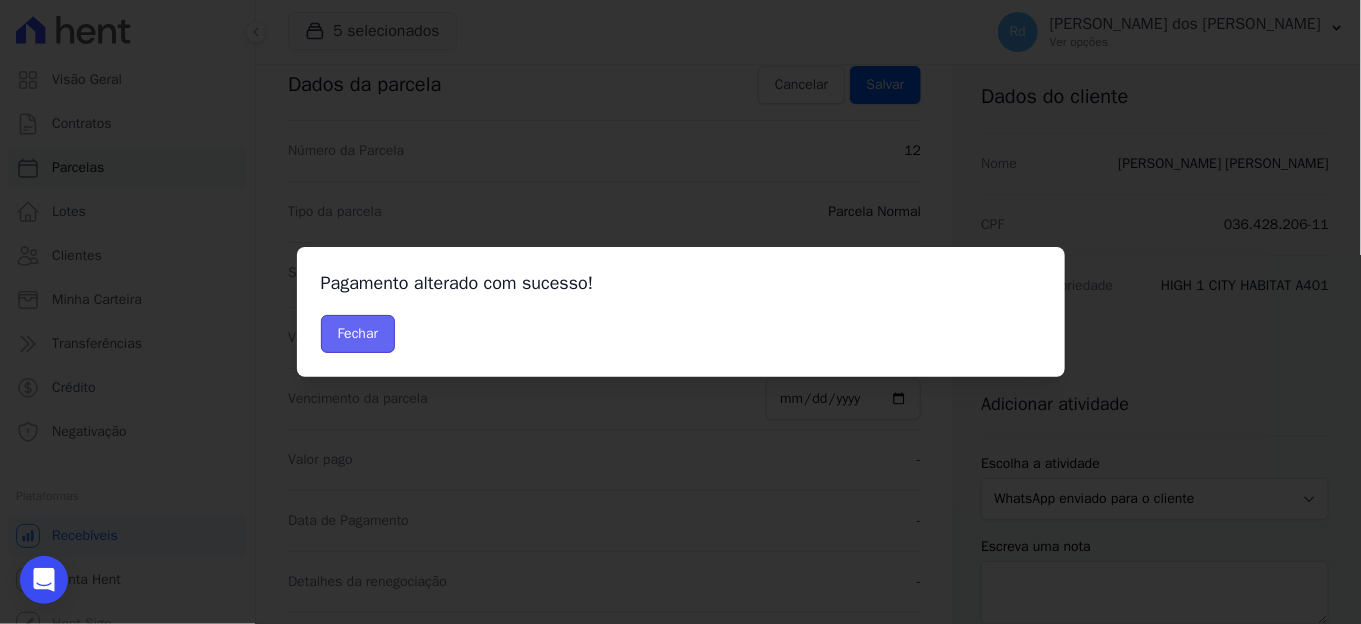 click on "Fechar" at bounding box center [358, 334] 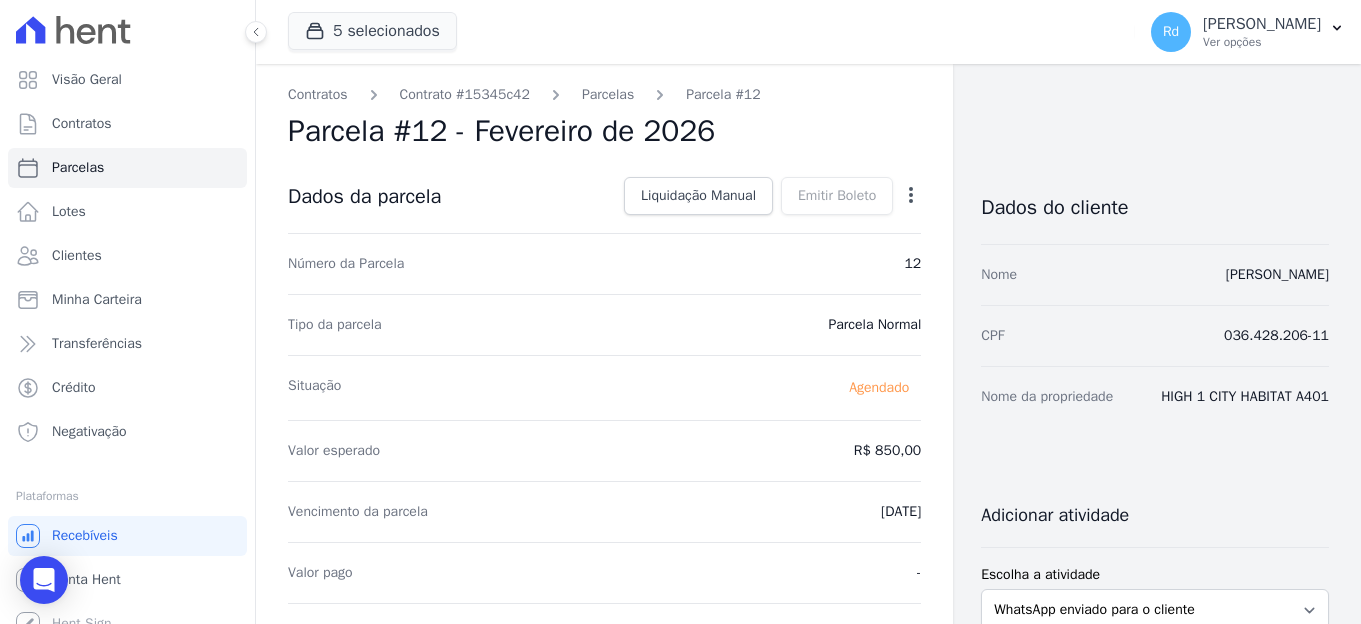 scroll, scrollTop: 0, scrollLeft: 0, axis: both 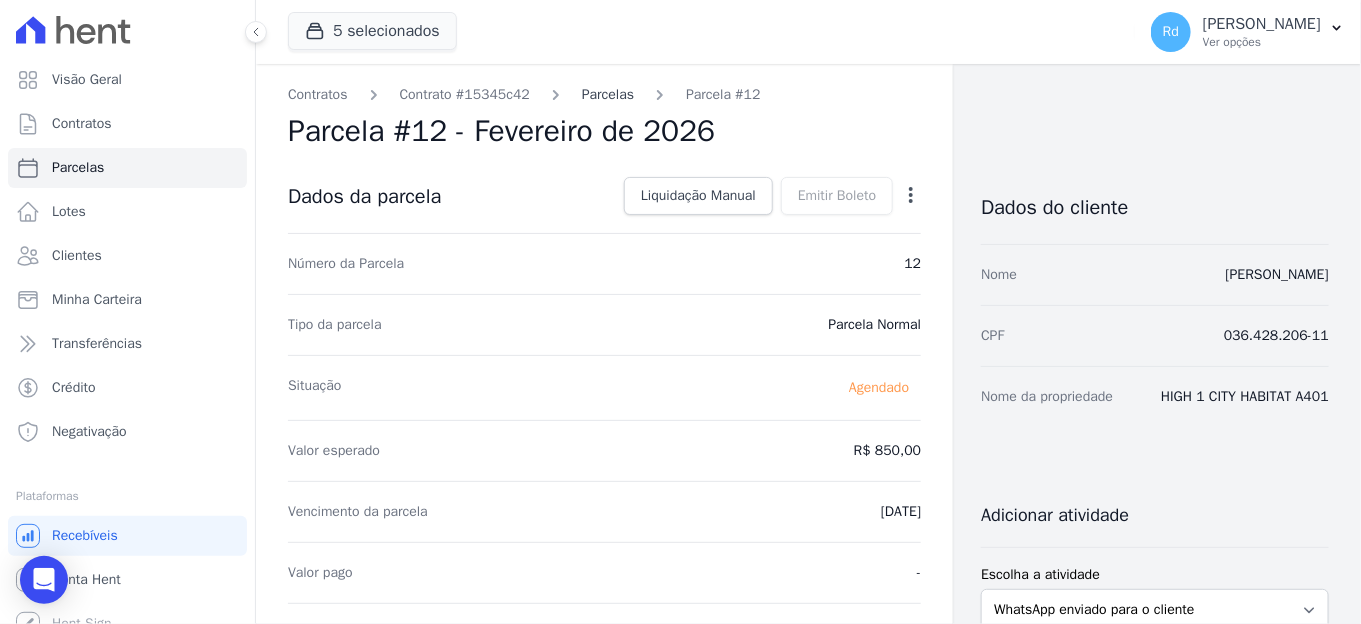 click on "Parcelas" at bounding box center [608, 94] 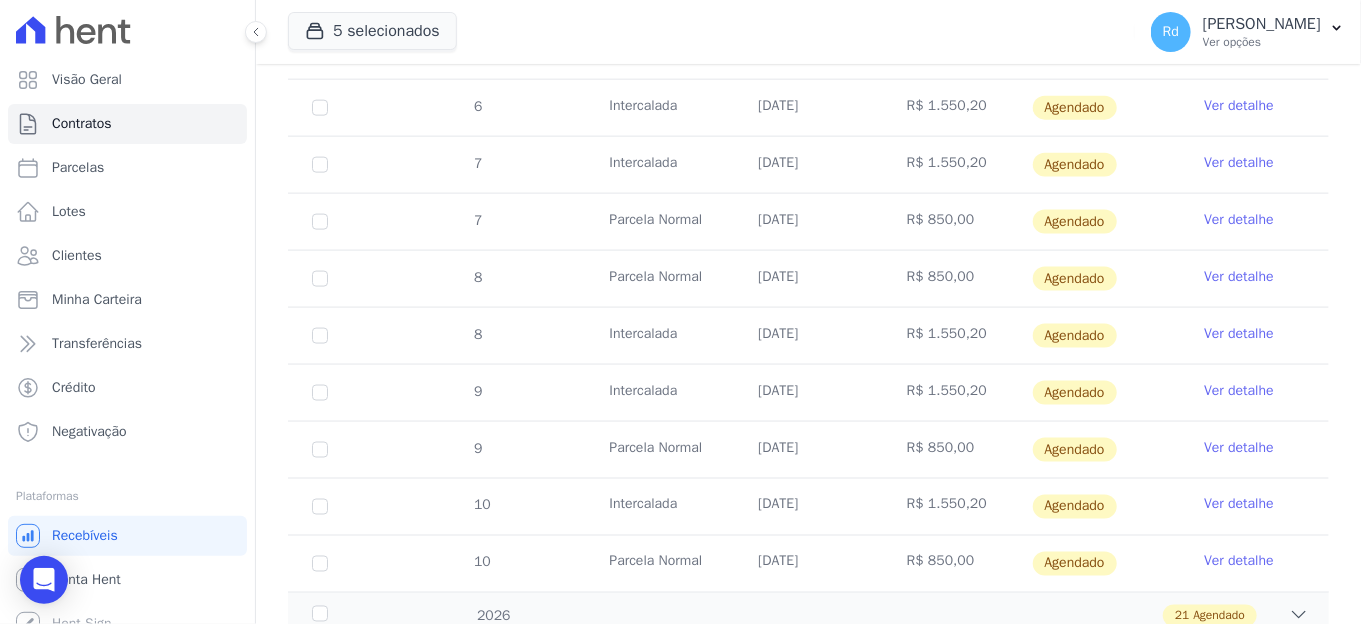 scroll, scrollTop: 1035, scrollLeft: 0, axis: vertical 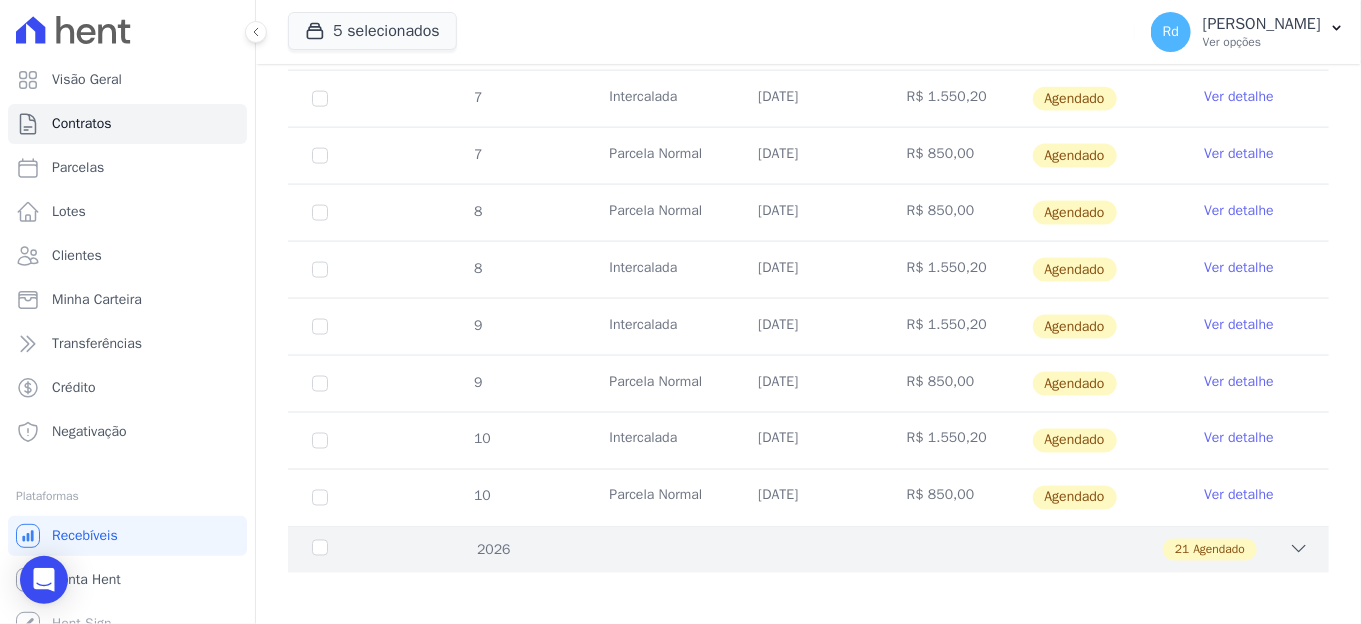 click on "2026
21
Agendado" at bounding box center [808, 549] 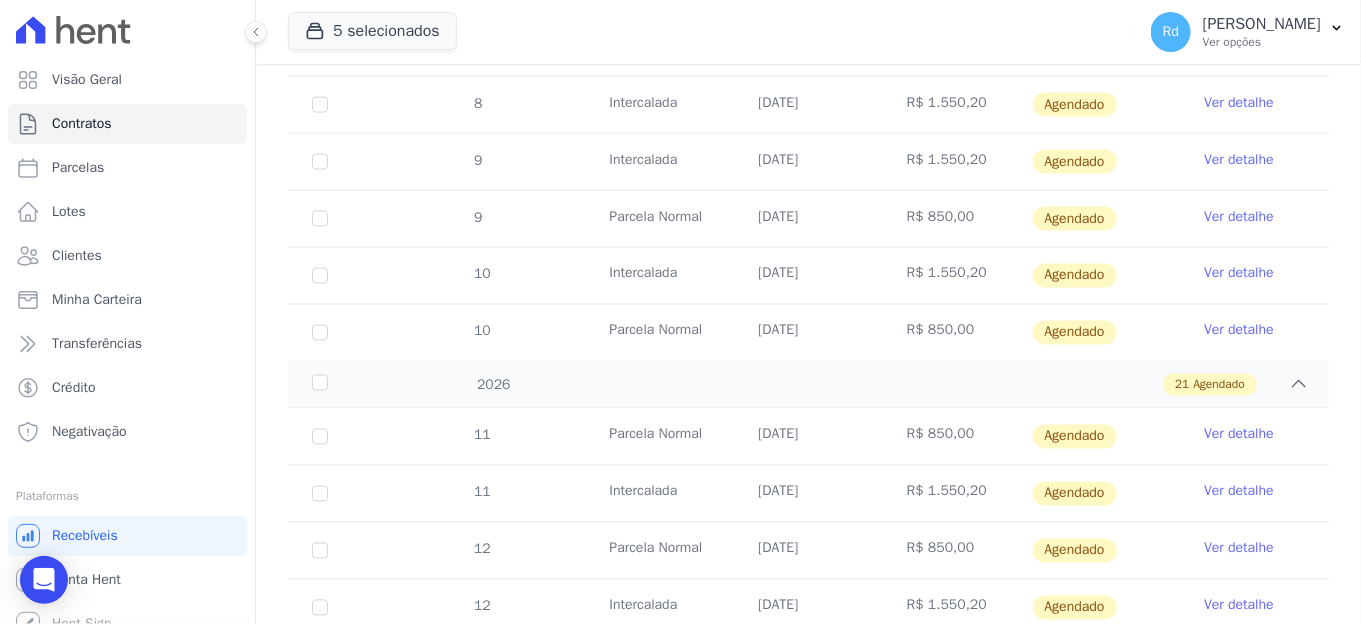 scroll, scrollTop: 1368, scrollLeft: 0, axis: vertical 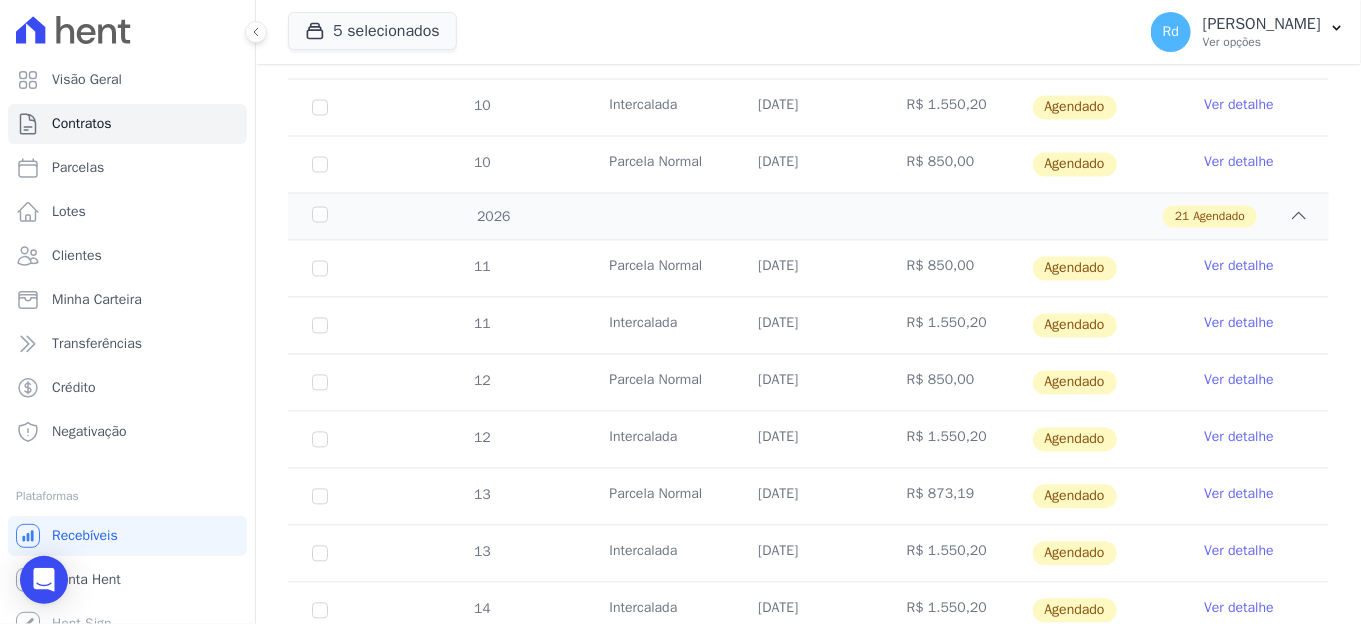 click on "Ver detalhe" at bounding box center (1239, 495) 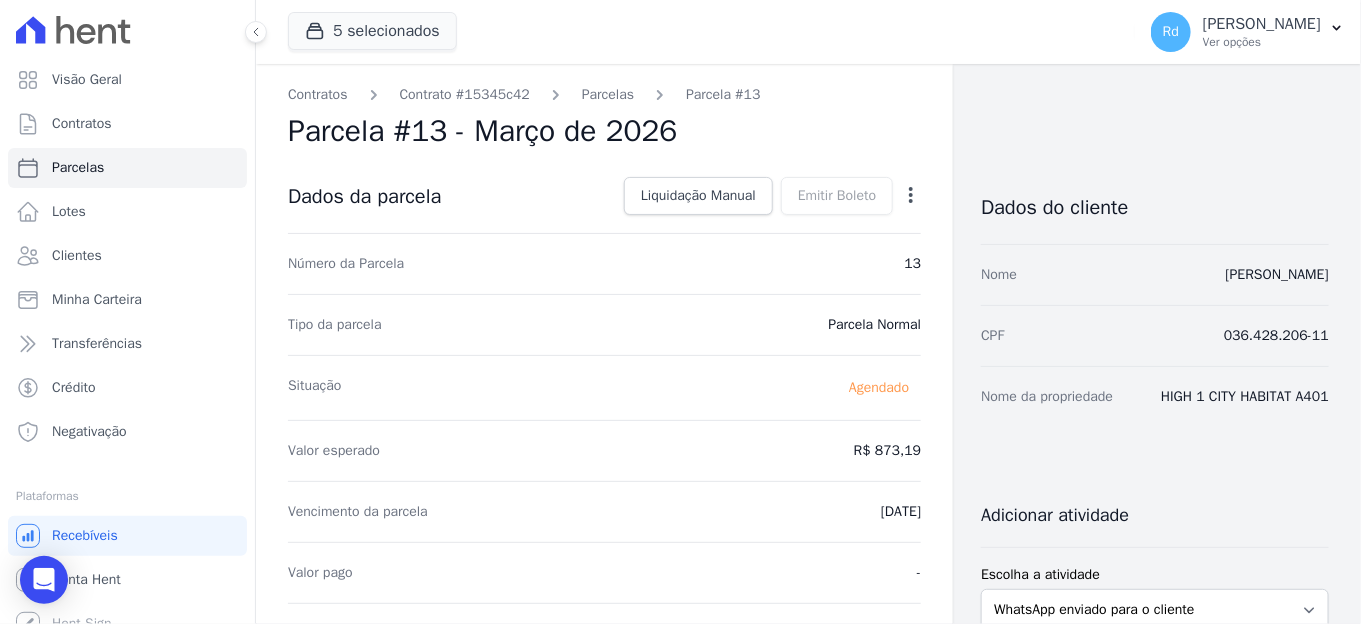 click 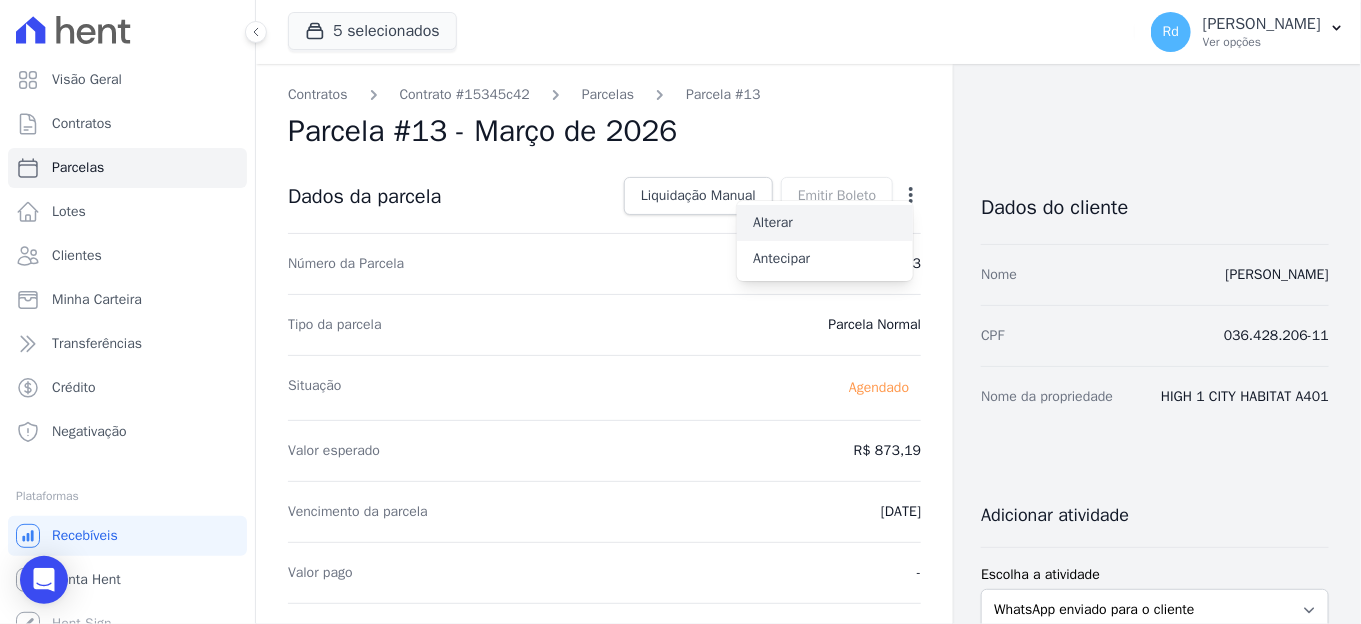 click on "Alterar" at bounding box center (825, 223) 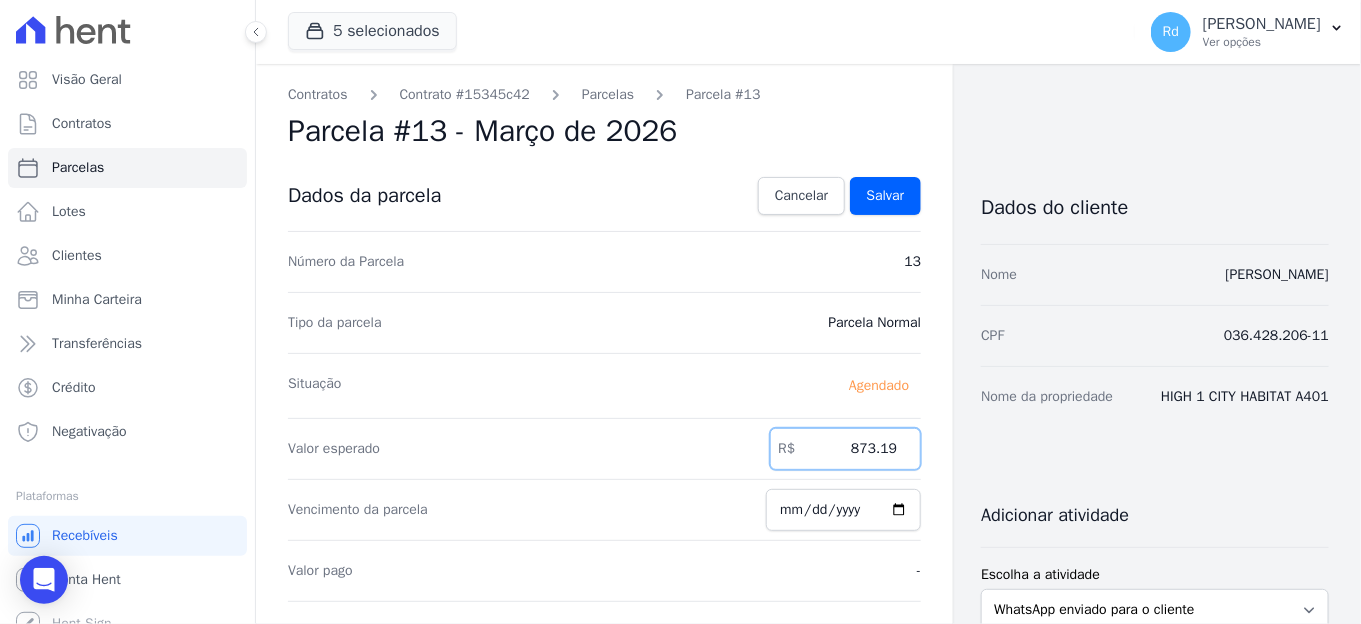 drag, startPoint x: 834, startPoint y: 442, endPoint x: 1068, endPoint y: 455, distance: 234.36084 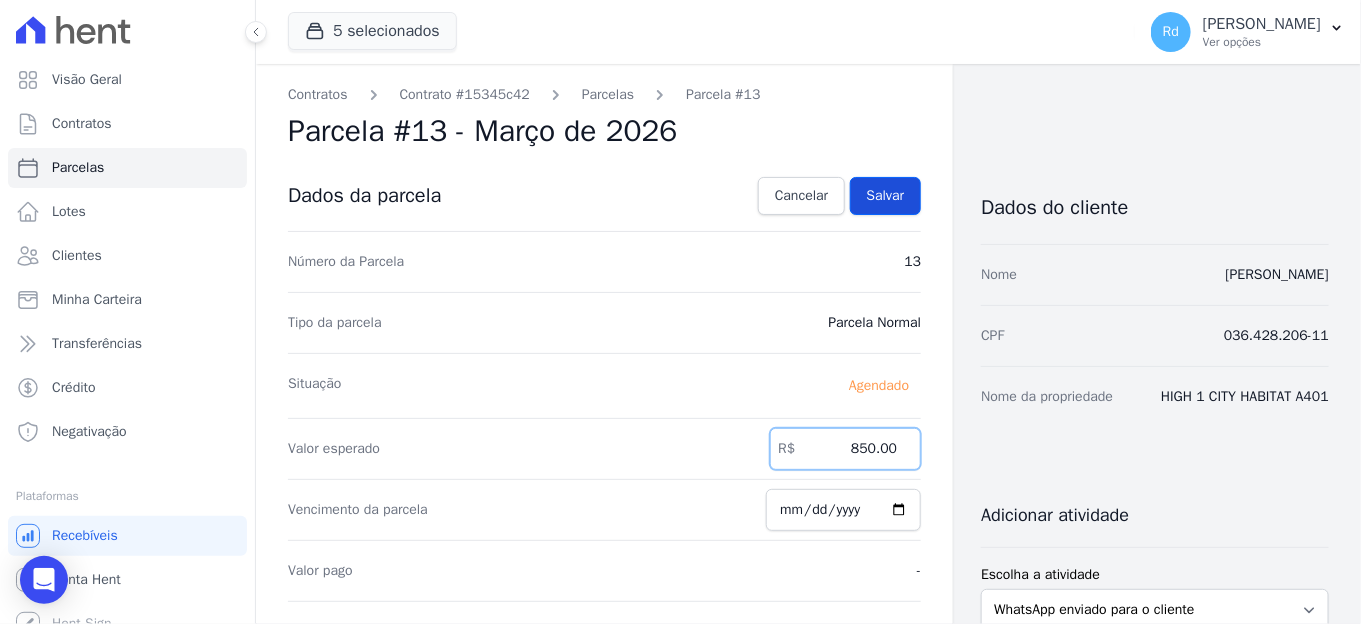 type on "850.00" 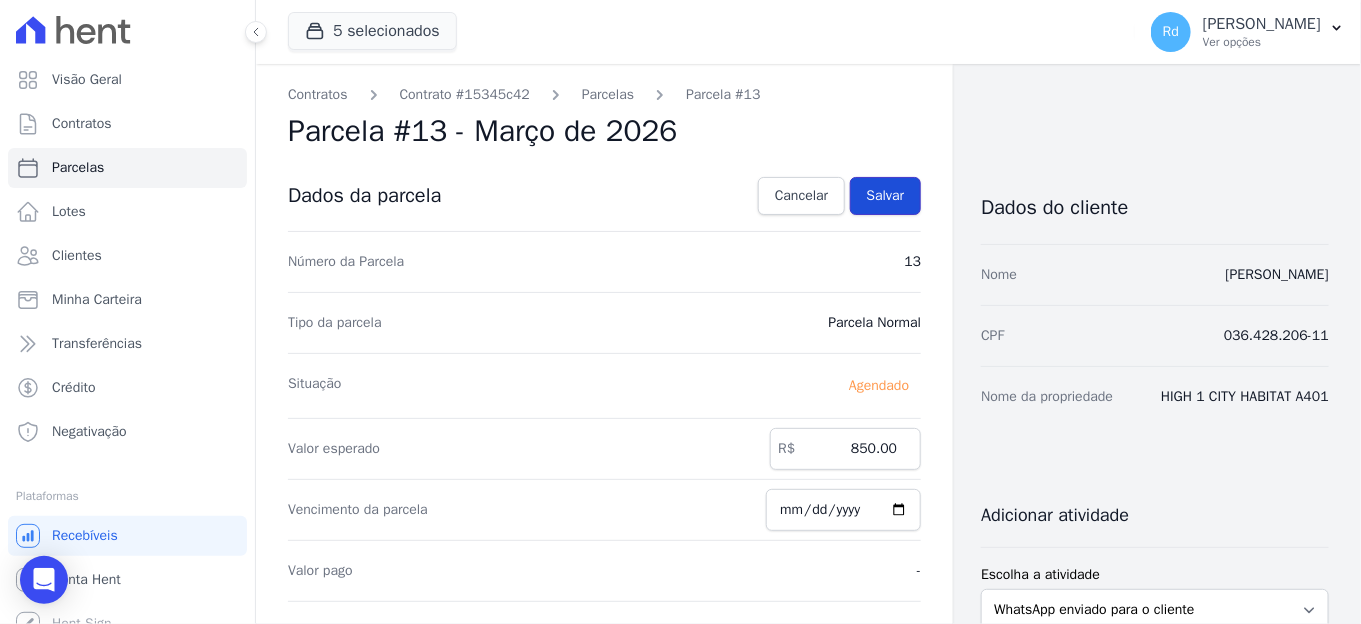click on "Salvar" at bounding box center [886, 196] 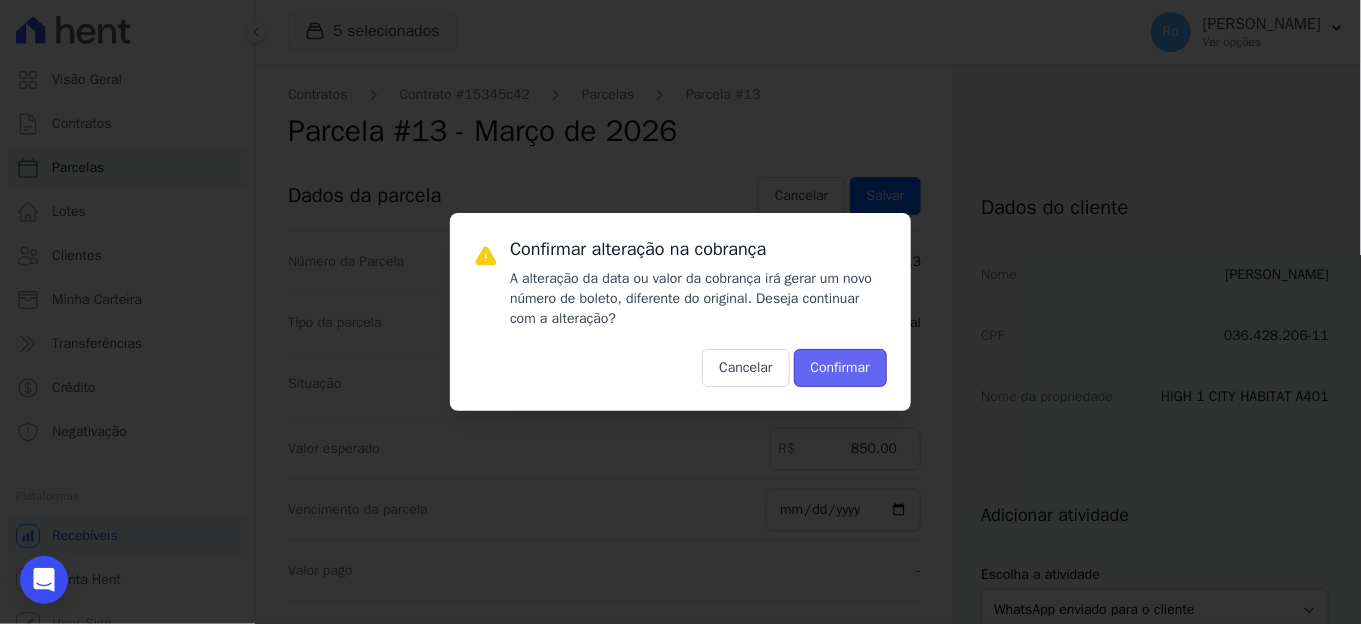 click on "Confirmar" at bounding box center [840, 368] 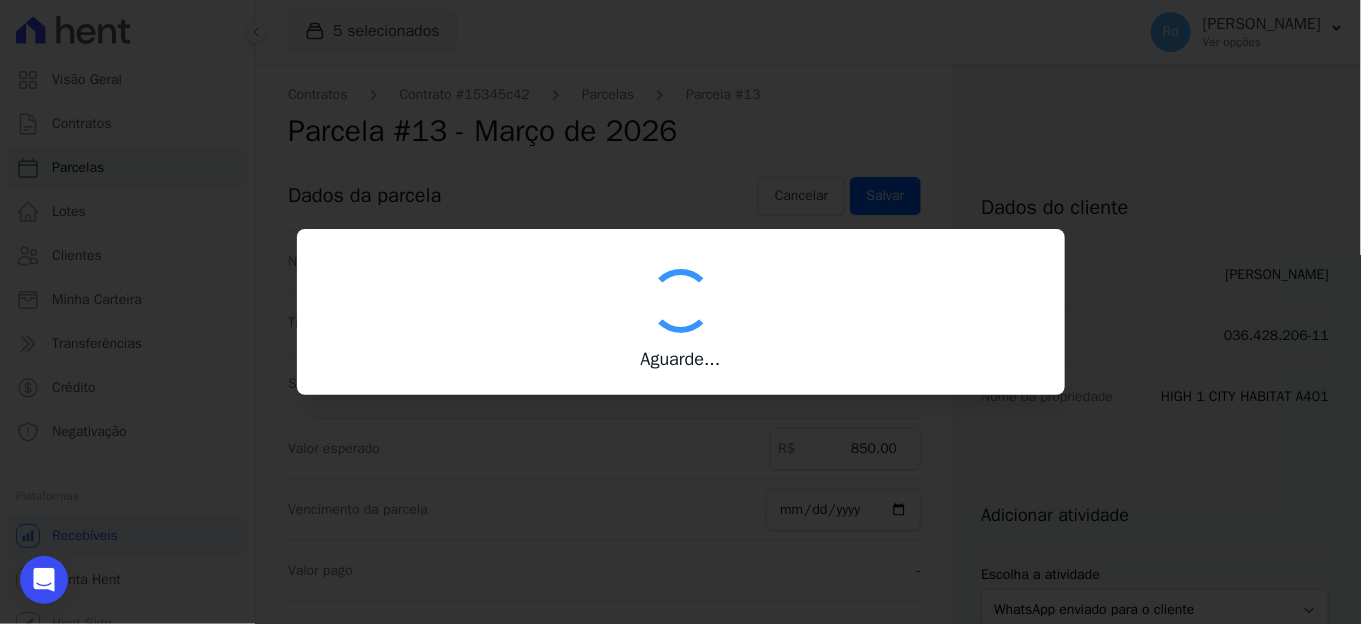 click on "Confirmar alteração na cobrança
A alteração da data ou valor da cobrança irá gerar um novo número de boleto, diferente do original. Deseja continuar com a alteração?
Cancelar
Confirmar
Aguarde...
Pagamento alterado com sucesso!
Fechar
Atenção
Foi encontrado um problema ao tentar alterar este pagamento.
Cancelar e Fechar" at bounding box center [681, 312] 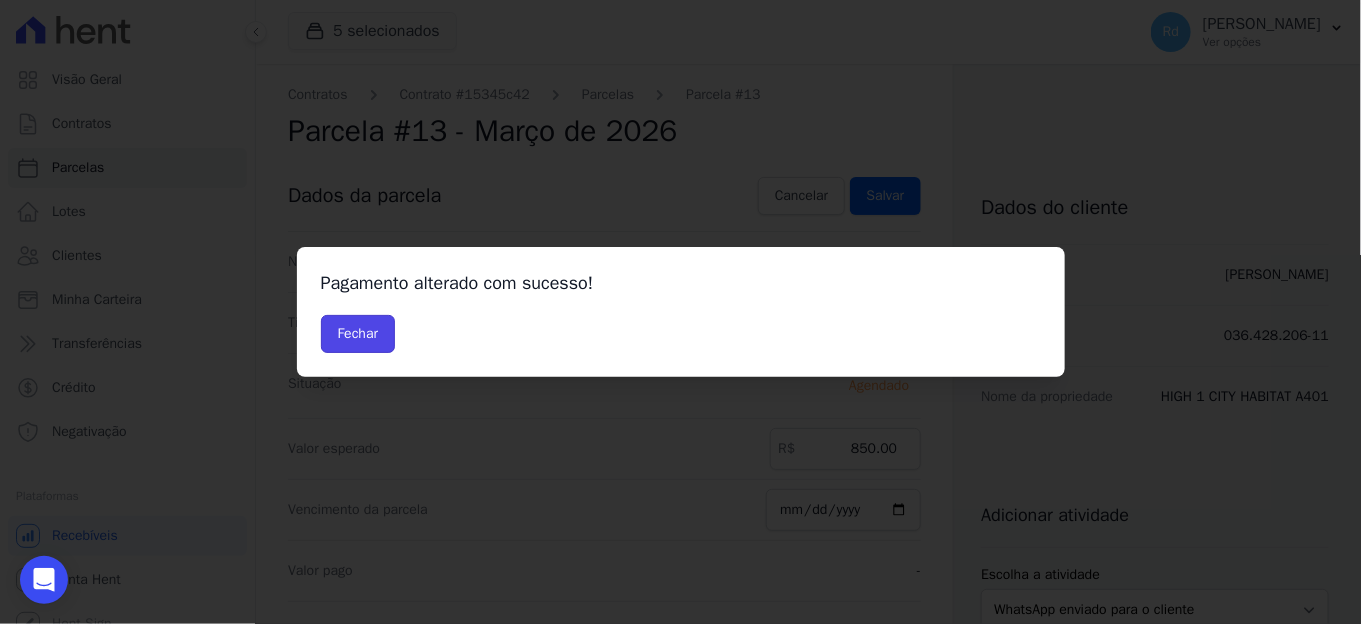drag, startPoint x: 328, startPoint y: 342, endPoint x: 323, endPoint y: 390, distance: 48.259712 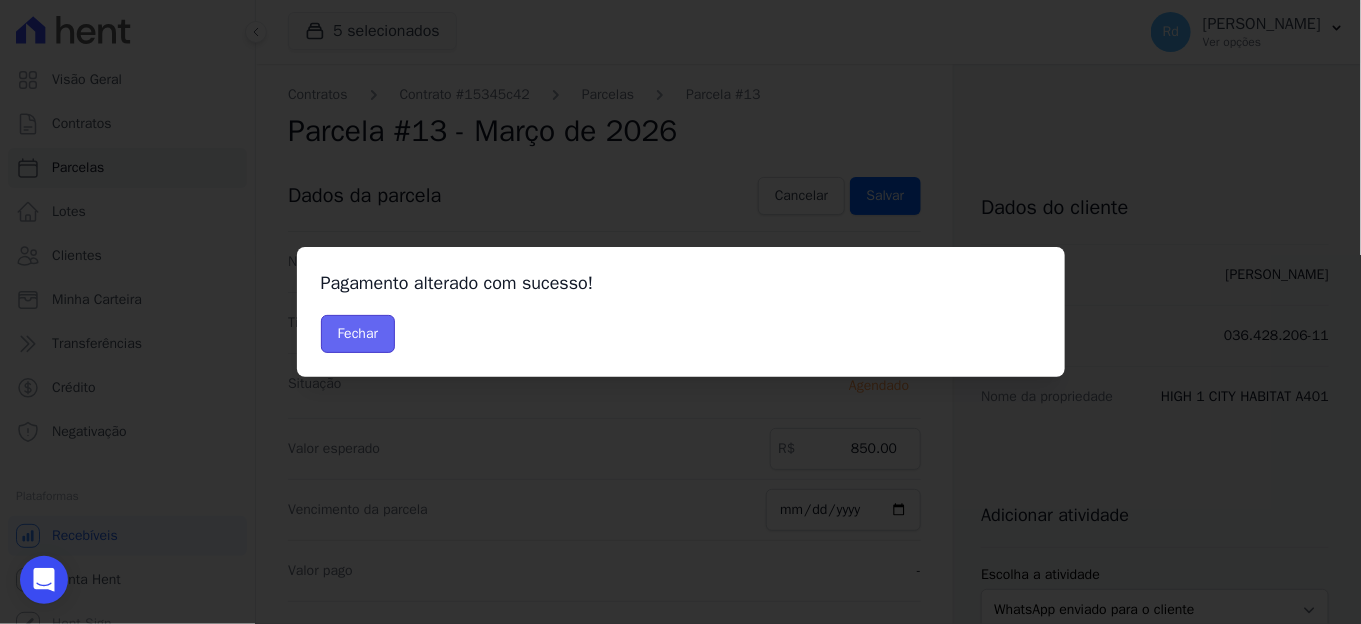 click on "Fechar" at bounding box center [358, 334] 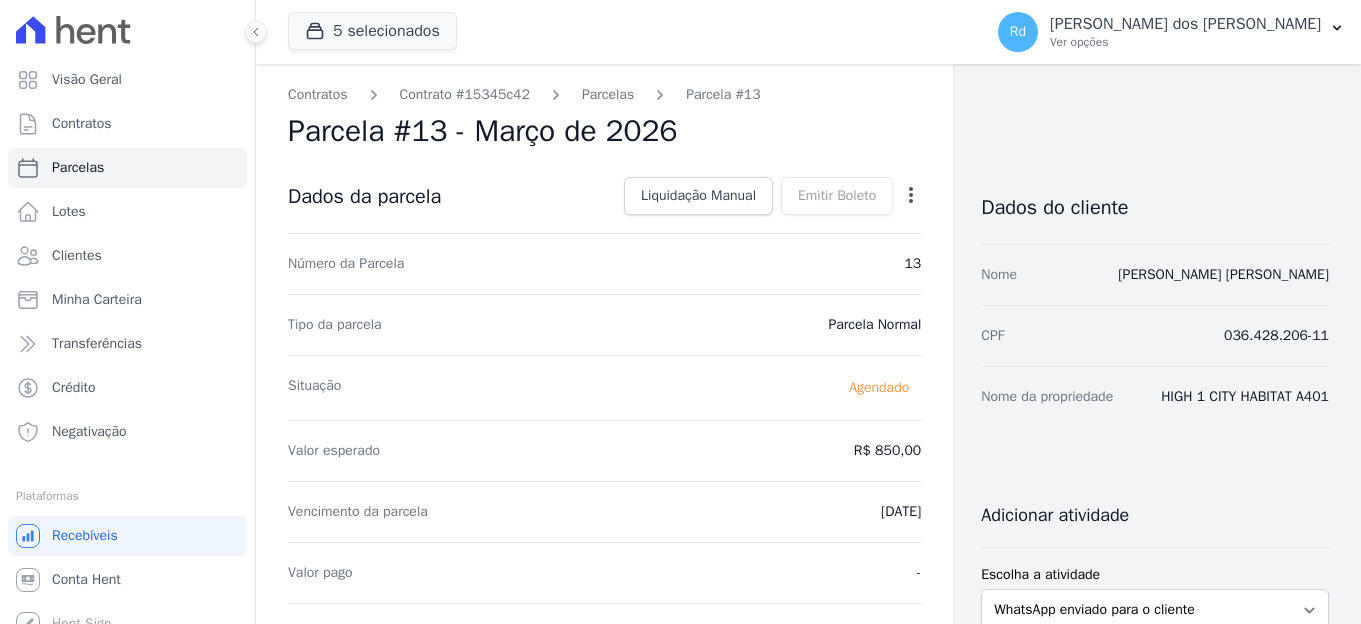 scroll, scrollTop: 0, scrollLeft: 0, axis: both 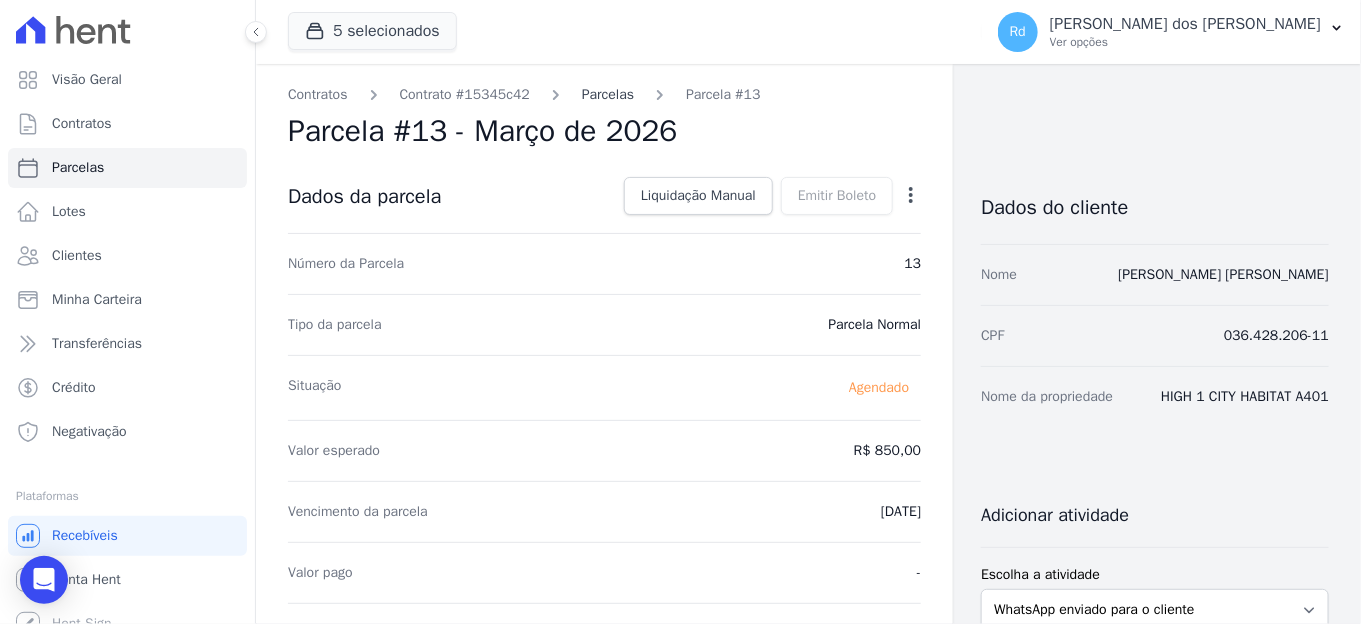 click on "Parcelas" at bounding box center [608, 94] 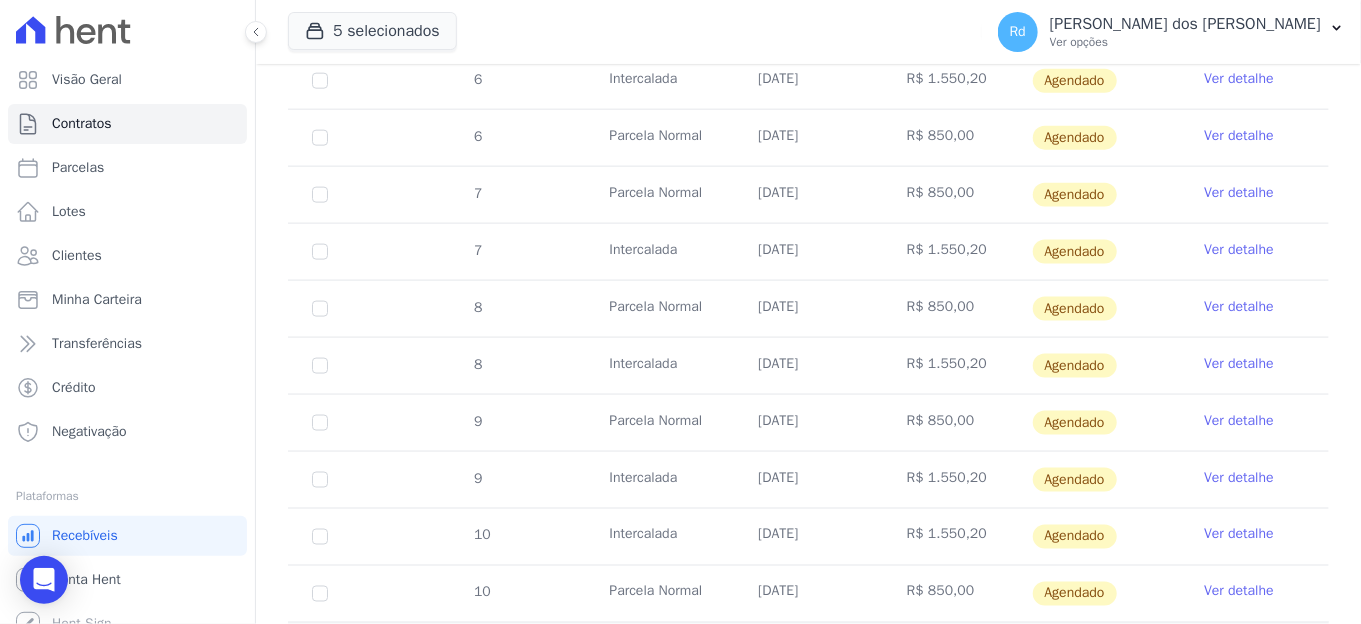 scroll, scrollTop: 1035, scrollLeft: 0, axis: vertical 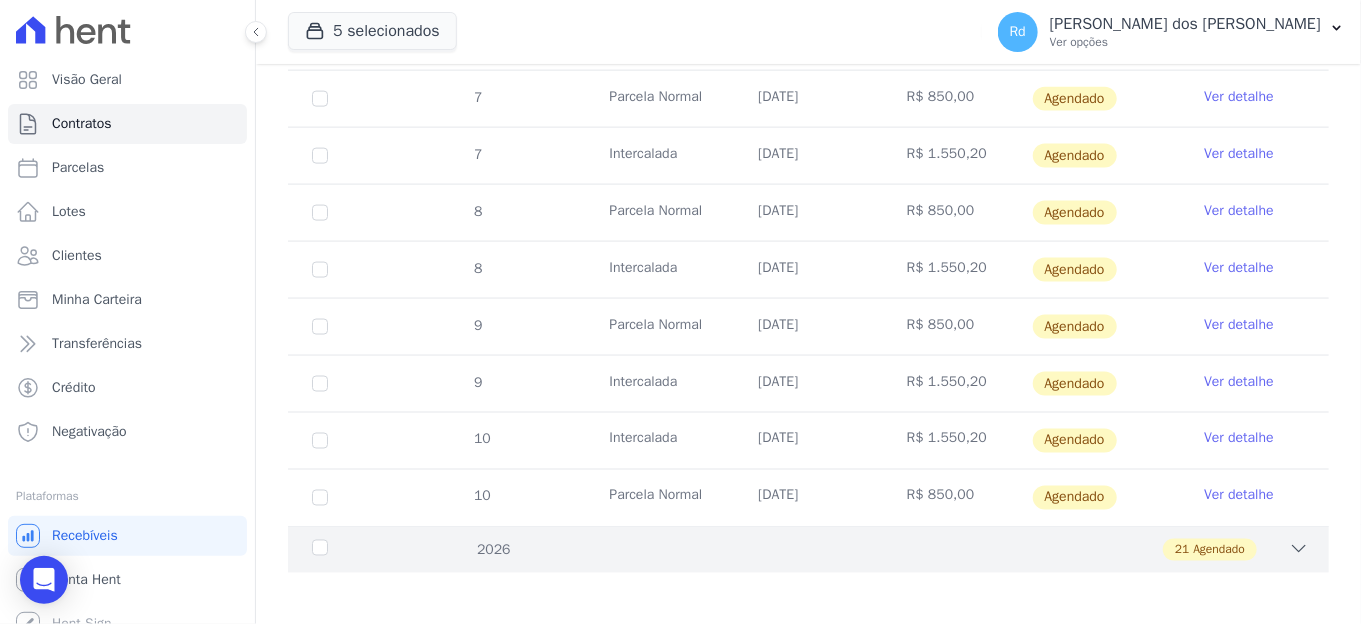 click 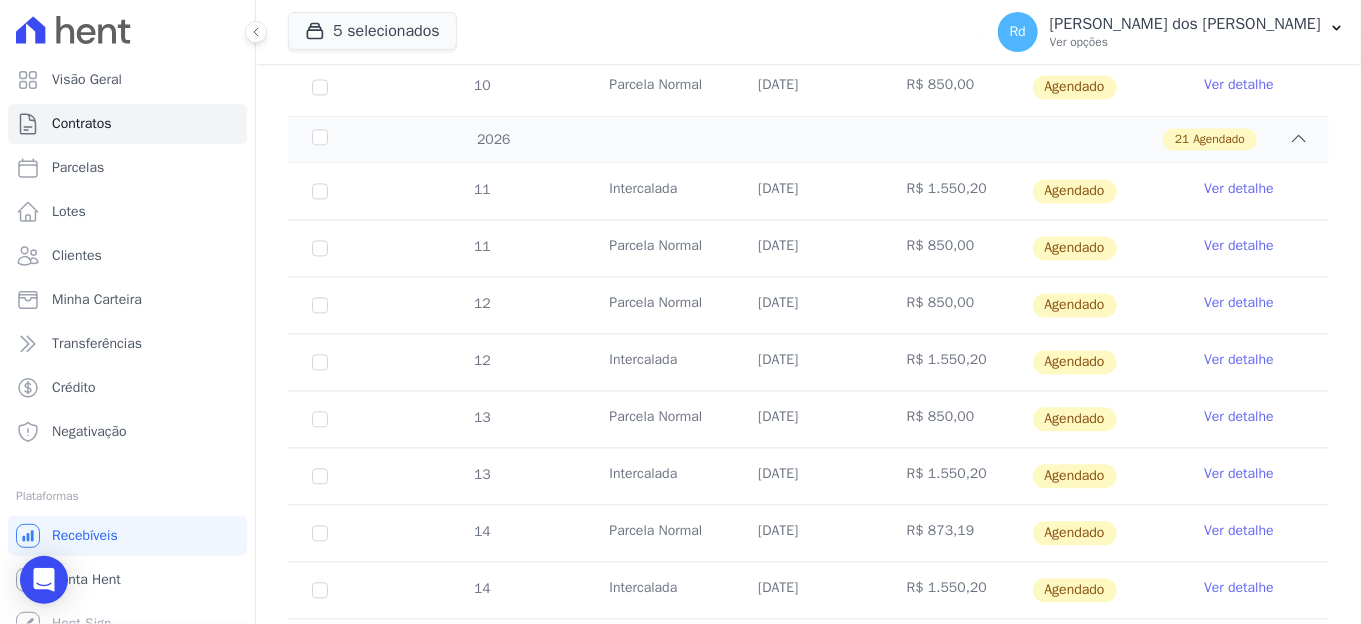 scroll, scrollTop: 1480, scrollLeft: 0, axis: vertical 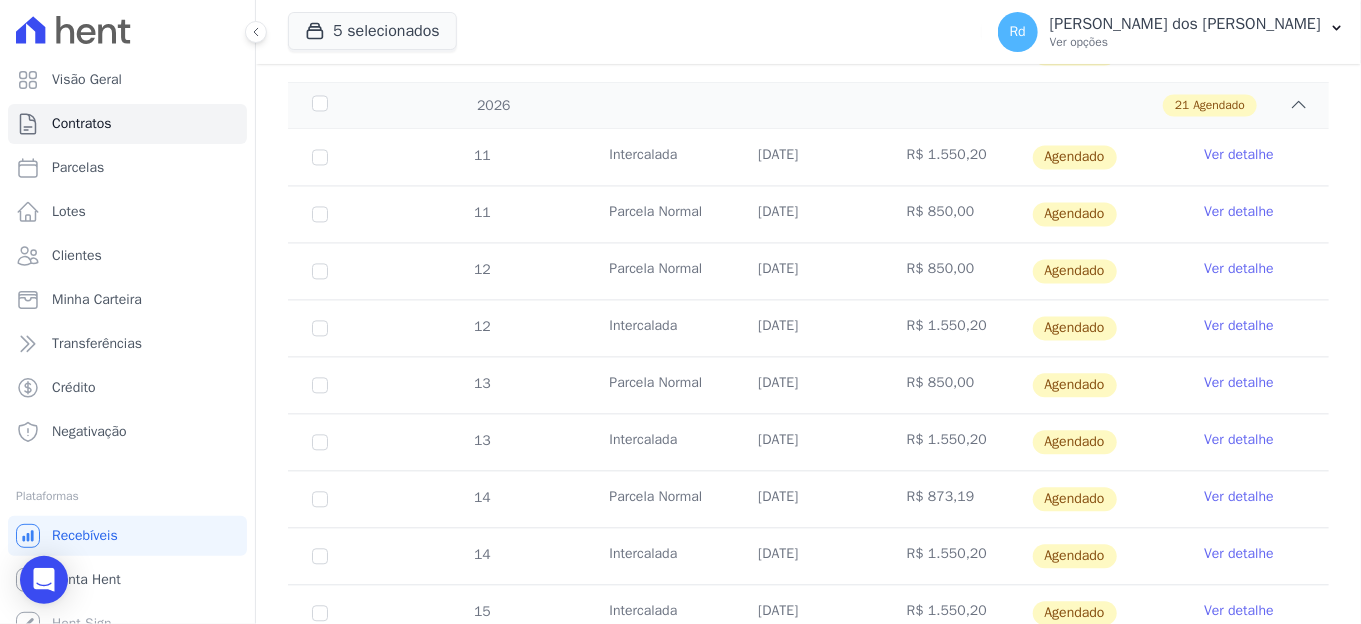 click on "Ver detalhe" at bounding box center [1254, 499] 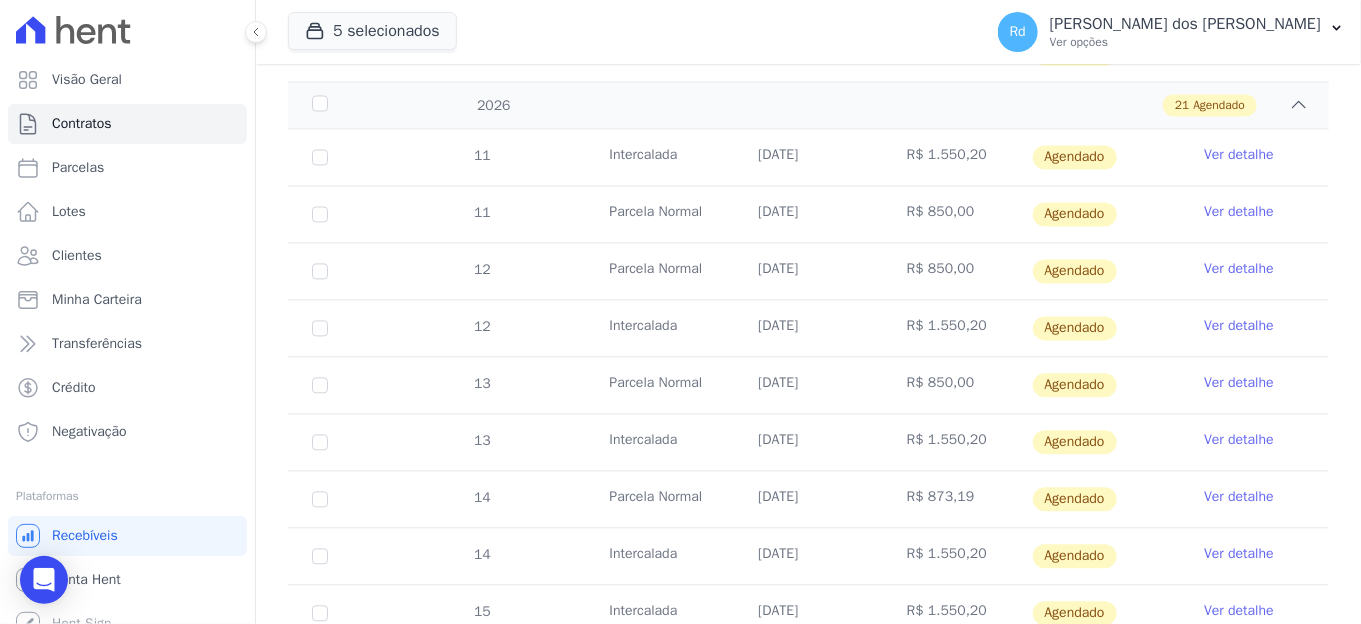 click on "Ver detalhe" at bounding box center [1239, 497] 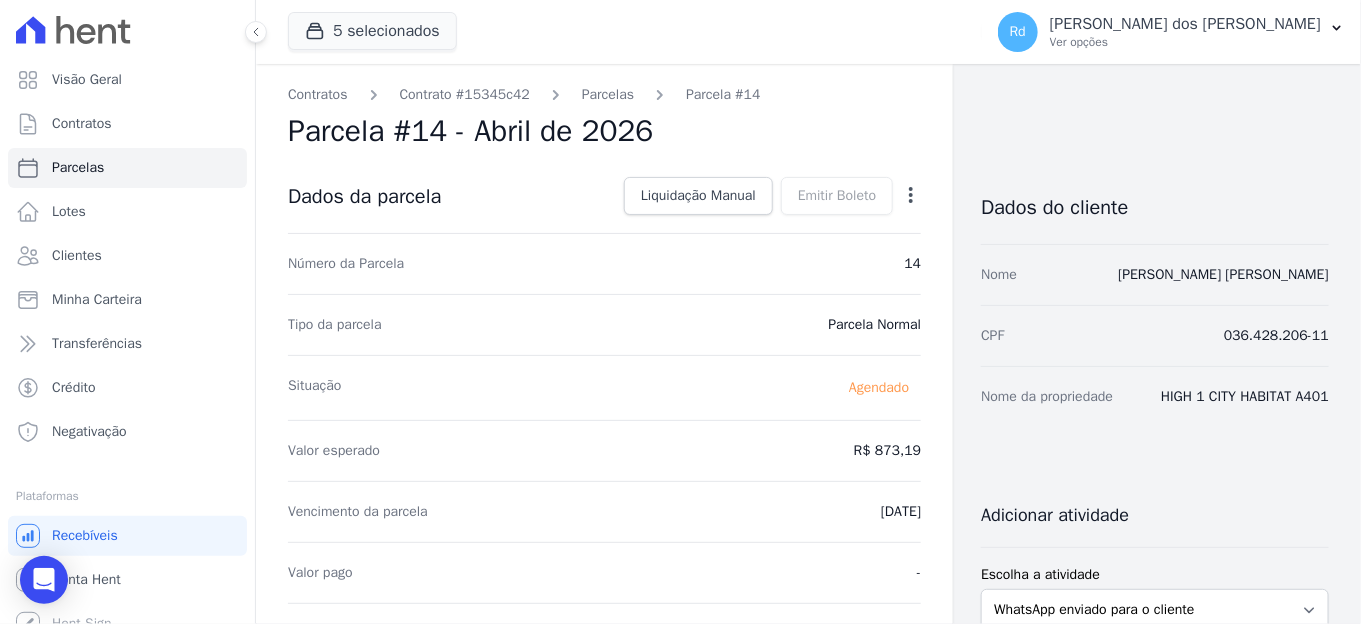 click 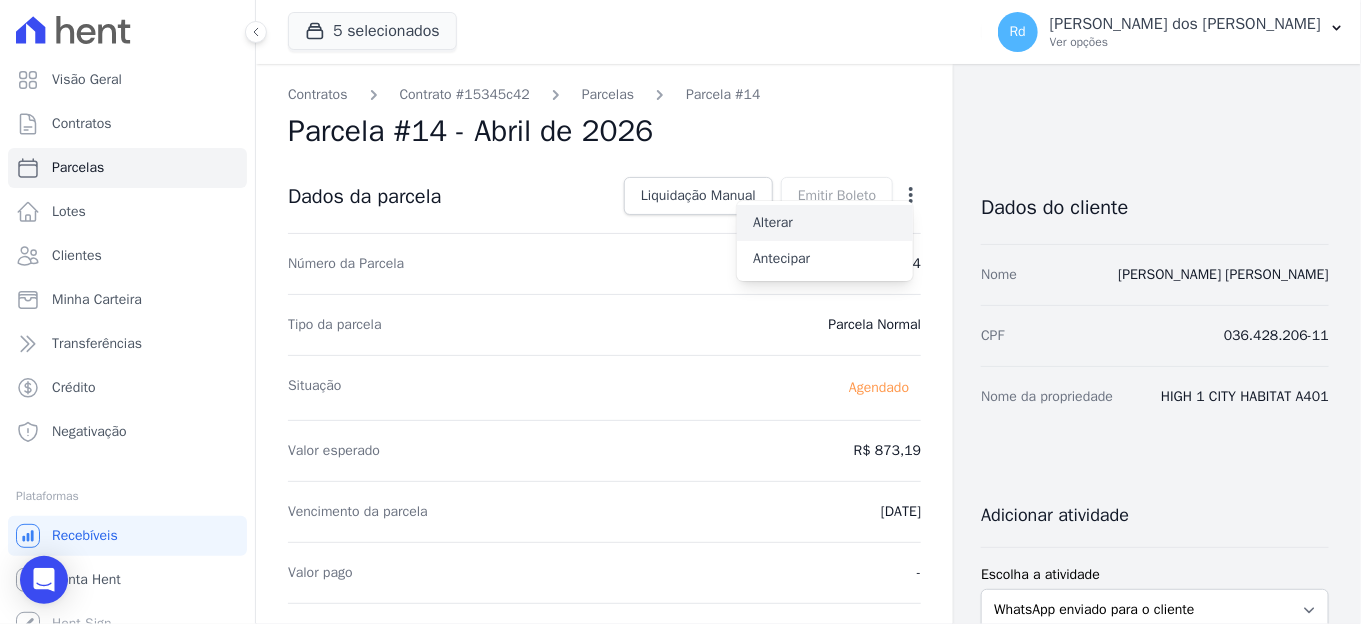 click on "Alterar" at bounding box center [825, 223] 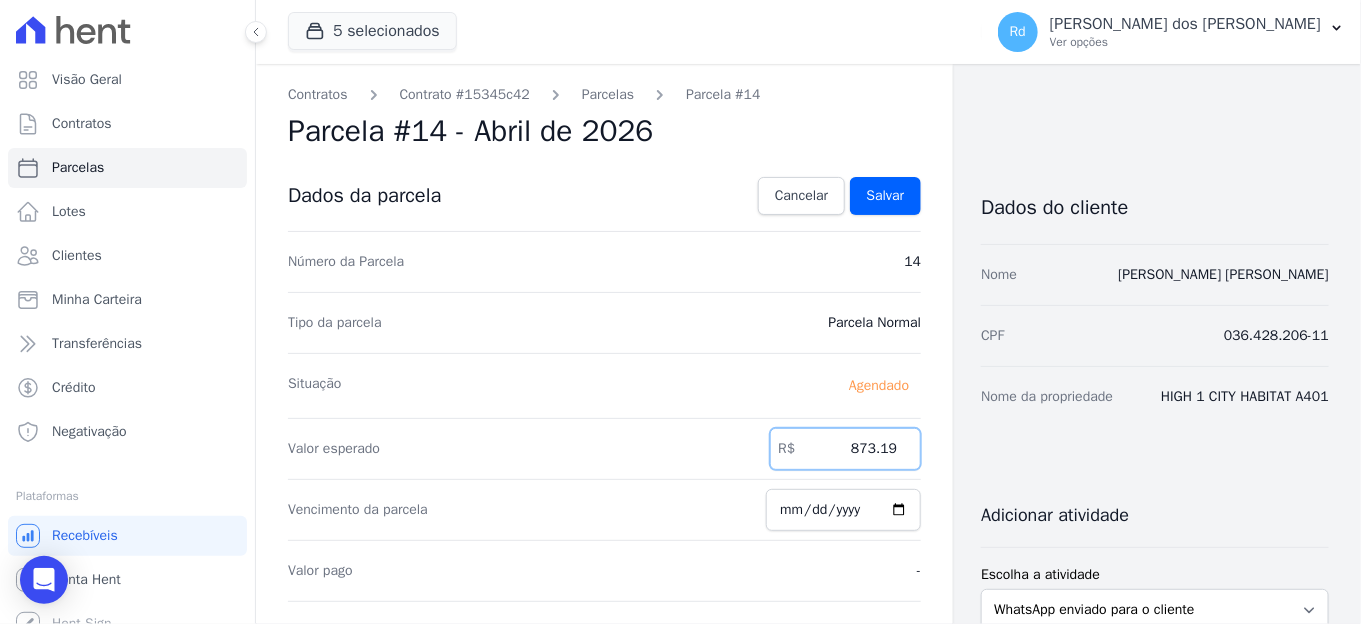 drag, startPoint x: 825, startPoint y: 434, endPoint x: 936, endPoint y: 435, distance: 111.0045 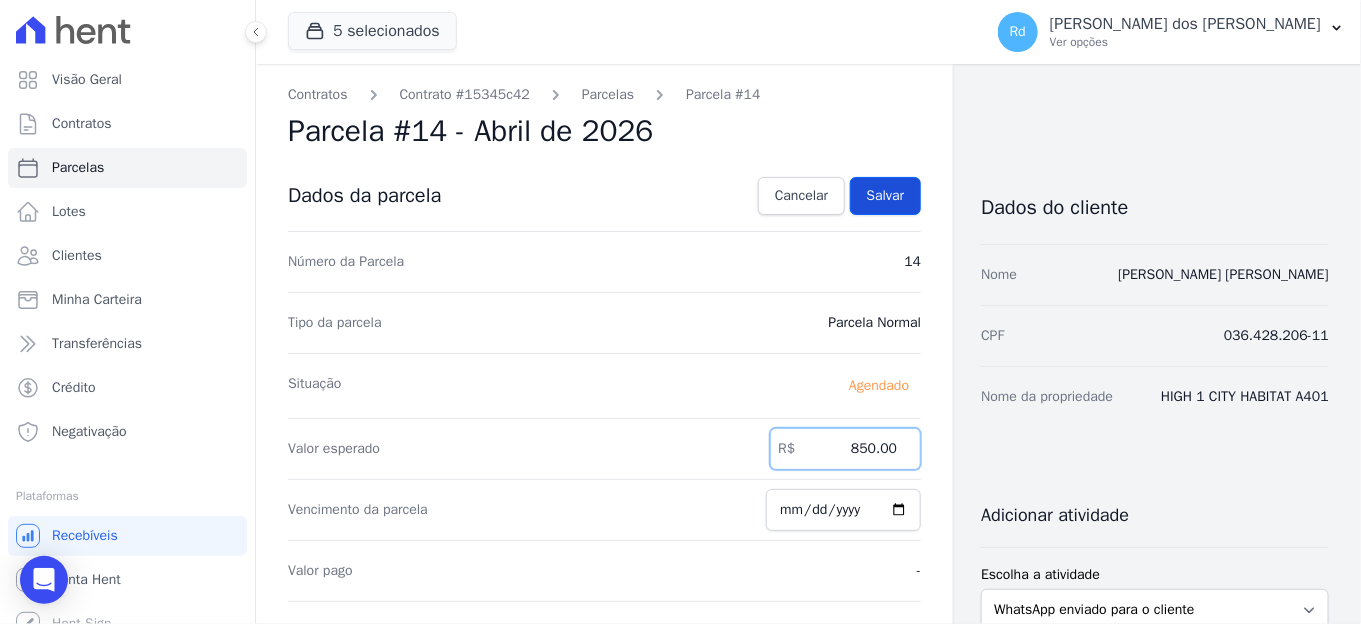 type on "850.00" 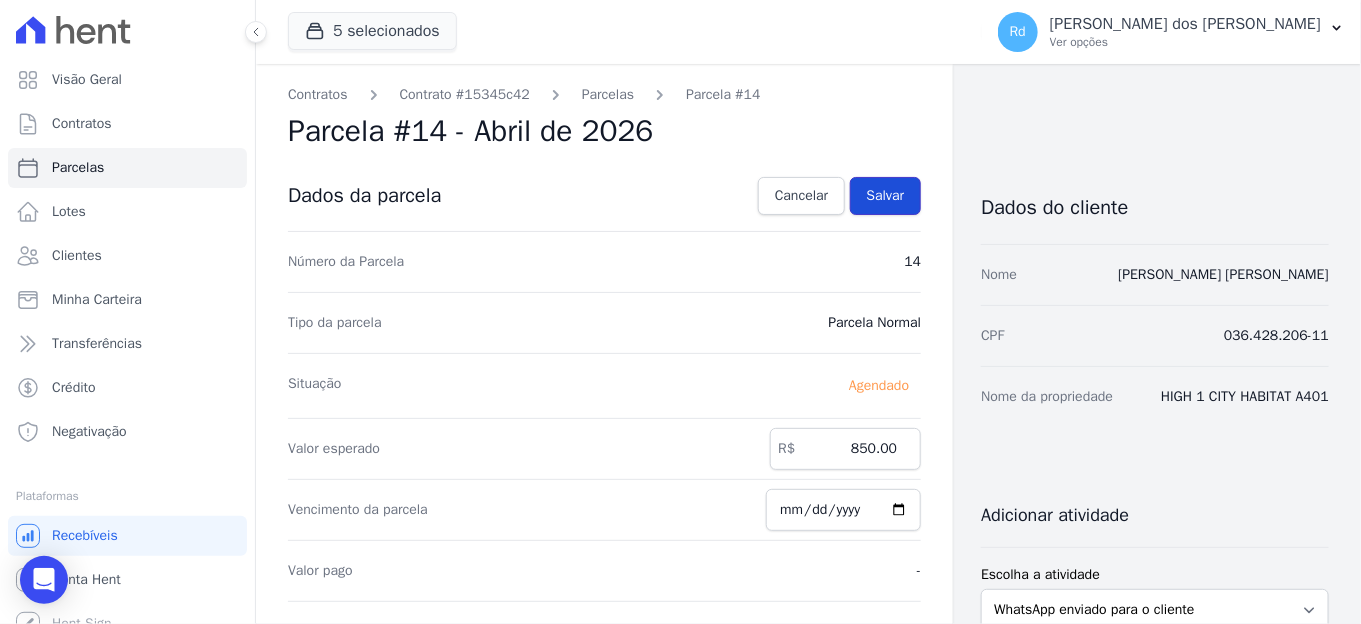 click on "Salvar" at bounding box center (886, 196) 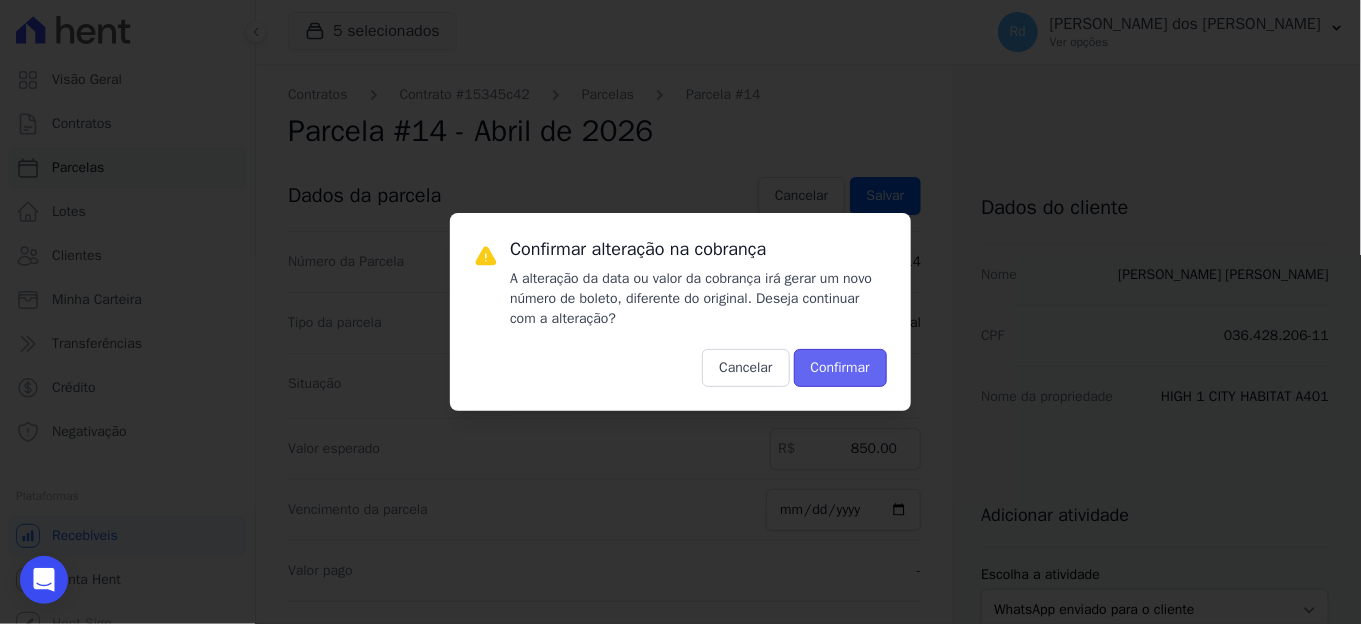 click on "Confirmar" at bounding box center [840, 368] 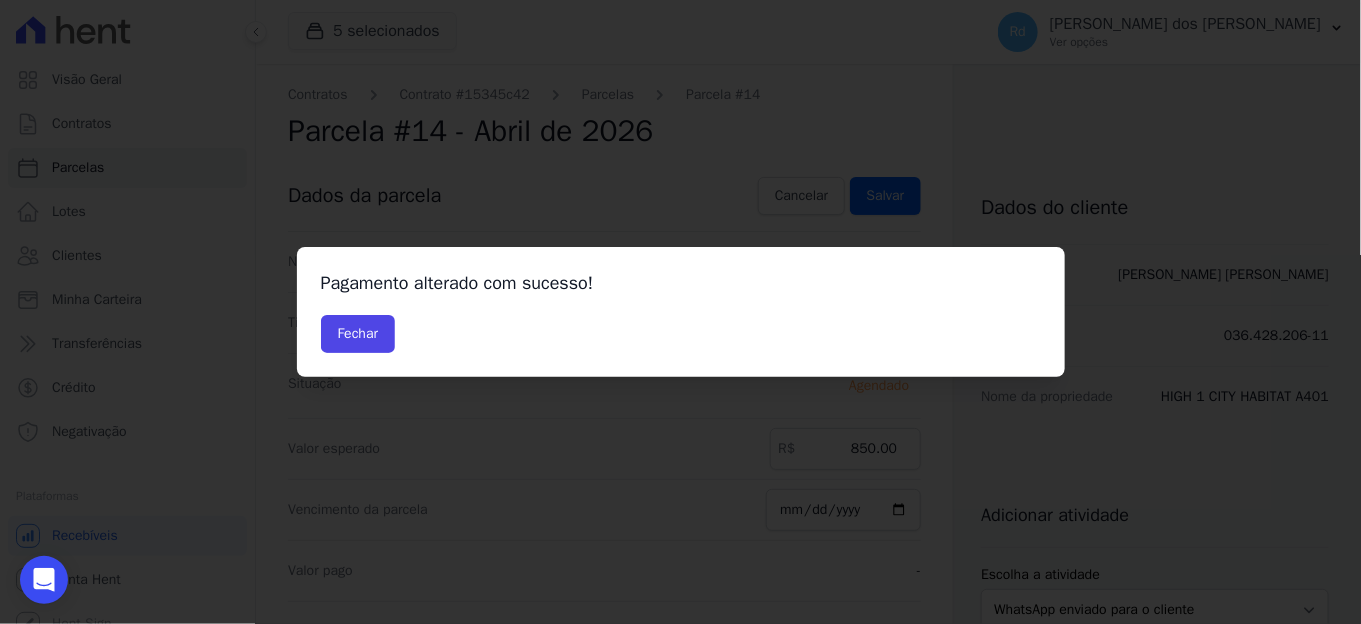 click on "Fechar" at bounding box center [681, 334] 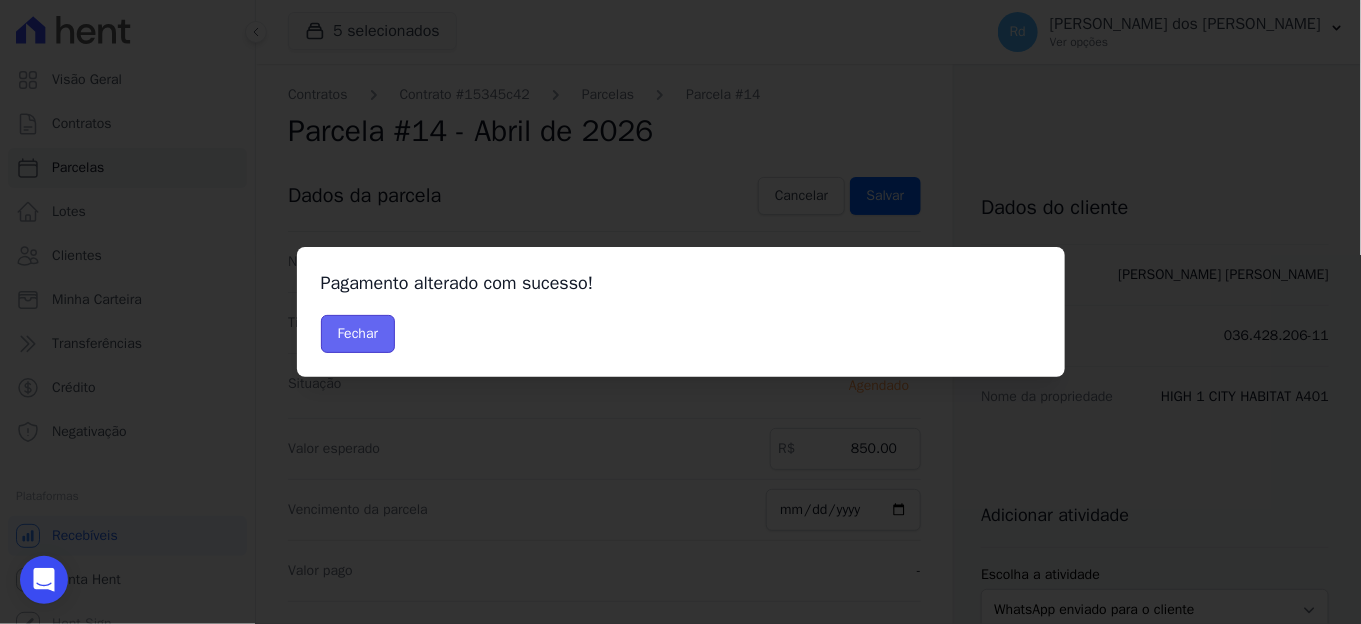 click on "Fechar" at bounding box center (358, 334) 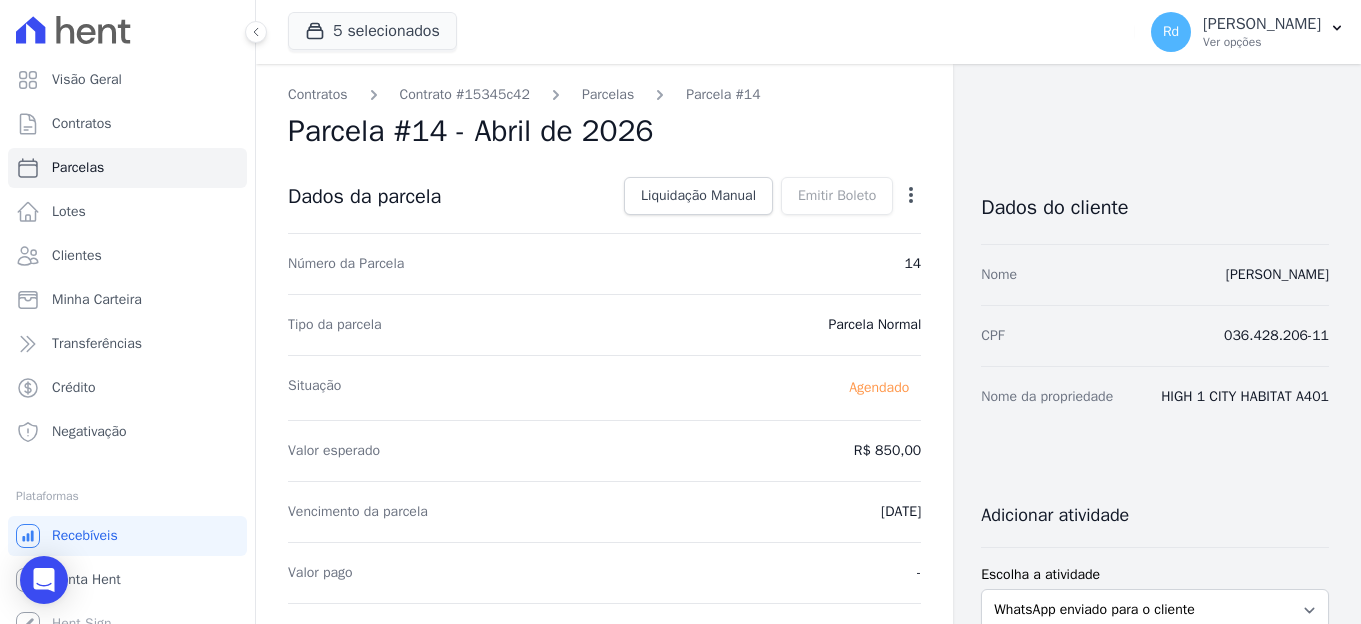 scroll, scrollTop: 0, scrollLeft: 0, axis: both 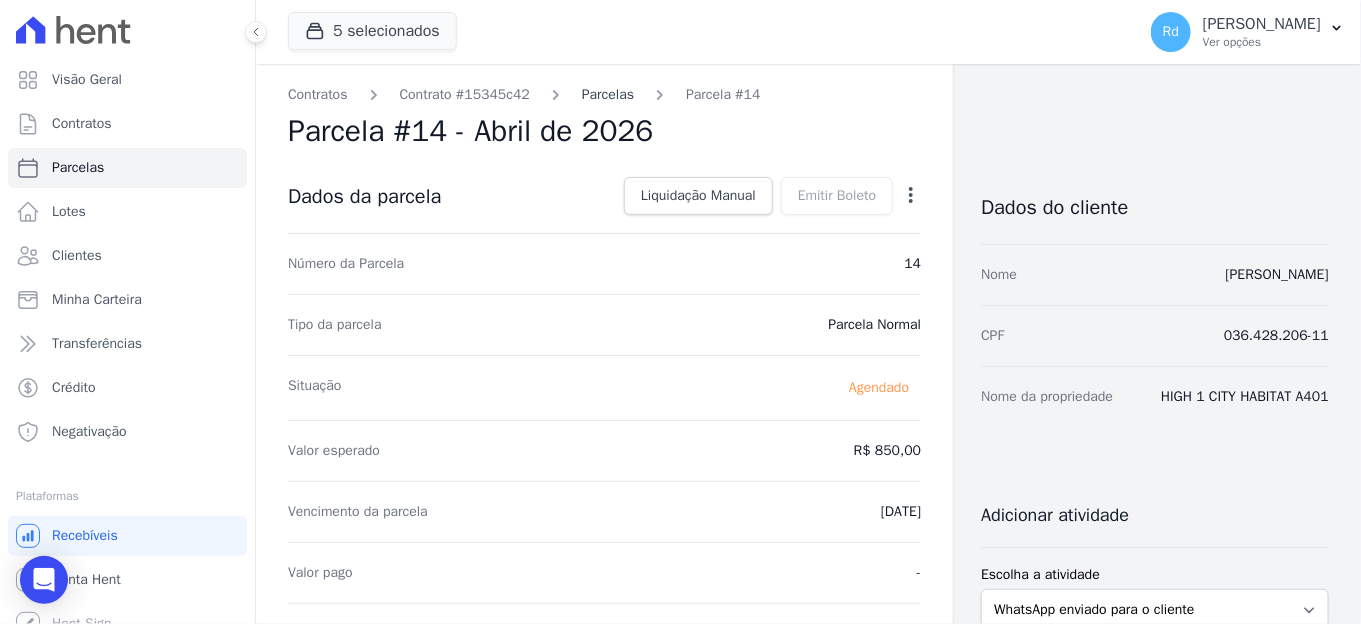 click on "Parcelas" at bounding box center [608, 94] 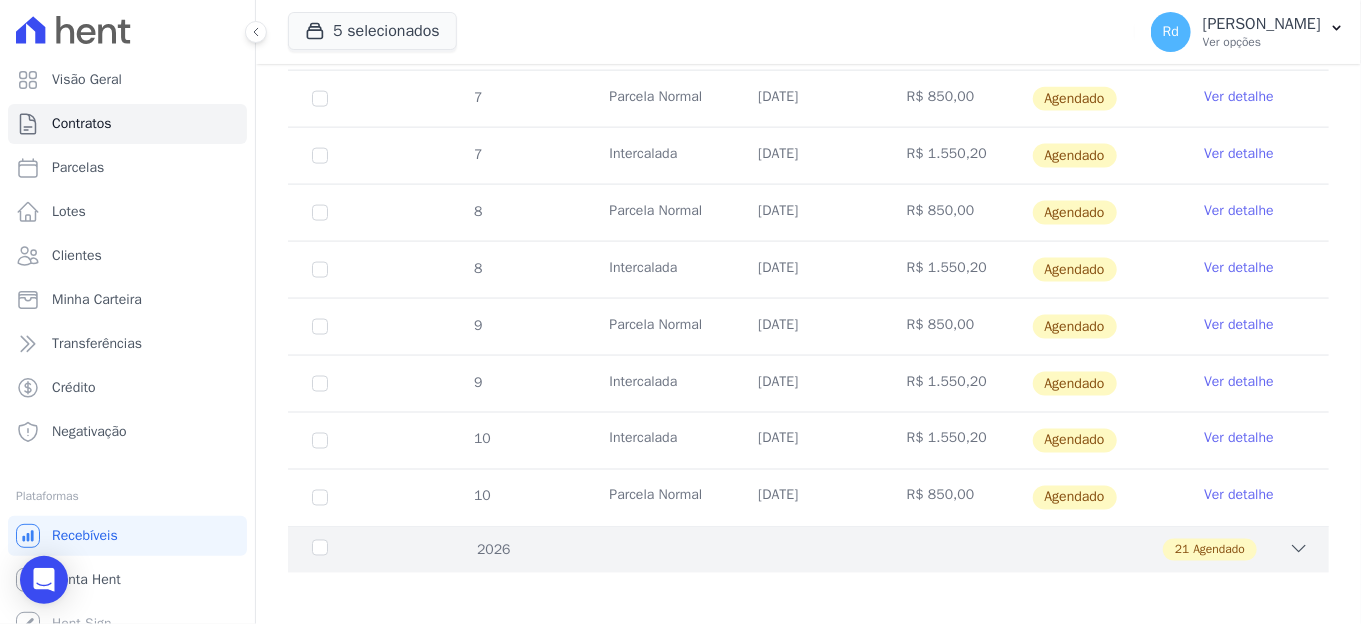 click 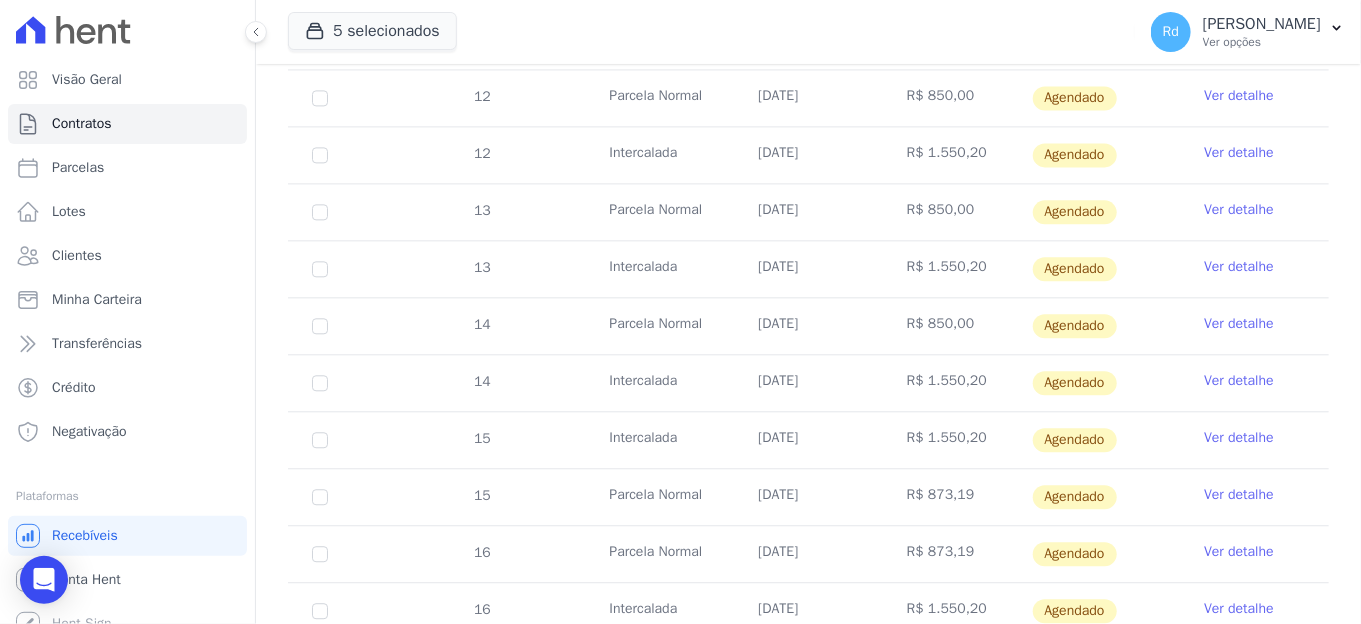 scroll, scrollTop: 1702, scrollLeft: 0, axis: vertical 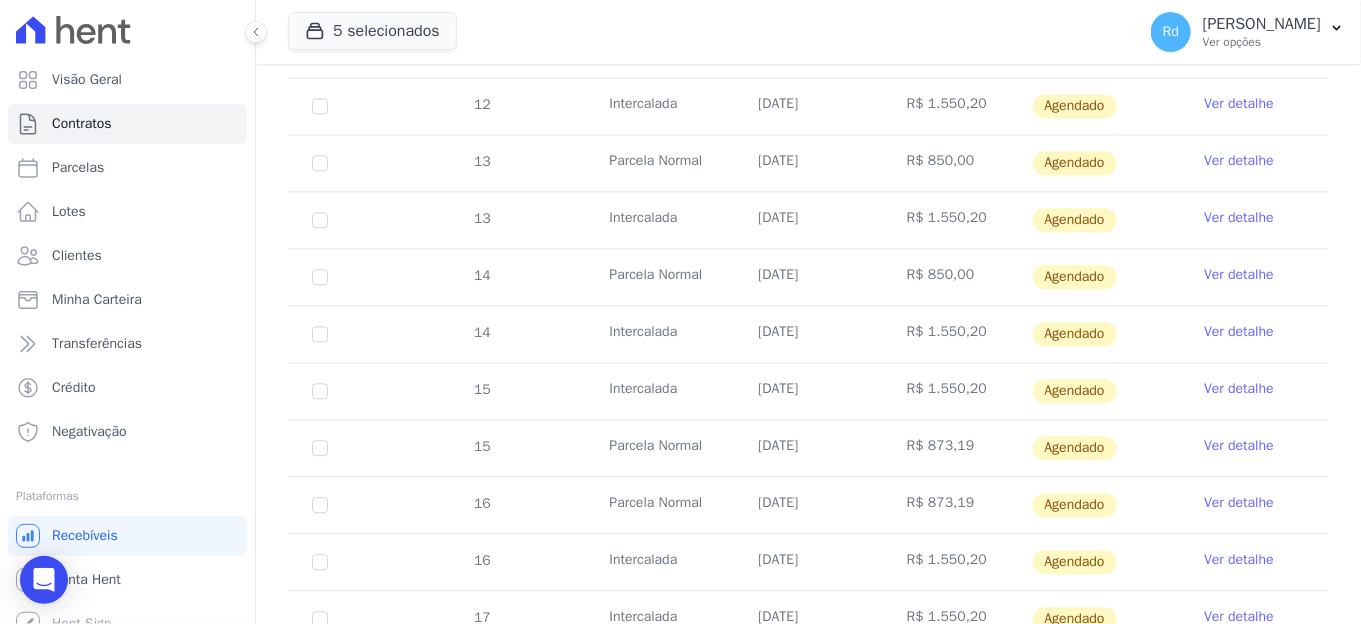 click on "Ver detalhe" at bounding box center (1239, 446) 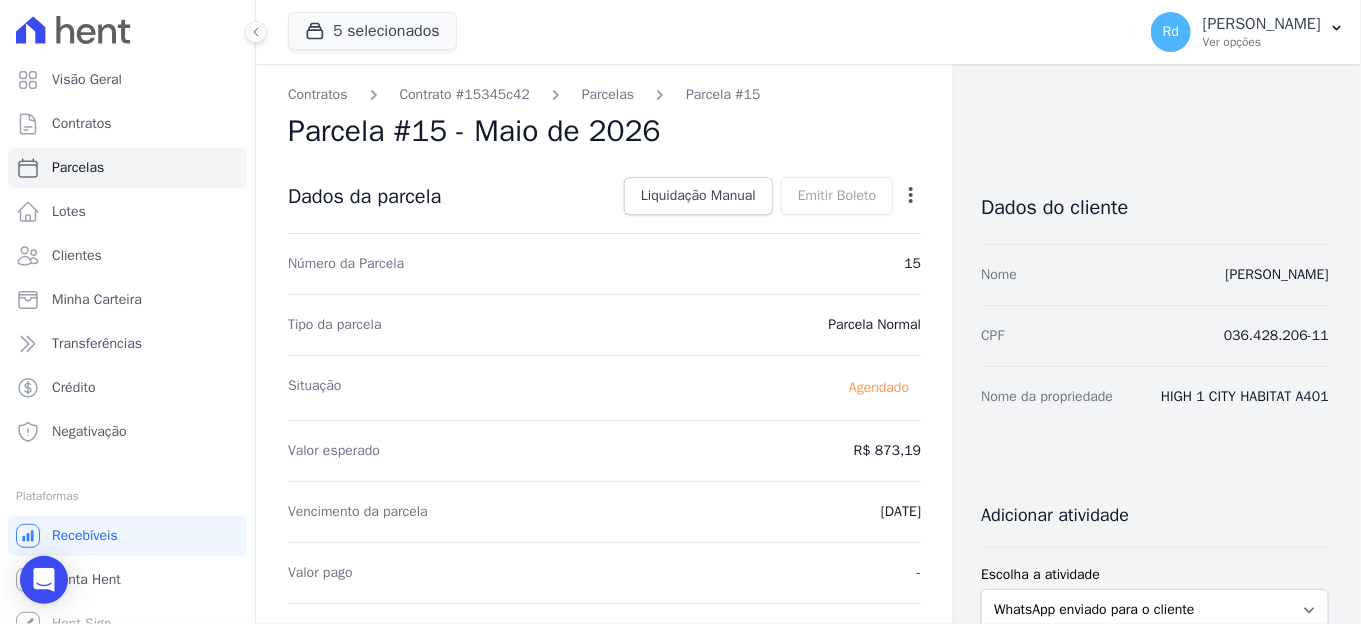 click 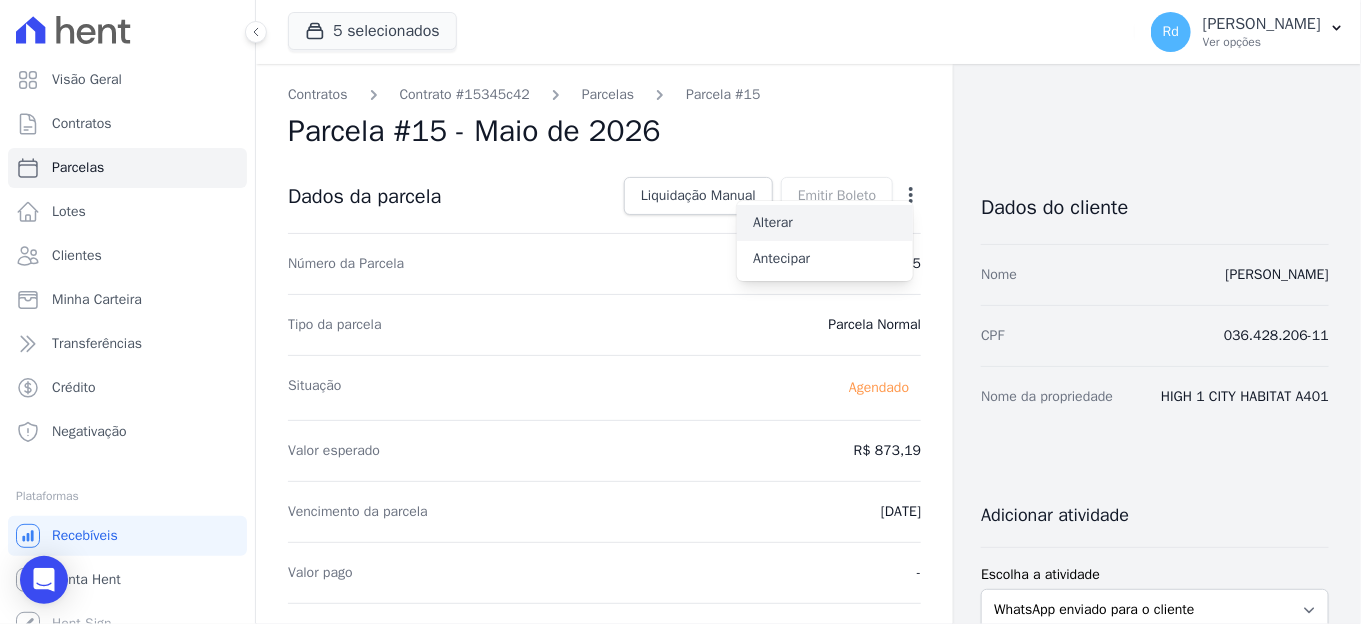 click on "Alterar" at bounding box center (825, 223) 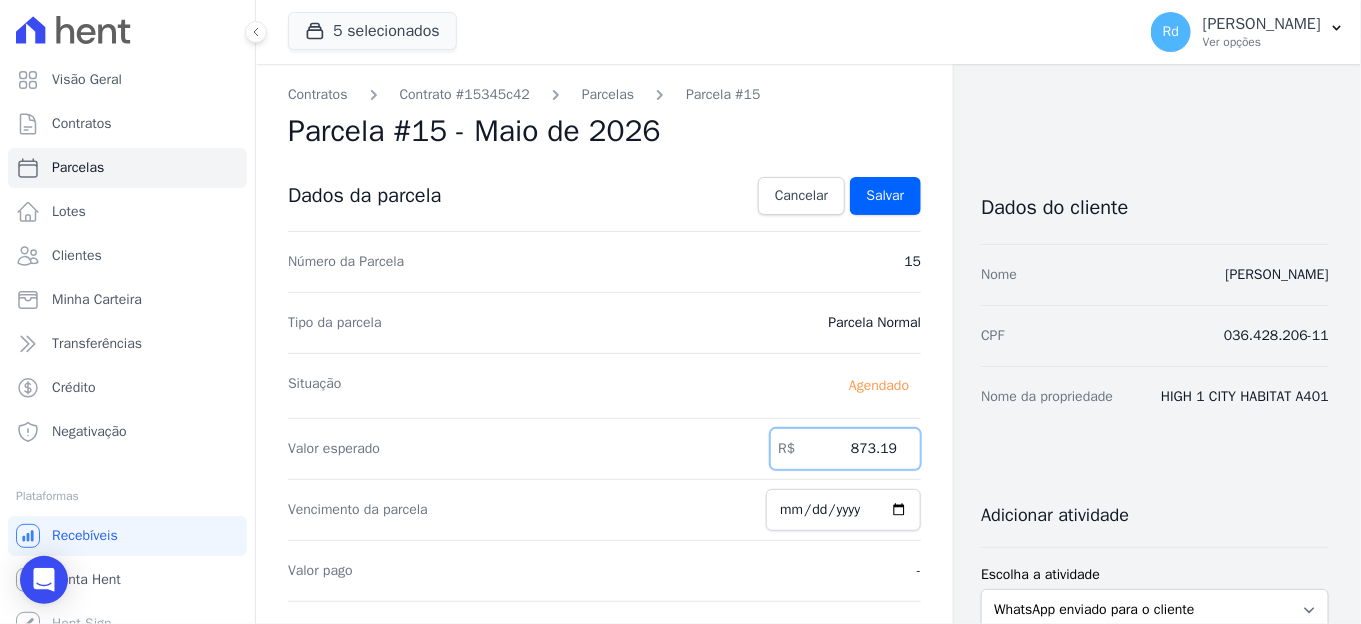 drag, startPoint x: 841, startPoint y: 448, endPoint x: 1036, endPoint y: 454, distance: 195.09229 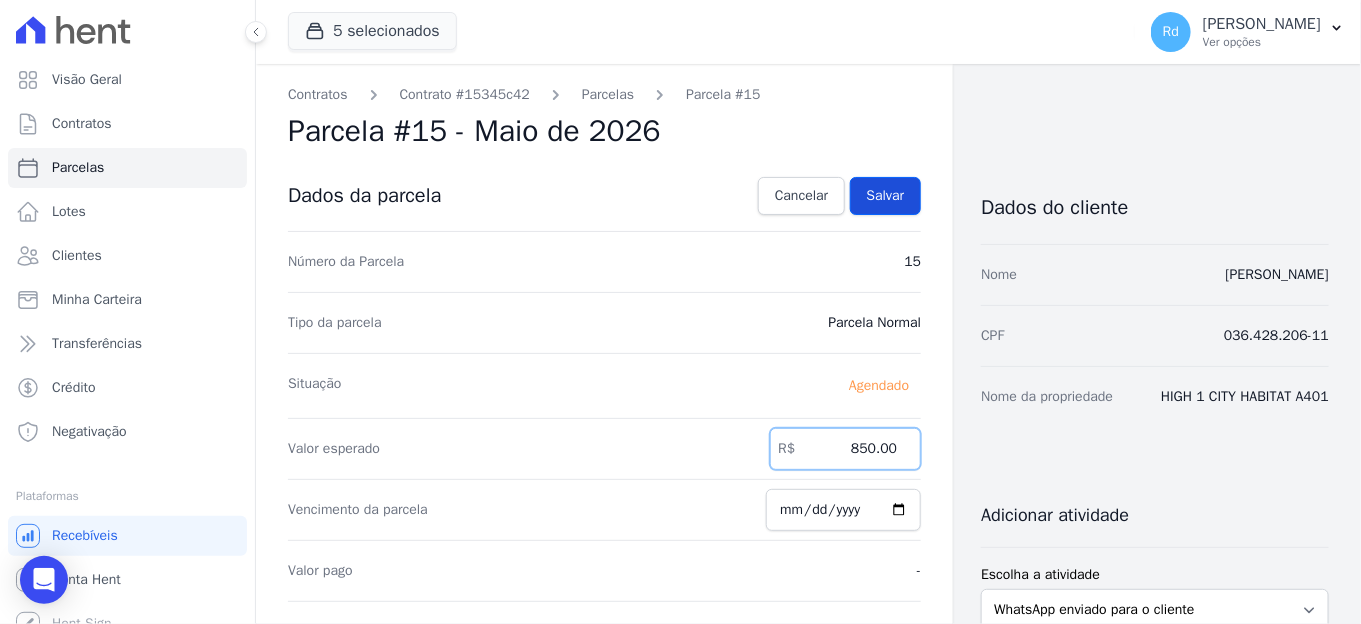 type on "850.00" 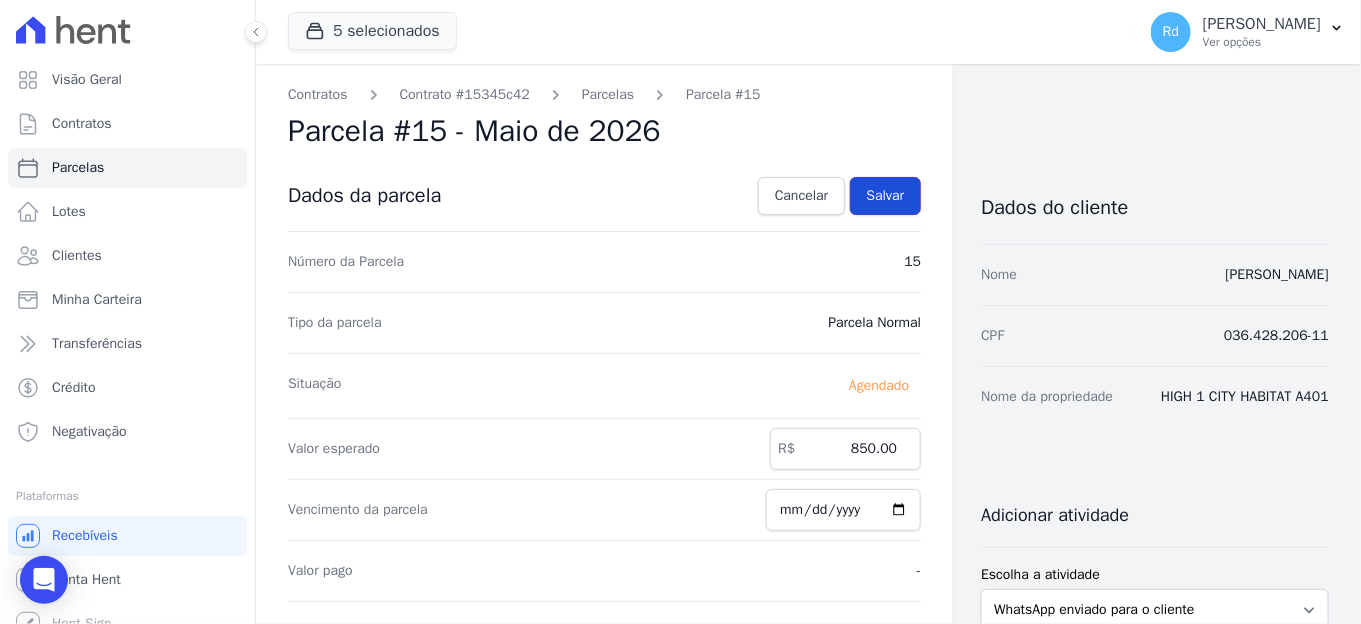 click on "Salvar" at bounding box center [886, 196] 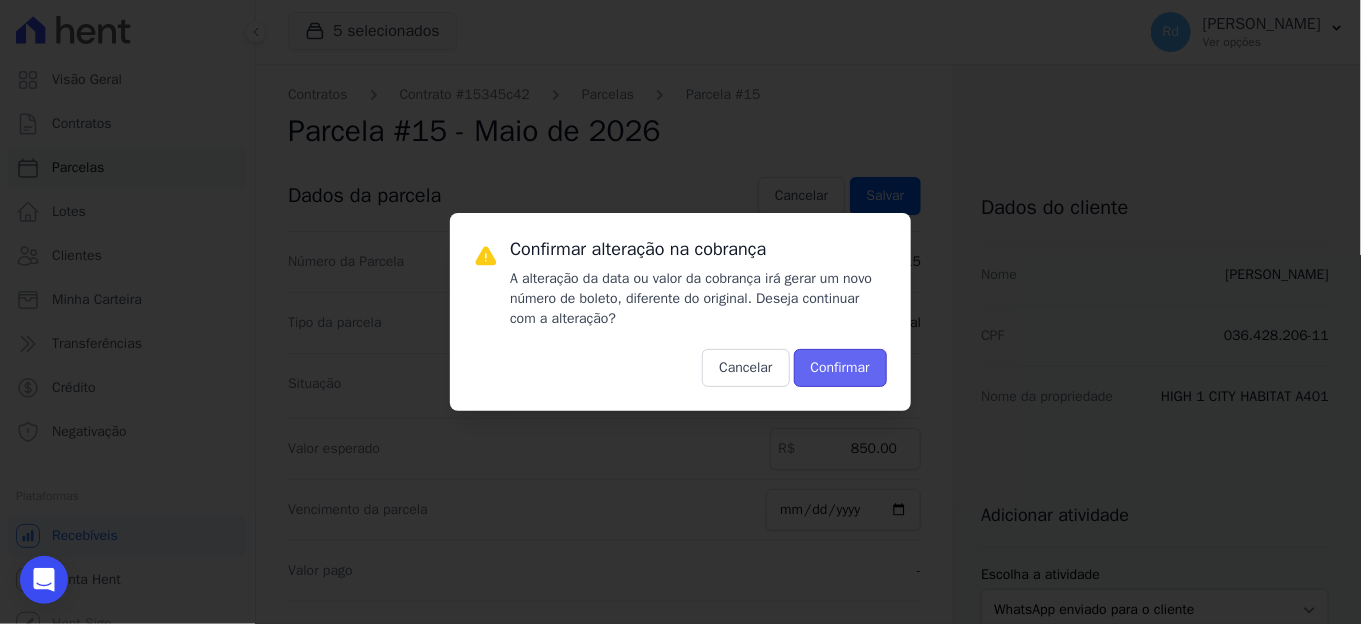 click on "Confirmar" at bounding box center [840, 368] 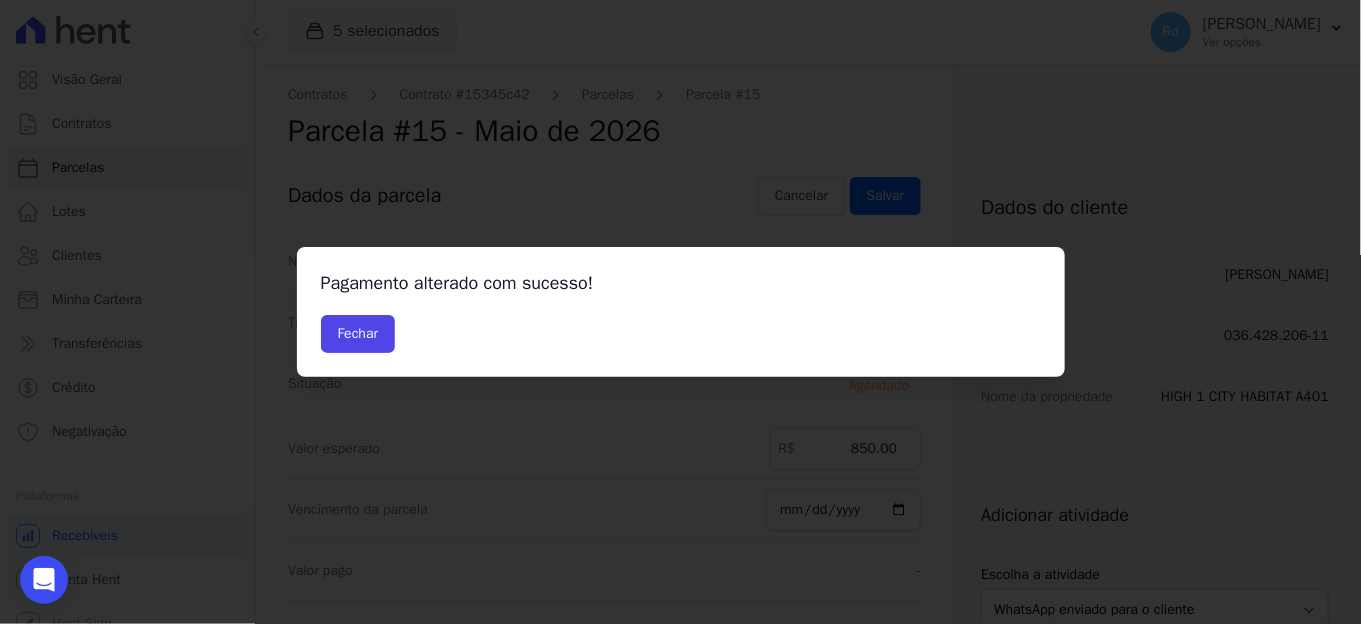 click on "Pagamento alterado com sucesso!
Fechar" at bounding box center (681, 312) 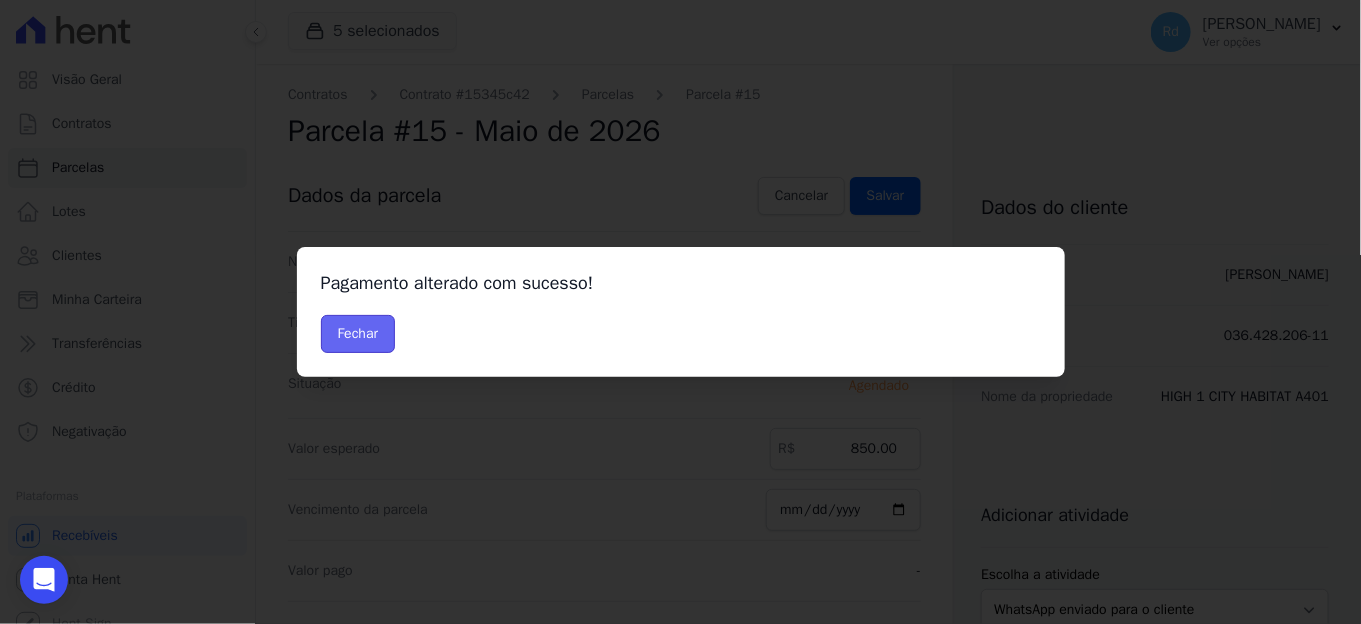 click on "Fechar" at bounding box center [358, 334] 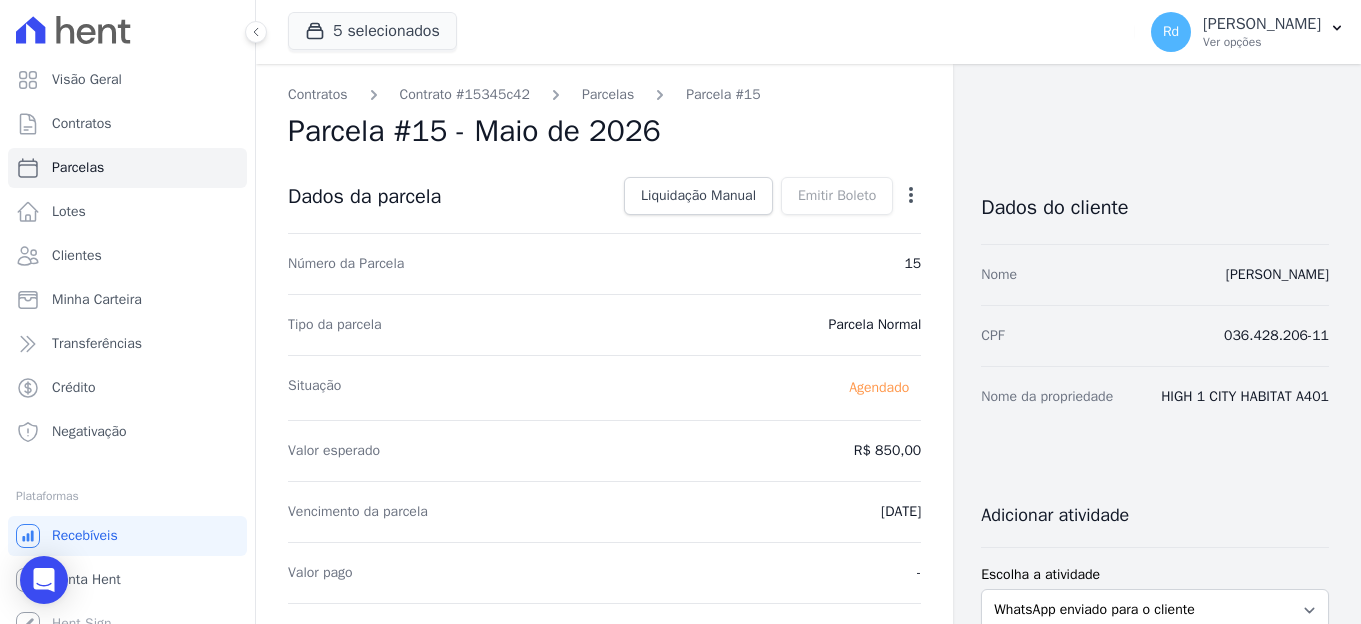 scroll, scrollTop: 0, scrollLeft: 0, axis: both 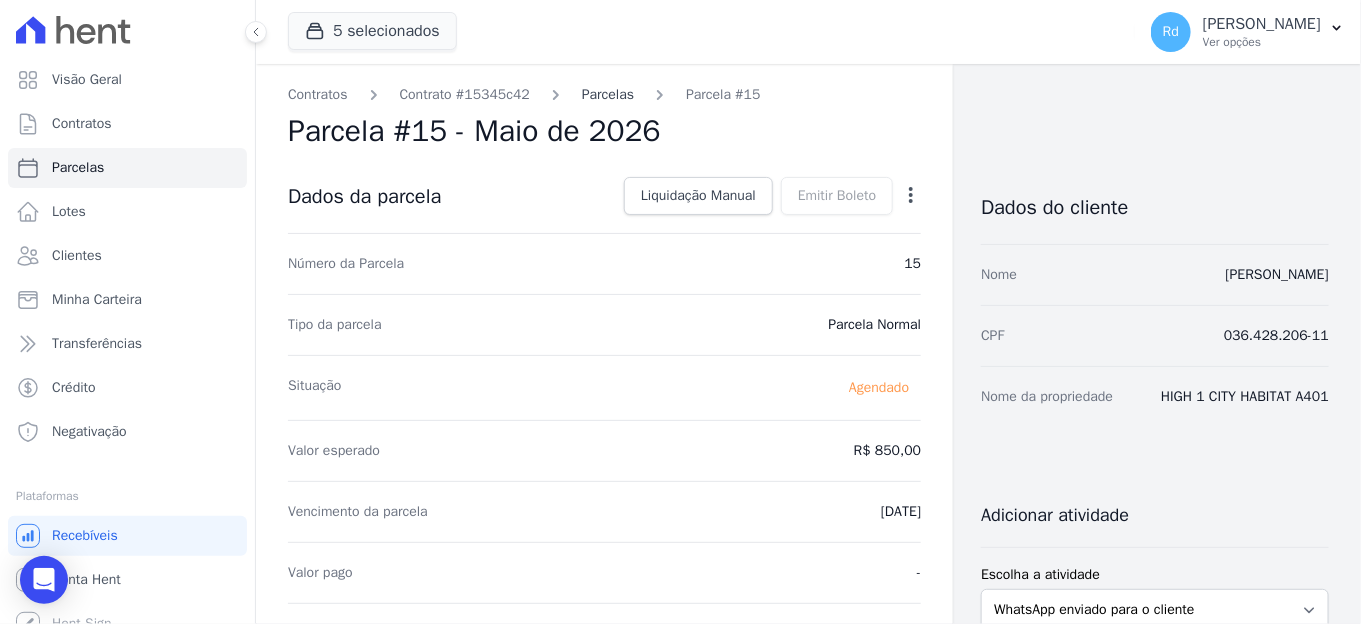 click on "Parcelas" at bounding box center (608, 94) 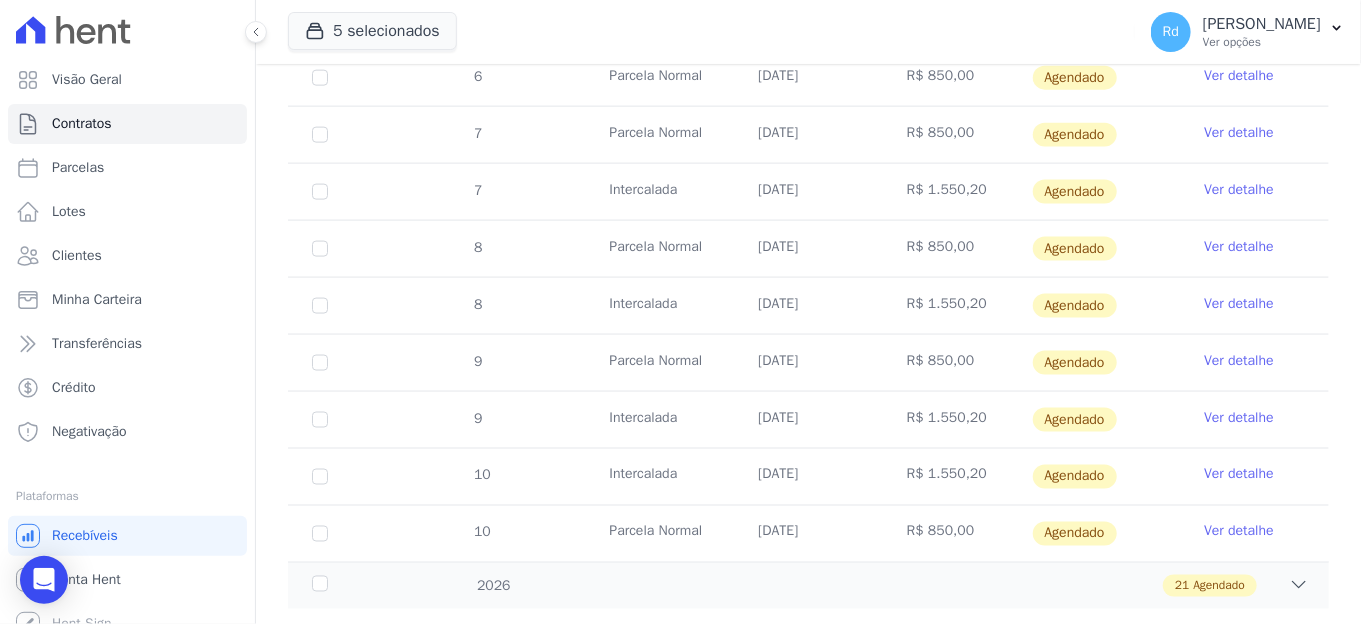 scroll, scrollTop: 1035, scrollLeft: 0, axis: vertical 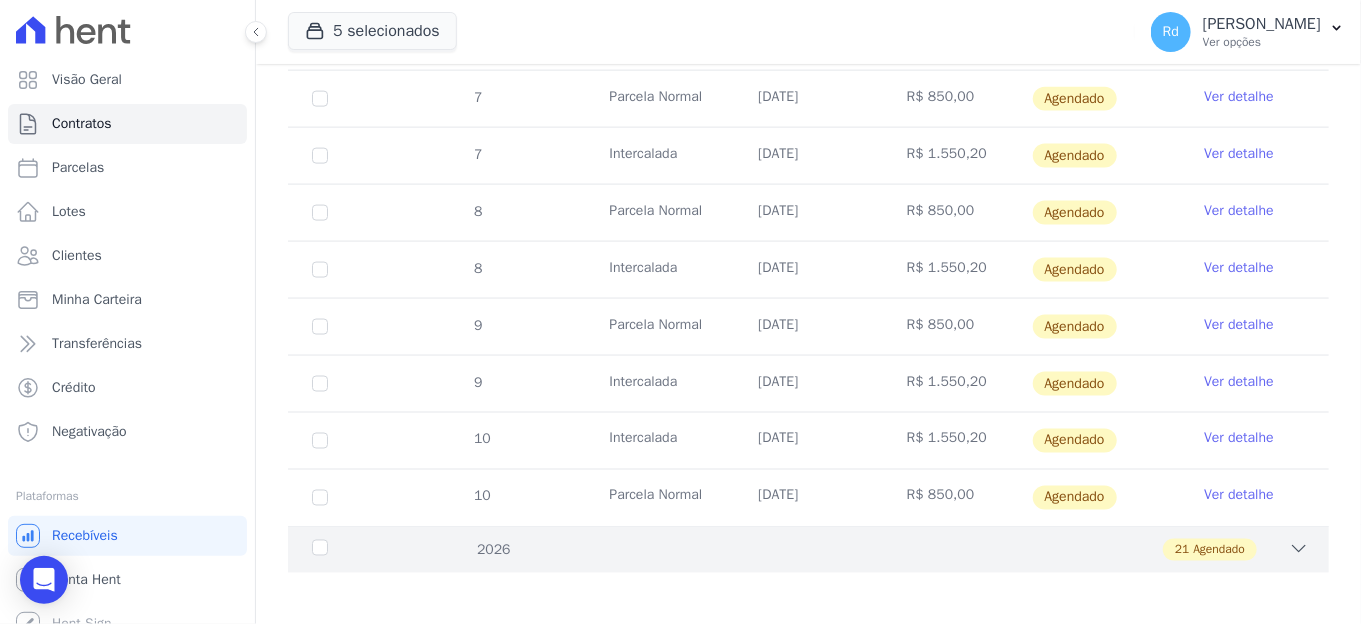 click on "21
Agendado" at bounding box center [859, 550] 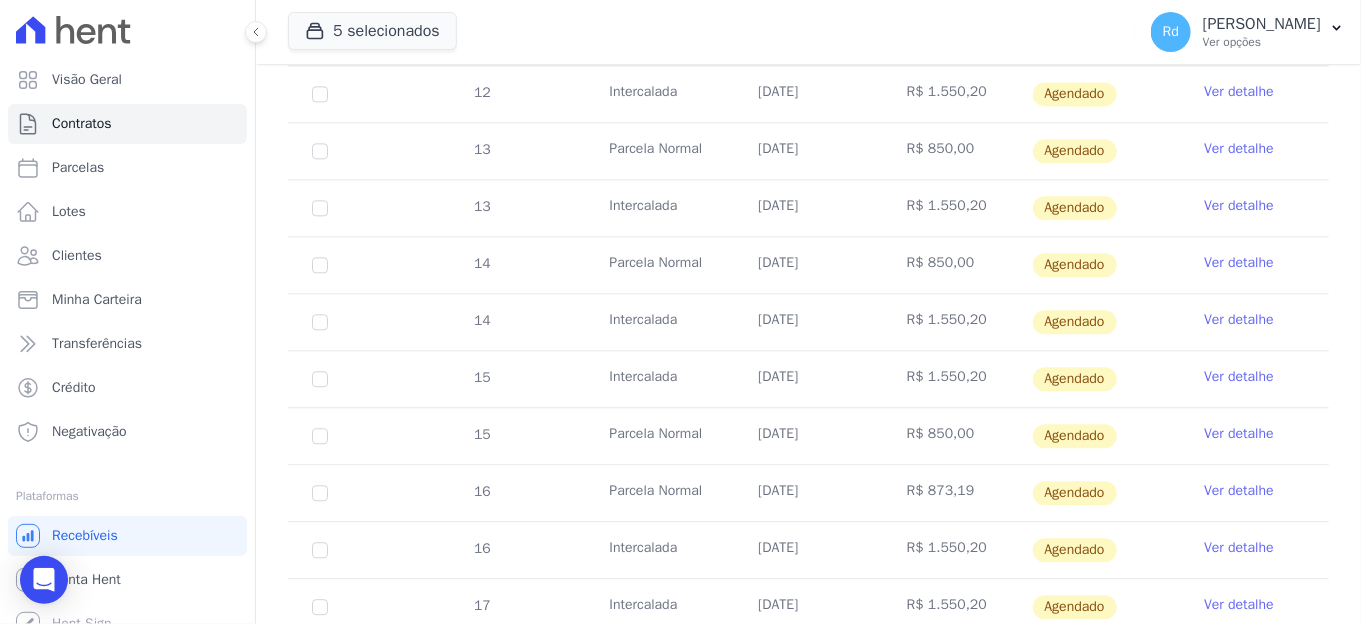 scroll, scrollTop: 1702, scrollLeft: 0, axis: vertical 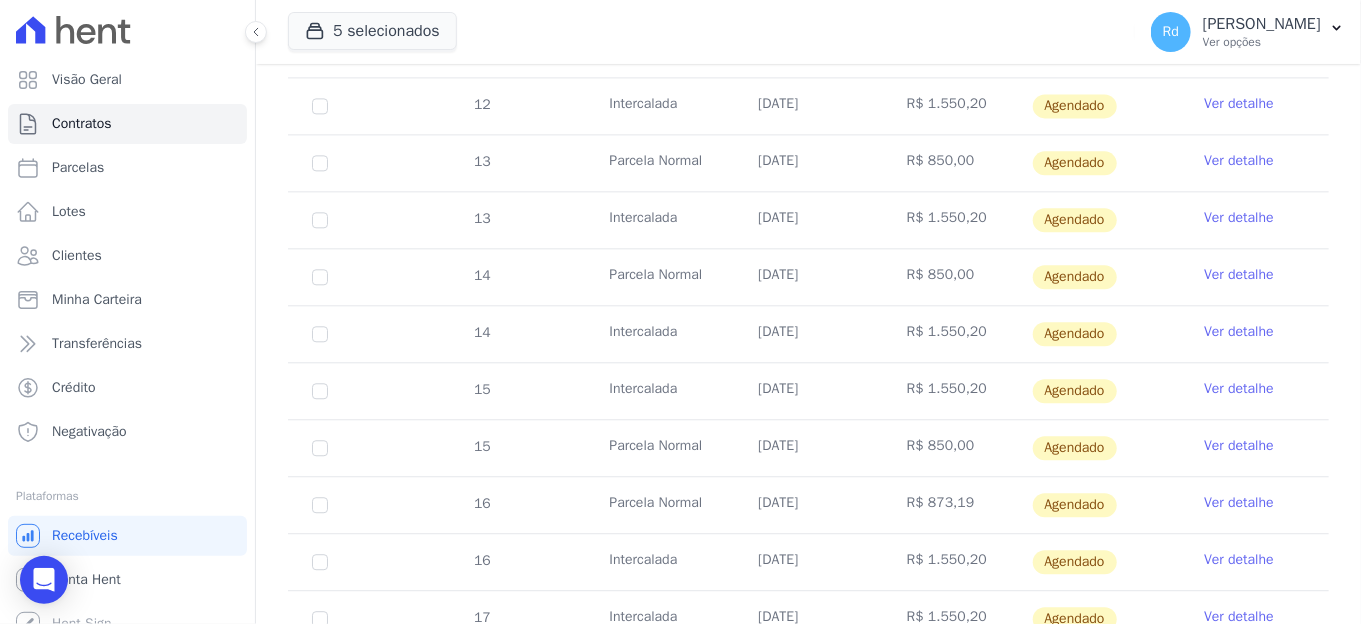 click on "Ver detalhe" at bounding box center [1254, 505] 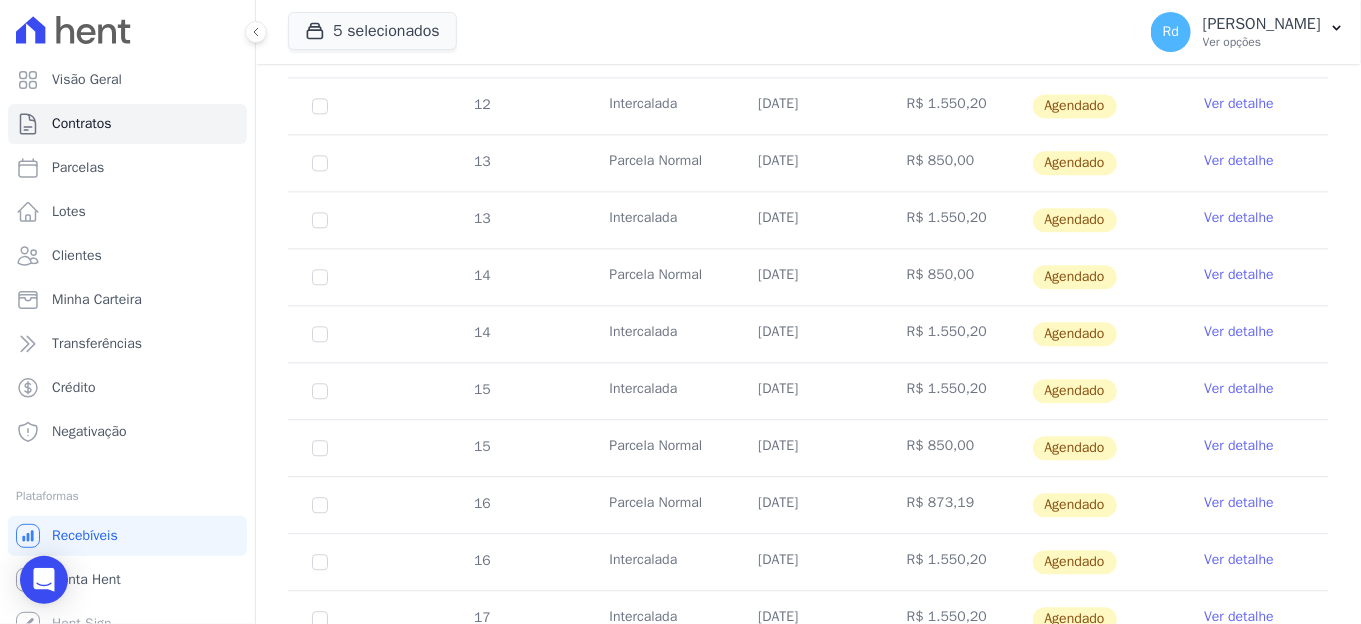 click on "Ver detalhe" at bounding box center [1239, 503] 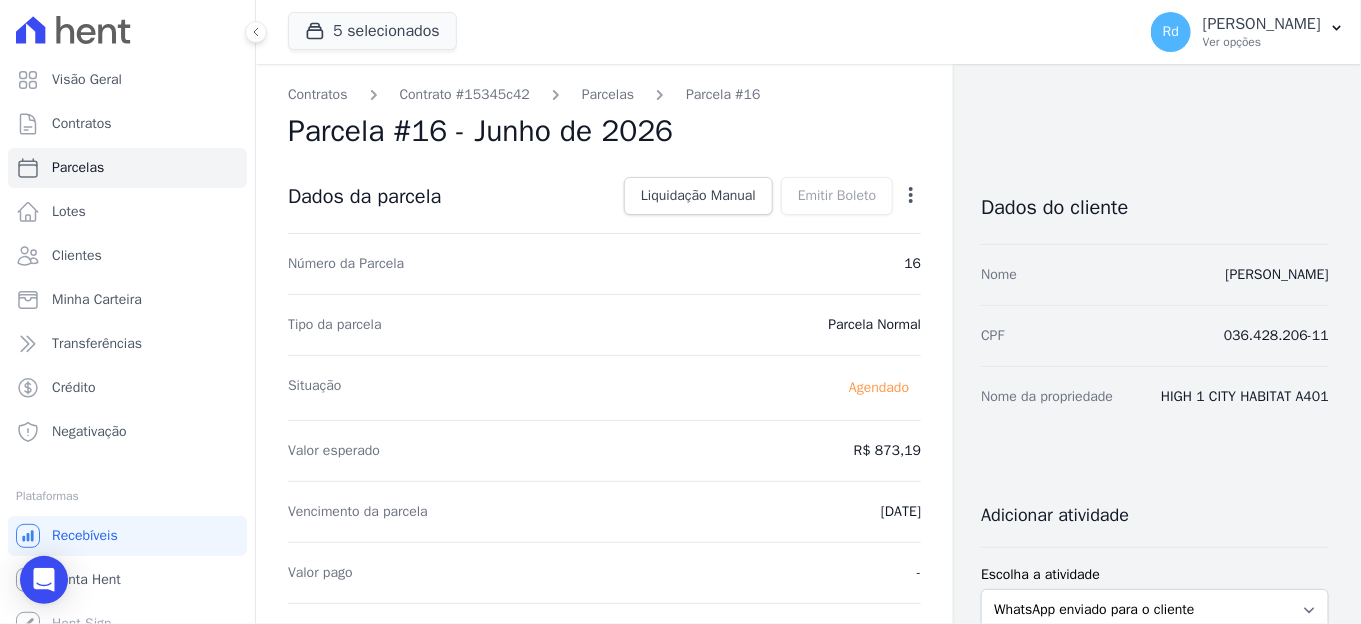 click on "Open options
Alterar
Antecipar" at bounding box center [907, 198] 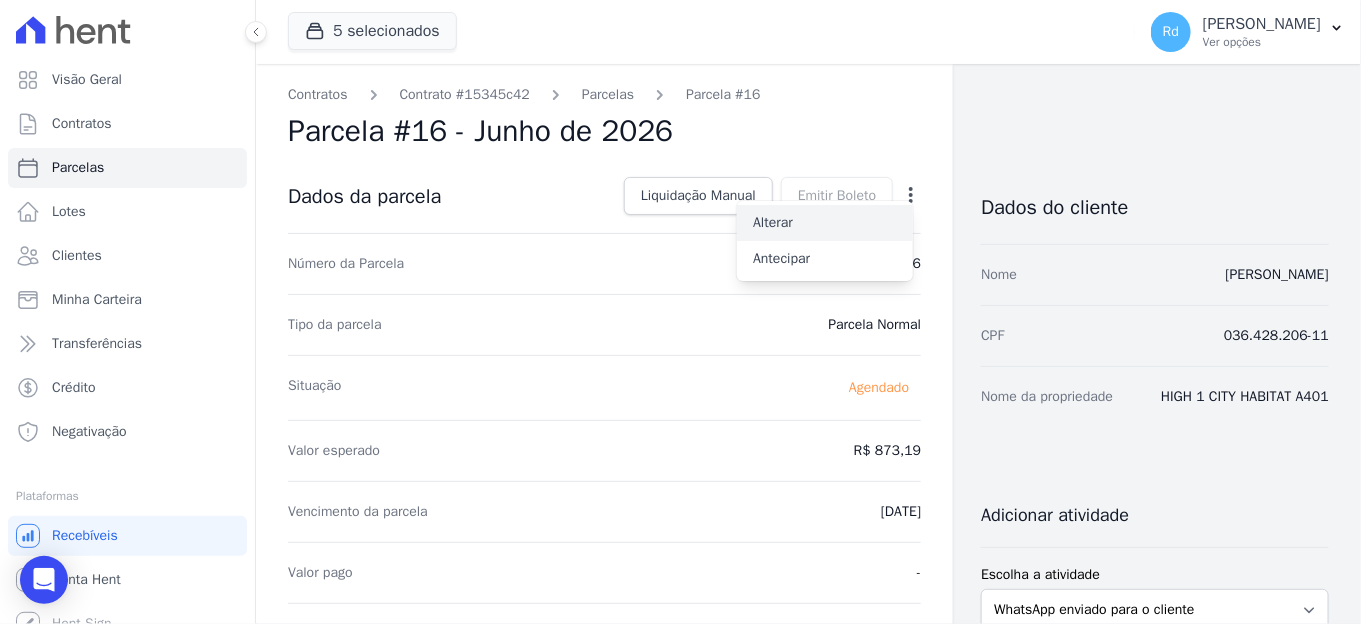 click on "Alterar" at bounding box center [825, 223] 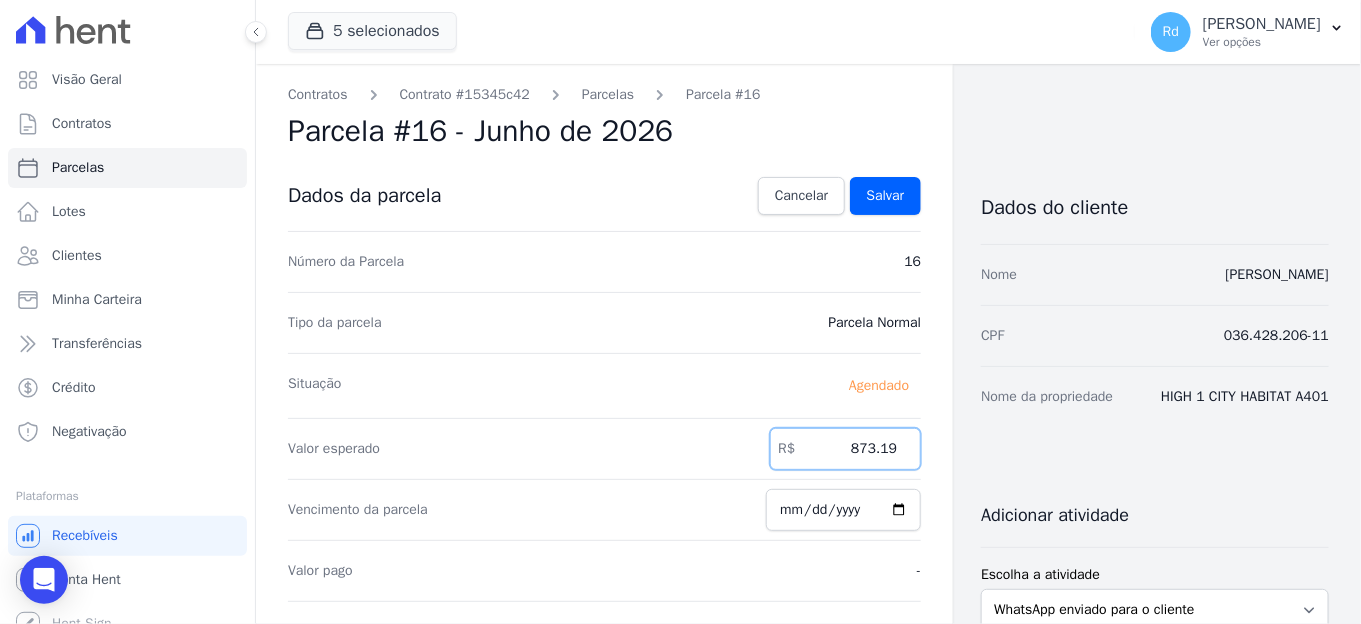 drag, startPoint x: 835, startPoint y: 444, endPoint x: 1045, endPoint y: 417, distance: 211.7286 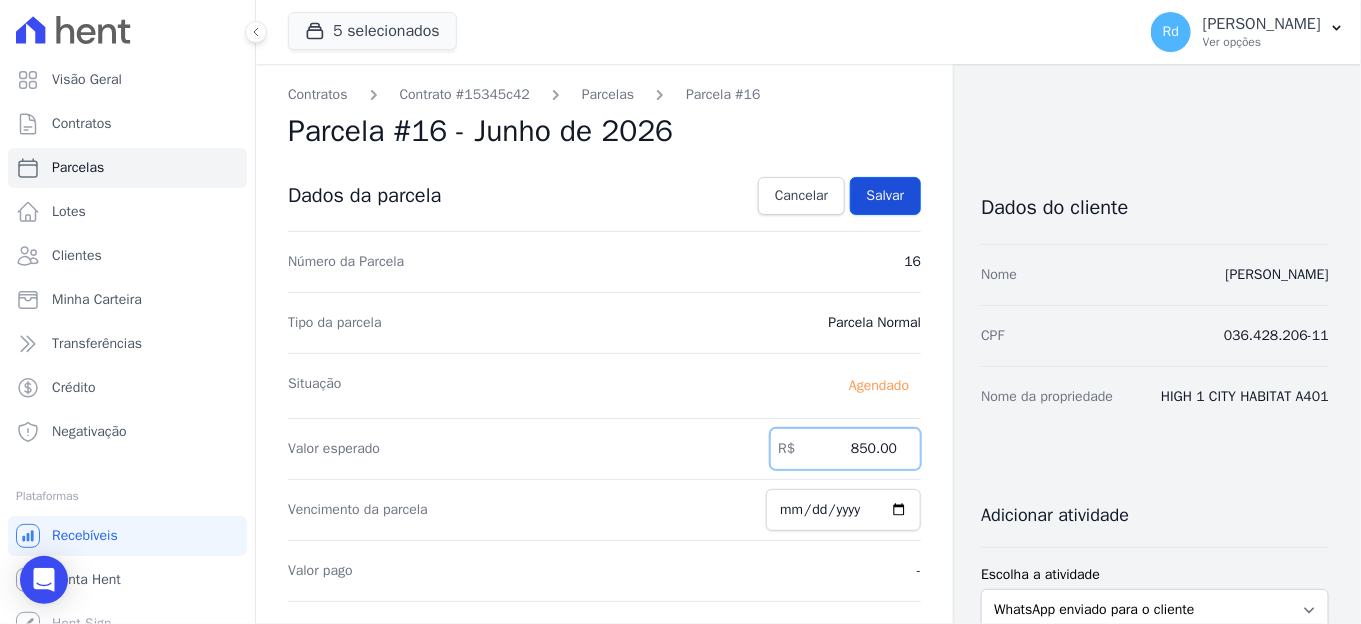 type on "850.00" 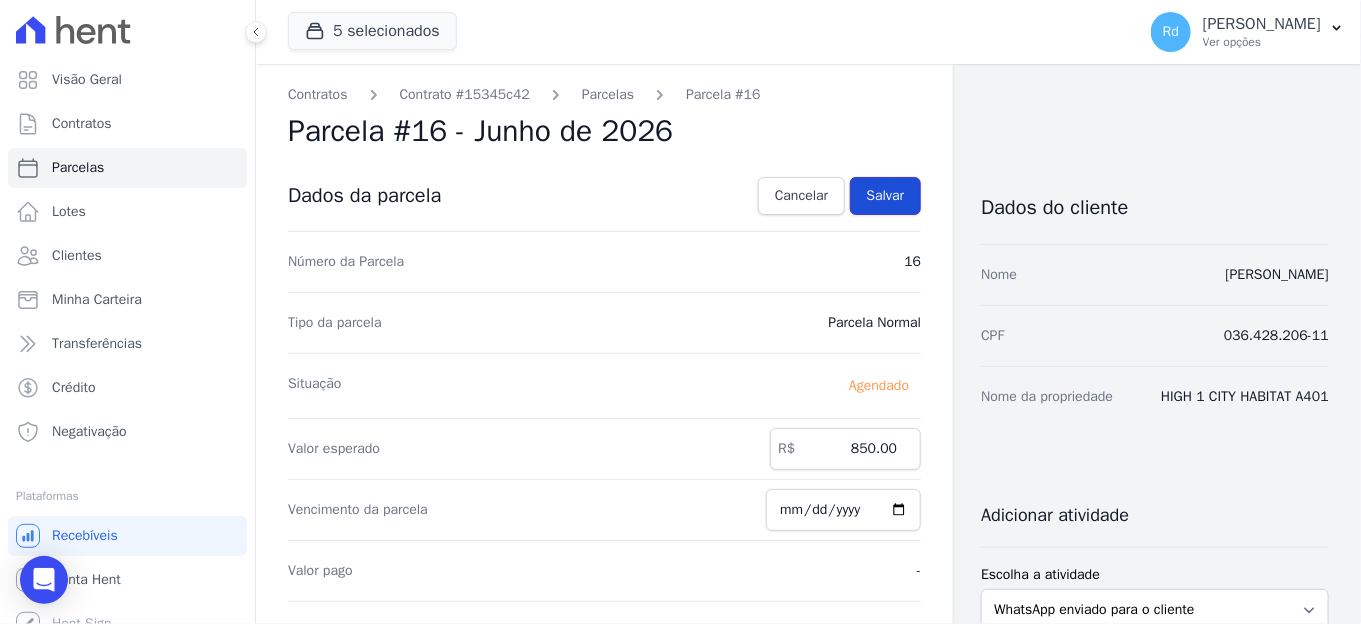 click on "Salvar" at bounding box center (886, 196) 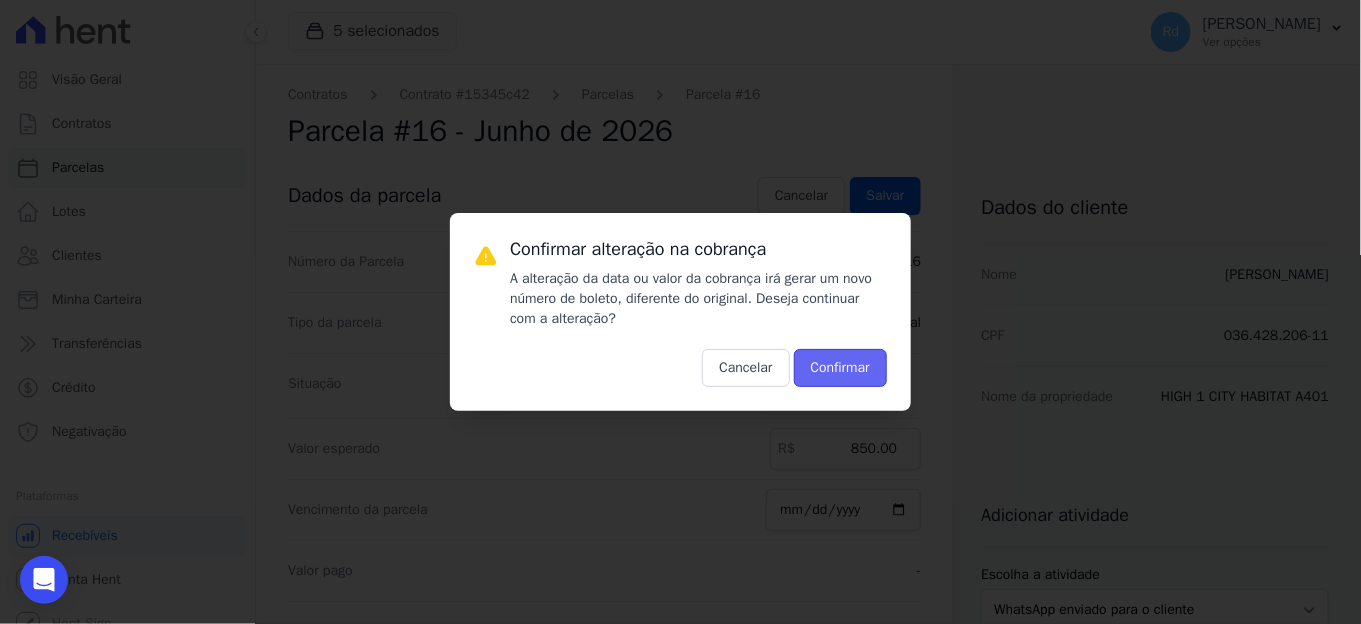 drag, startPoint x: 847, startPoint y: 362, endPoint x: 847, endPoint y: 332, distance: 30 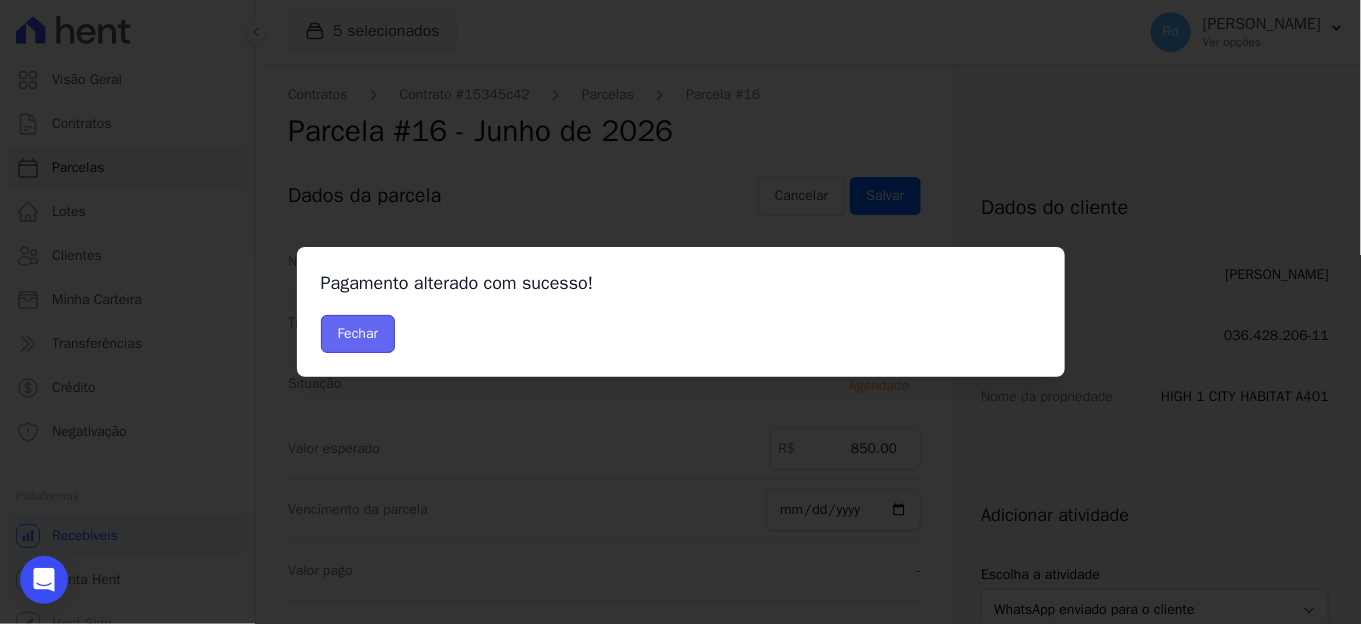 click on "Fechar" at bounding box center (358, 334) 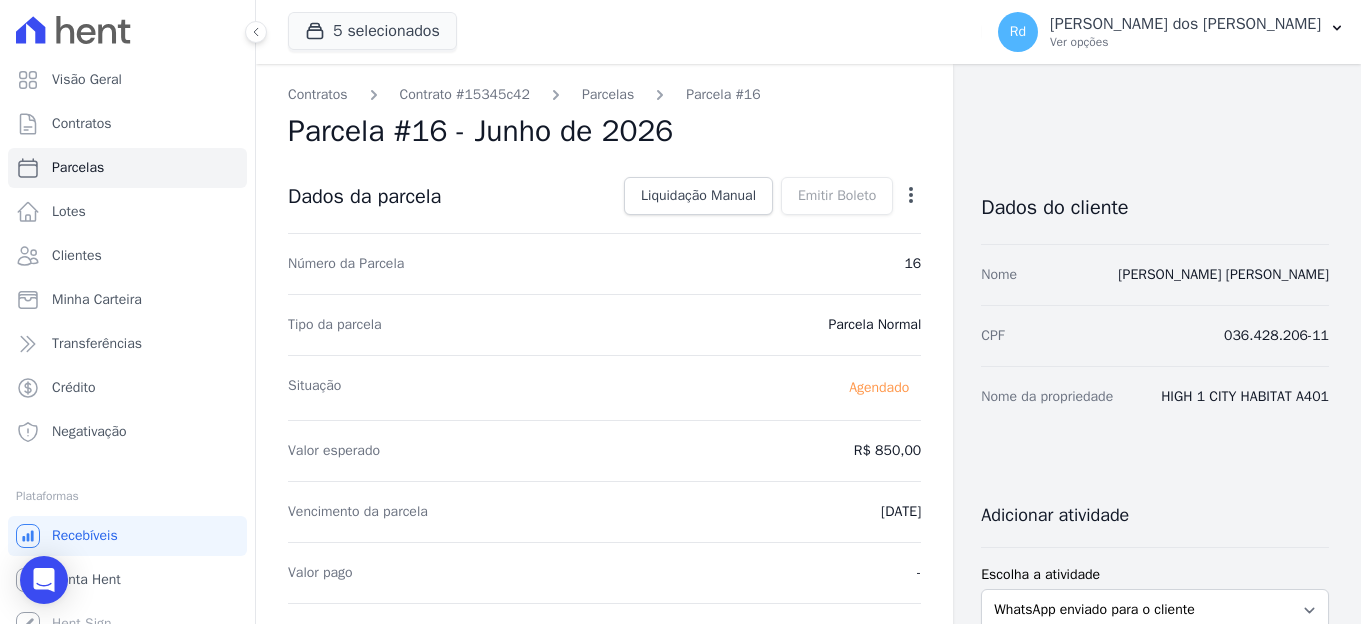scroll, scrollTop: 0, scrollLeft: 0, axis: both 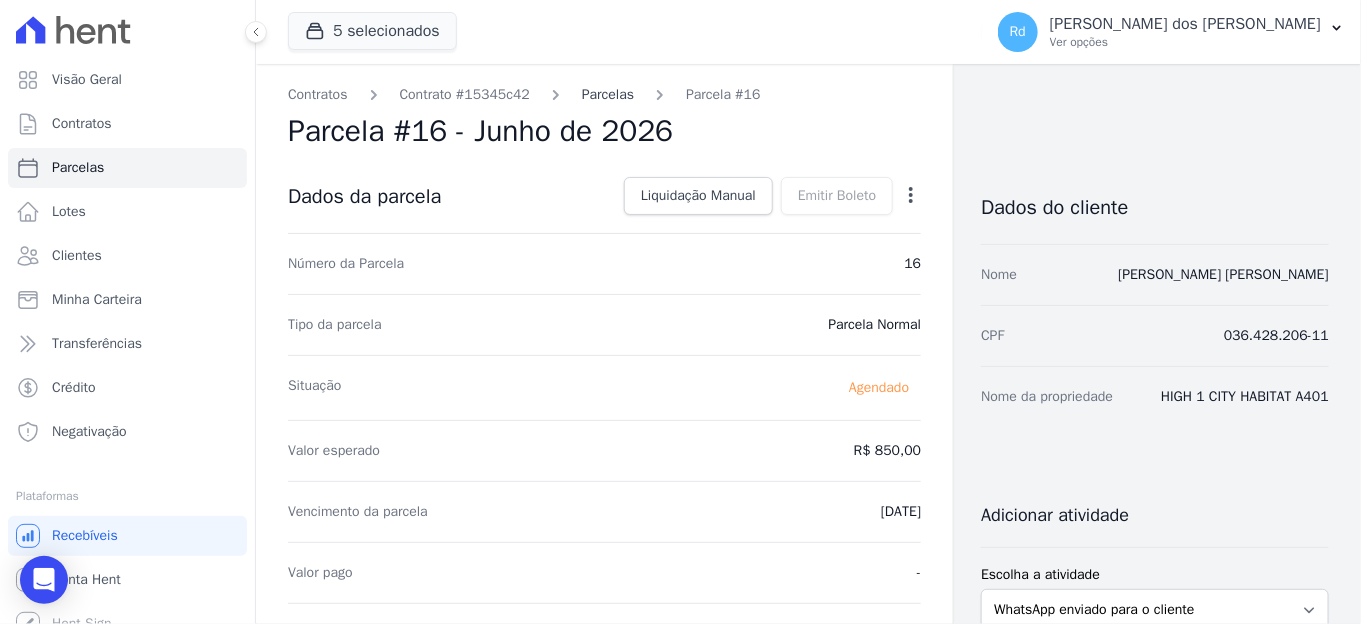 click on "Parcelas" at bounding box center [608, 94] 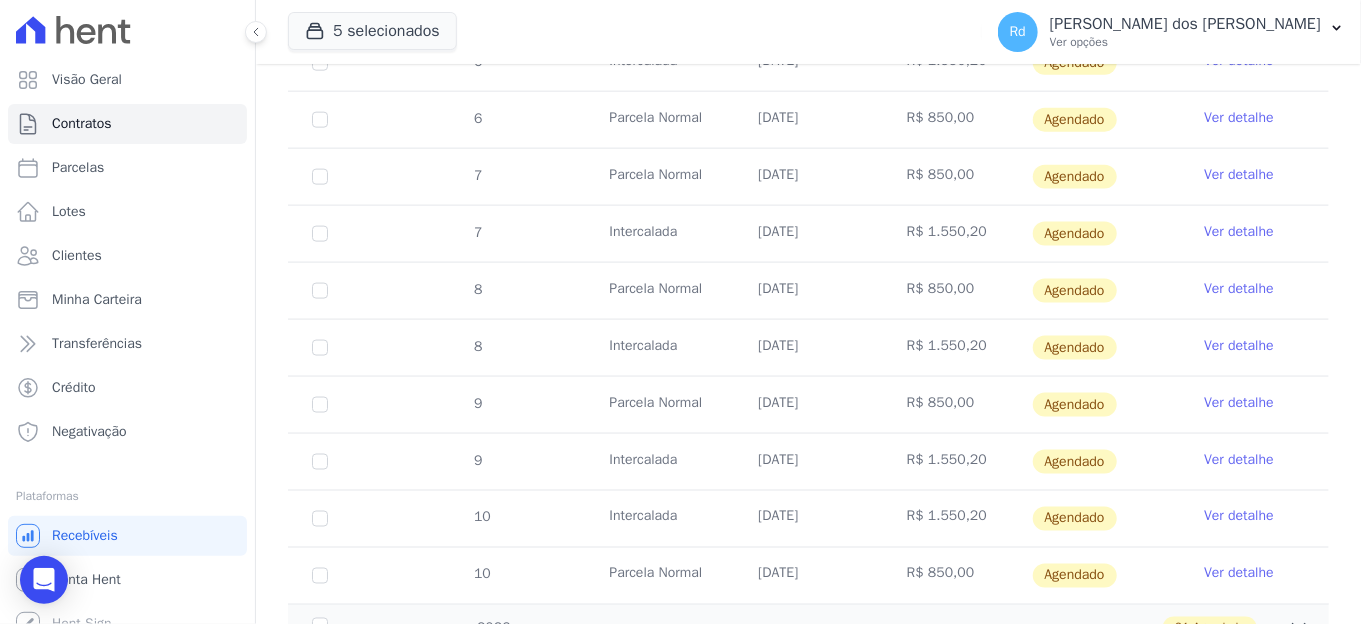 scroll, scrollTop: 1035, scrollLeft: 0, axis: vertical 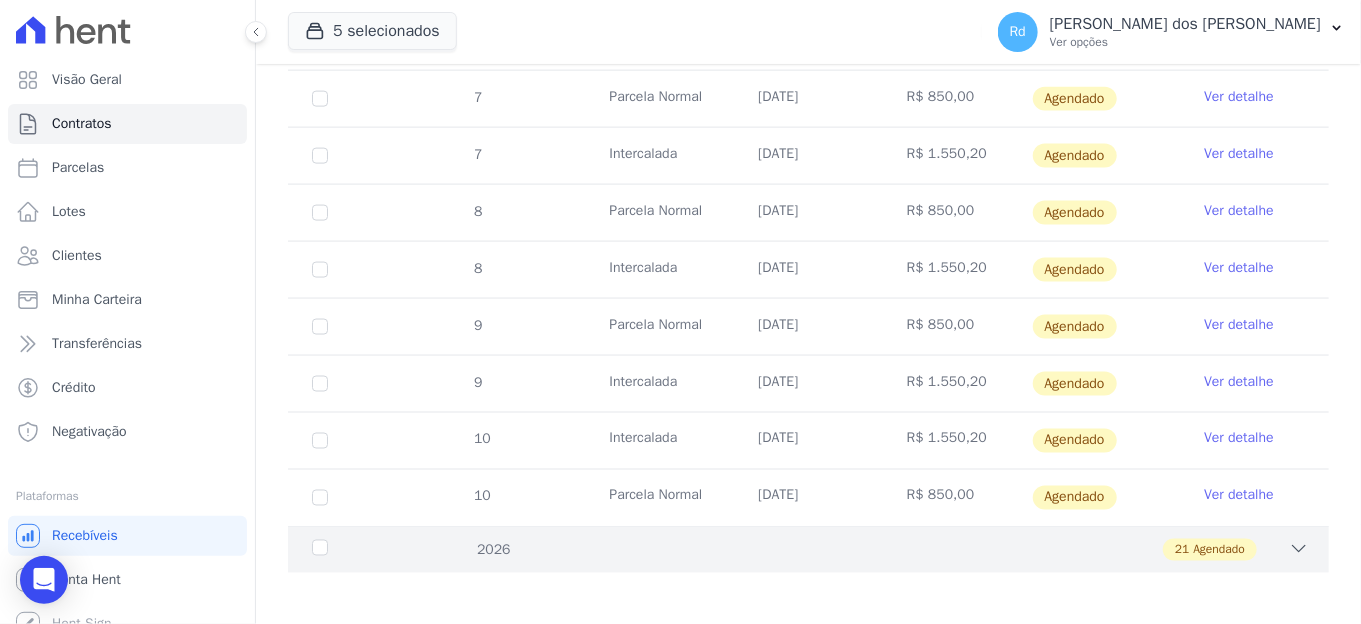 click on "Agendado" at bounding box center [1219, 550] 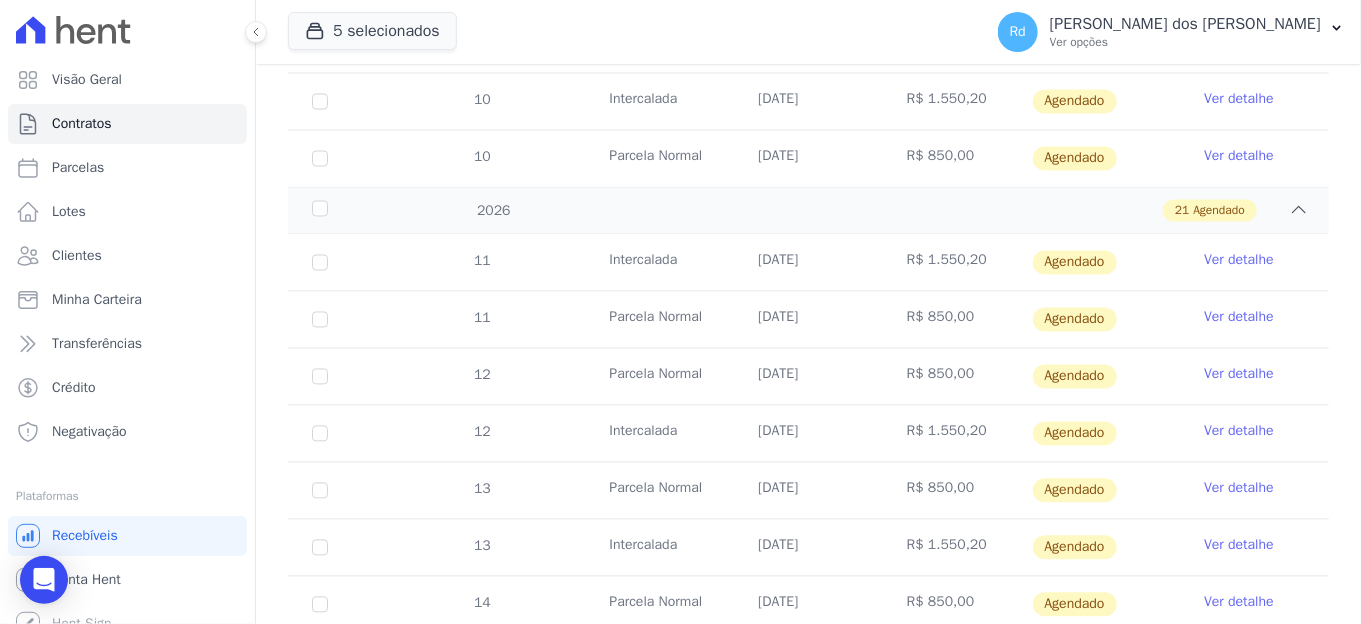 scroll, scrollTop: 1924, scrollLeft: 0, axis: vertical 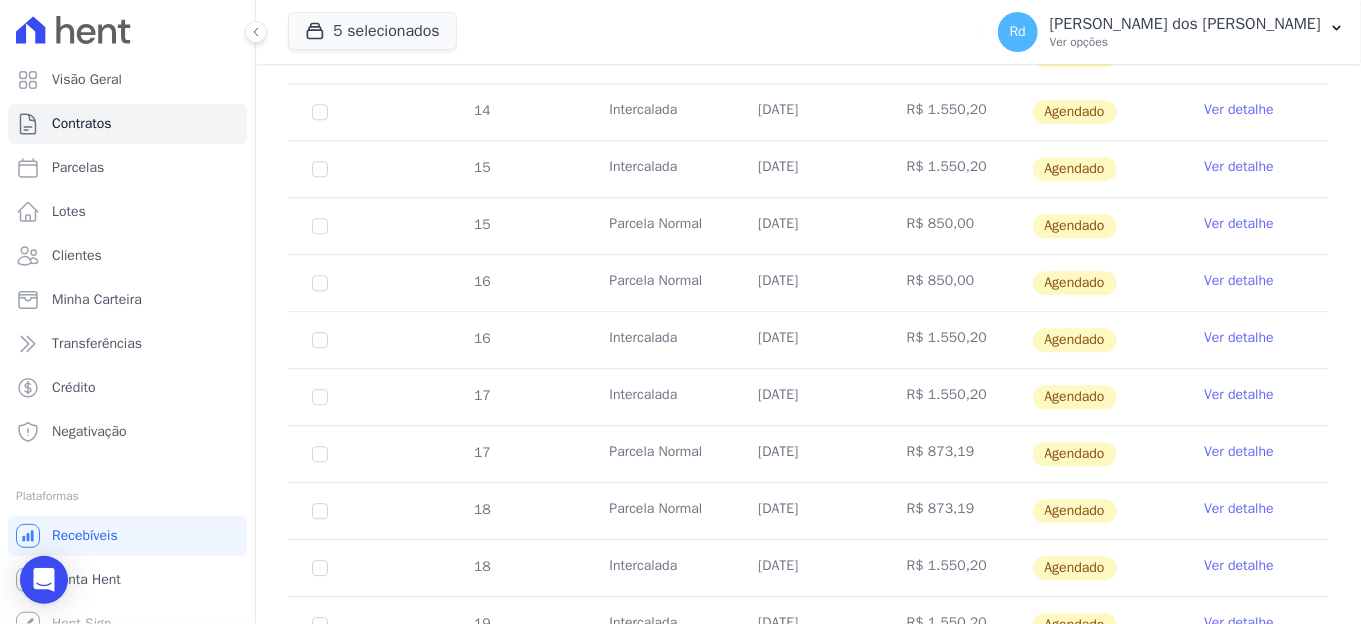 click on "Ver detalhe" at bounding box center (1239, 452) 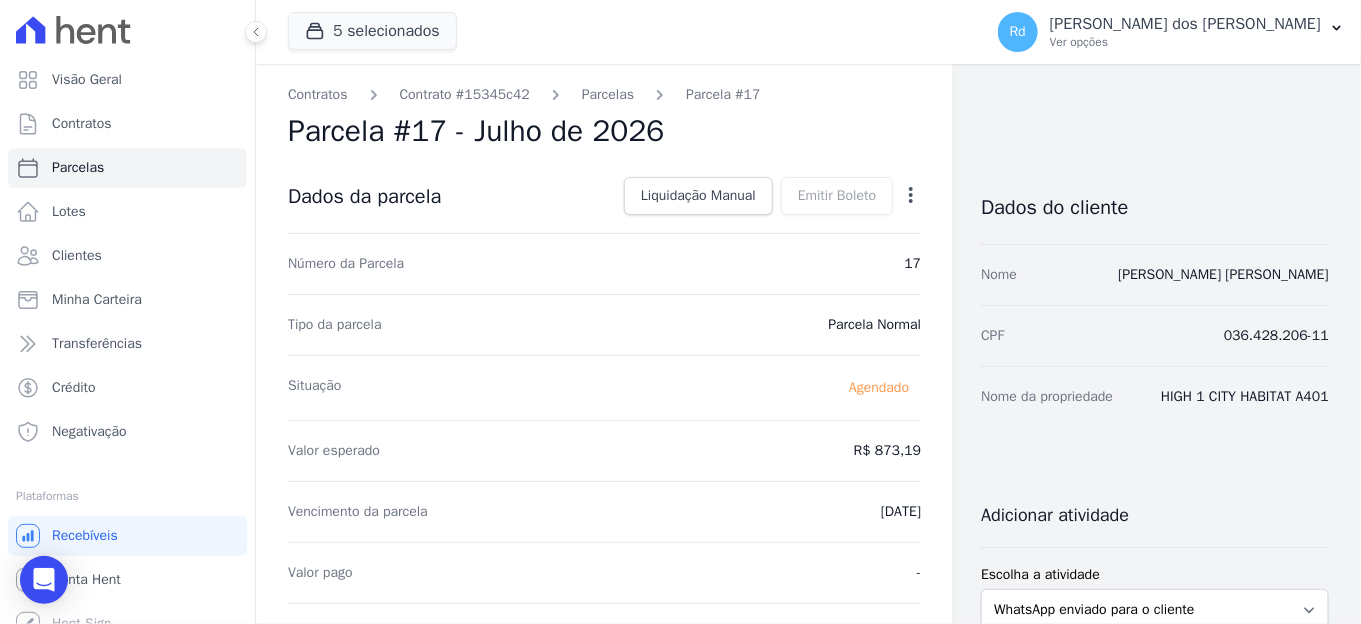 click 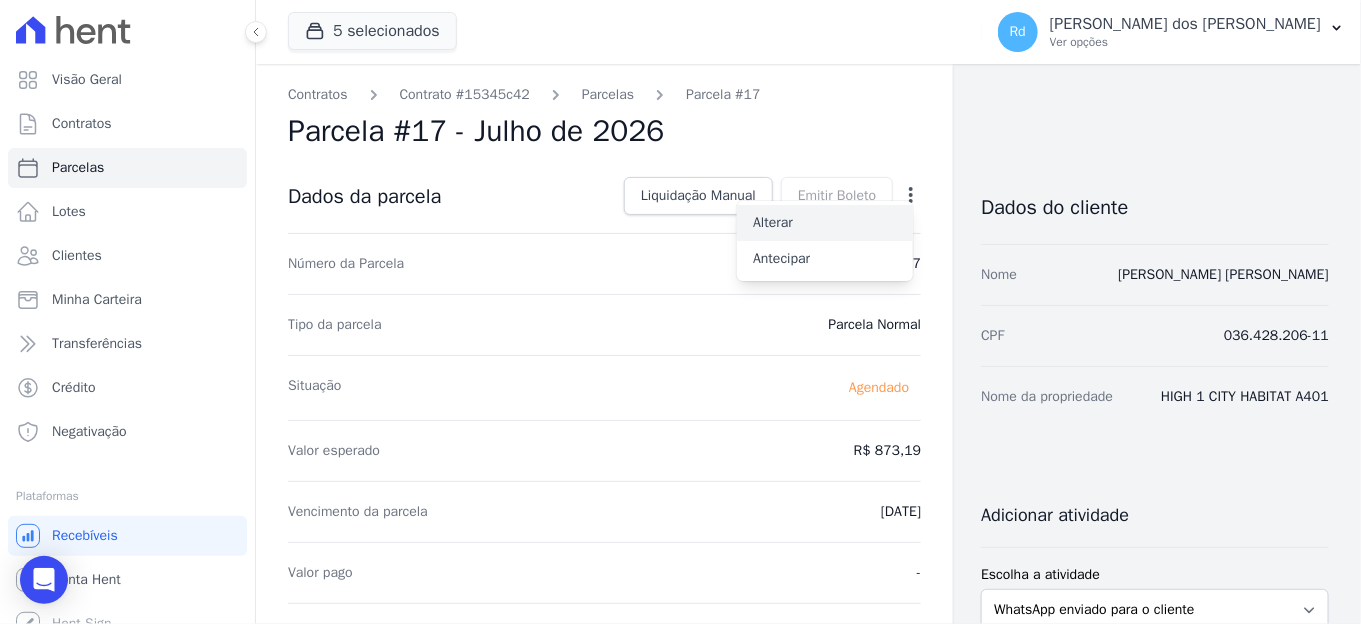 click on "Alterar" at bounding box center [825, 223] 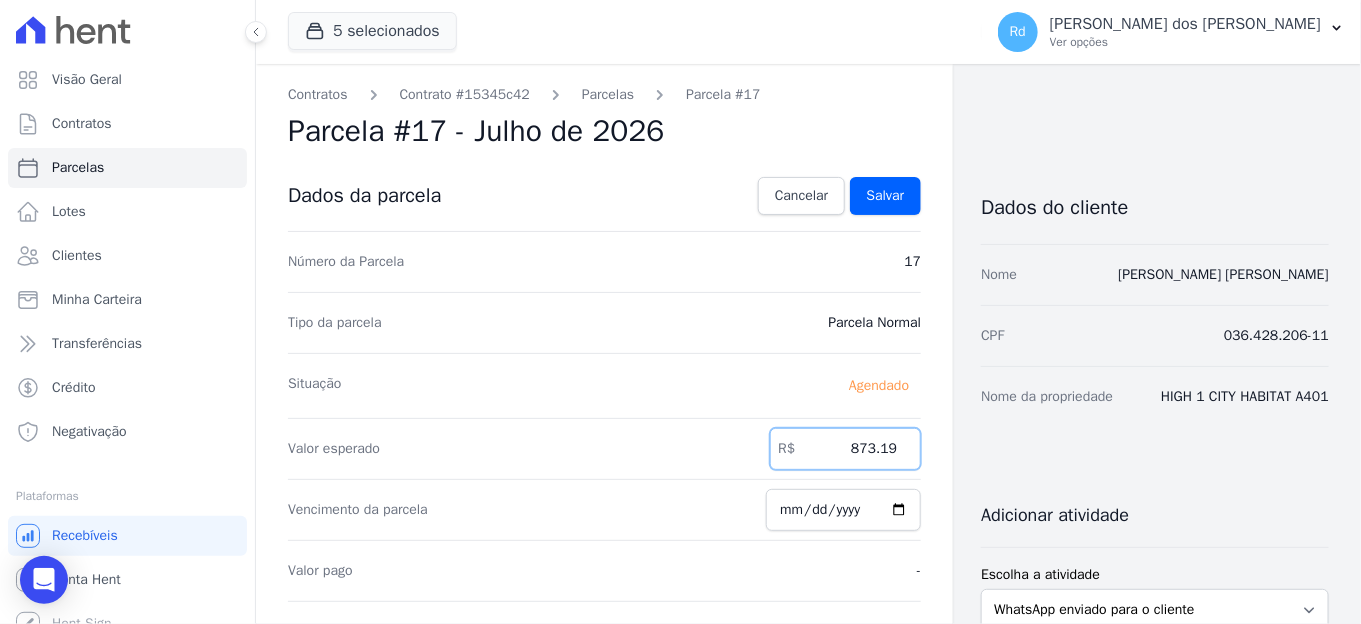 drag, startPoint x: 827, startPoint y: 436, endPoint x: 1041, endPoint y: 443, distance: 214.11446 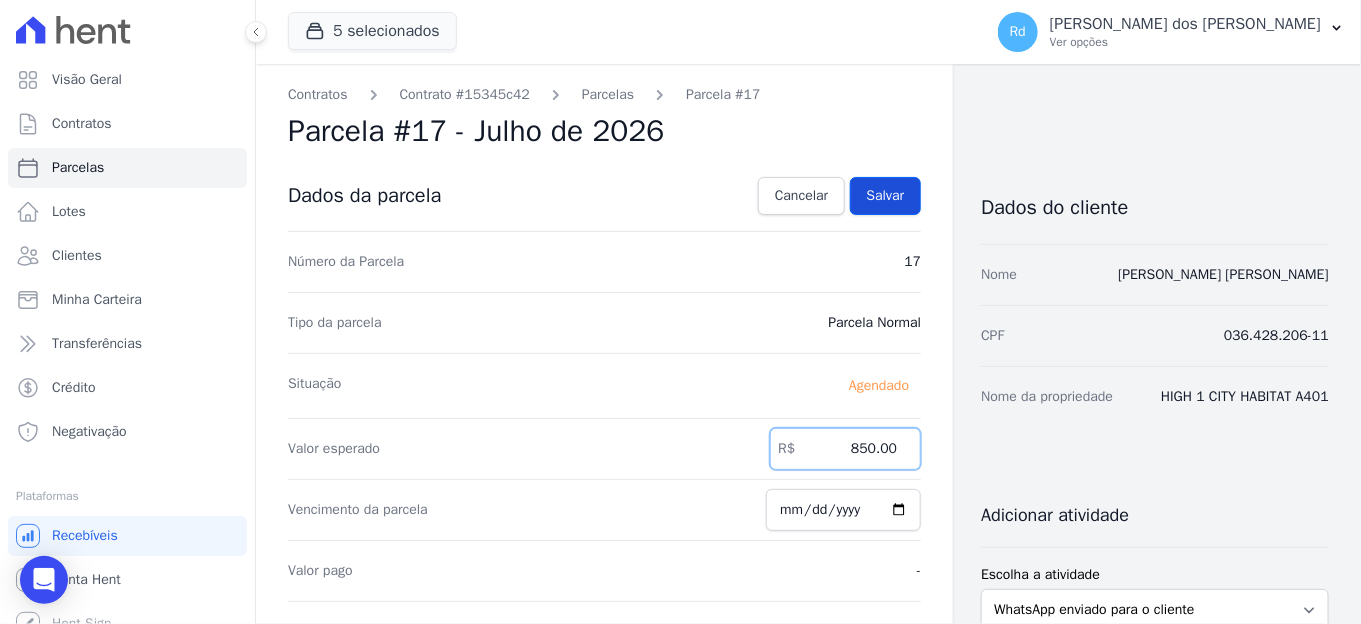 type on "850.00" 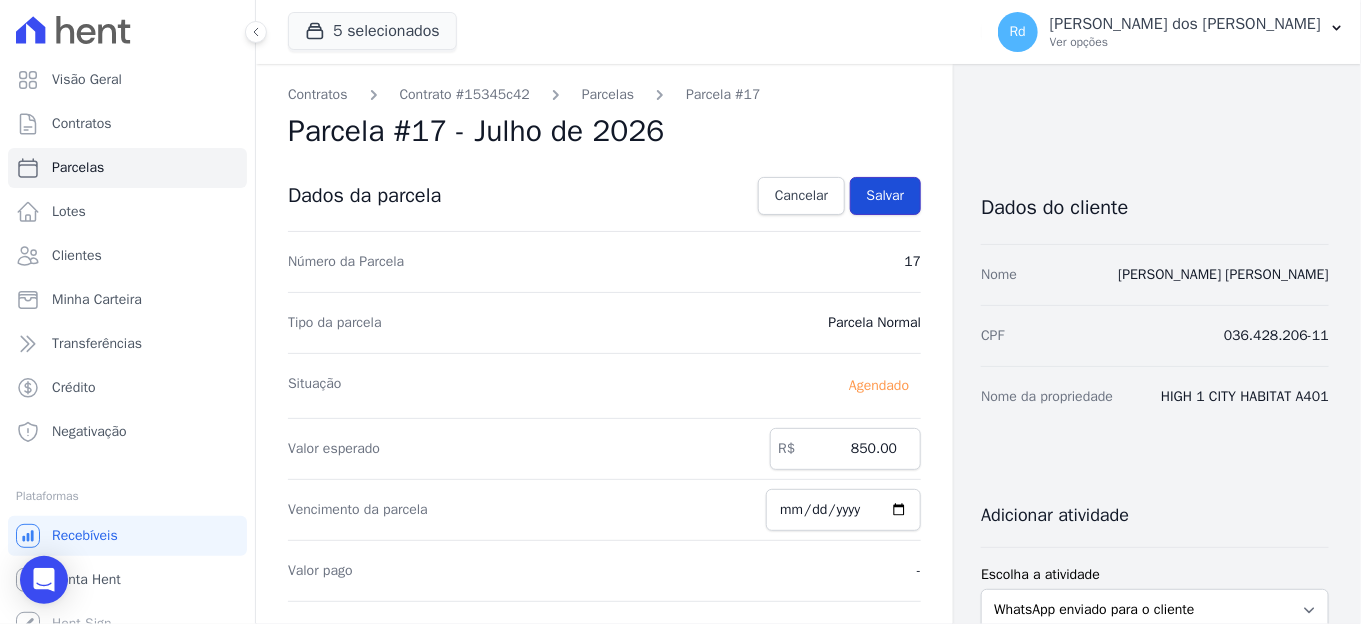 click on "Salvar" at bounding box center (886, 196) 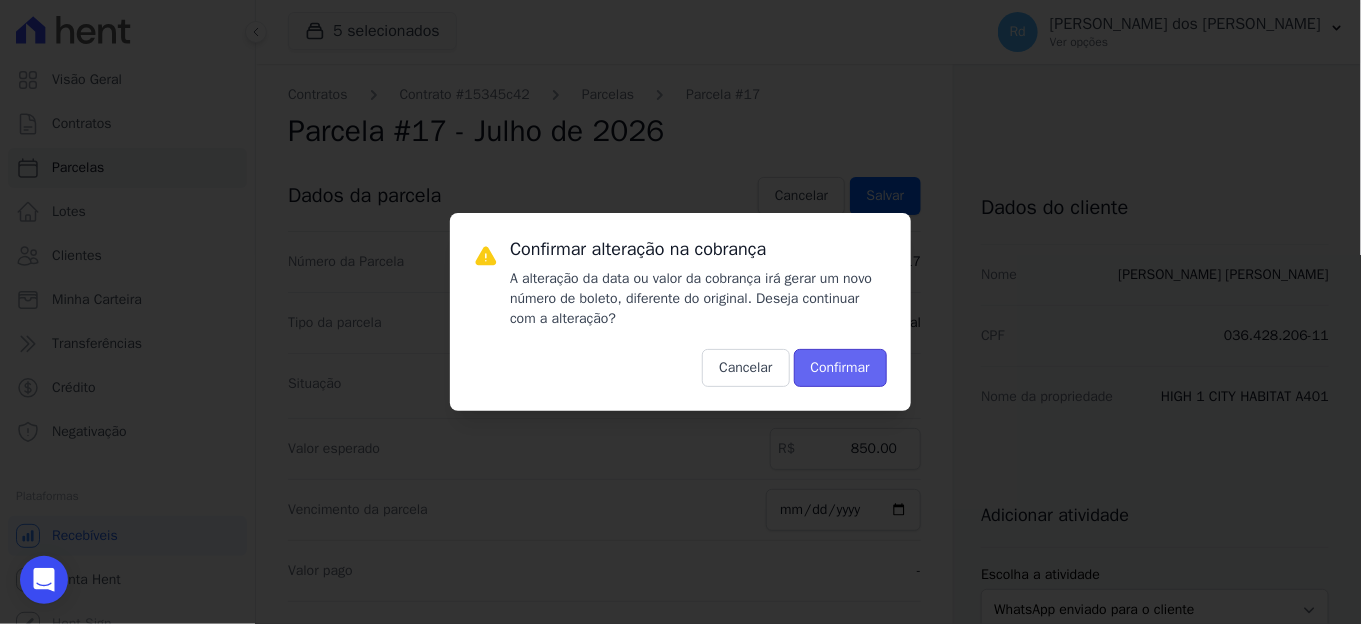 click on "Confirmar" at bounding box center [840, 368] 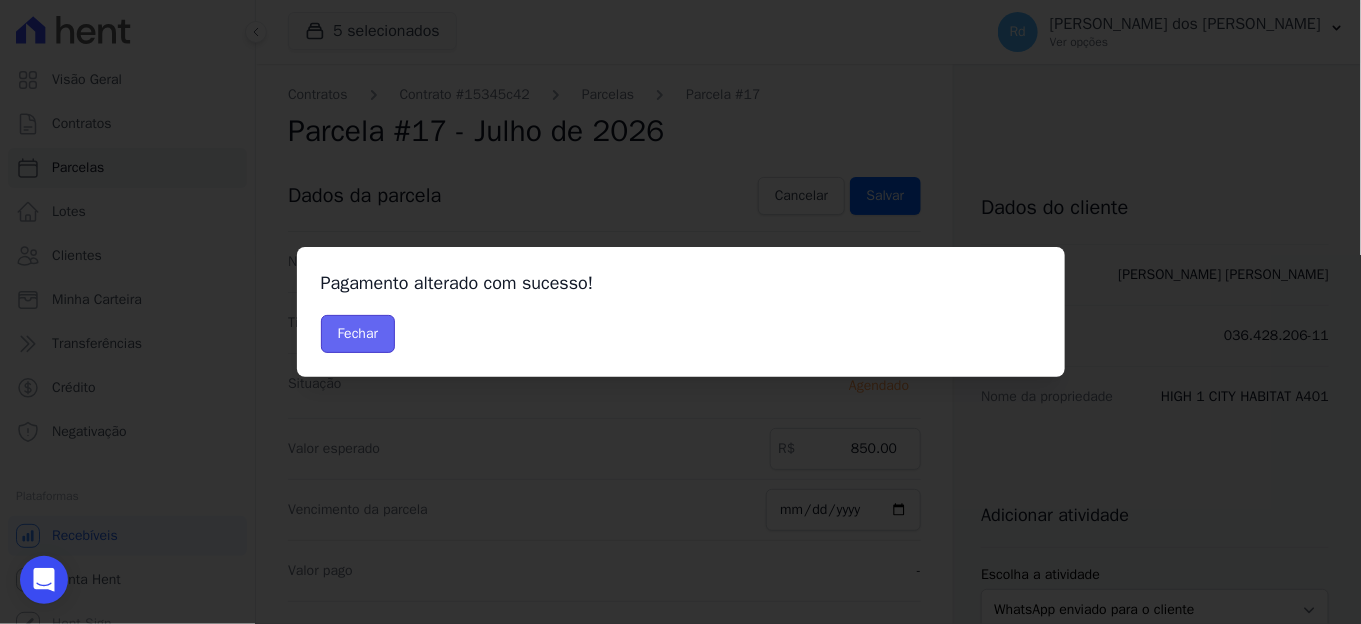 click on "Fechar" at bounding box center [358, 334] 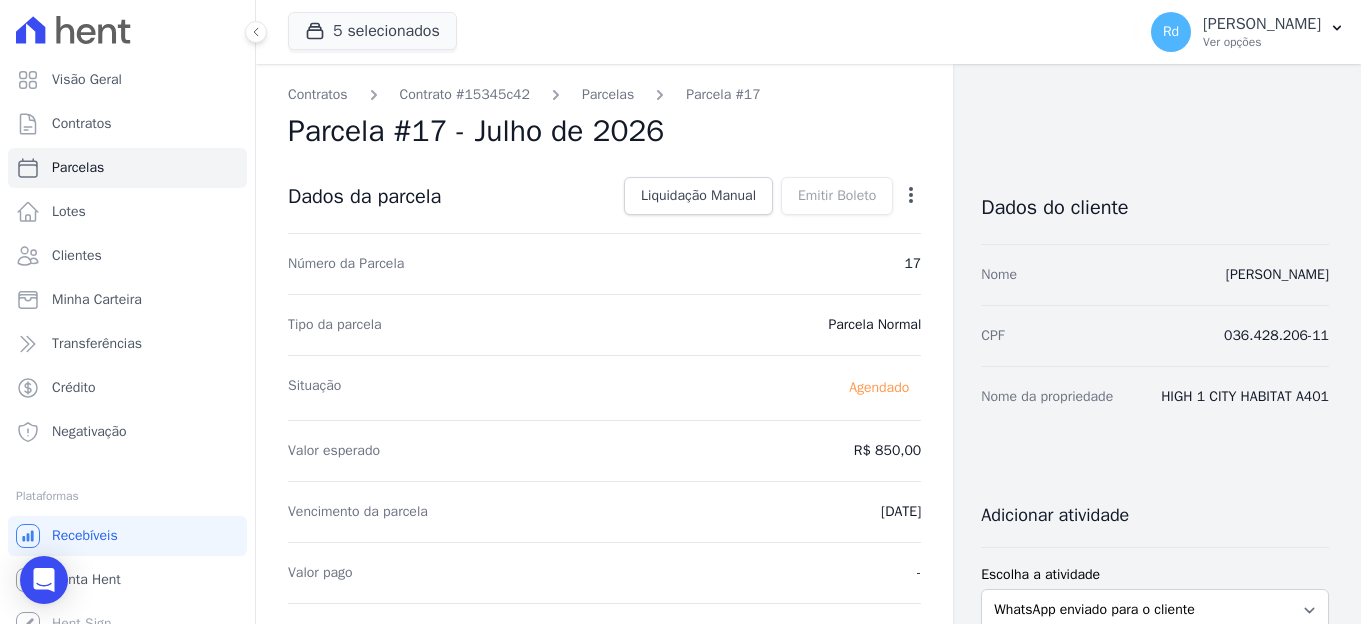 scroll, scrollTop: 0, scrollLeft: 0, axis: both 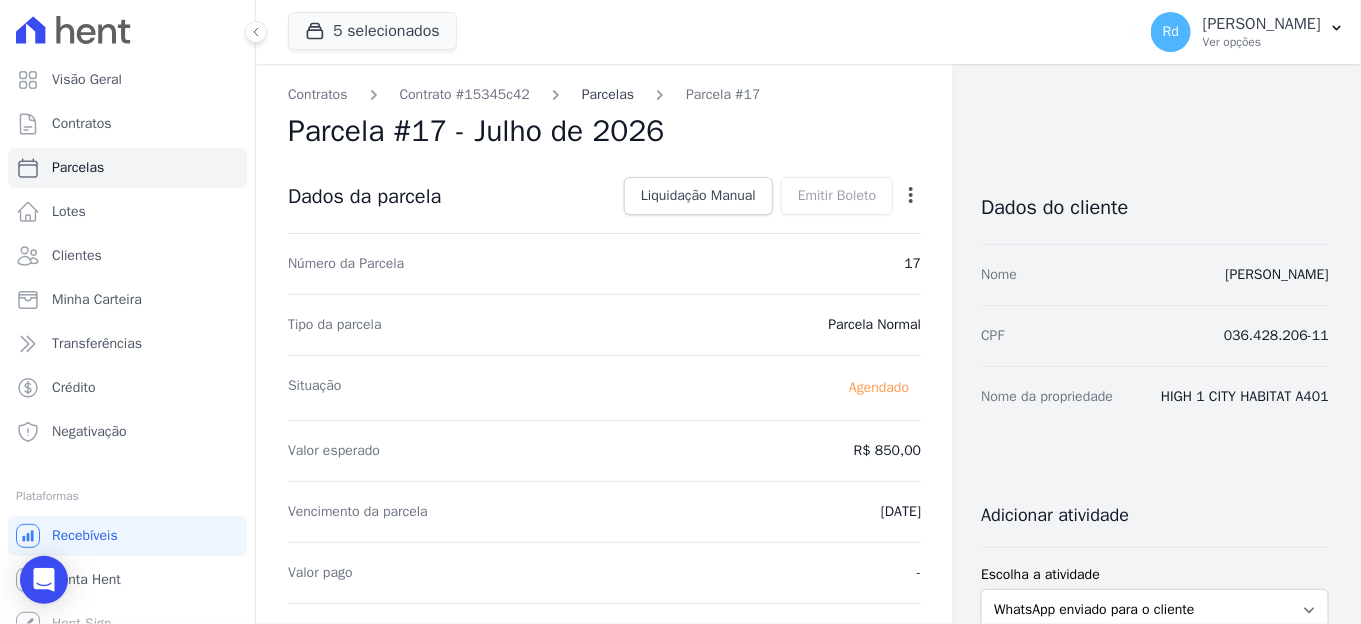 click on "Parcelas" at bounding box center [608, 94] 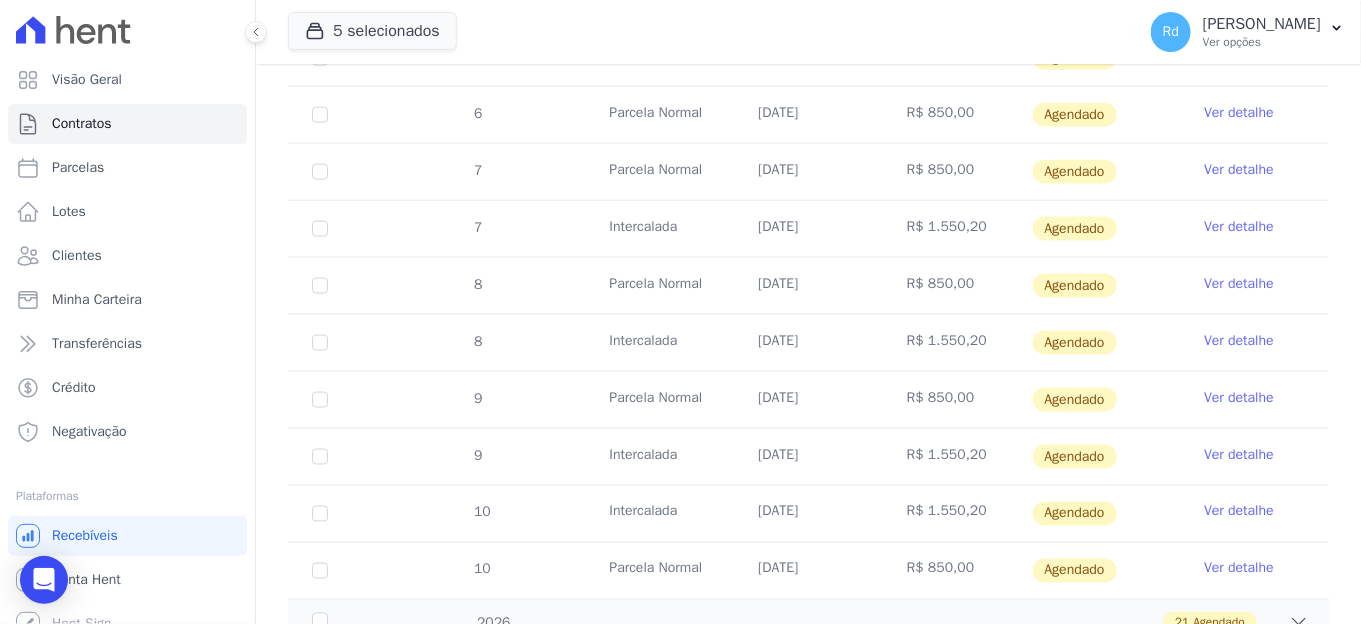scroll, scrollTop: 1035, scrollLeft: 0, axis: vertical 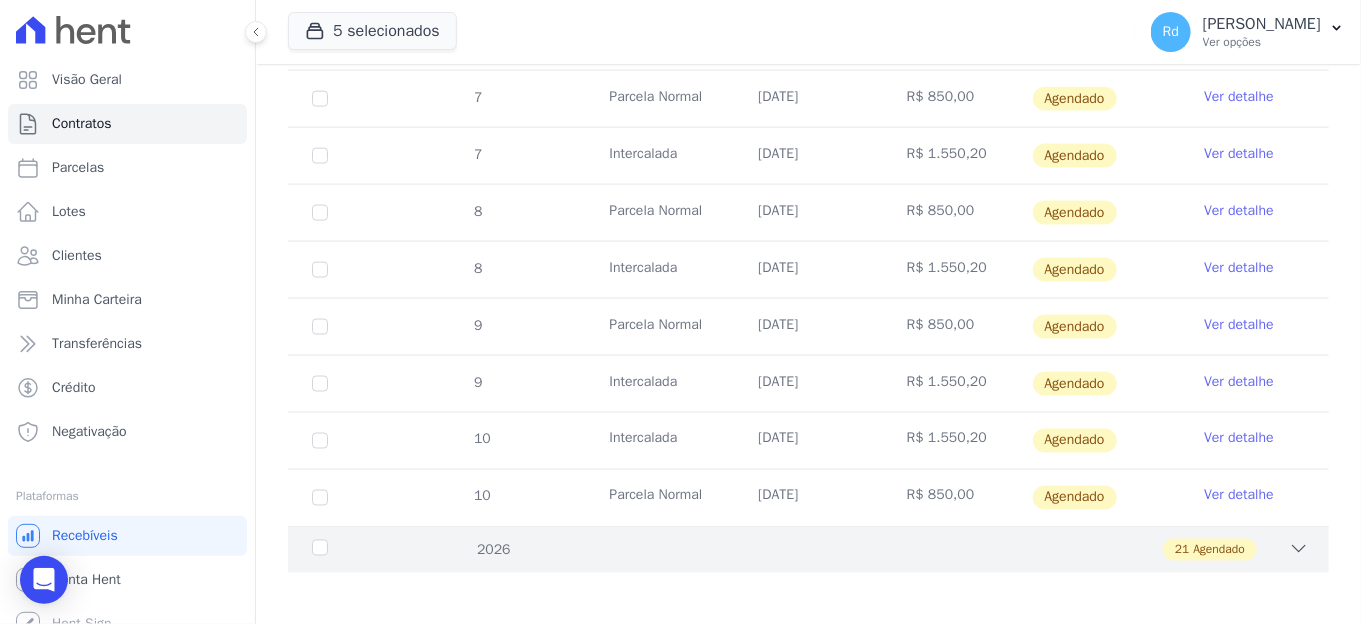 click on "21
Agendado" at bounding box center [1210, 550] 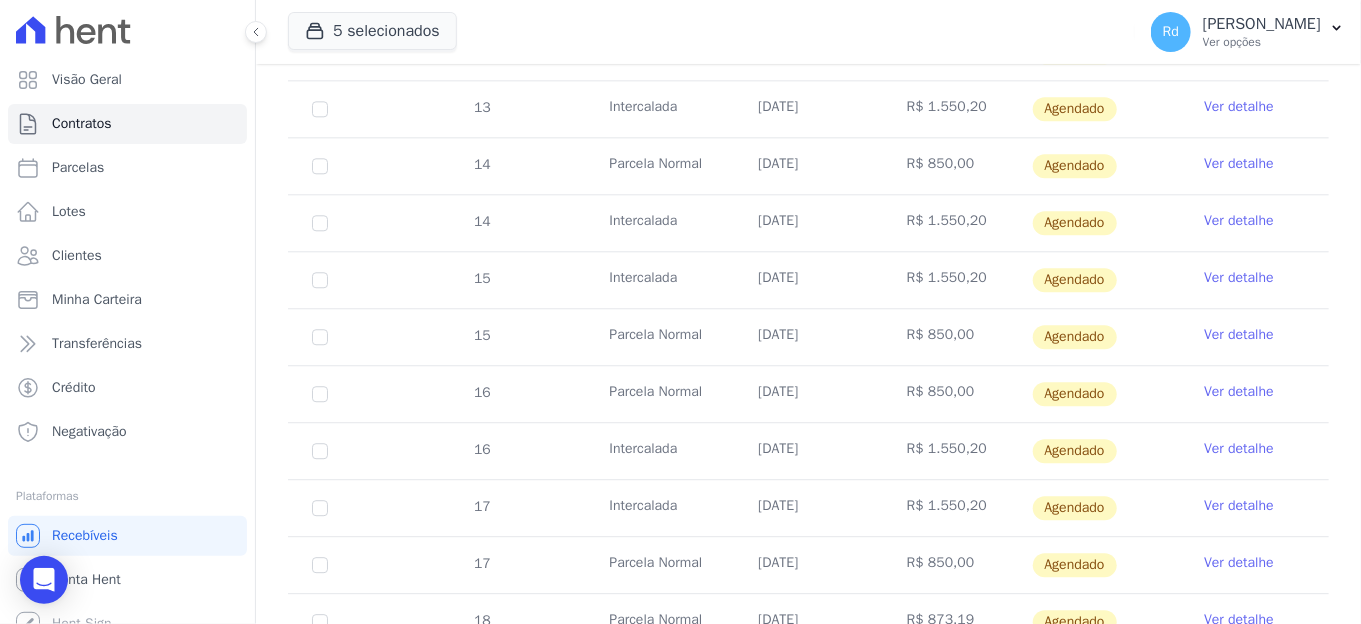 scroll, scrollTop: 1924, scrollLeft: 0, axis: vertical 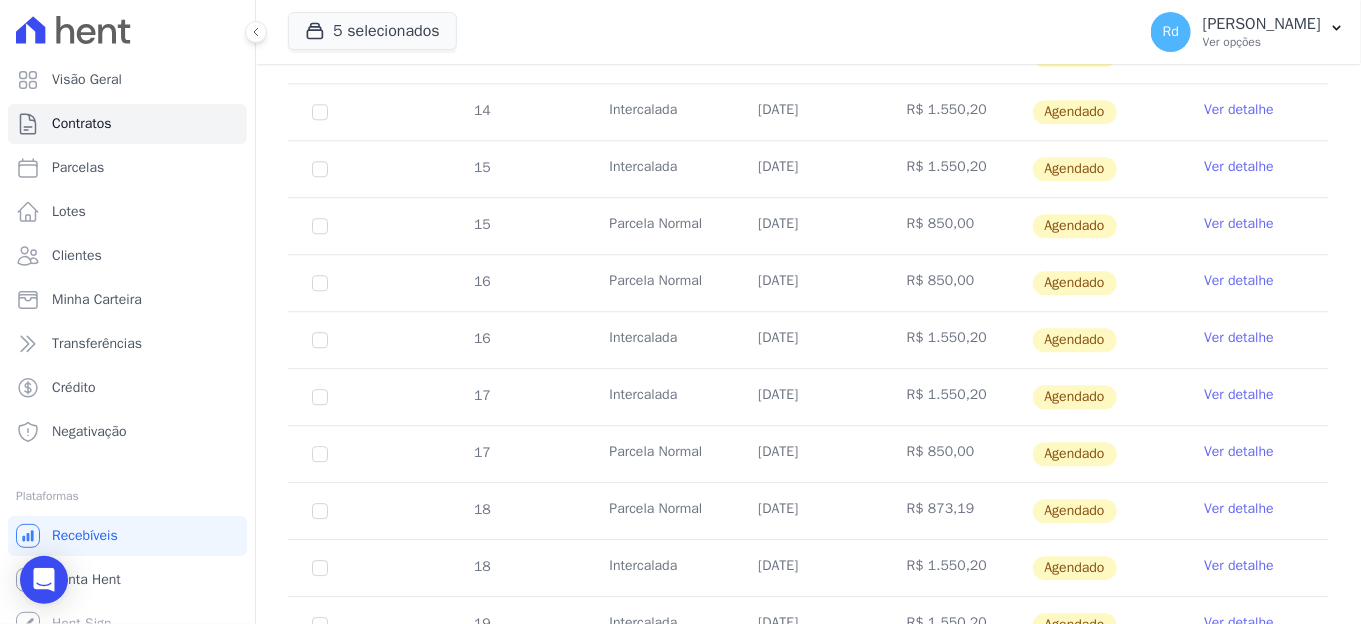 click on "Ver detalhe" at bounding box center (1239, 509) 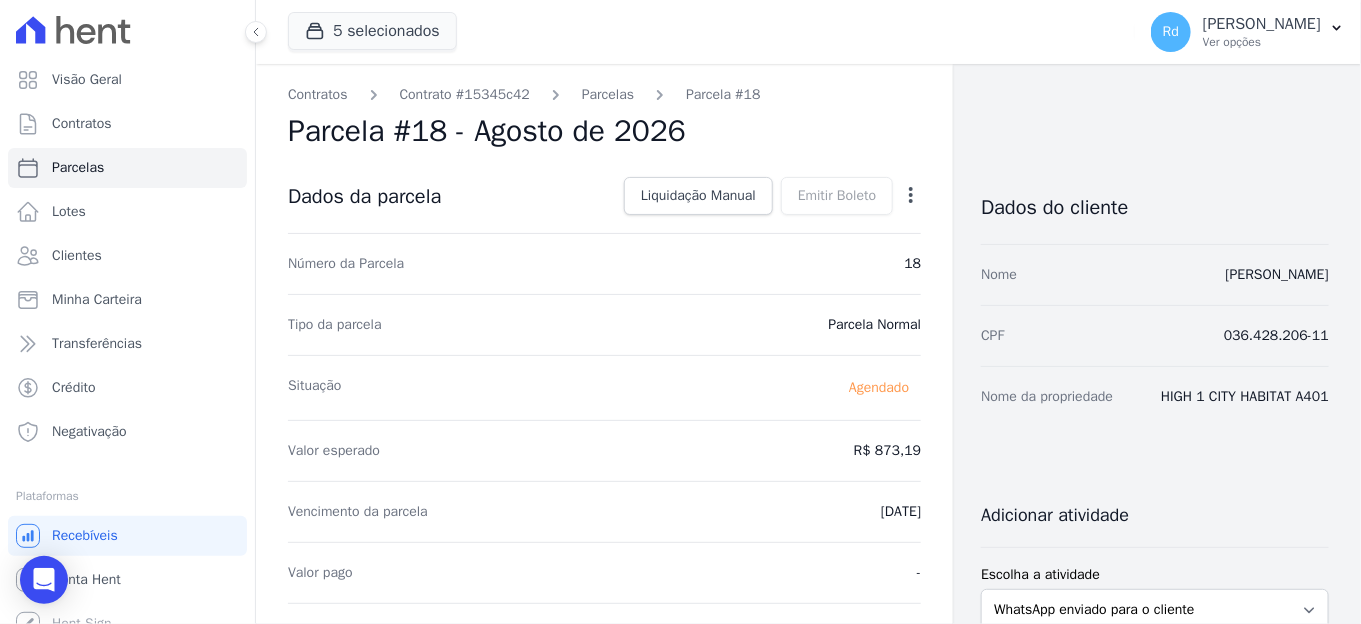 click on "Open options
Alterar
Antecipar" at bounding box center (907, 198) 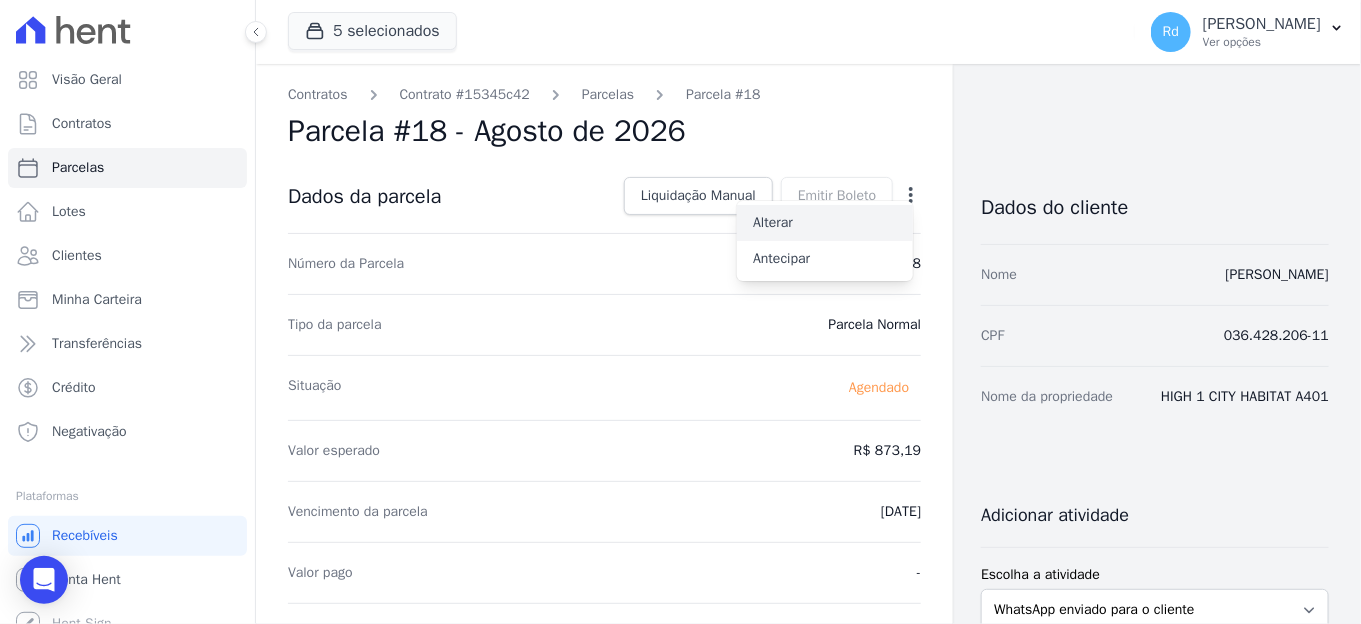 click on "Alterar" at bounding box center [825, 223] 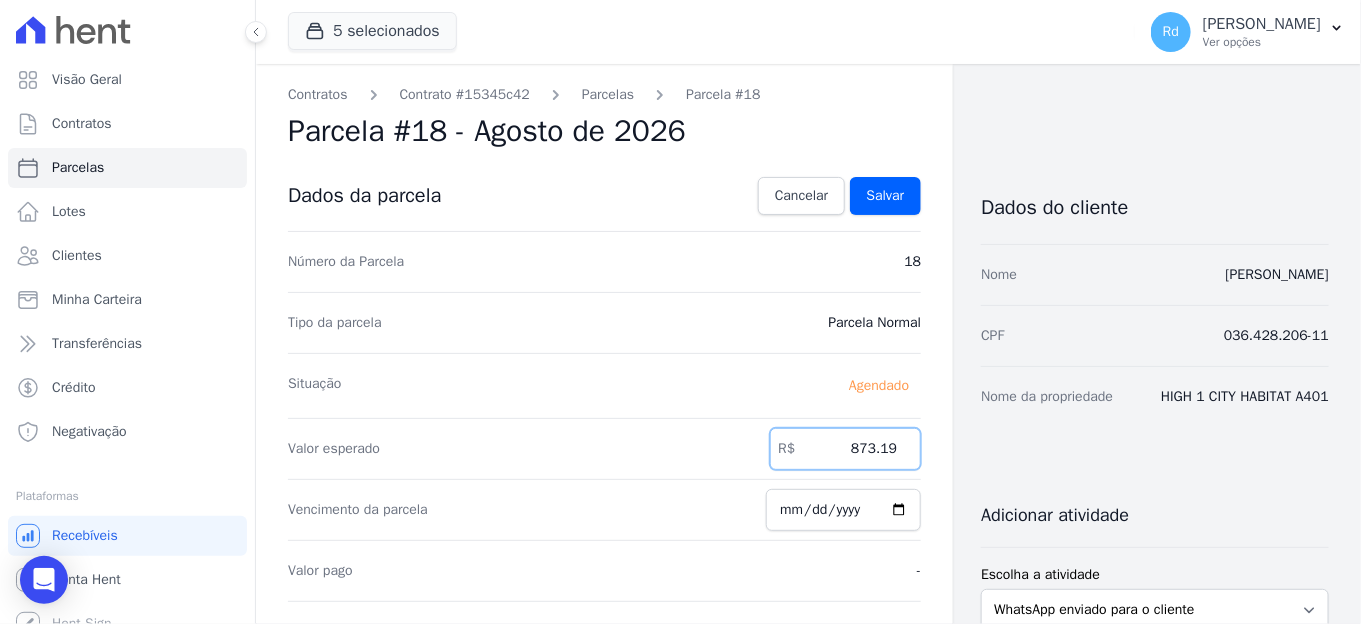 drag, startPoint x: 827, startPoint y: 439, endPoint x: 1083, endPoint y: 451, distance: 256.2811 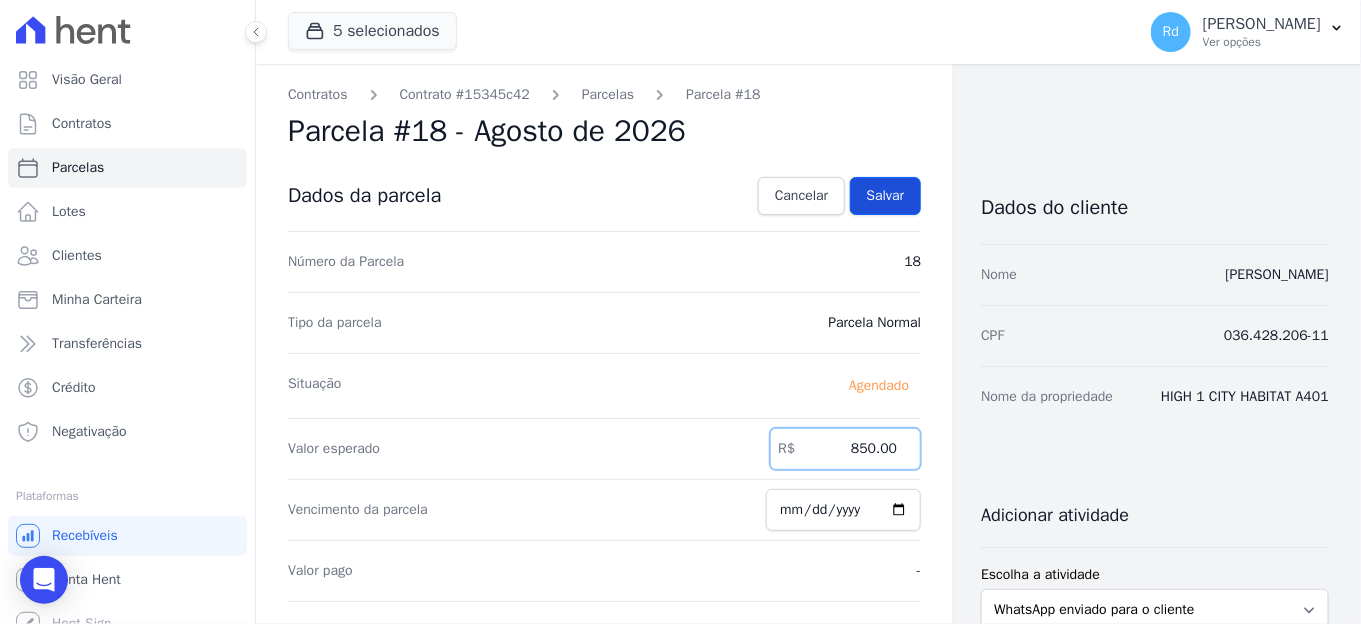 type on "850.00" 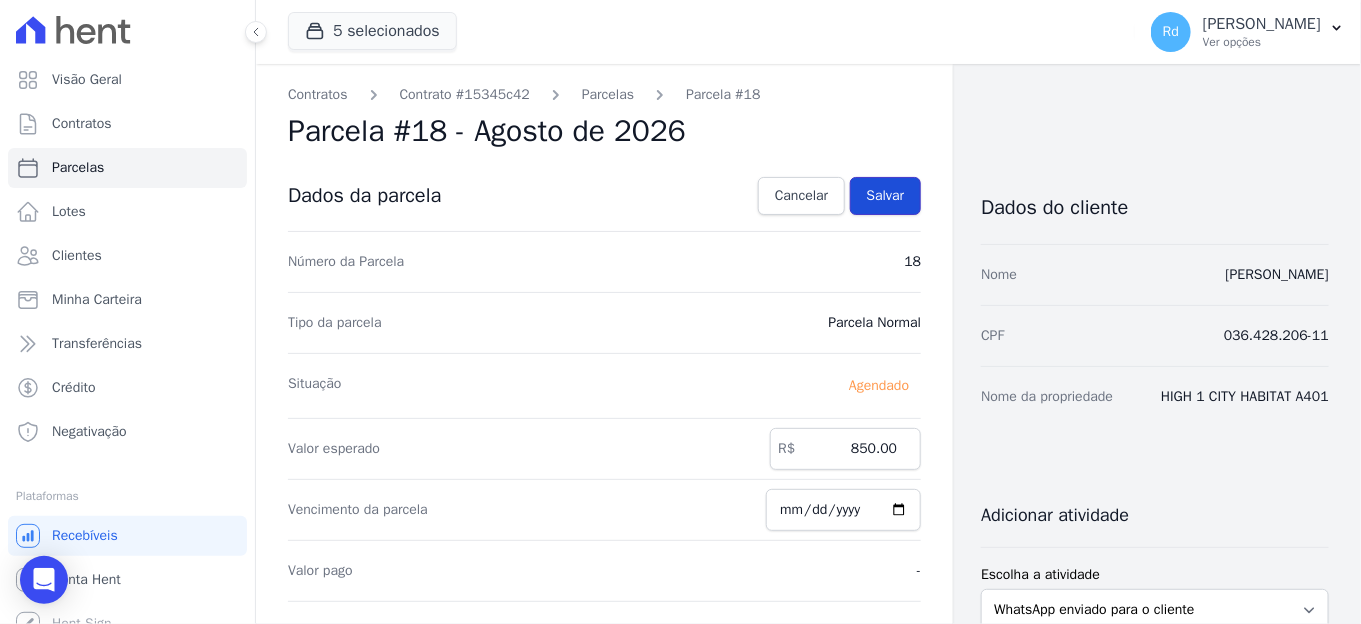 click on "Salvar" at bounding box center (886, 196) 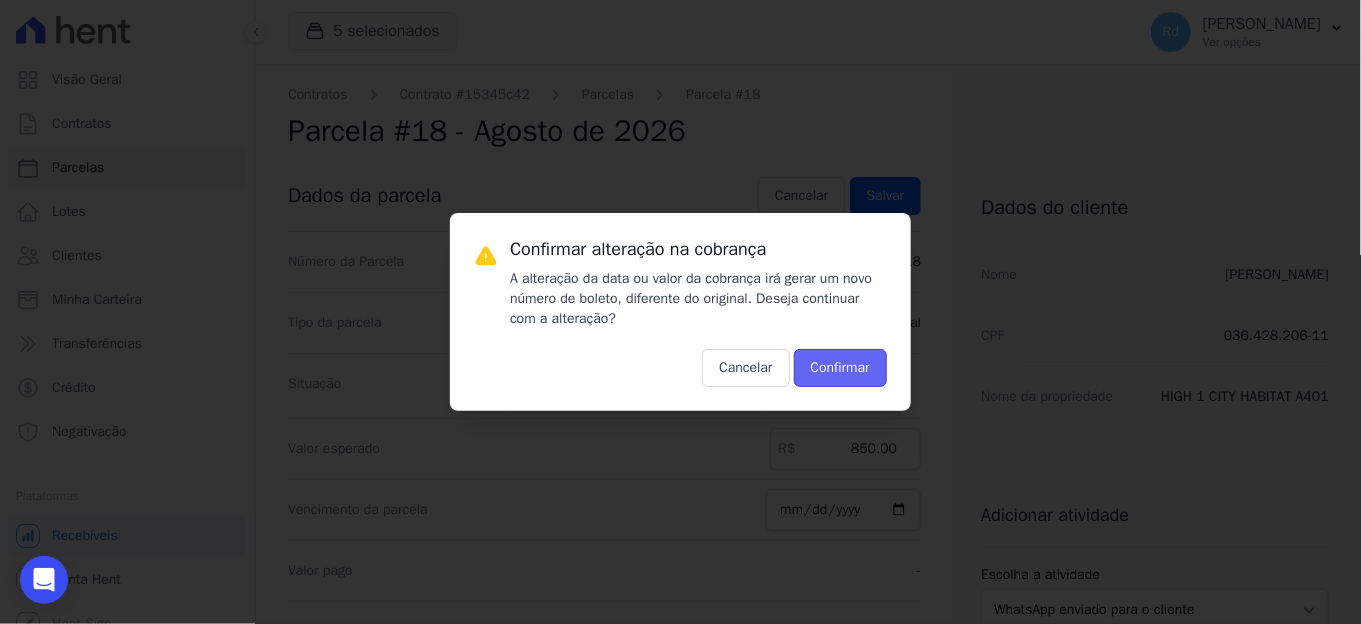 click on "Confirmar" at bounding box center [840, 368] 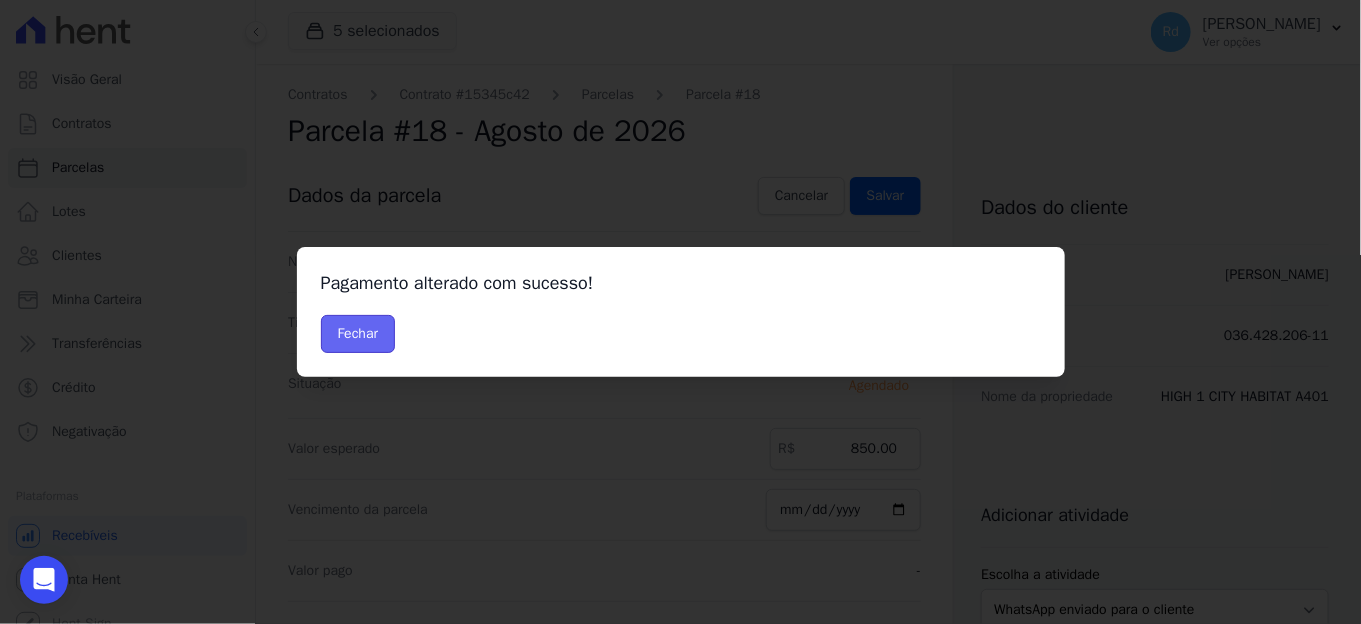 drag, startPoint x: 387, startPoint y: 342, endPoint x: 392, endPoint y: 327, distance: 15.811388 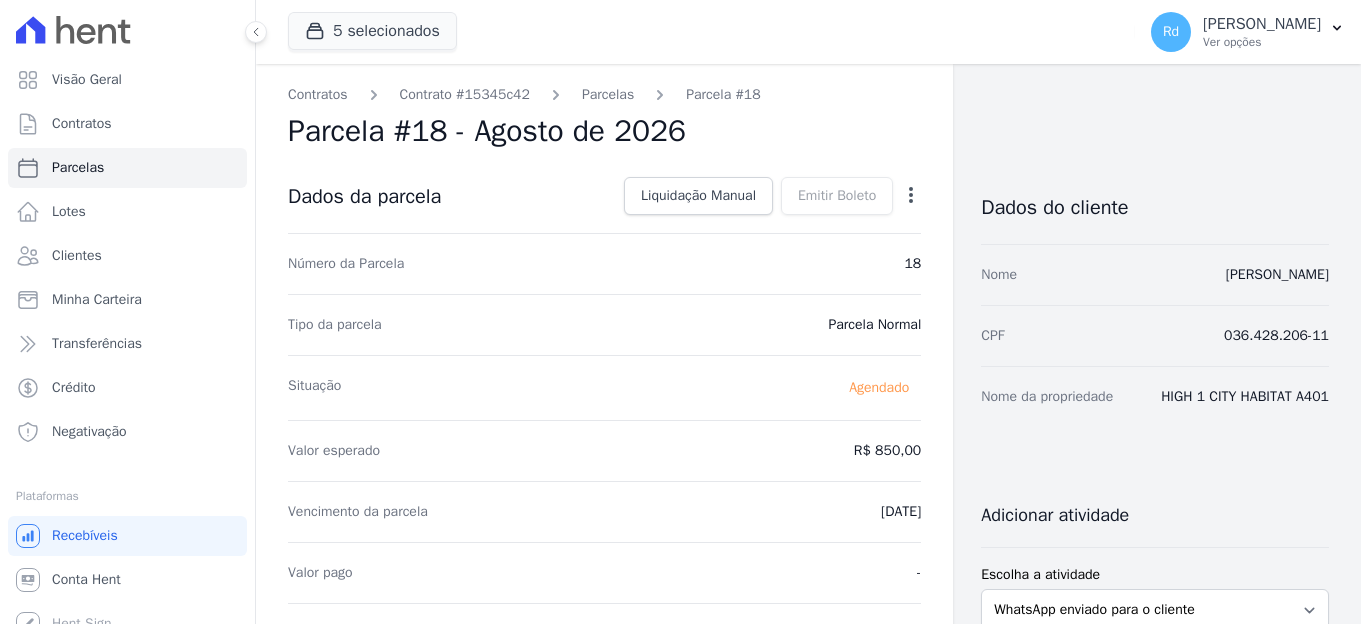 scroll, scrollTop: 0, scrollLeft: 0, axis: both 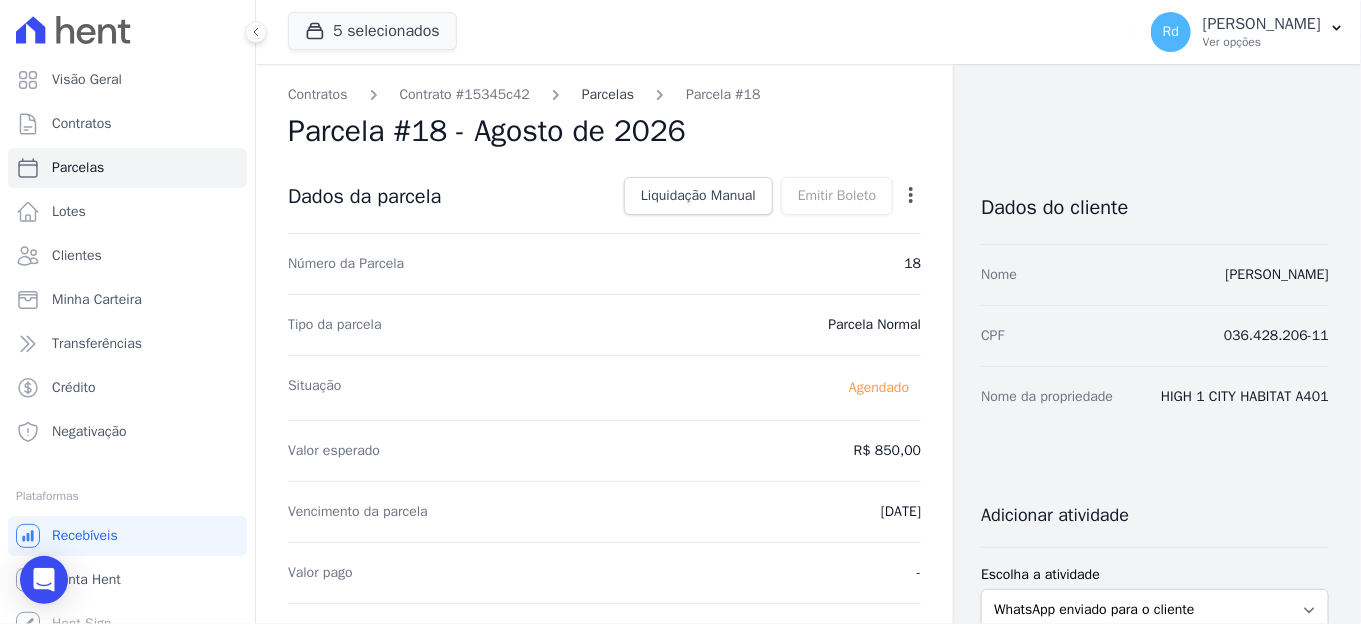 click on "Parcelas" at bounding box center [608, 94] 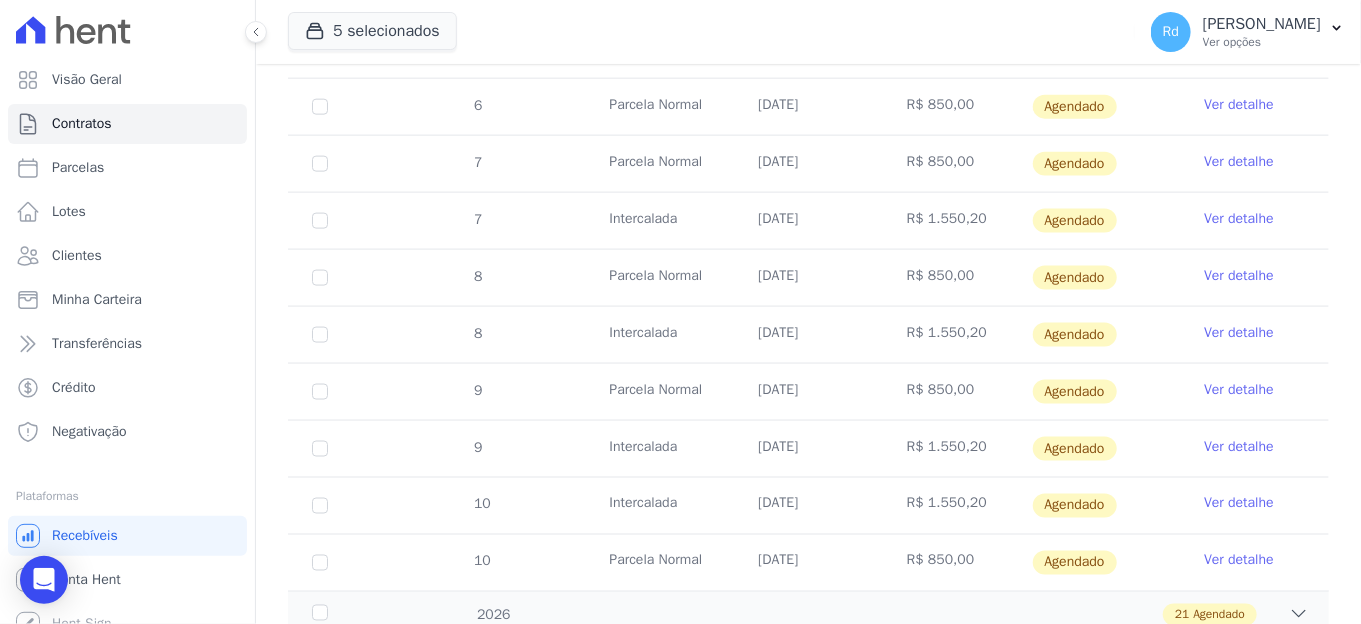 scroll, scrollTop: 1035, scrollLeft: 0, axis: vertical 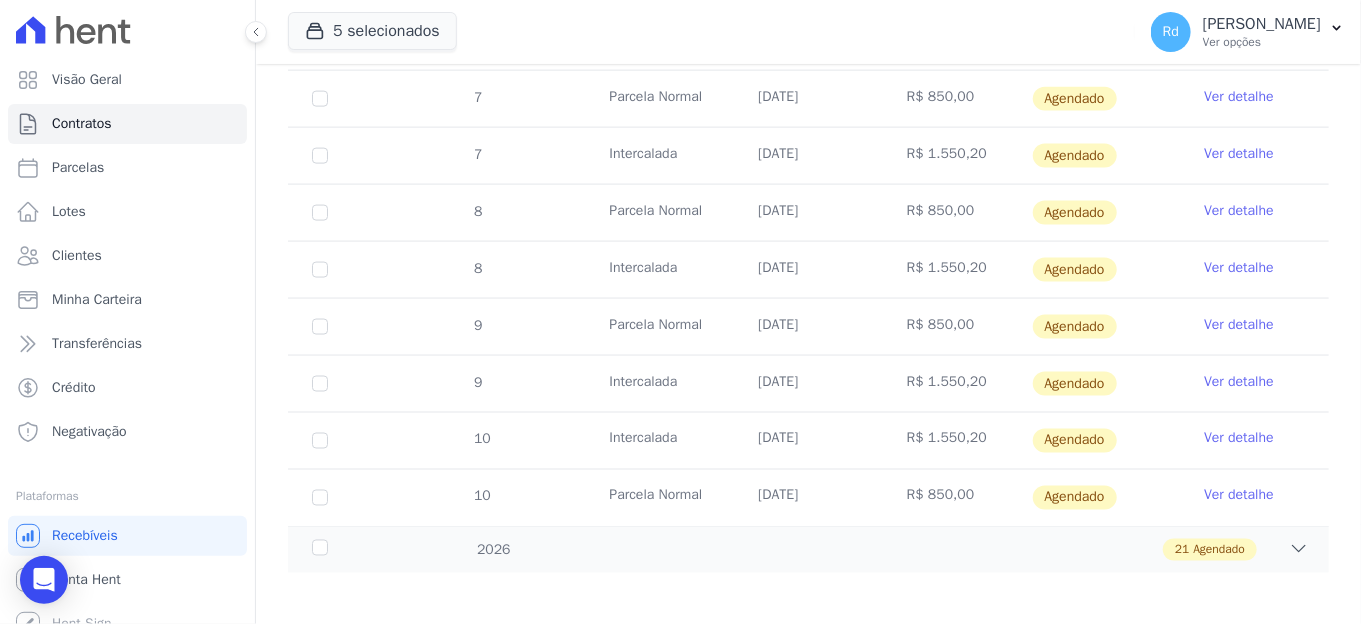 click on "Ver detalhe" at bounding box center (1254, 498) 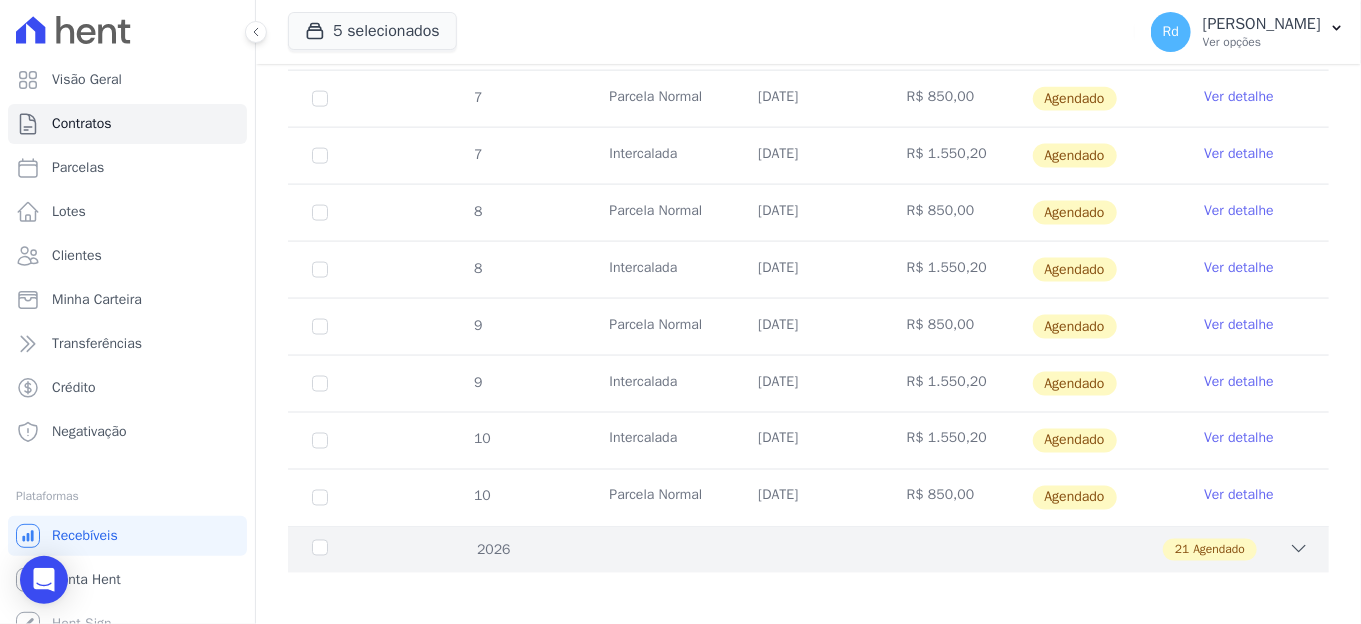 click on "2026
21
Agendado" at bounding box center (808, 549) 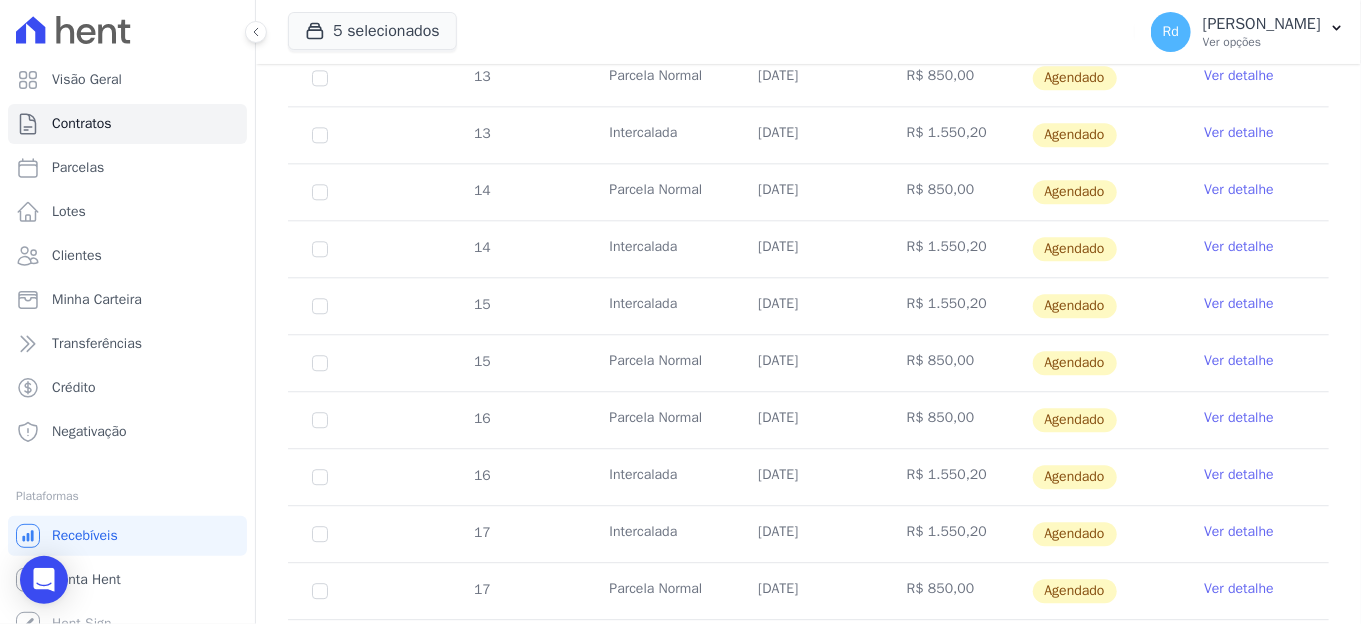 scroll, scrollTop: 2035, scrollLeft: 0, axis: vertical 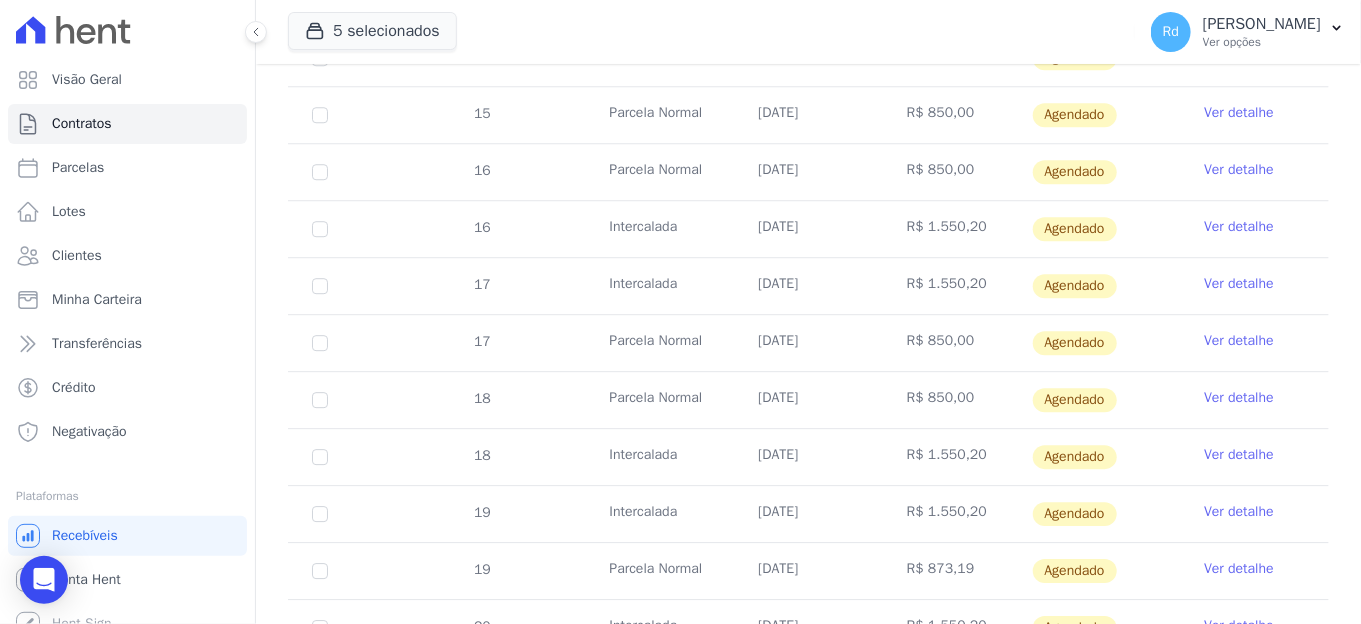 click on "Ver detalhe" at bounding box center [1239, 569] 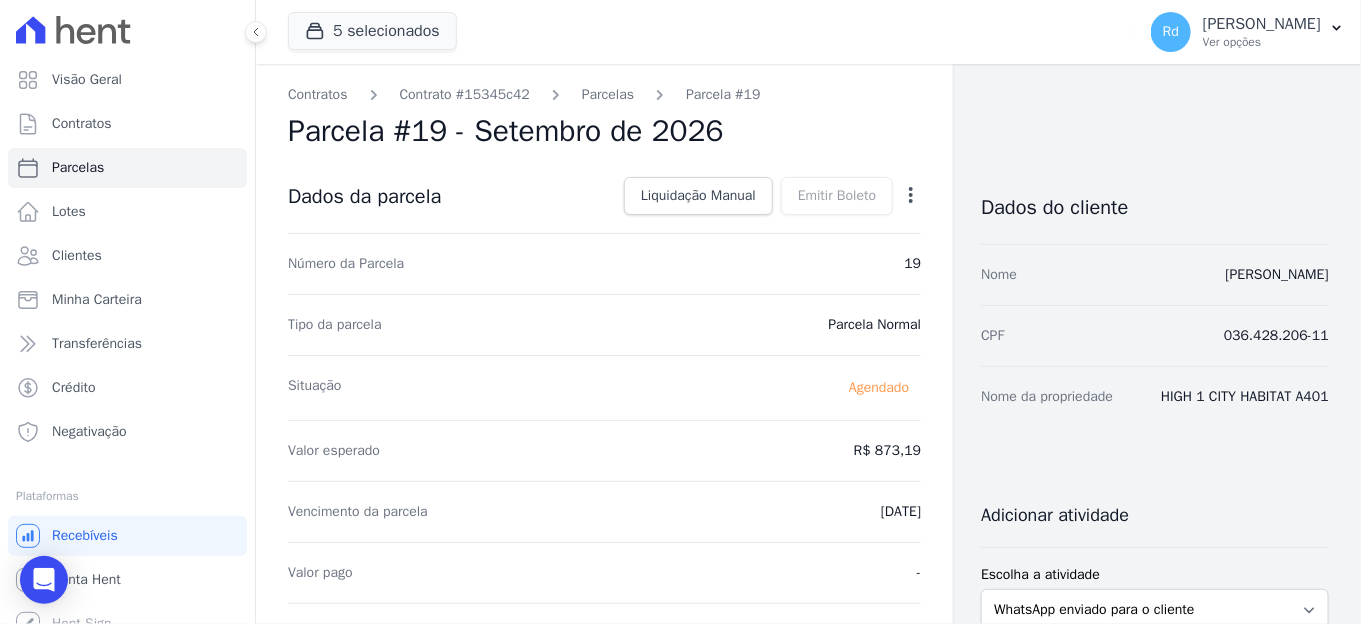 click 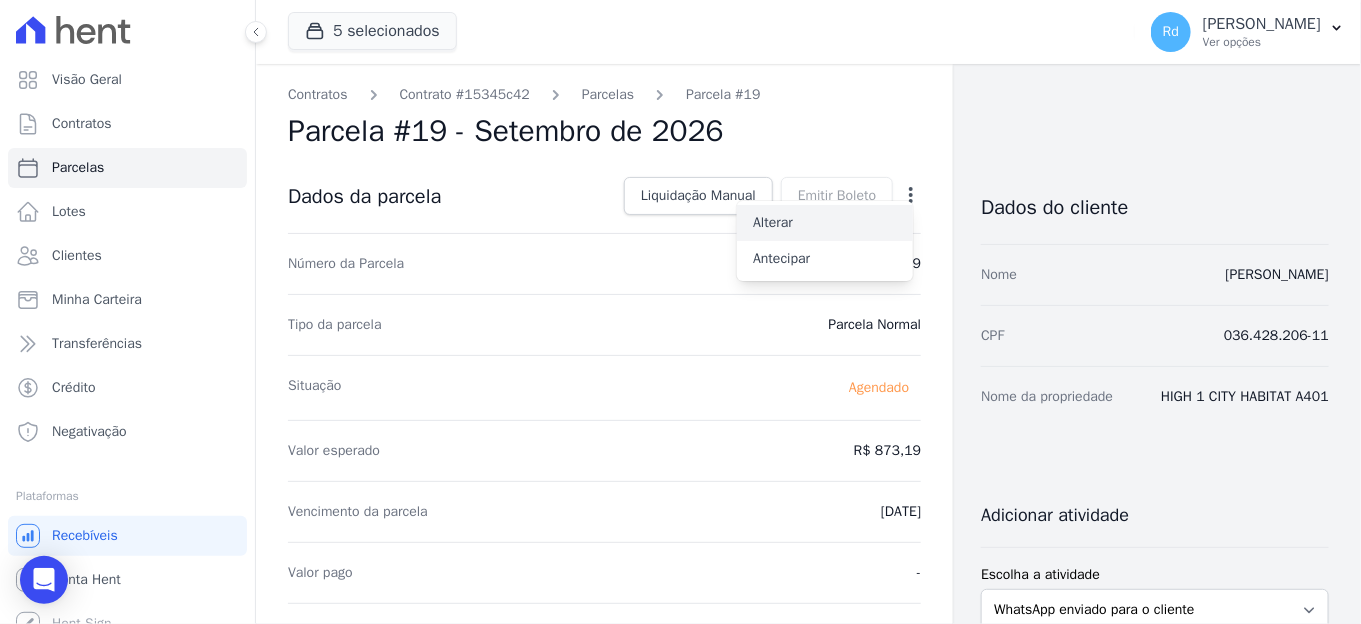 click on "Alterar" at bounding box center (825, 223) 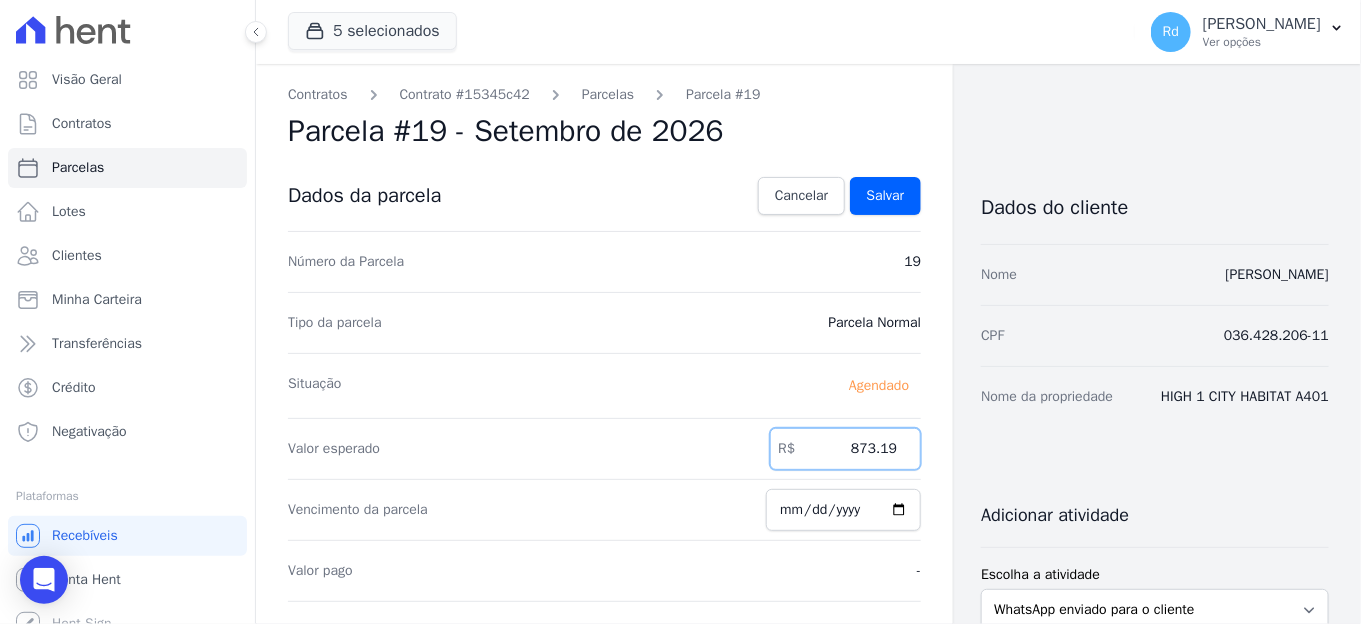 drag, startPoint x: 833, startPoint y: 444, endPoint x: 979, endPoint y: 462, distance: 147.10541 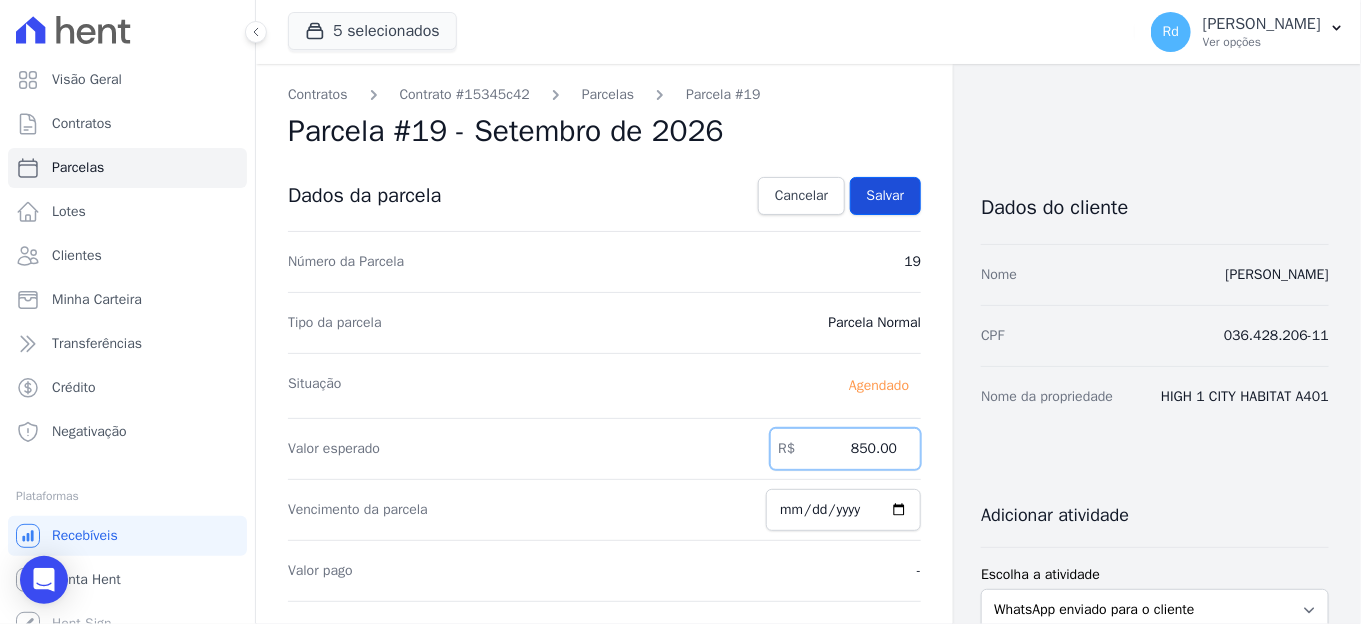 type on "850.00" 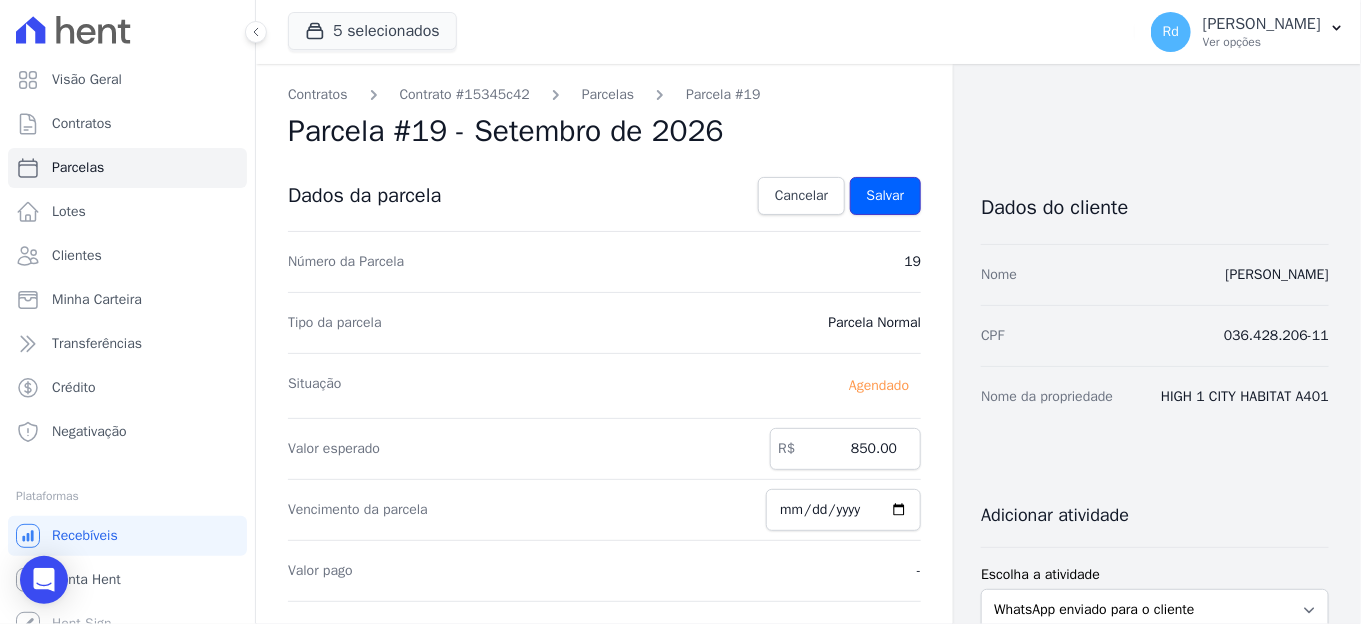 click on "Salvar" at bounding box center [886, 196] 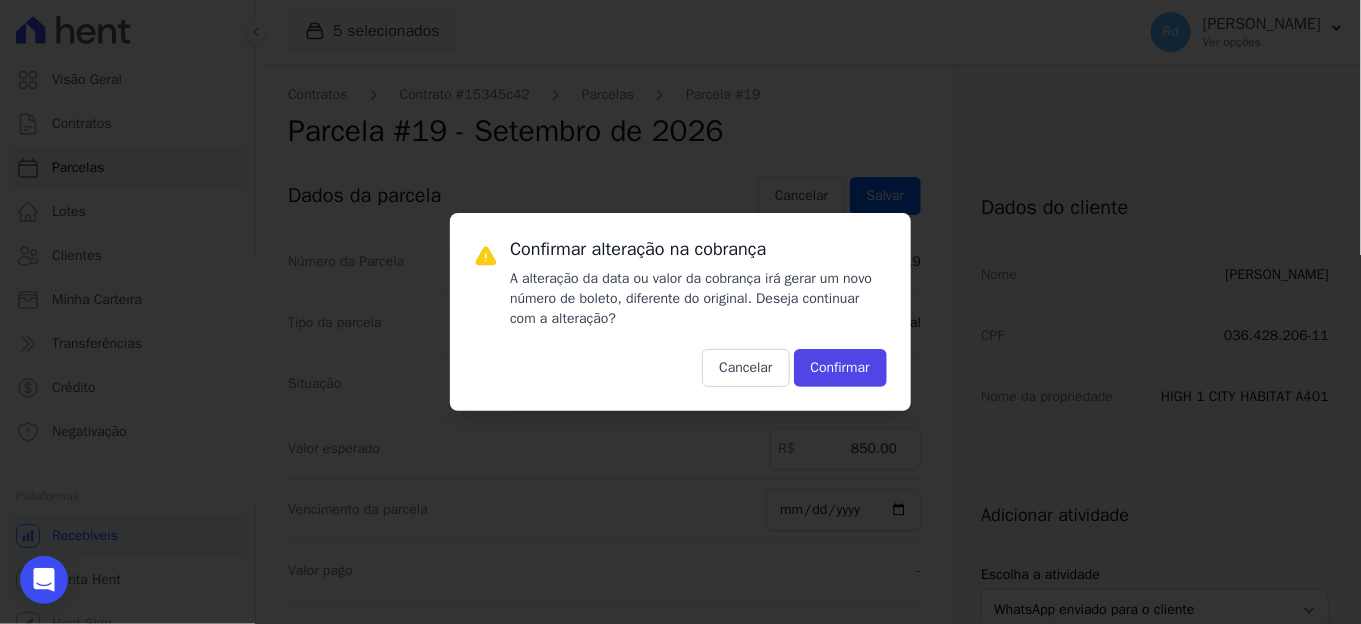 click on "Confirmar alteração na cobrança
A alteração da data ou valor da cobrança irá gerar um novo número de boleto, diferente do original. Deseja continuar com a alteração?
Cancelar
Confirmar" at bounding box center (680, 312) 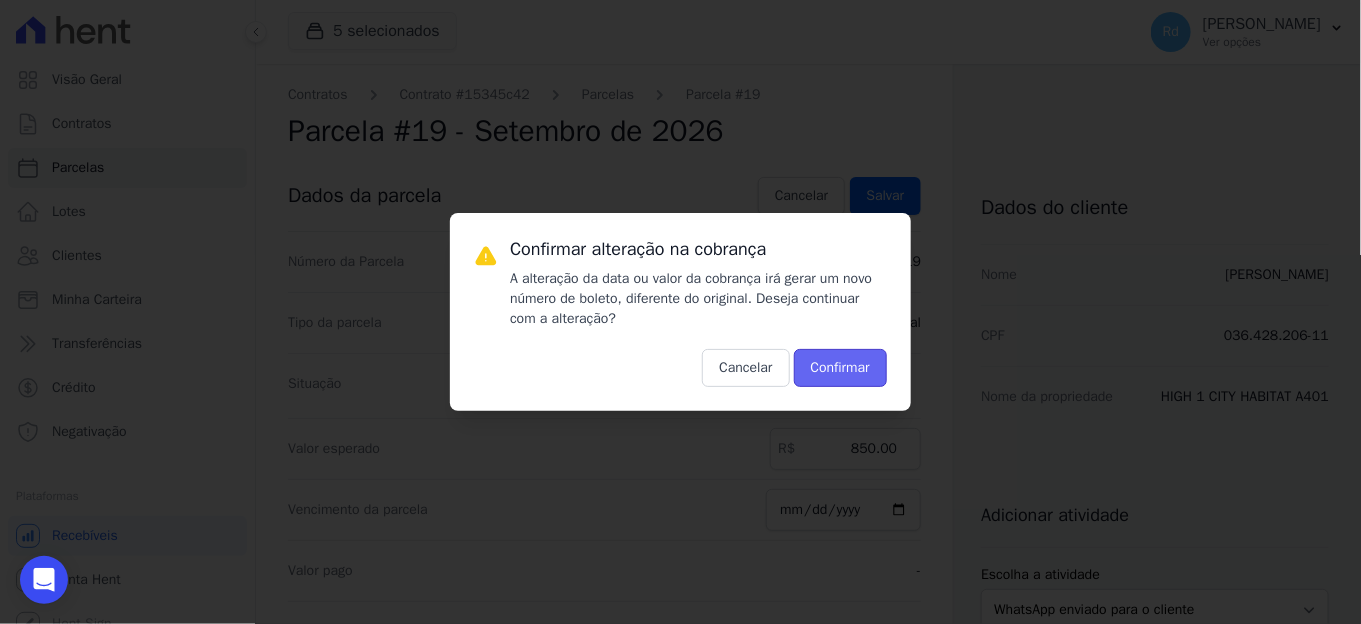 click on "Confirmar" at bounding box center (840, 368) 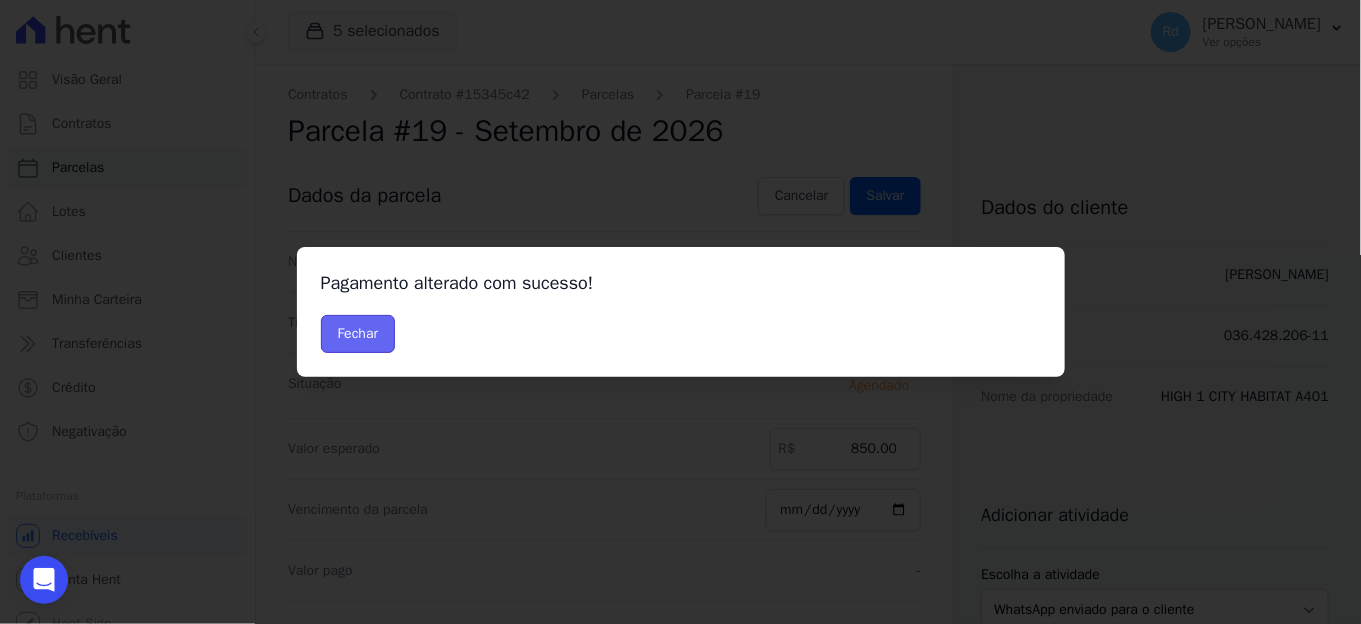 click on "Fechar" at bounding box center (358, 334) 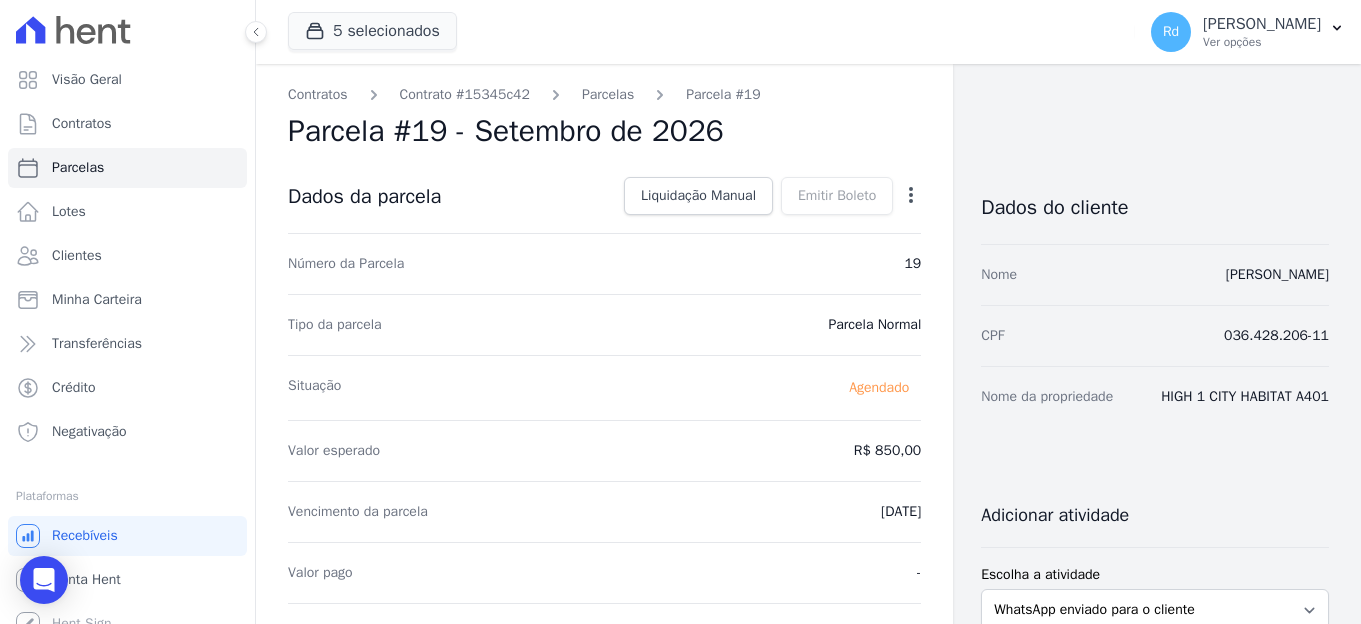 scroll, scrollTop: 0, scrollLeft: 0, axis: both 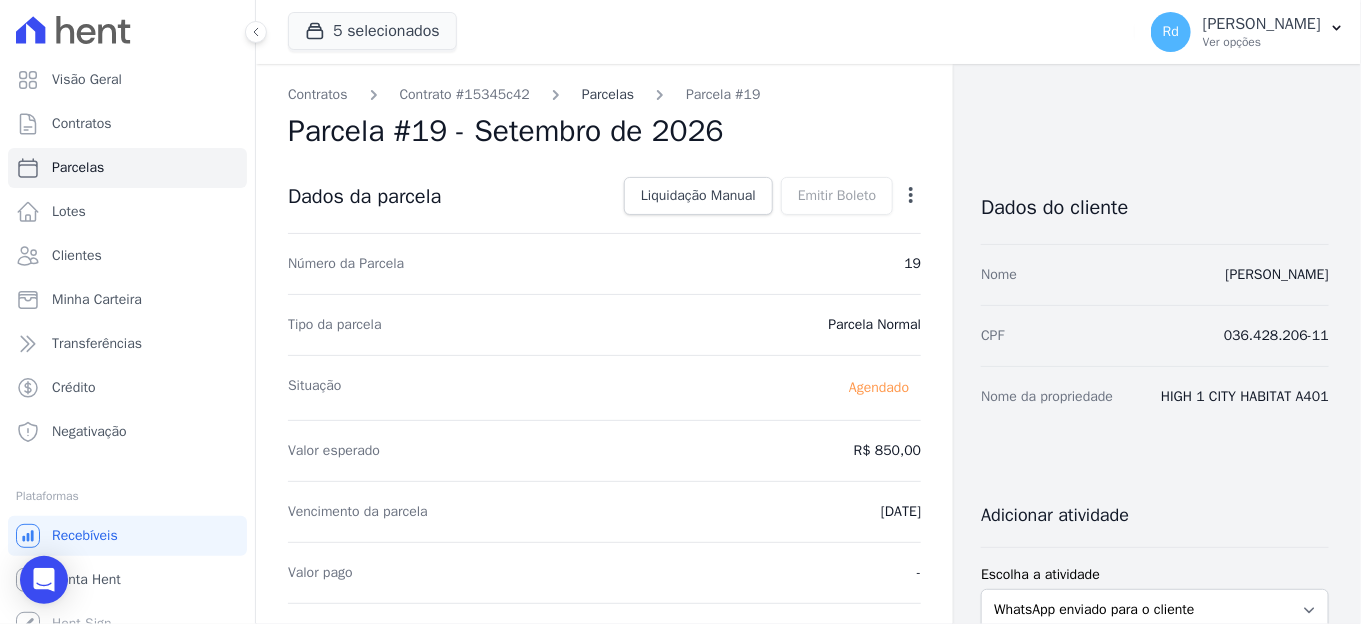 click on "Parcelas" at bounding box center [608, 94] 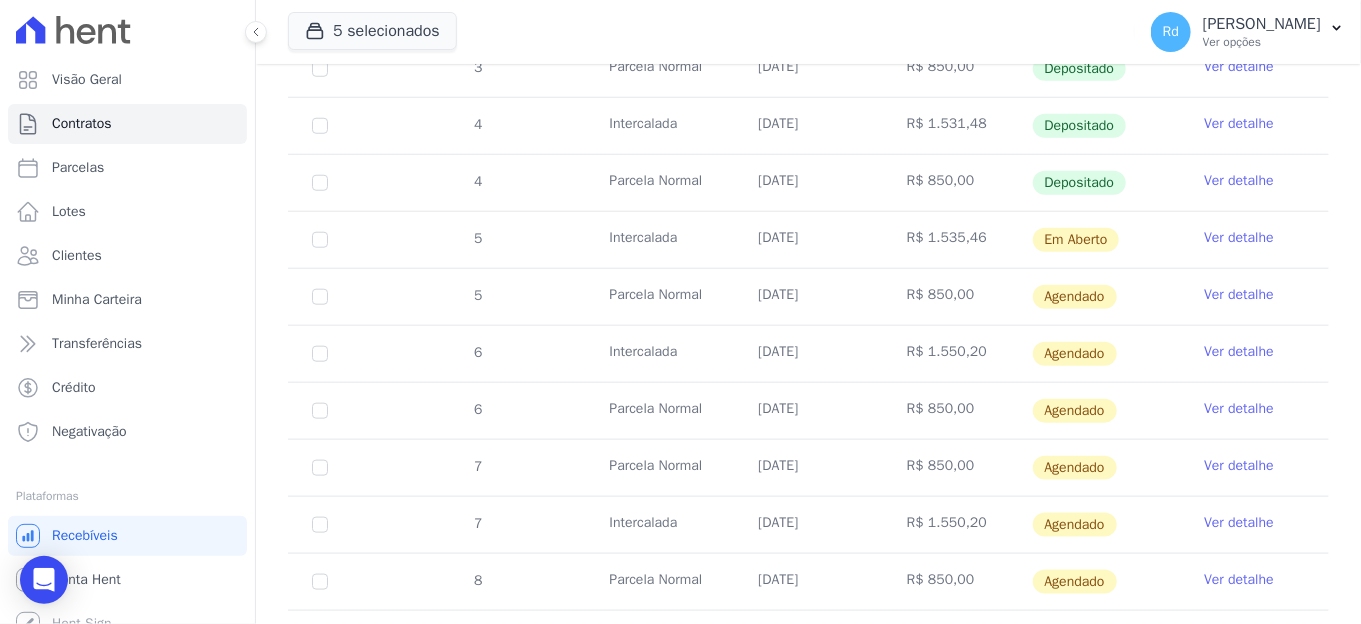 scroll, scrollTop: 1035, scrollLeft: 0, axis: vertical 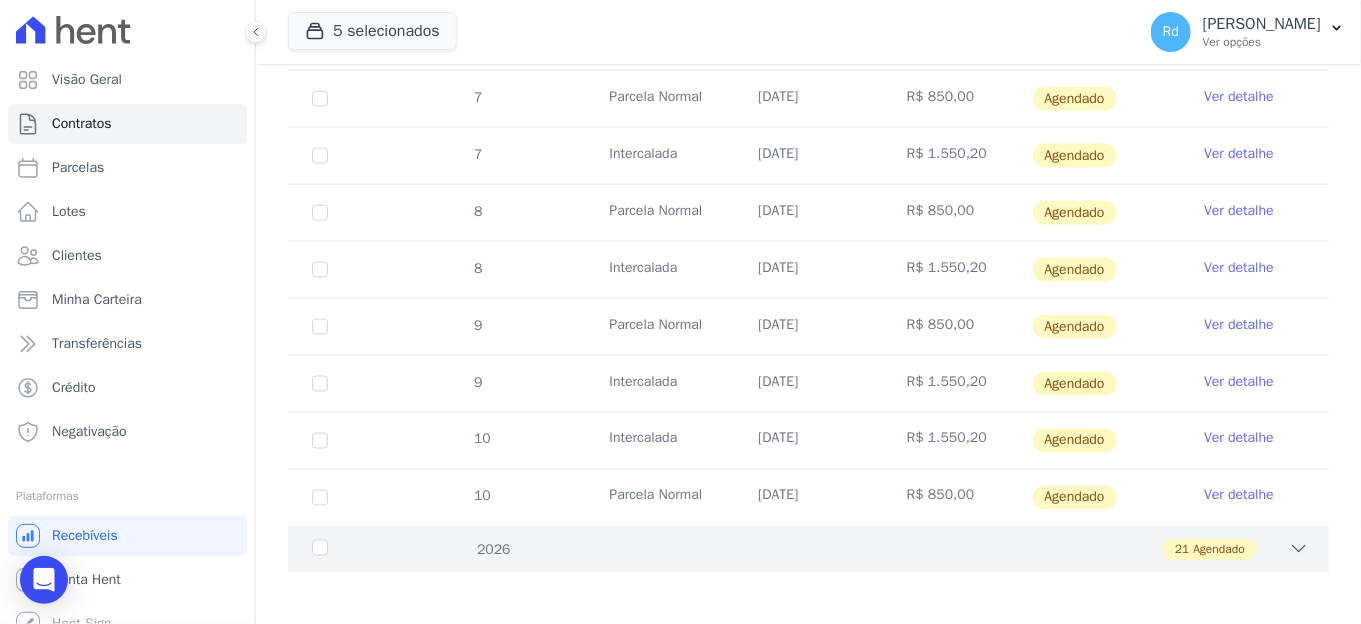 click 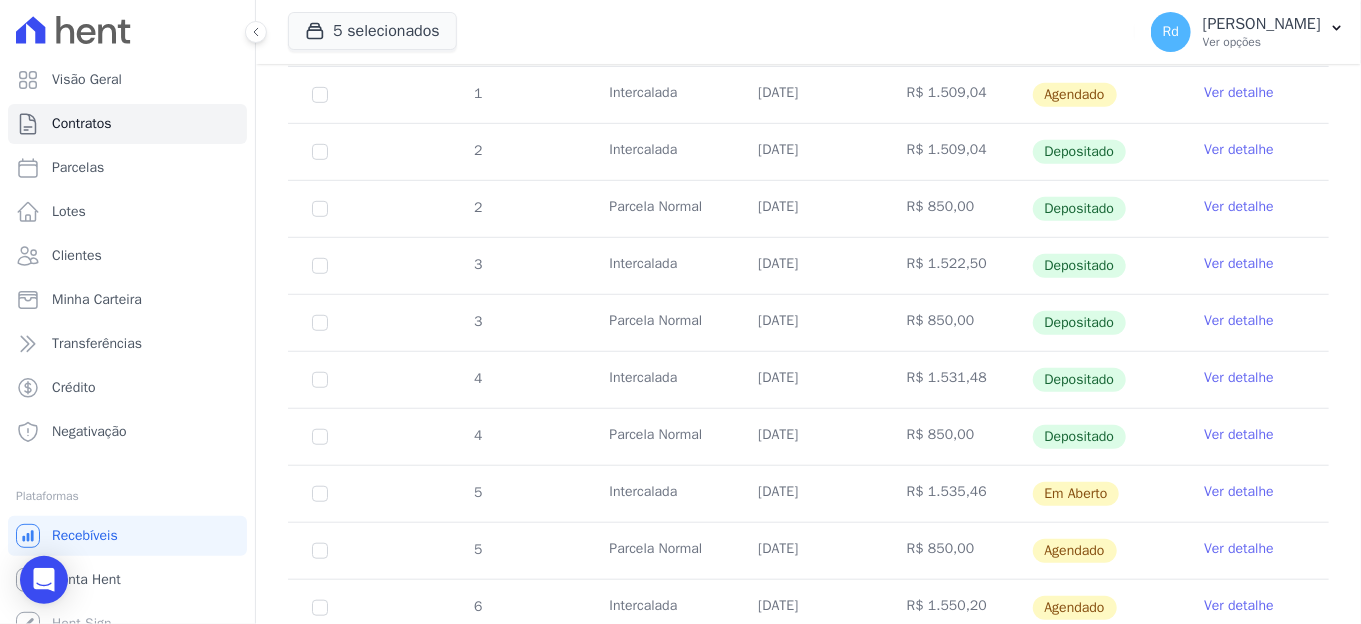scroll, scrollTop: 444, scrollLeft: 0, axis: vertical 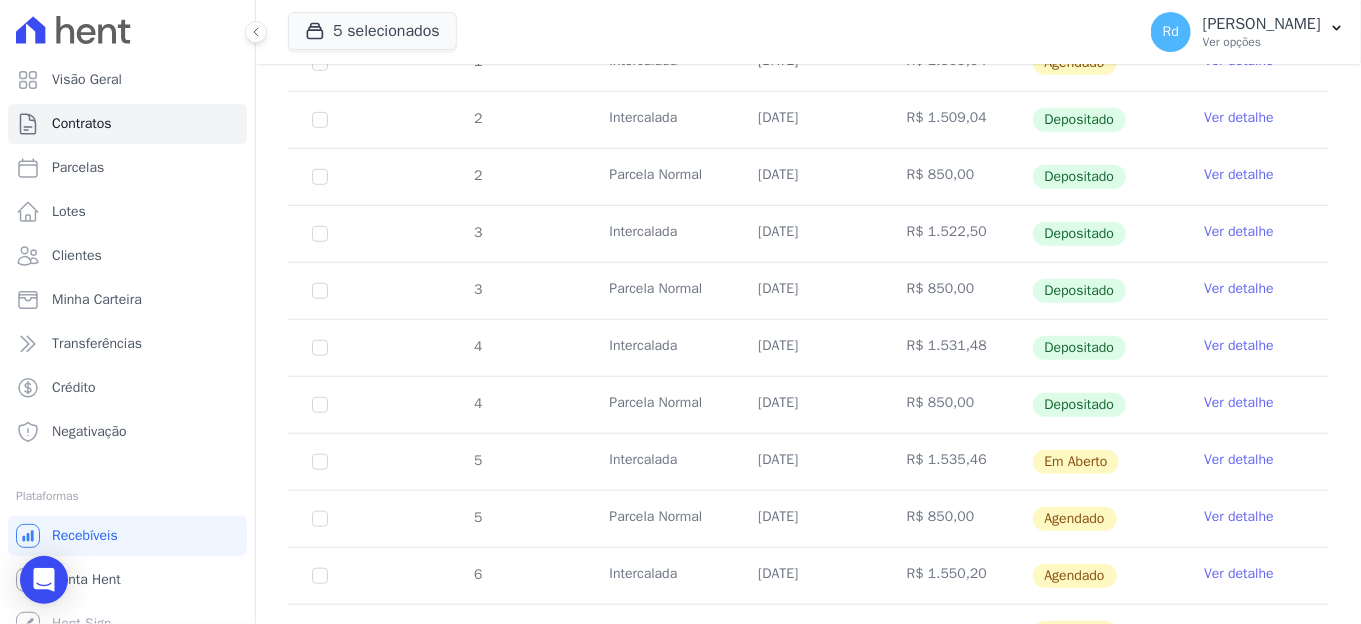 click on "Ver detalhe" at bounding box center [1239, 517] 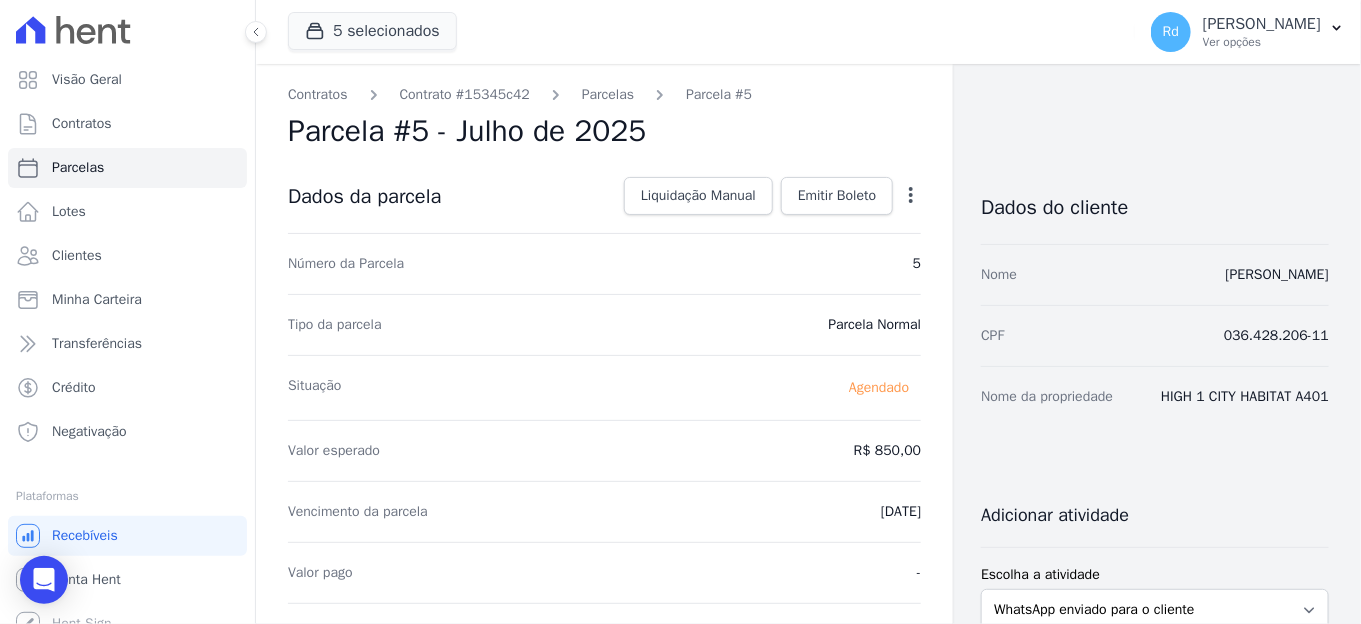 click 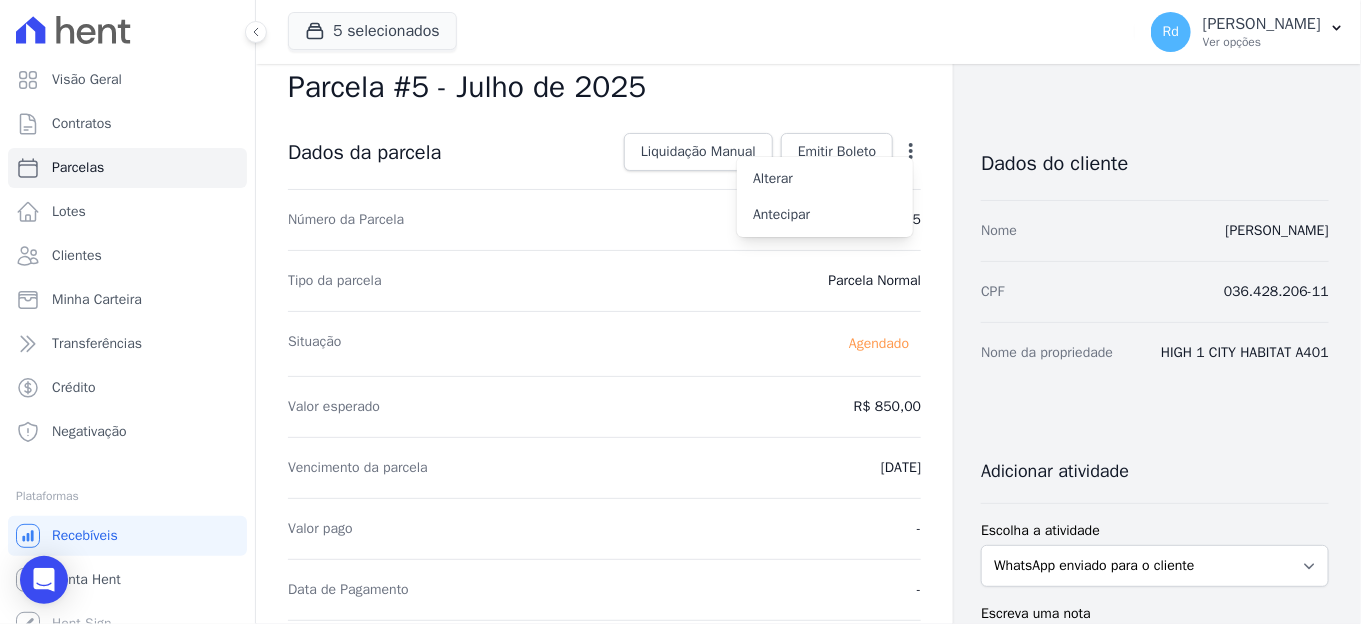 scroll, scrollTop: 0, scrollLeft: 0, axis: both 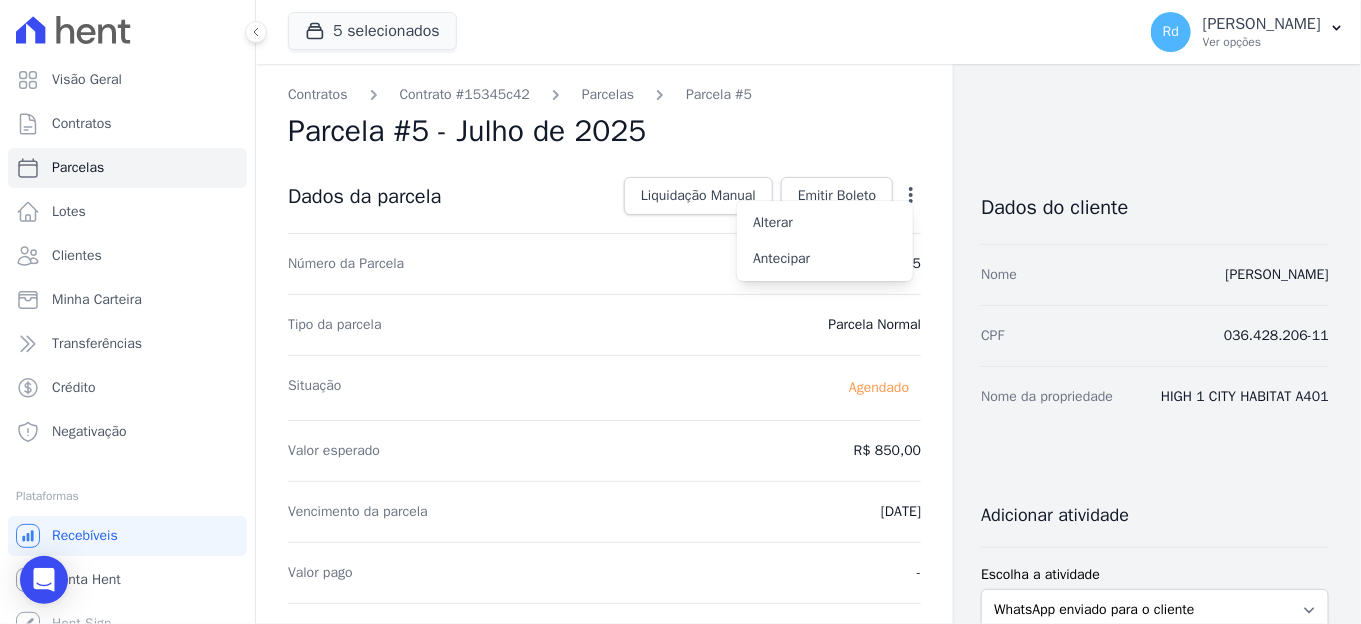 click on "Parcela #5 - Julho de 2025" at bounding box center (604, 131) 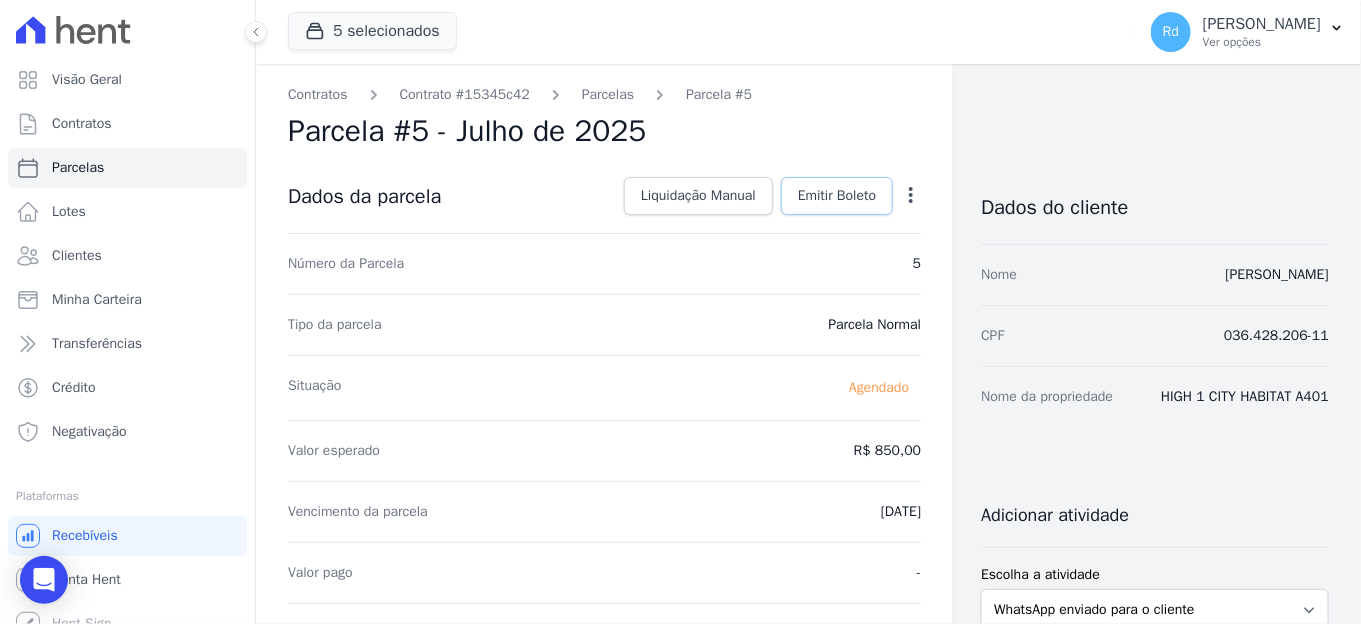 click on "Emitir Boleto" at bounding box center (837, 196) 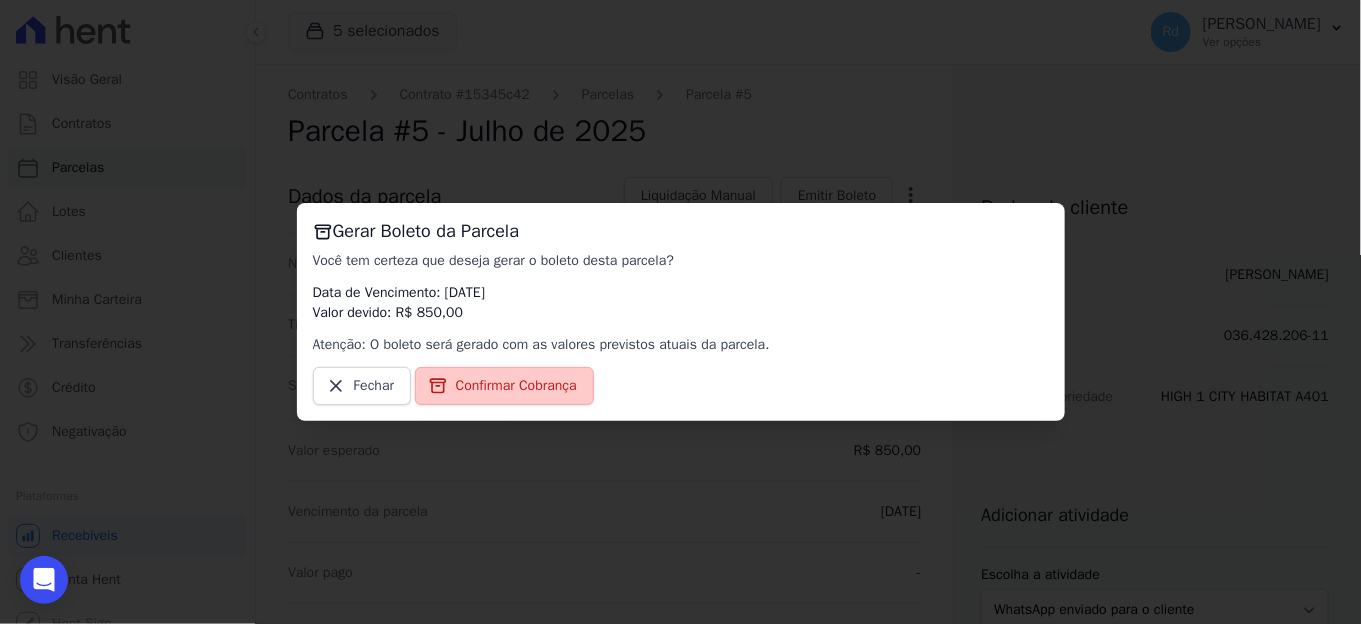 click on "Confirmar Cobrança" at bounding box center (504, 386) 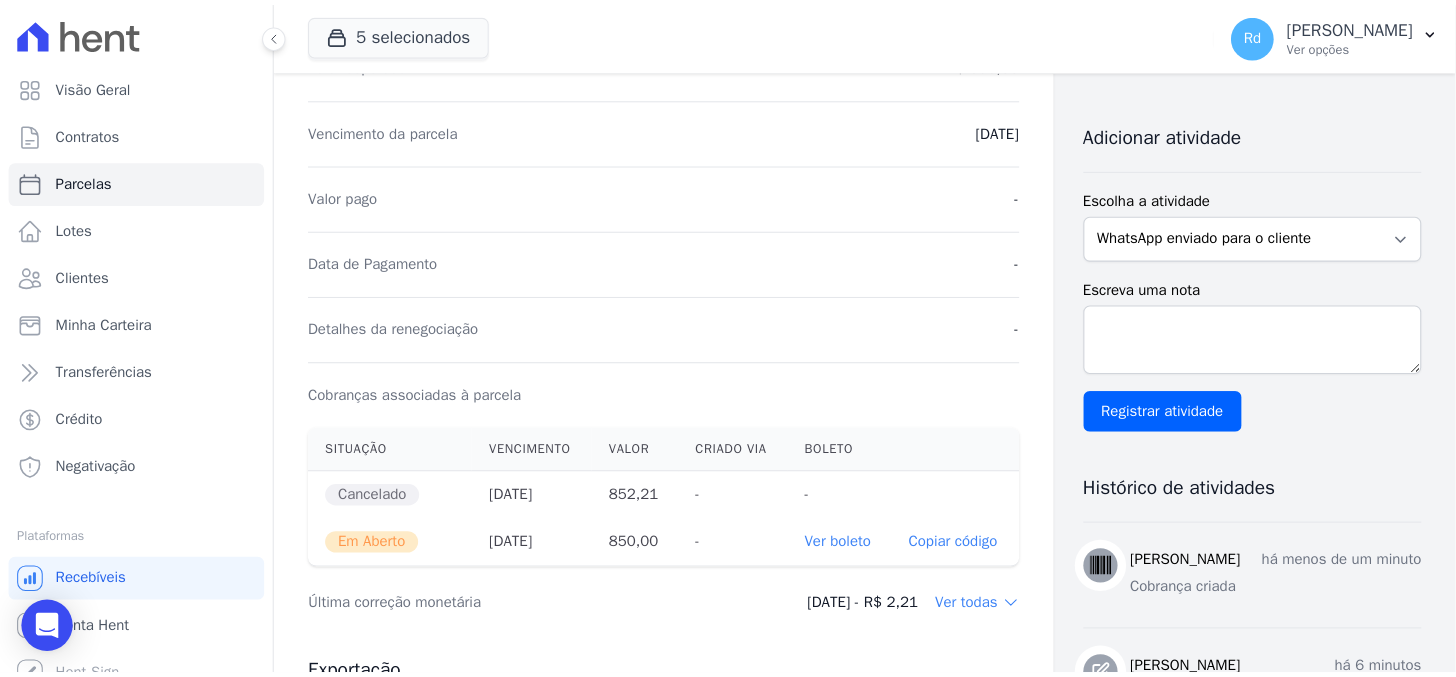 scroll, scrollTop: 666, scrollLeft: 0, axis: vertical 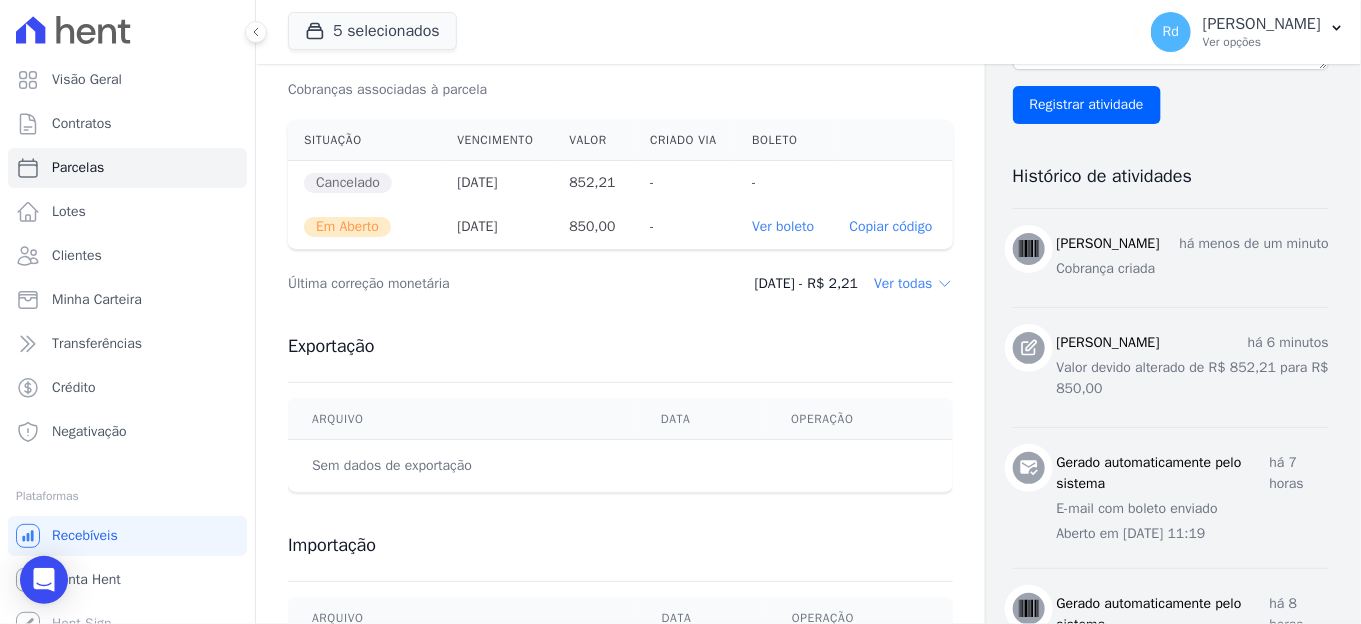 click on "Ver boleto" at bounding box center [783, 226] 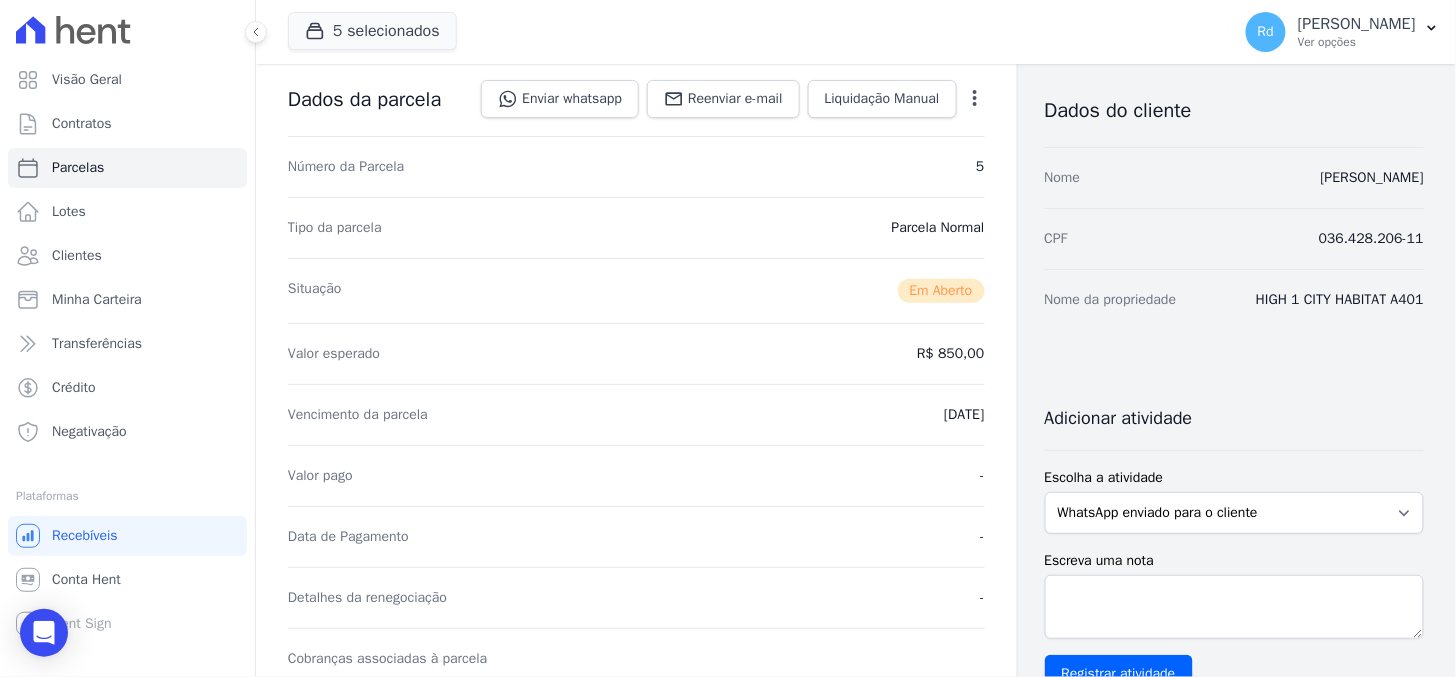 scroll, scrollTop: 0, scrollLeft: 0, axis: both 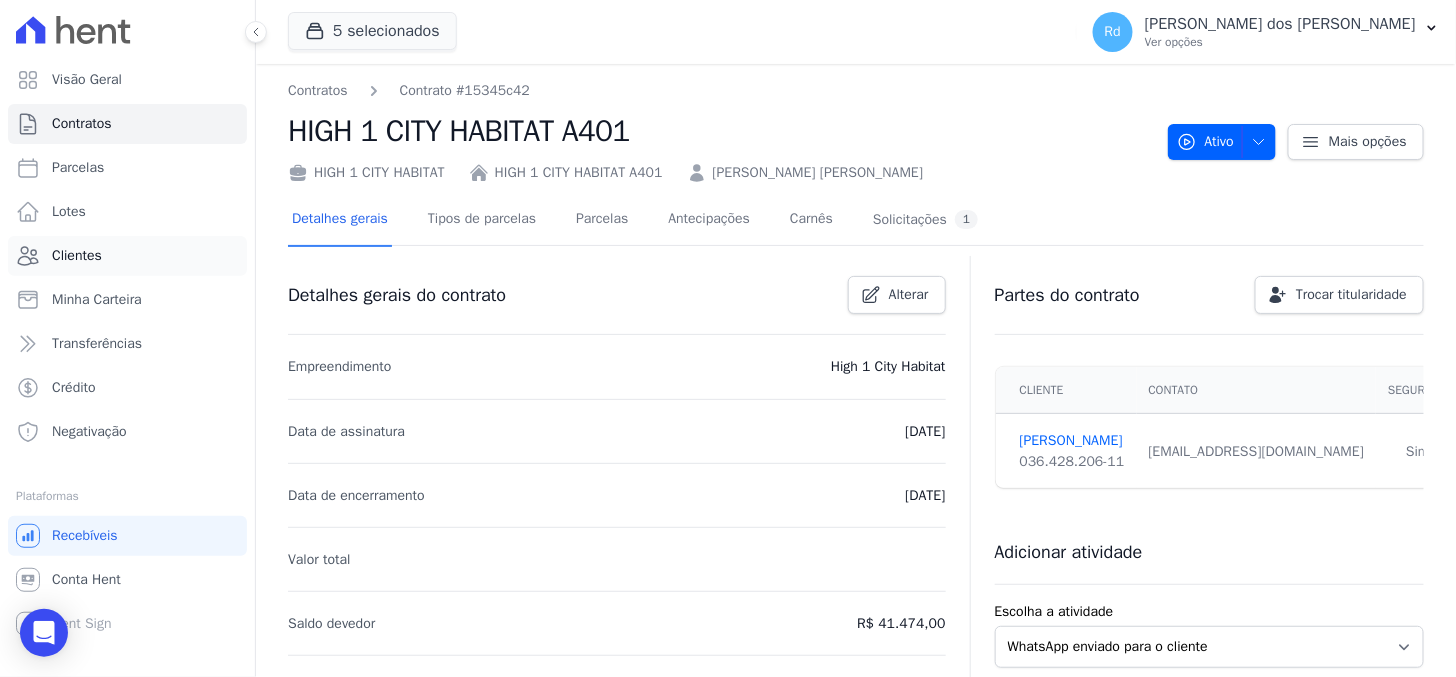 click on "Clientes" at bounding box center [127, 256] 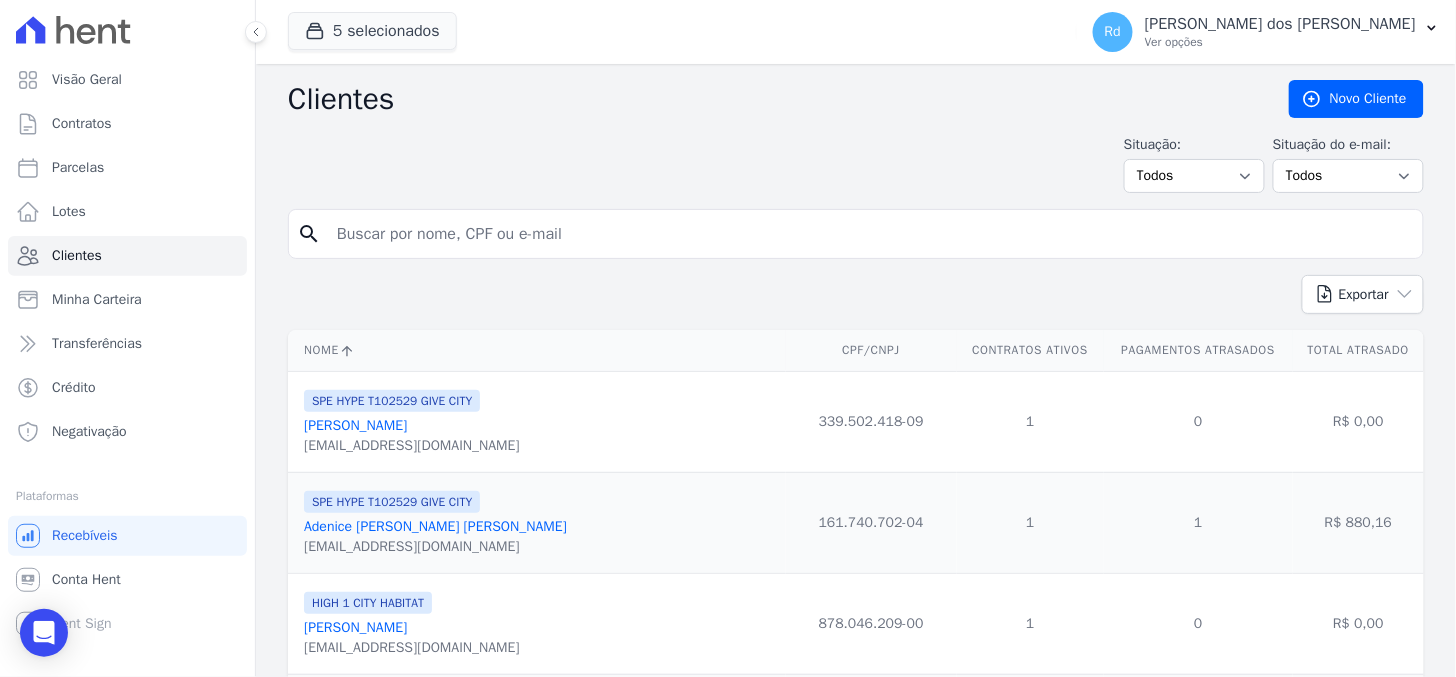 click at bounding box center (870, 234) 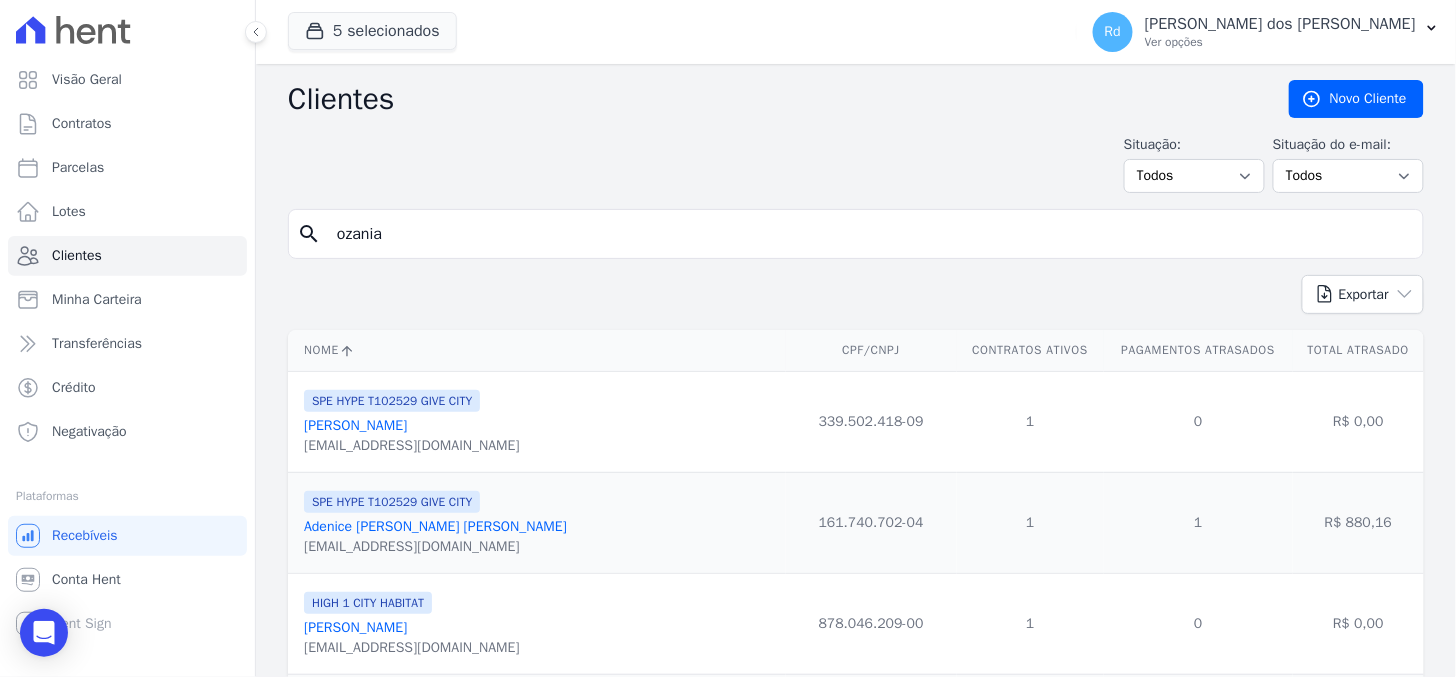 type on "ozania" 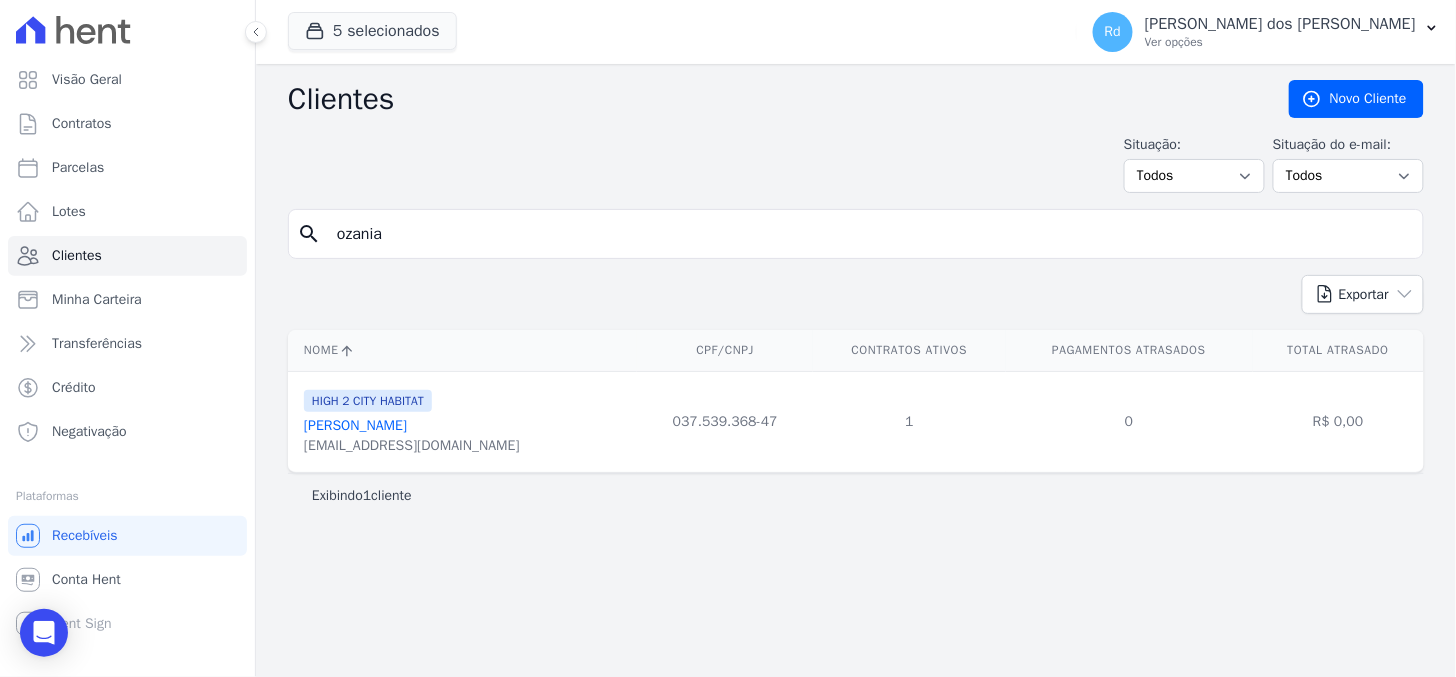 click on "[PERSON_NAME]" at bounding box center [355, 425] 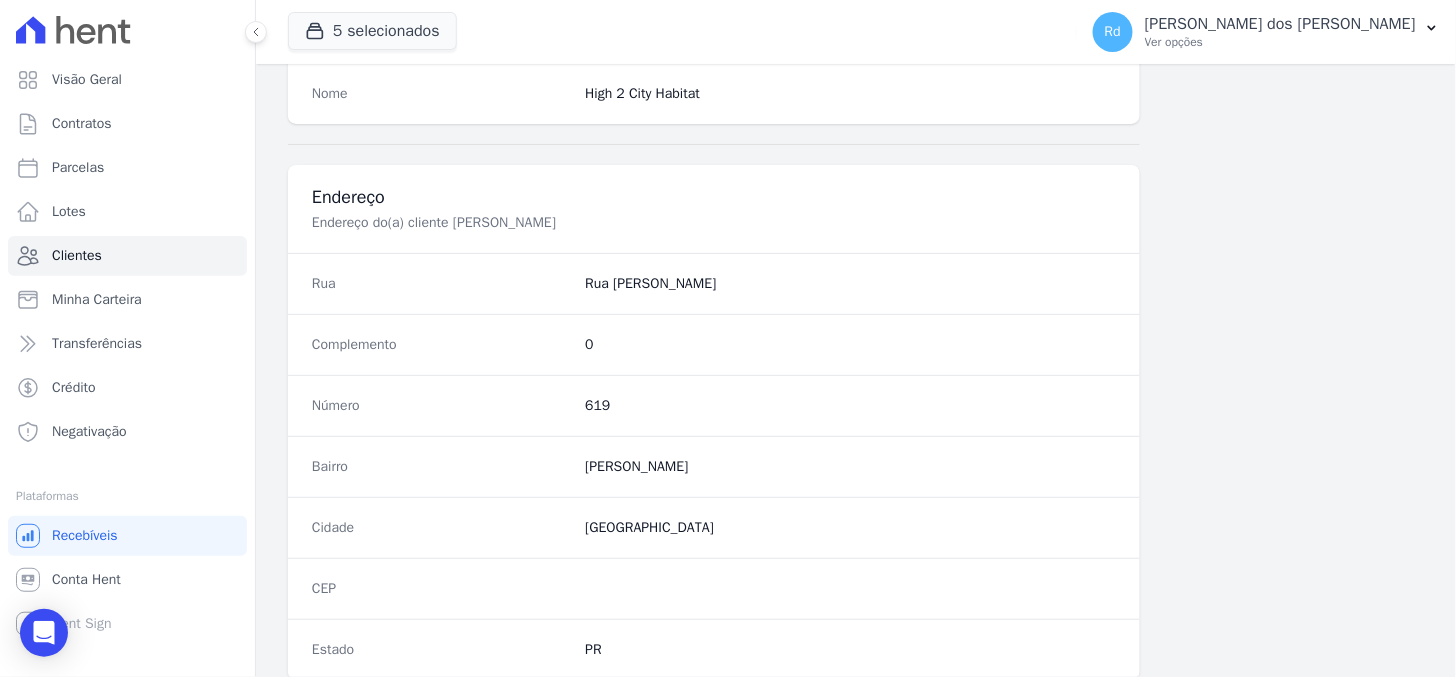 scroll, scrollTop: 1196, scrollLeft: 0, axis: vertical 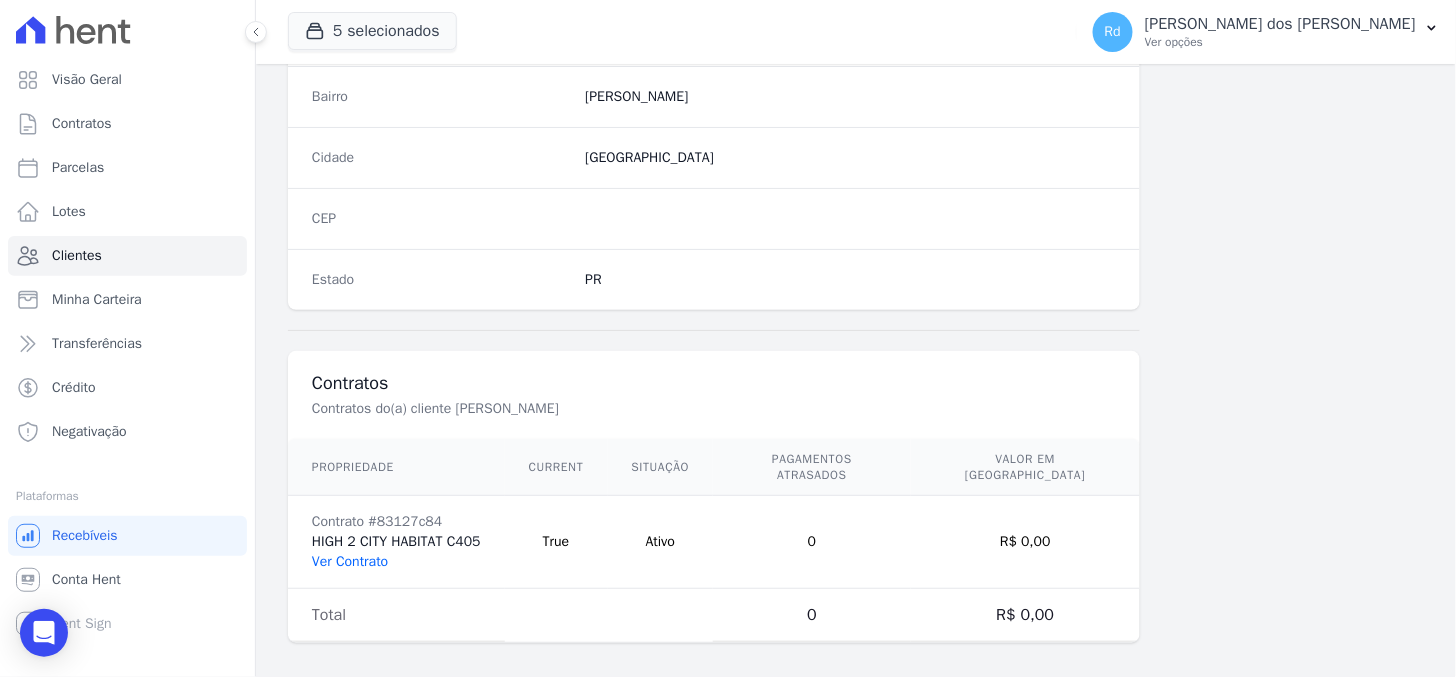 click on "Ver Contrato" at bounding box center [350, 561] 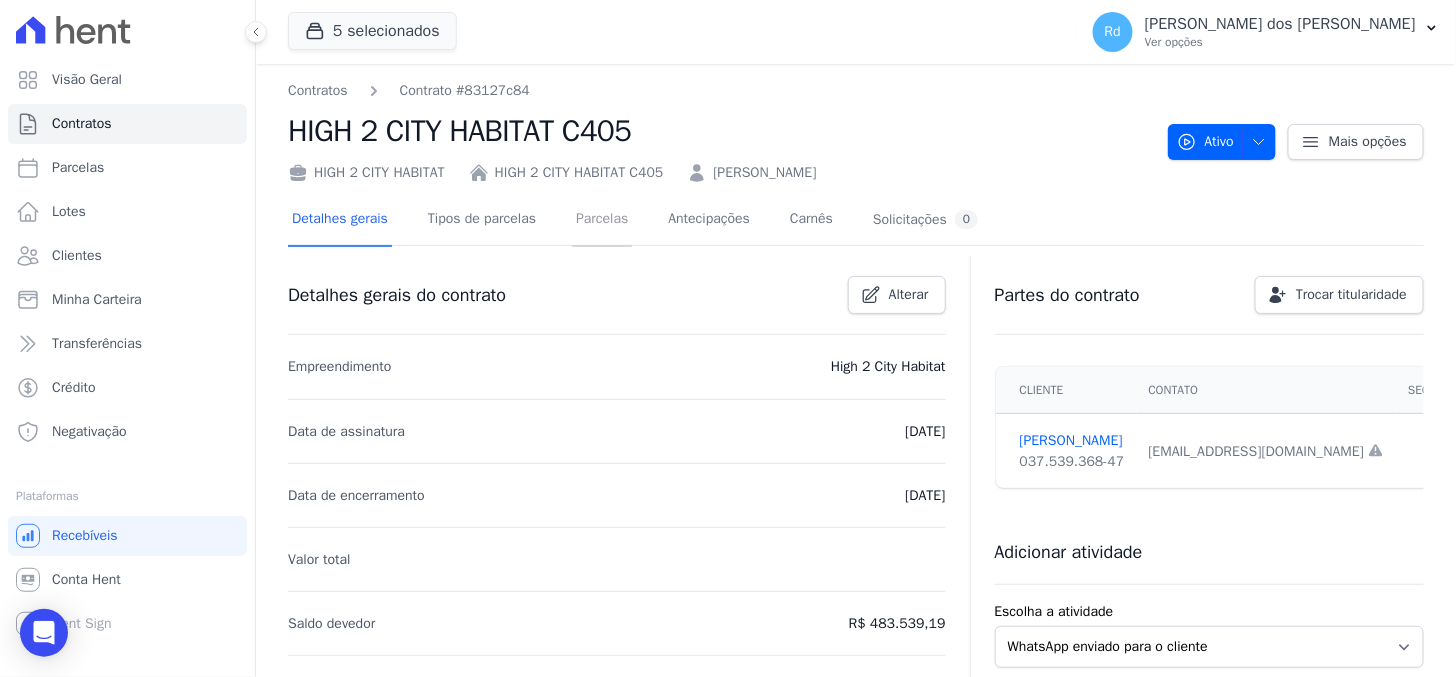 click on "Parcelas" at bounding box center (602, 220) 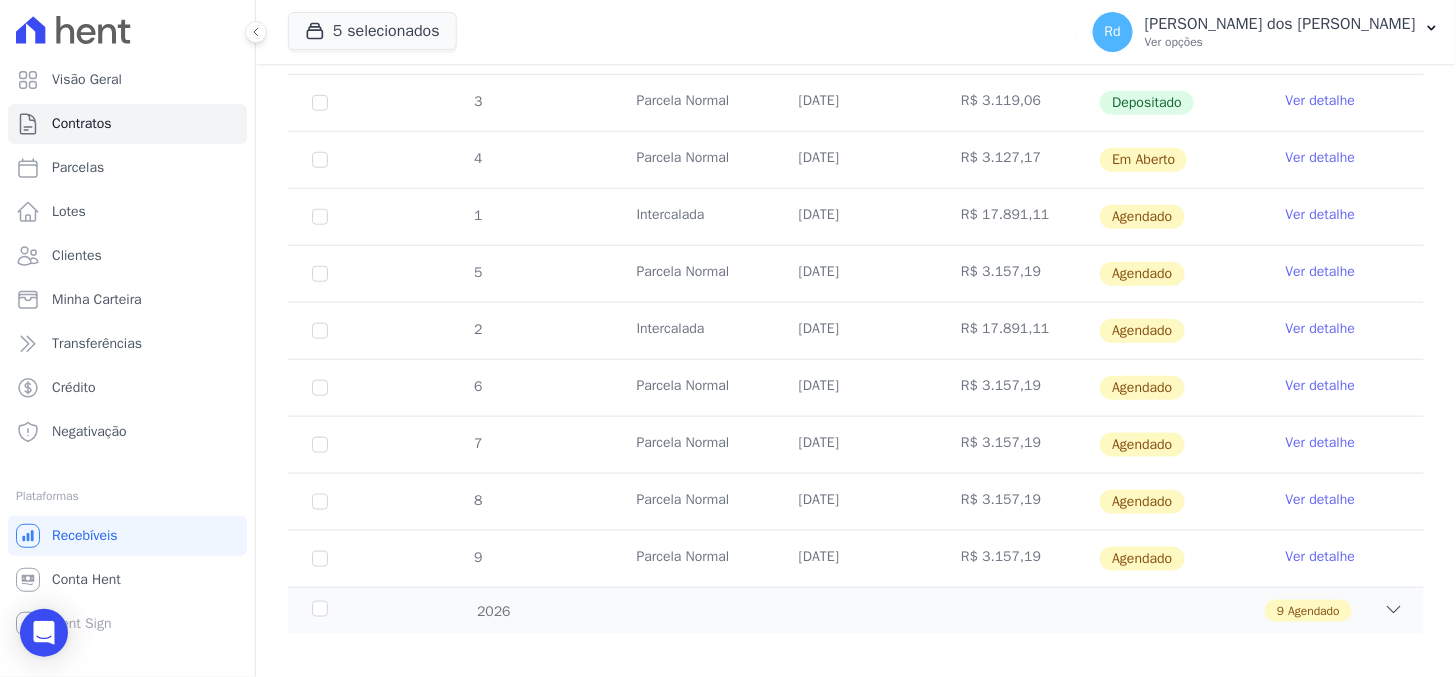 scroll, scrollTop: 477, scrollLeft: 0, axis: vertical 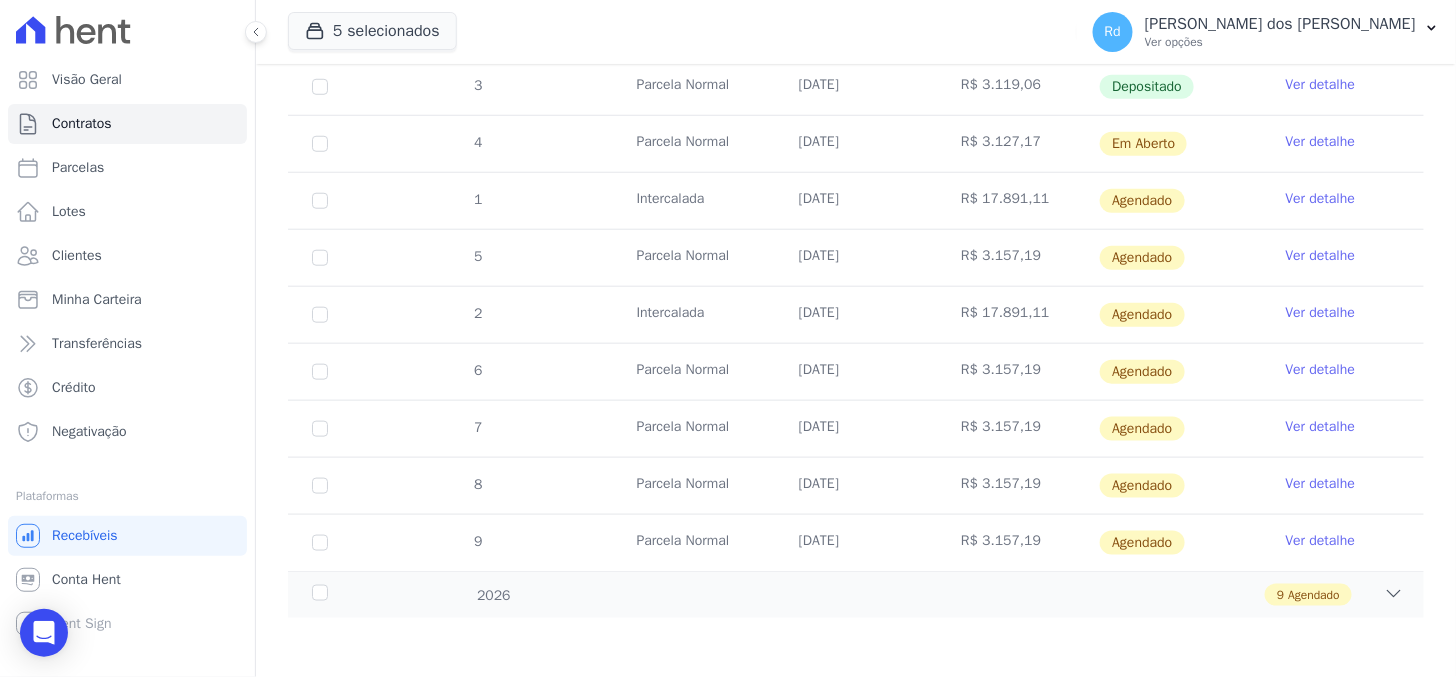 click on "Ver detalhe" at bounding box center (1343, 543) 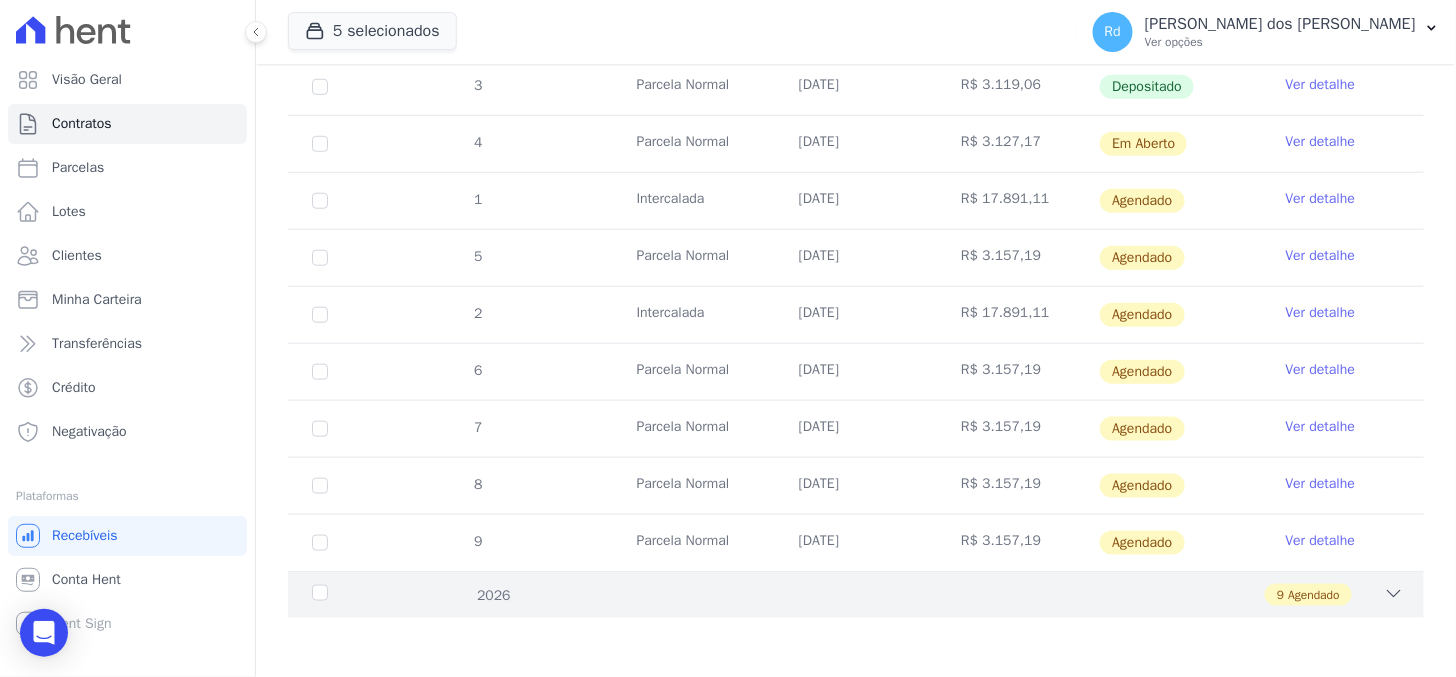 click 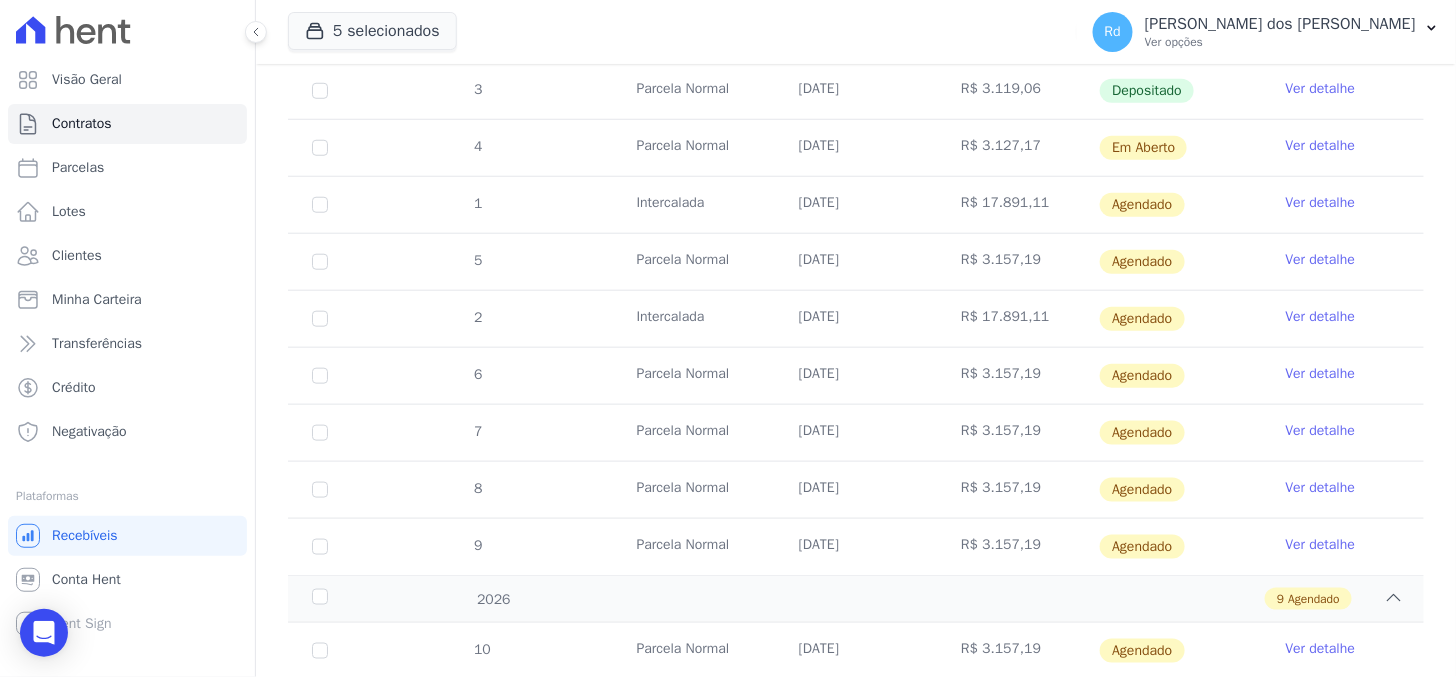 scroll, scrollTop: 435, scrollLeft: 0, axis: vertical 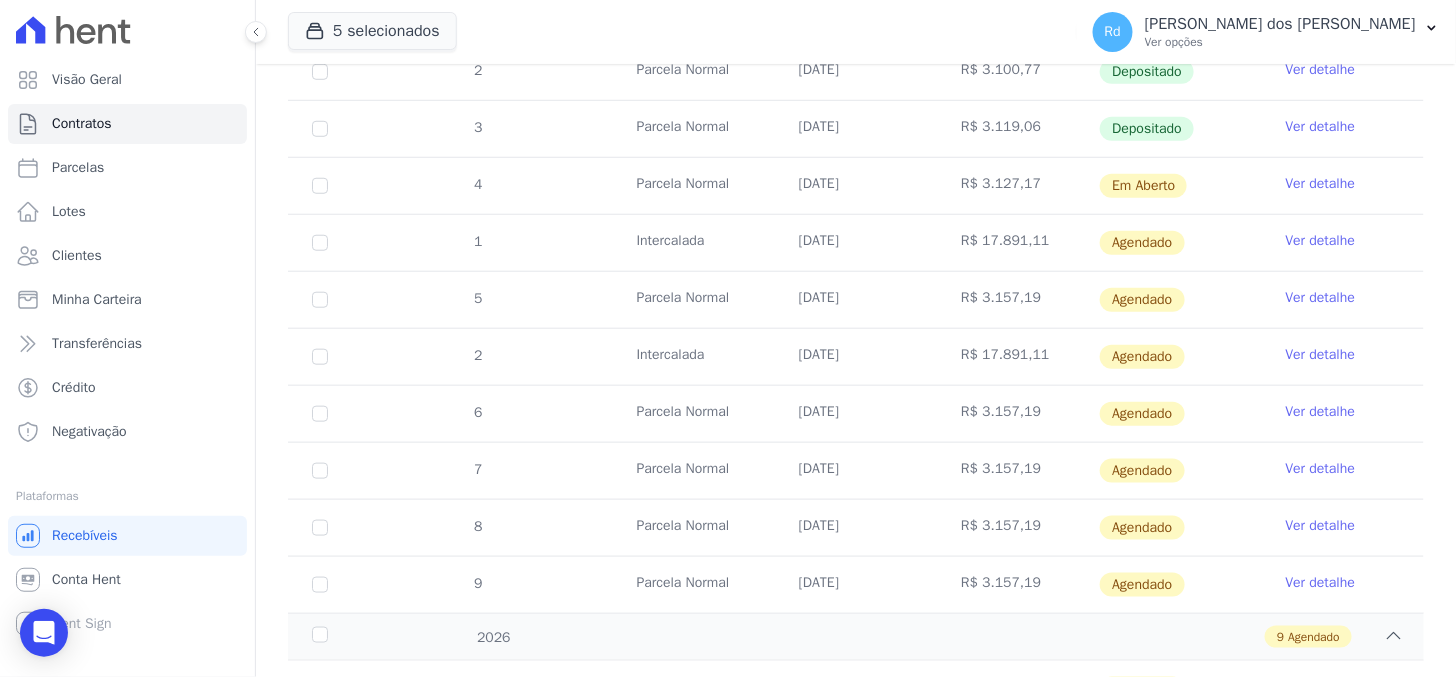 click on "Ver detalhe" at bounding box center (1321, 355) 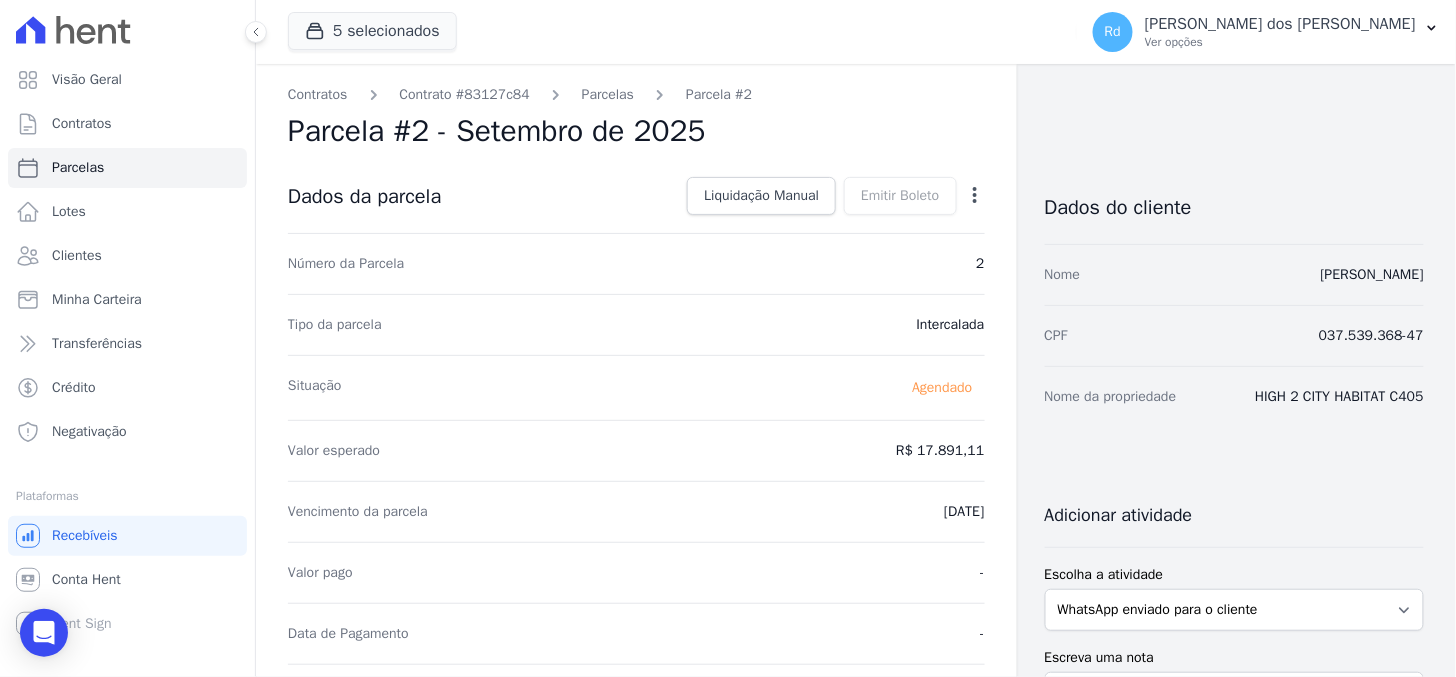 click 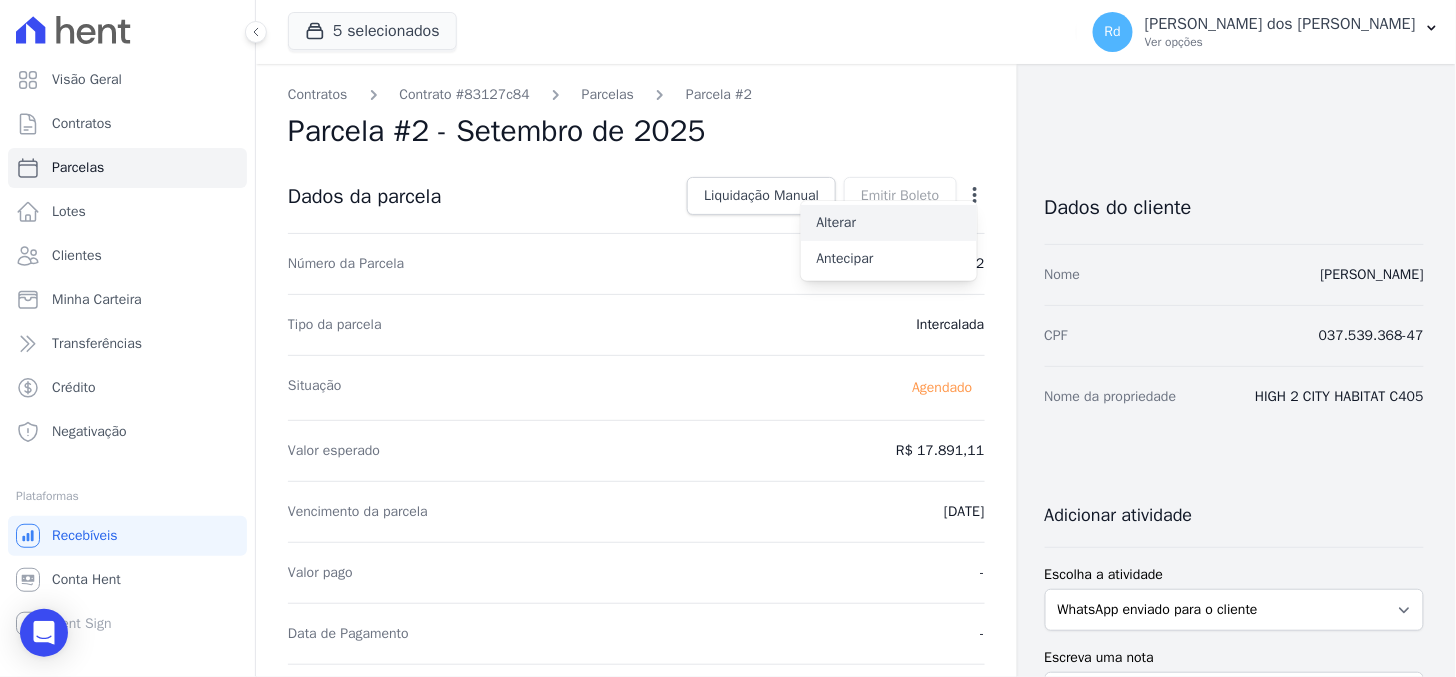 click on "Alterar" at bounding box center (889, 223) 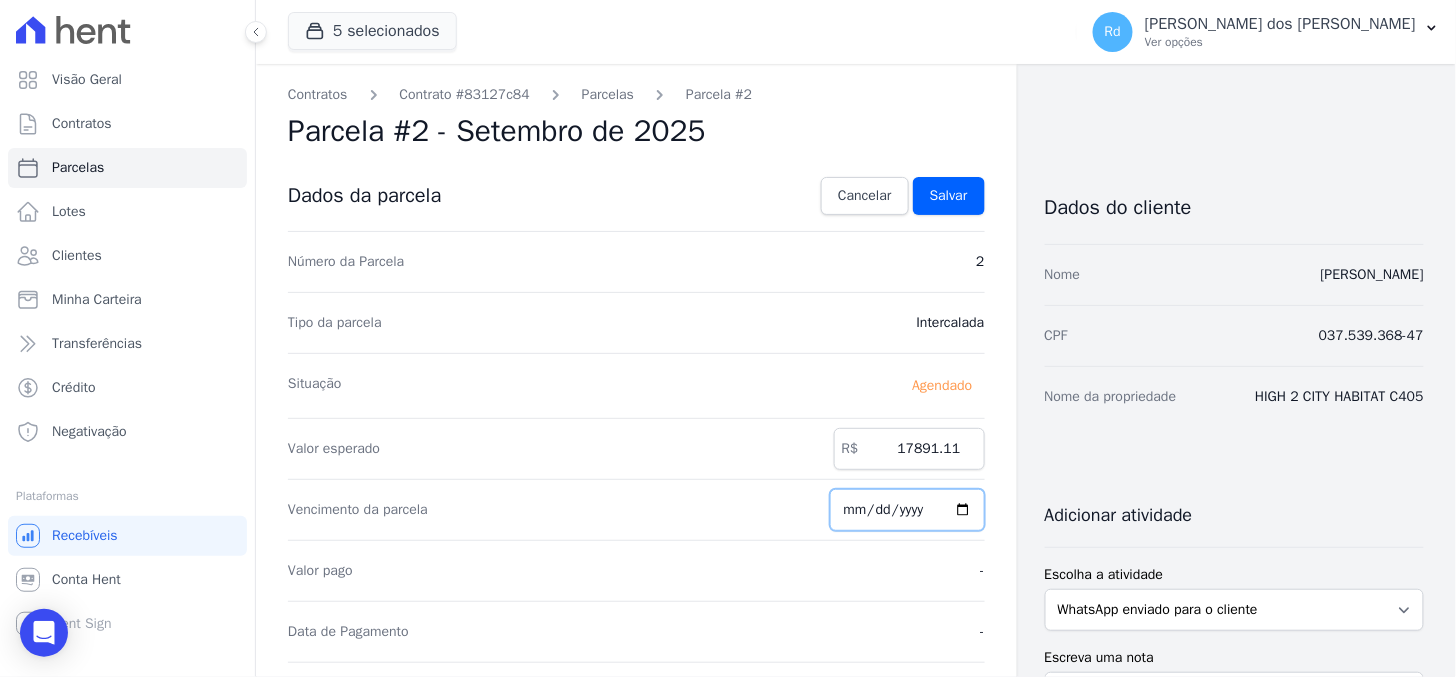 click on "2025-09-20" at bounding box center [907, 510] 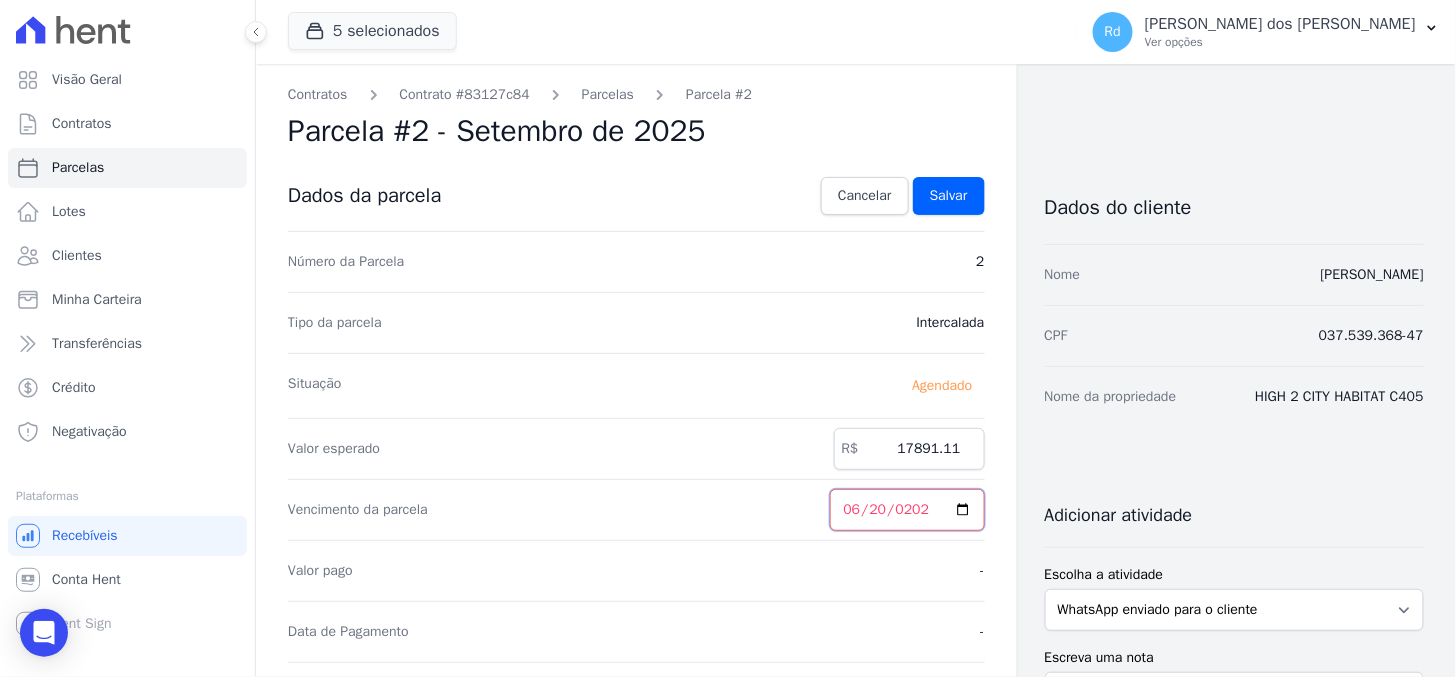 type on "2026-06-20" 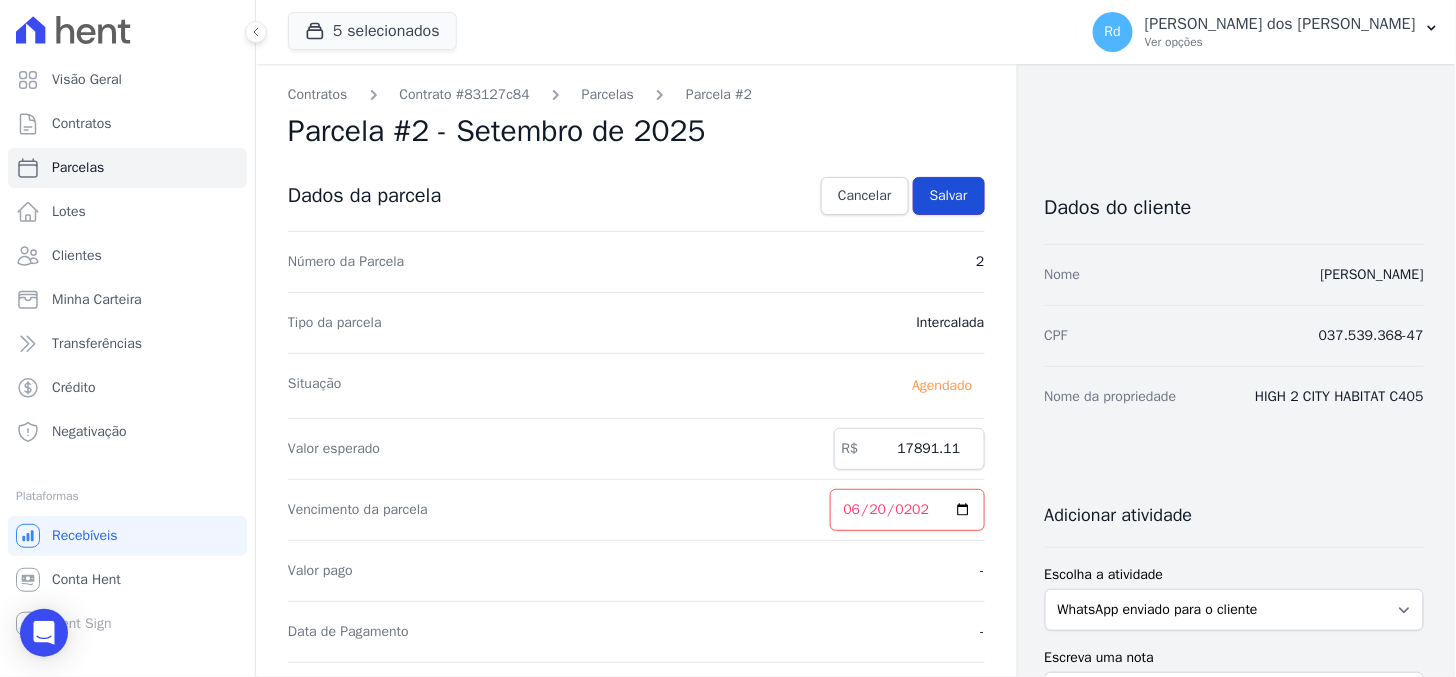 click on "Salvar" at bounding box center (949, 196) 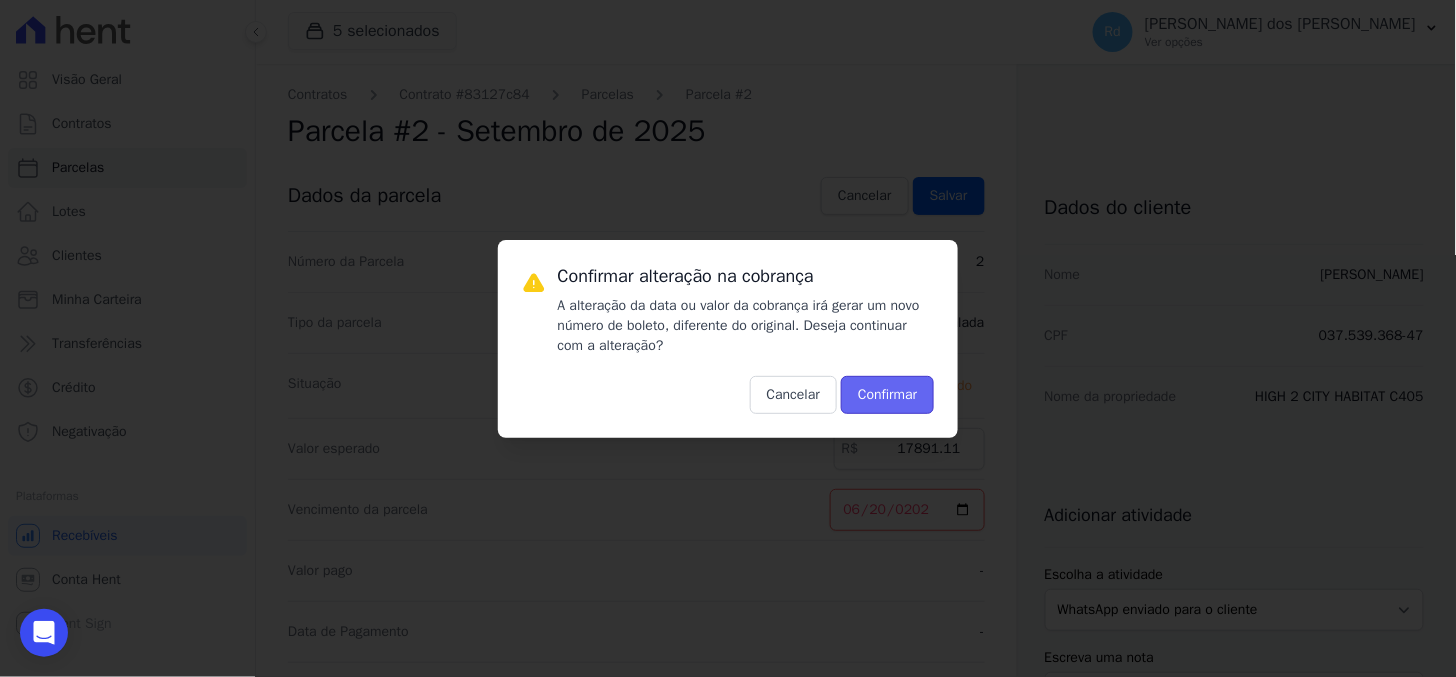 click on "Confirmar" at bounding box center [887, 395] 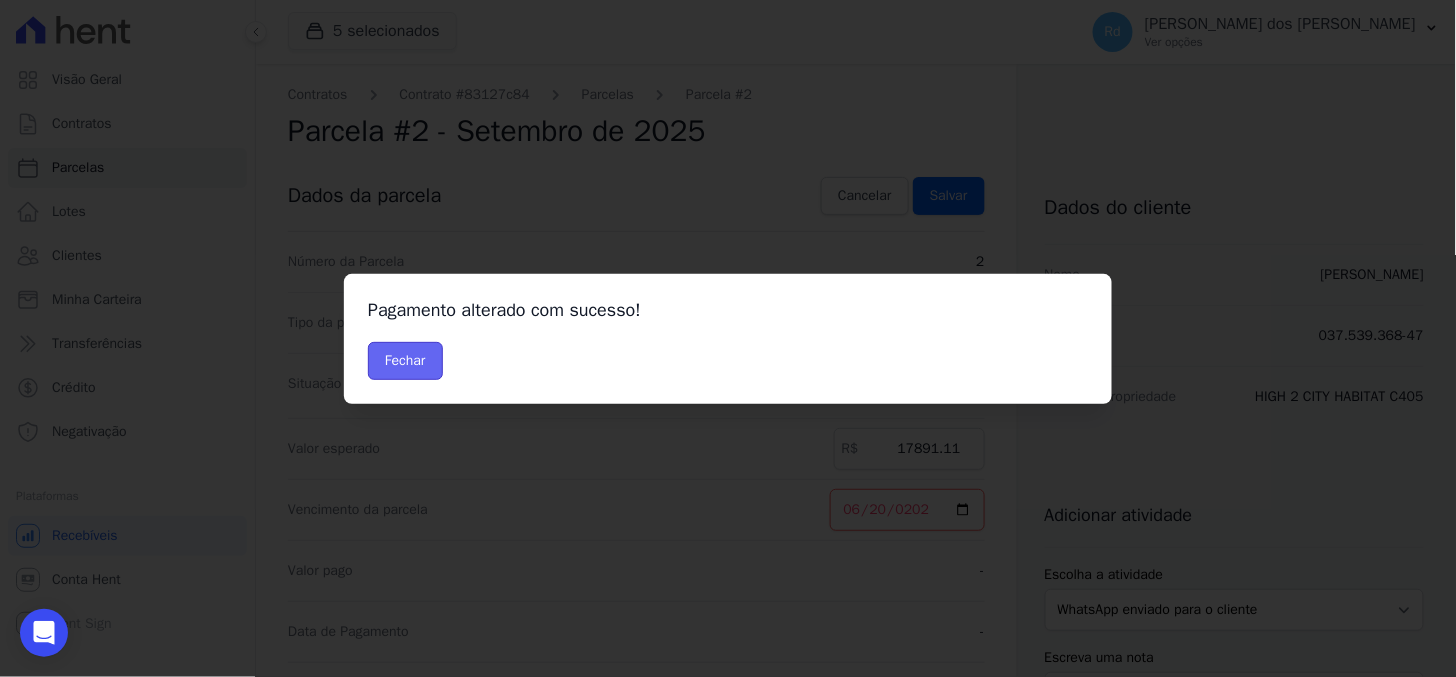 click on "Fechar" at bounding box center [405, 361] 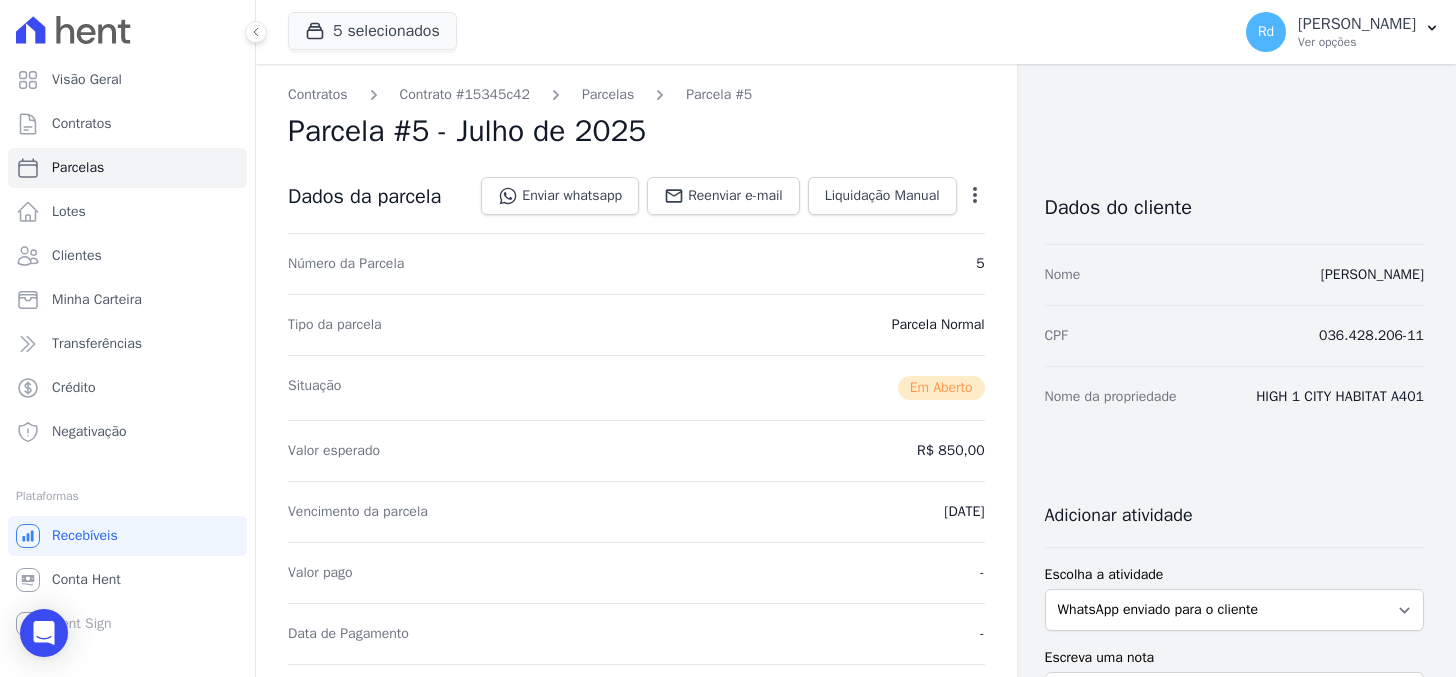 scroll, scrollTop: 0, scrollLeft: 0, axis: both 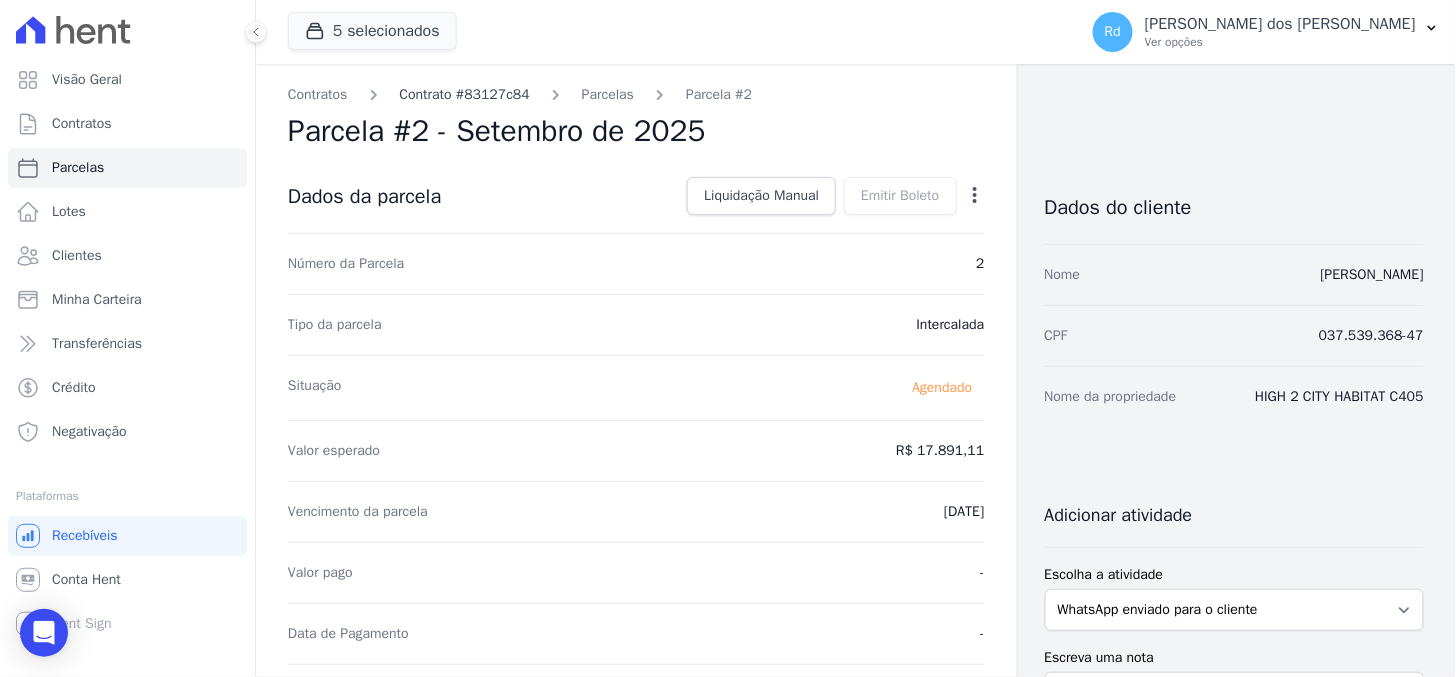 click on "Contrato
#83127c84" at bounding box center [465, 94] 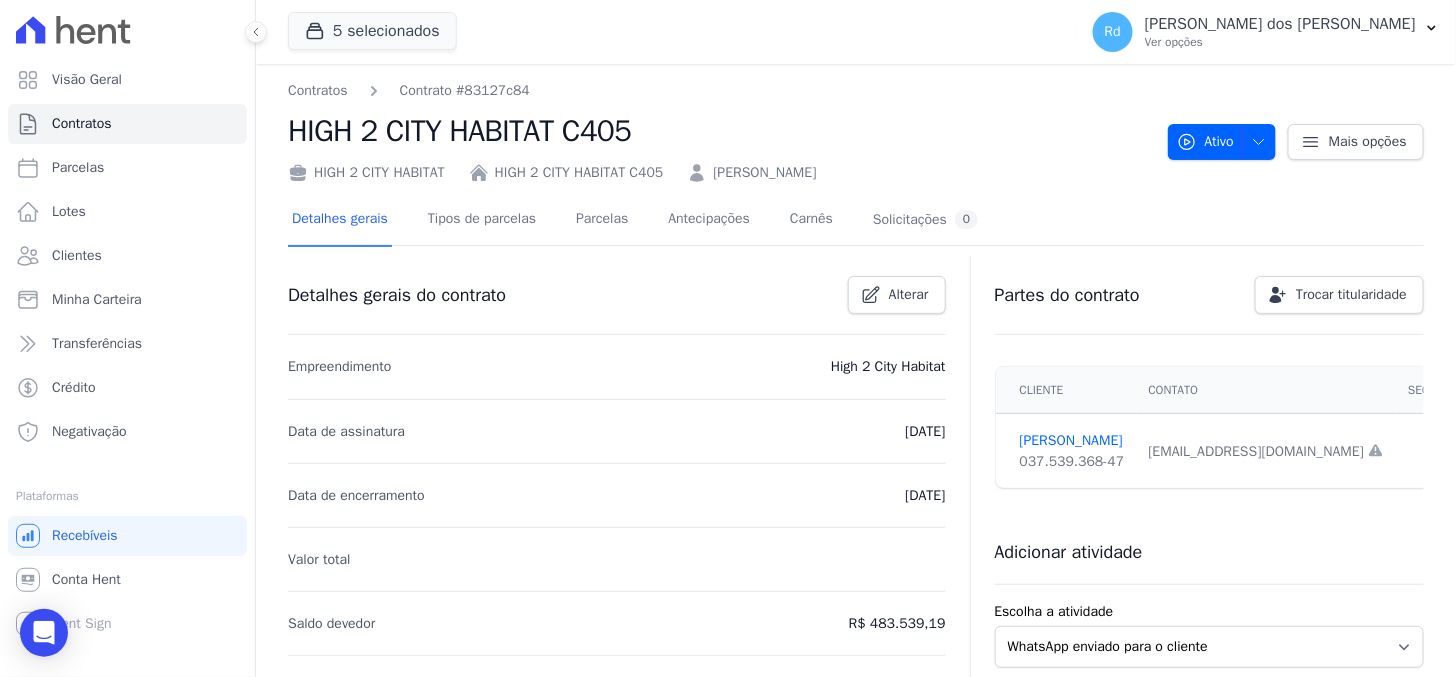 scroll, scrollTop: 333, scrollLeft: 0, axis: vertical 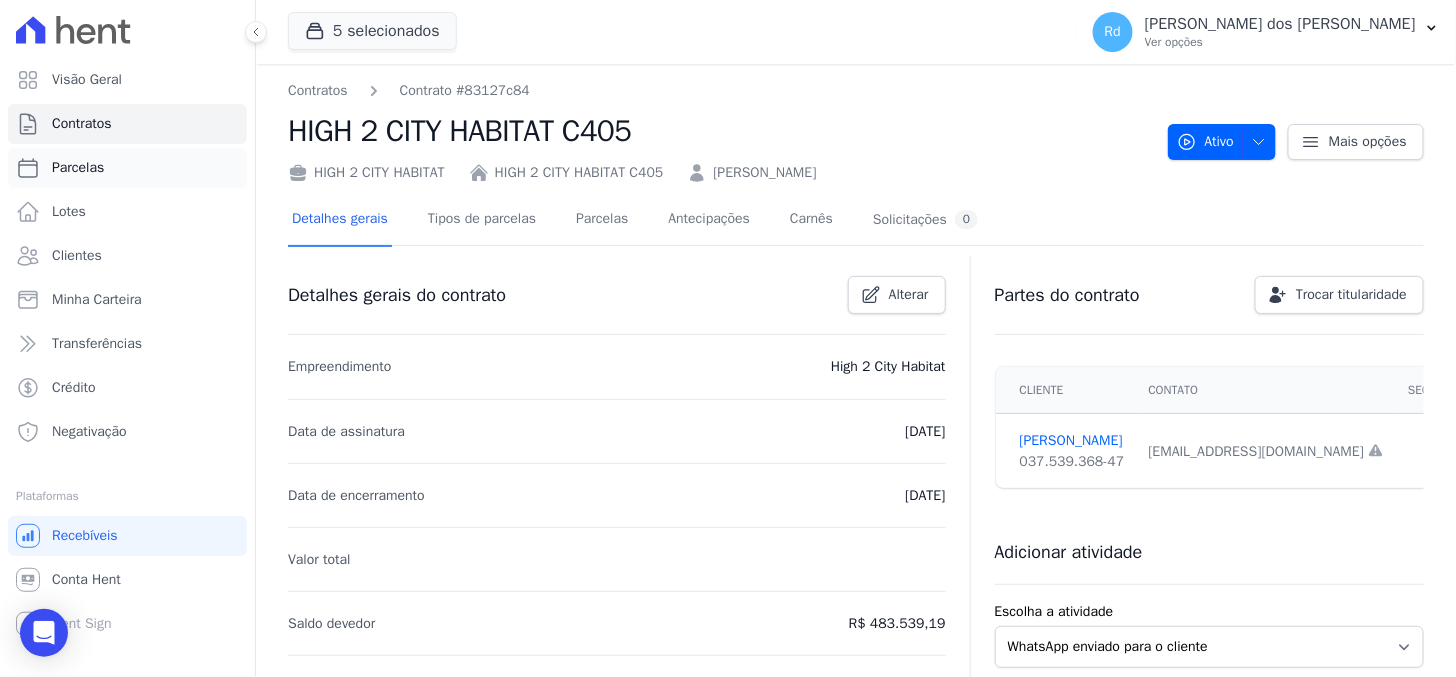 click on "Parcelas" at bounding box center (127, 168) 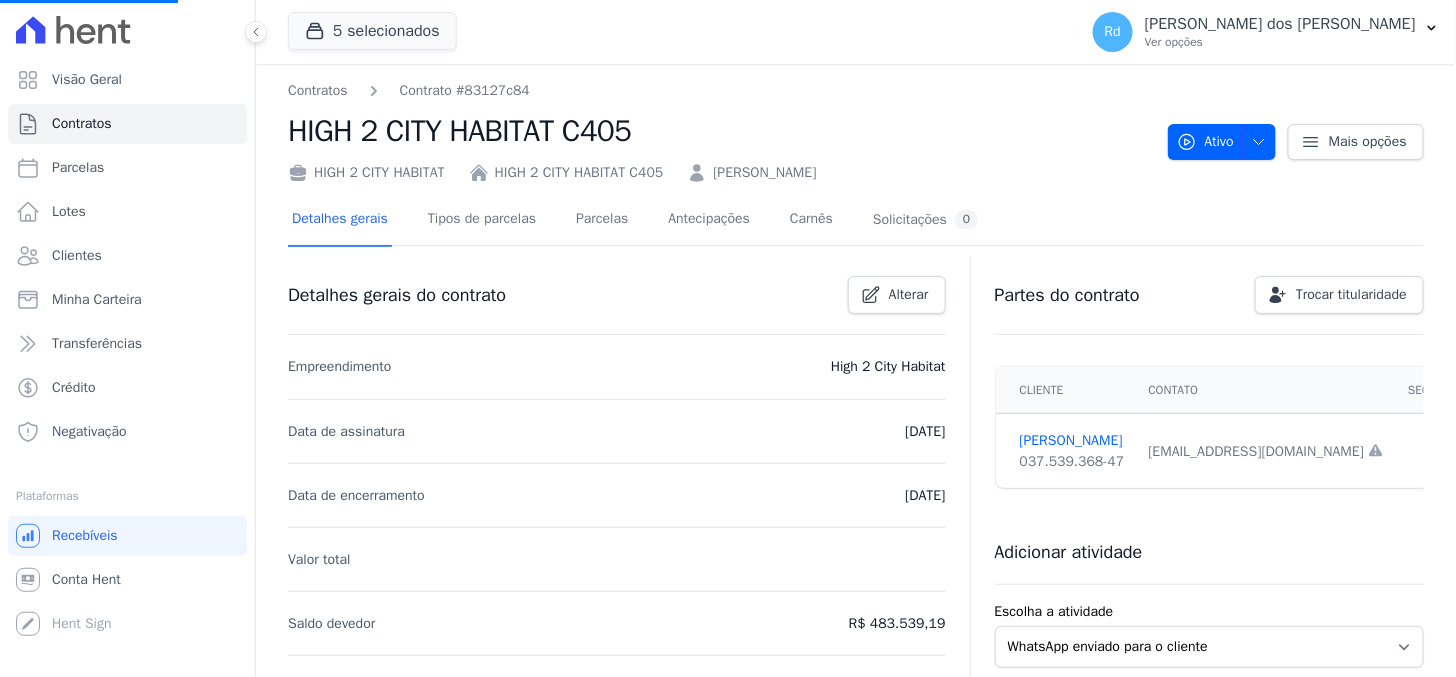 select 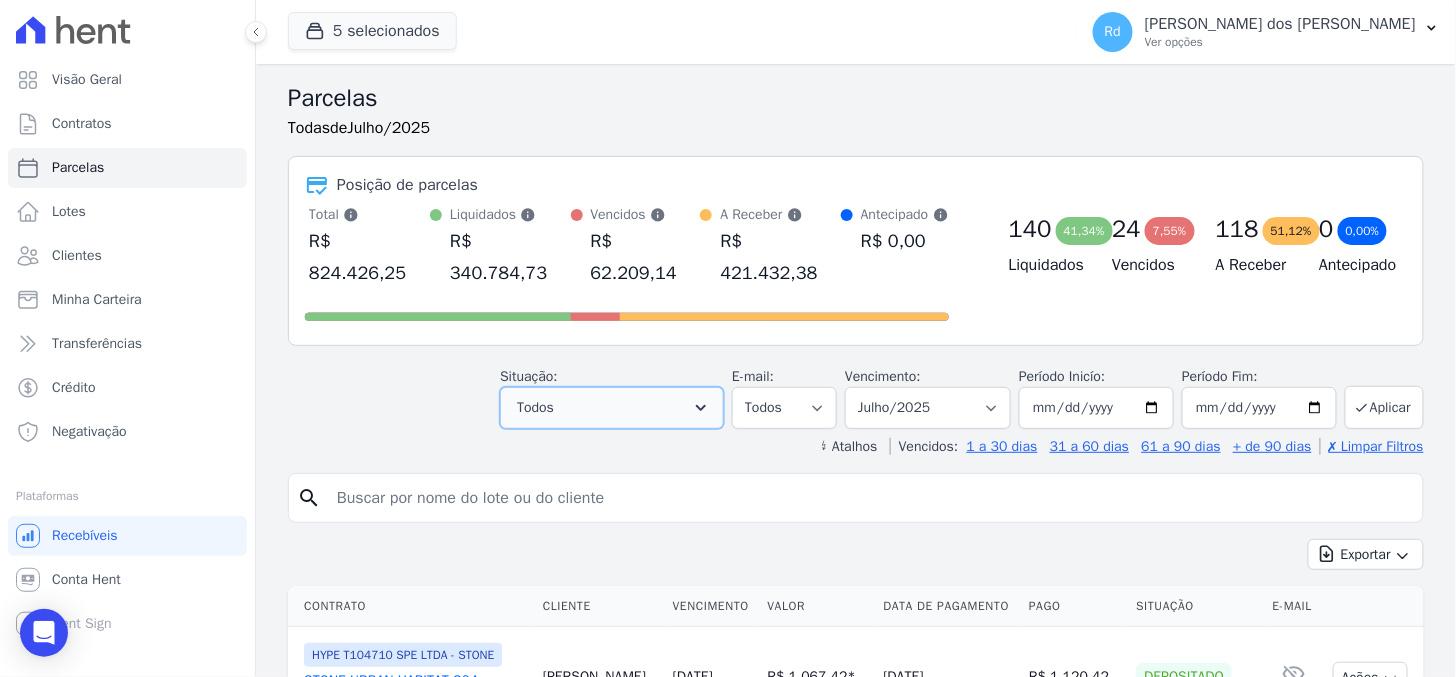 click on "Todos" at bounding box center [612, 408] 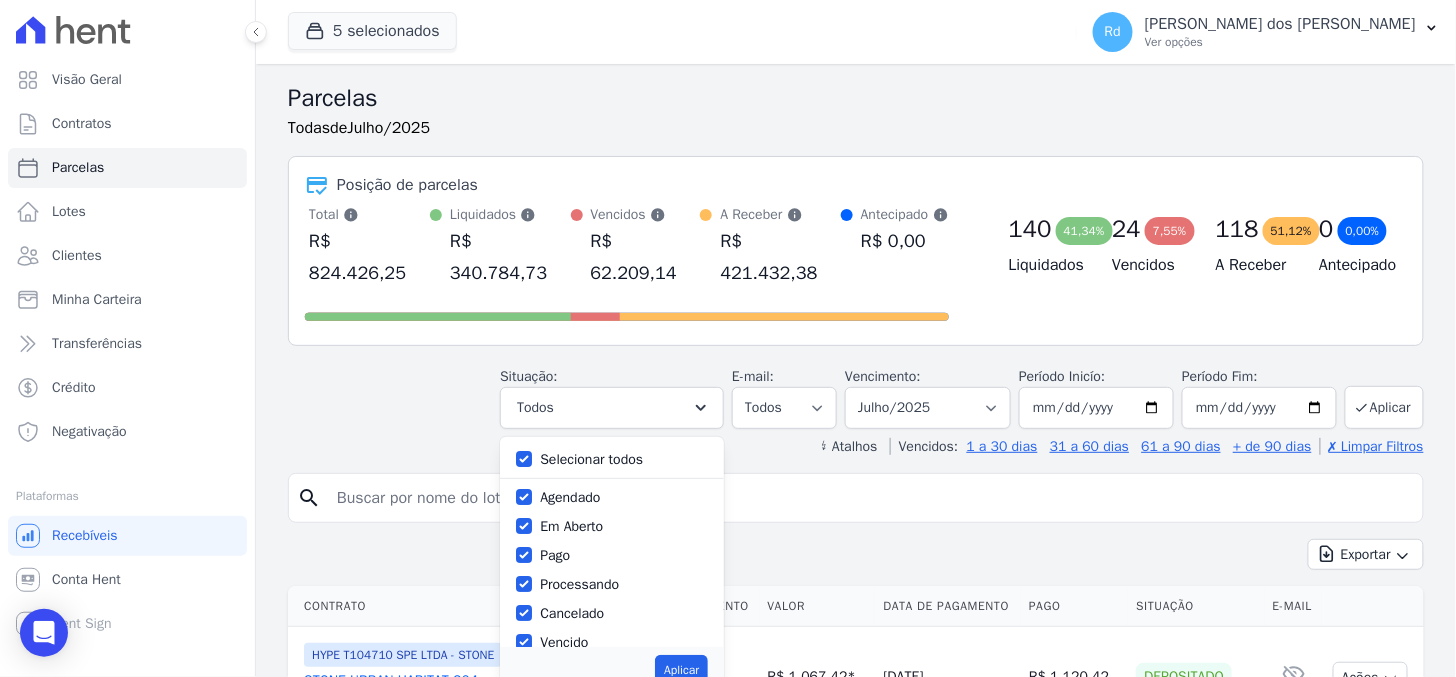 click on "Selecionar todos" at bounding box center (591, 459) 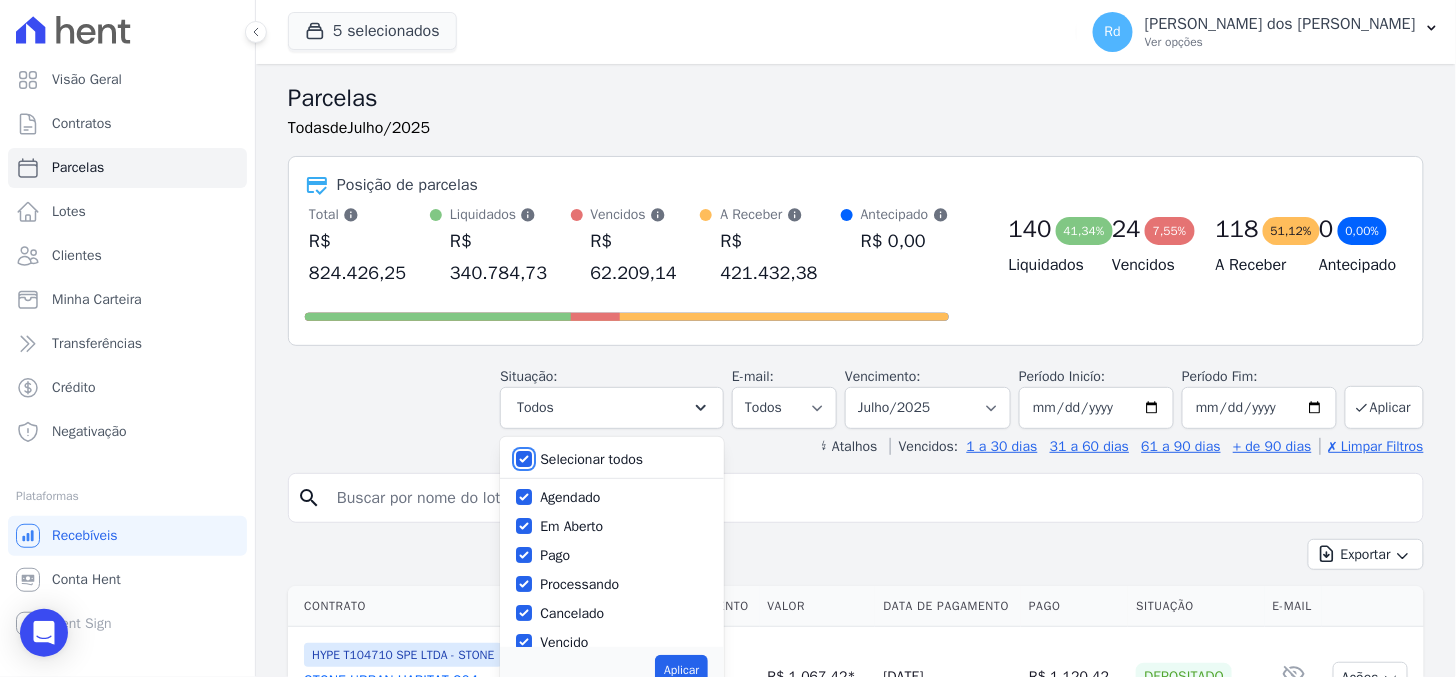 click on "Selecionar todos" at bounding box center (524, 459) 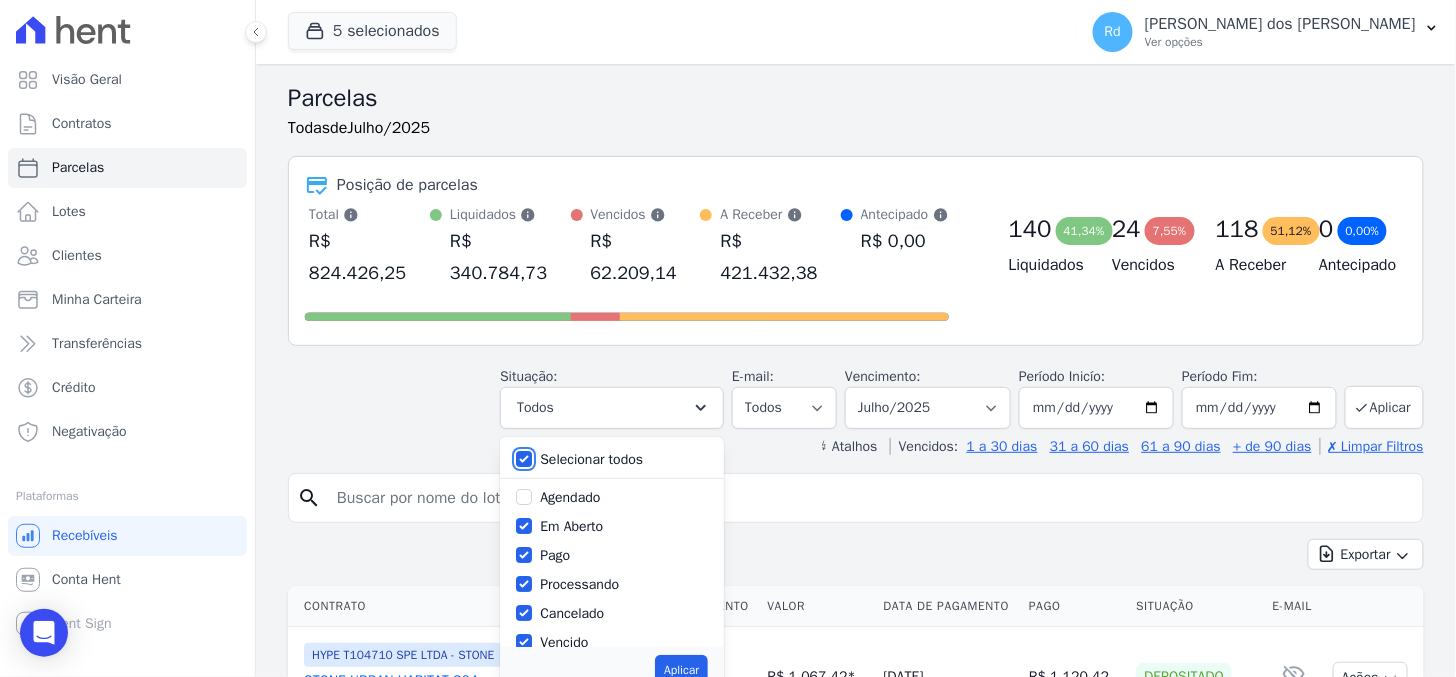 checkbox on "false" 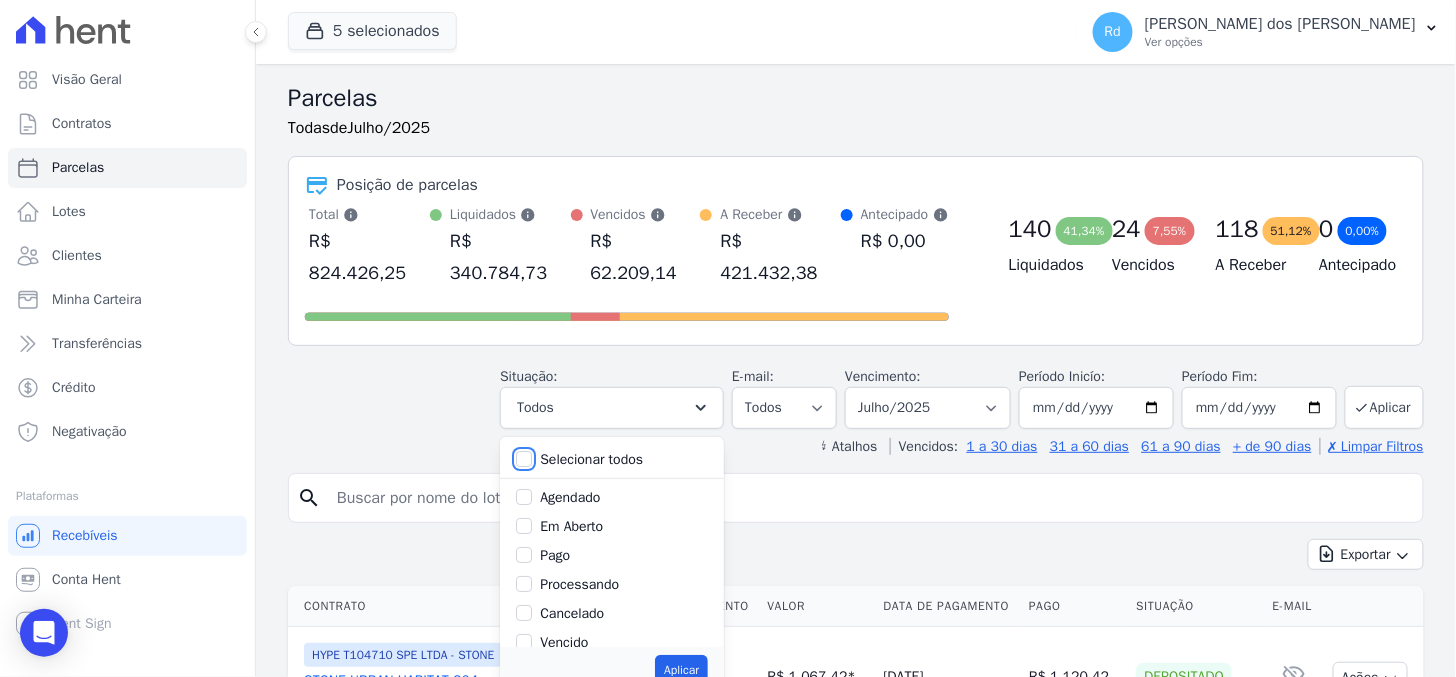 checkbox on "false" 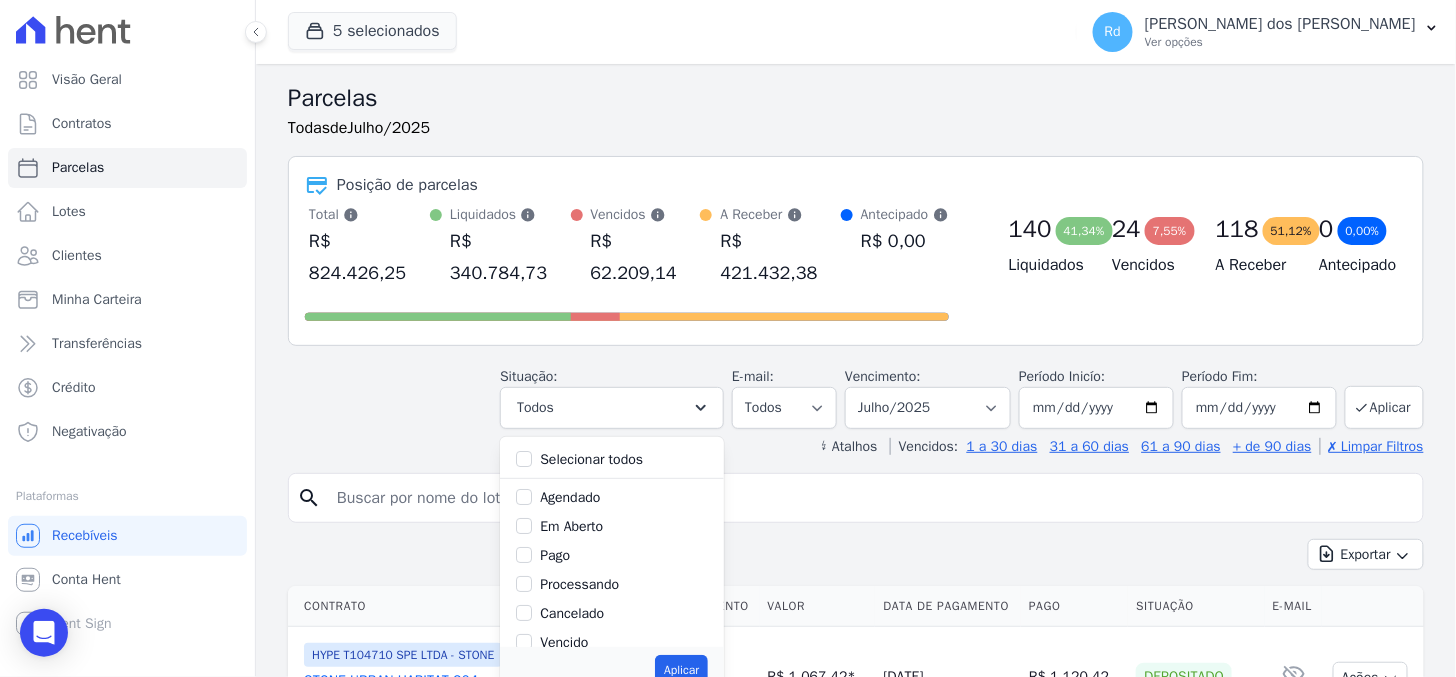 click on "Pago" at bounding box center (555, 555) 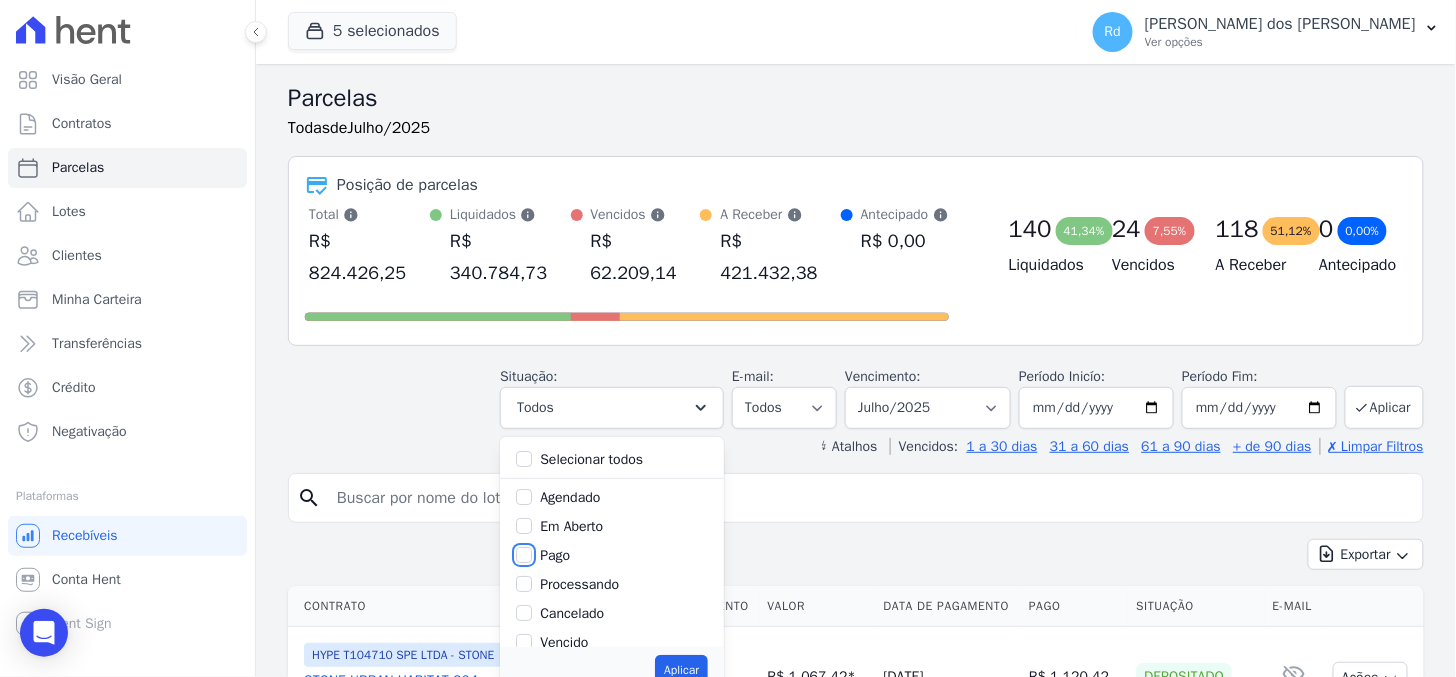 checkbox on "true" 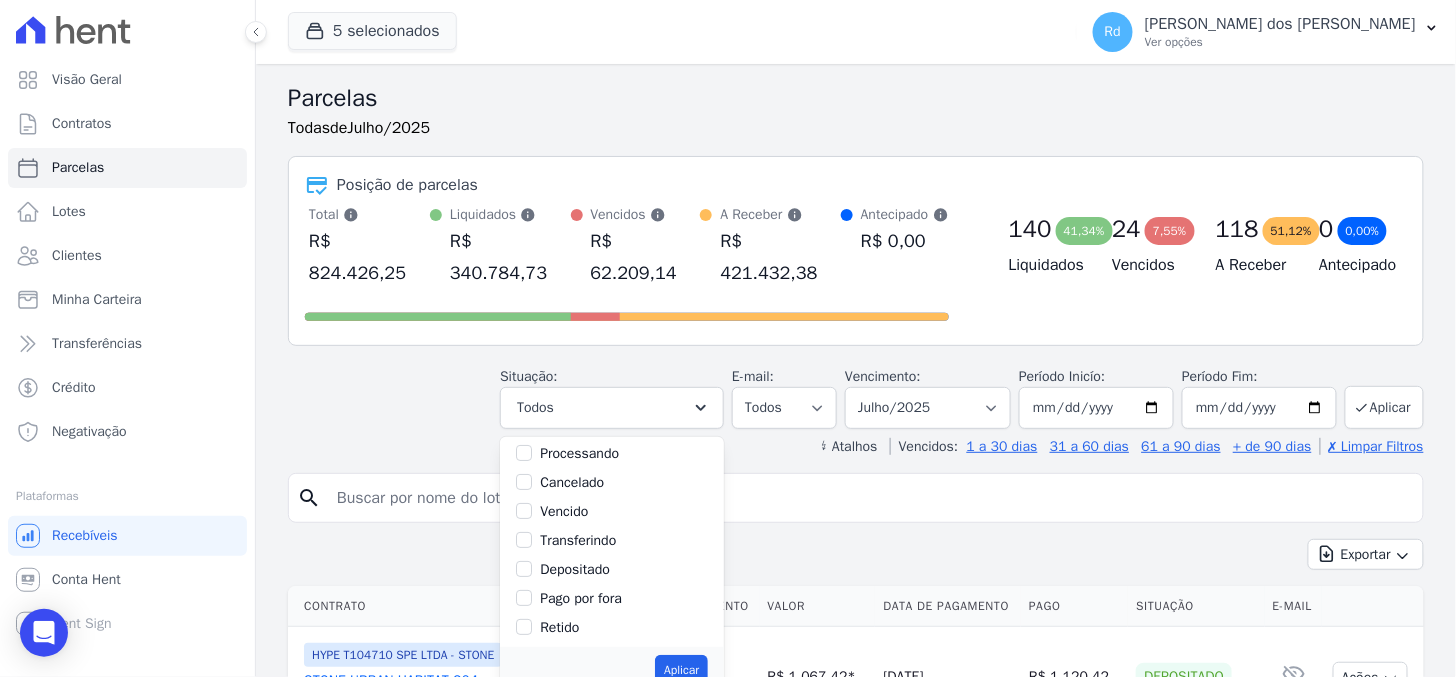 scroll, scrollTop: 133, scrollLeft: 0, axis: vertical 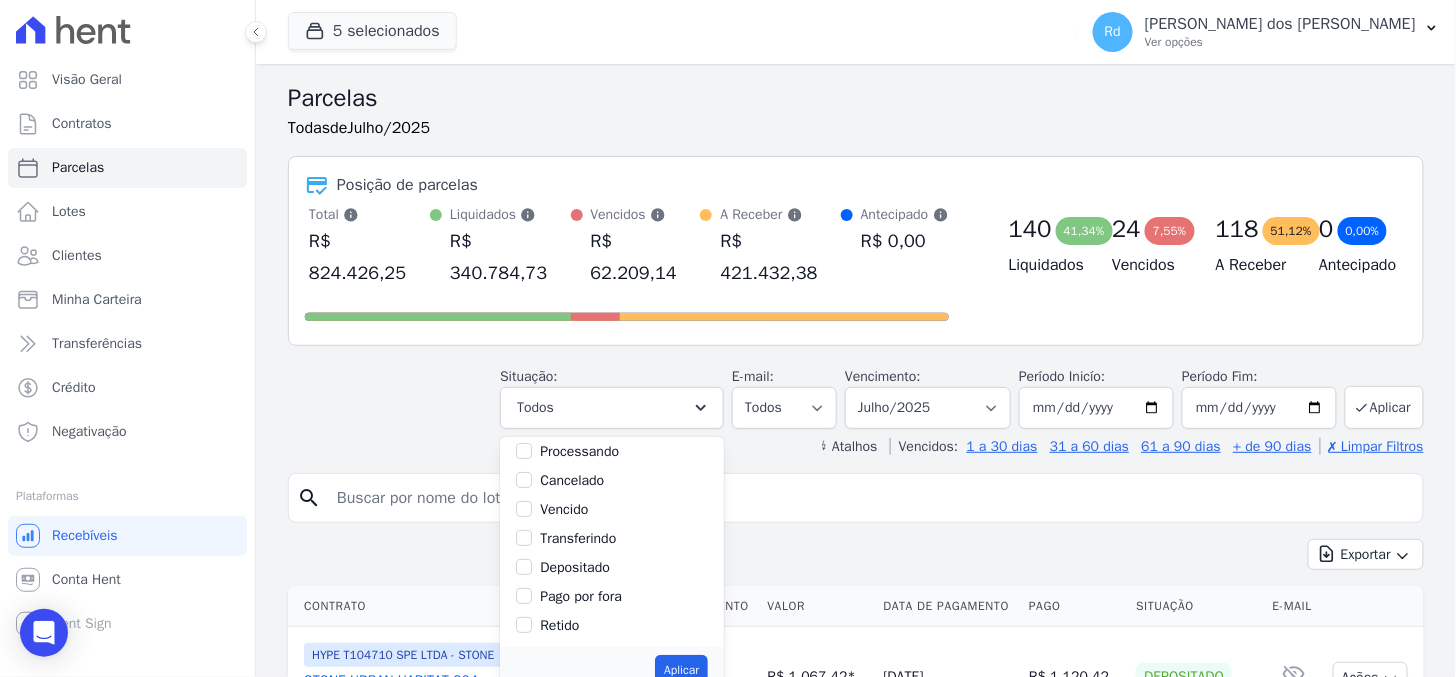 click on "Depositado" at bounding box center (575, 567) 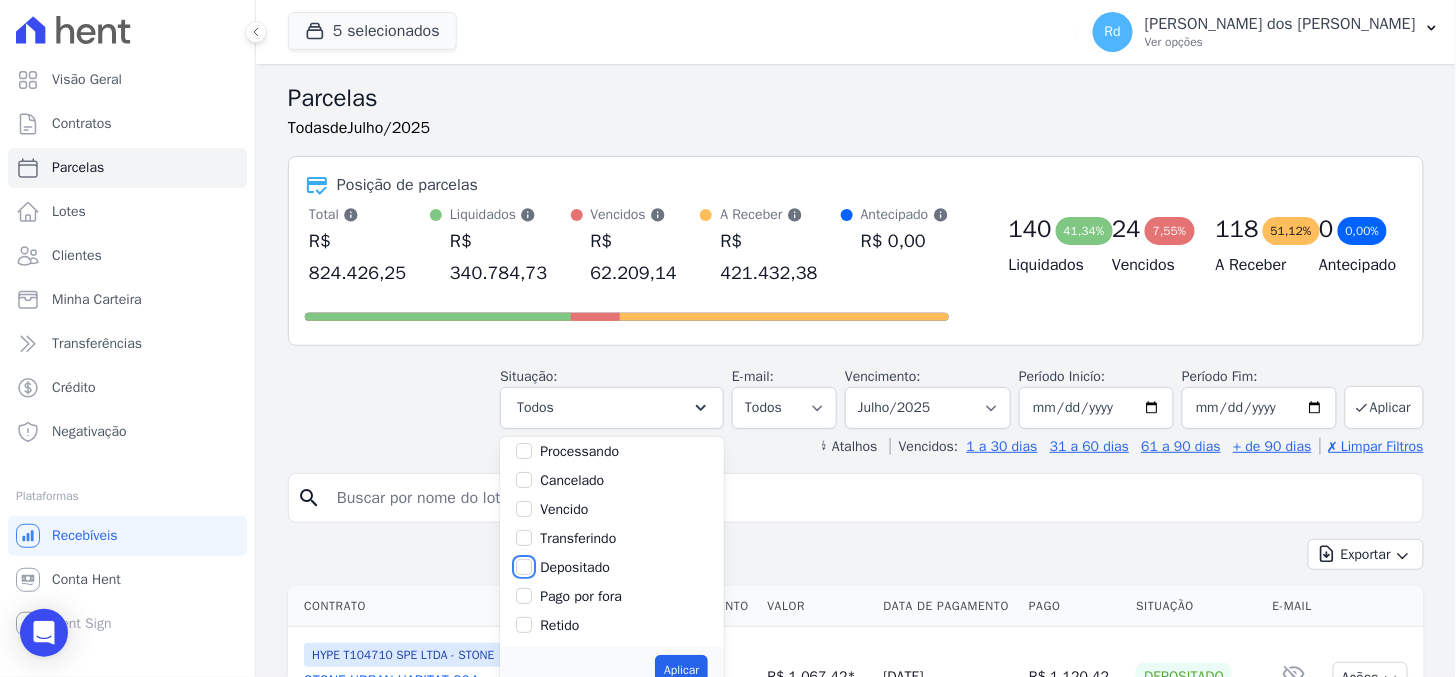 checkbox on "true" 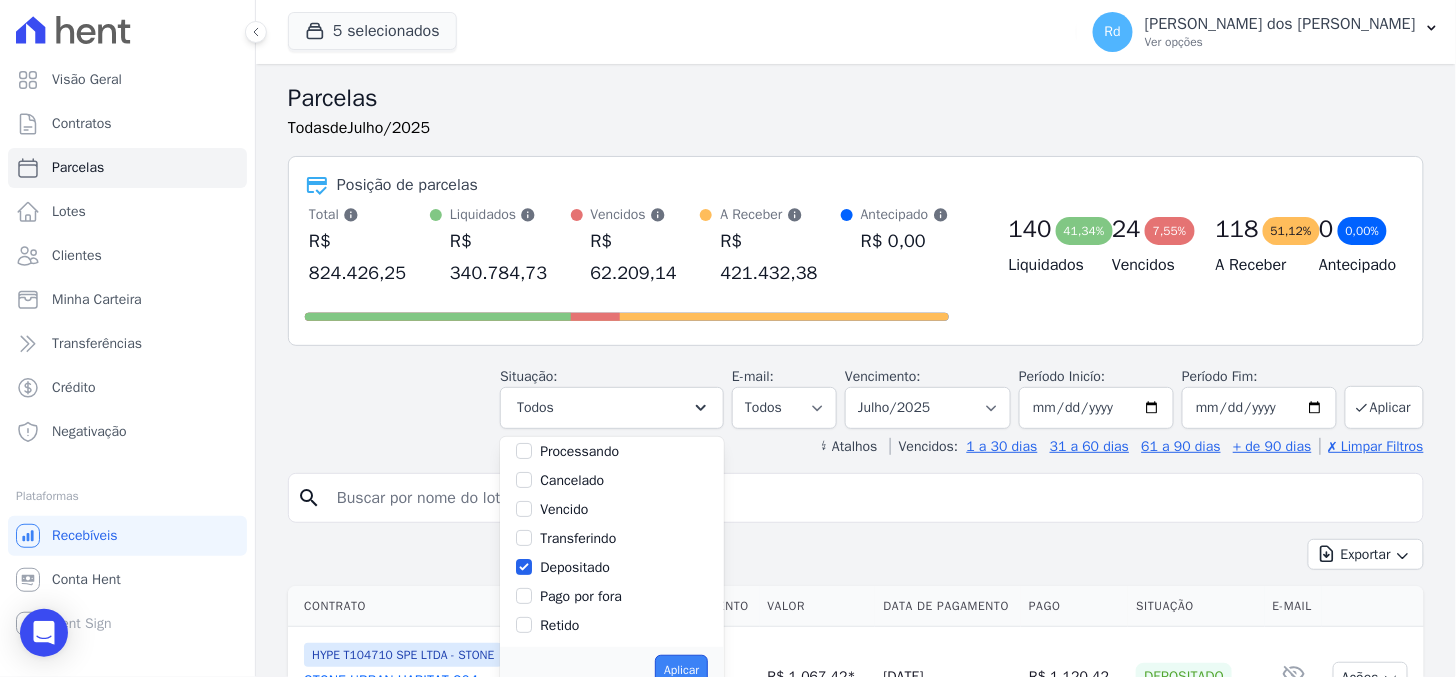 click on "Aplicar" at bounding box center (681, 670) 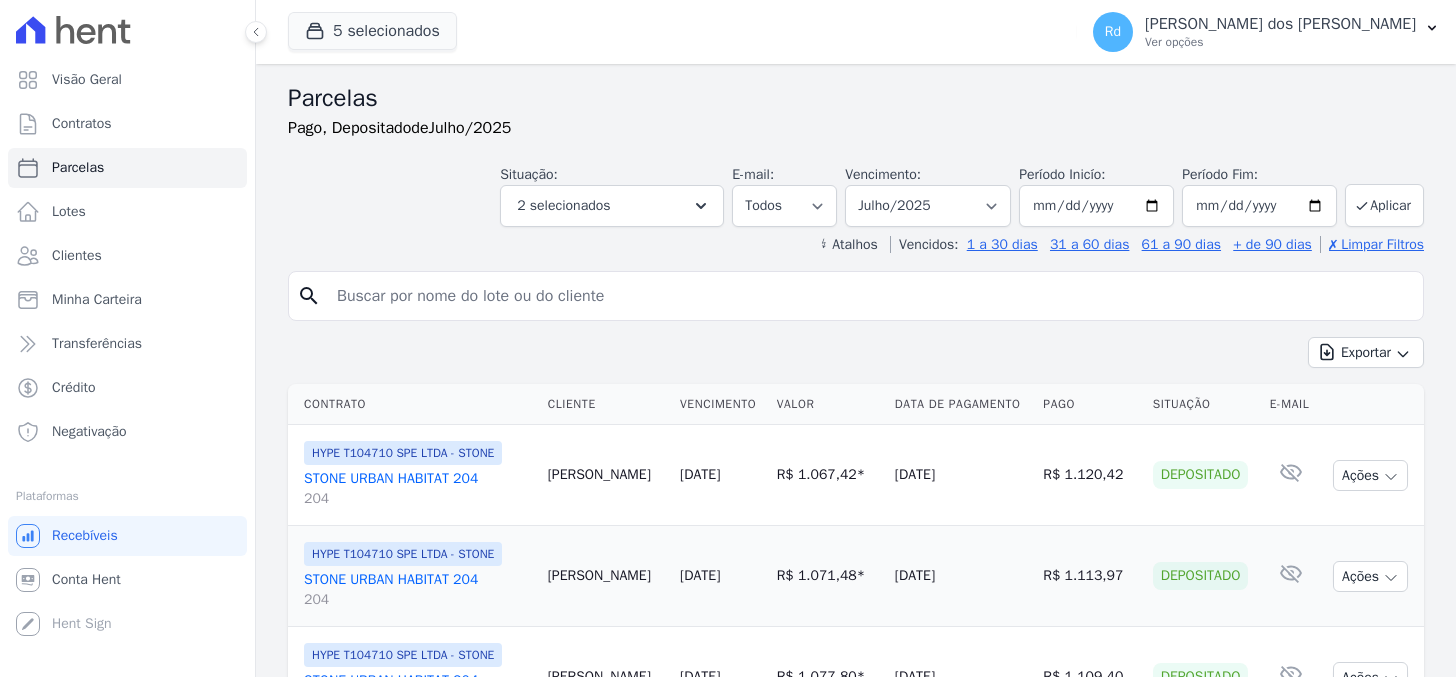 select 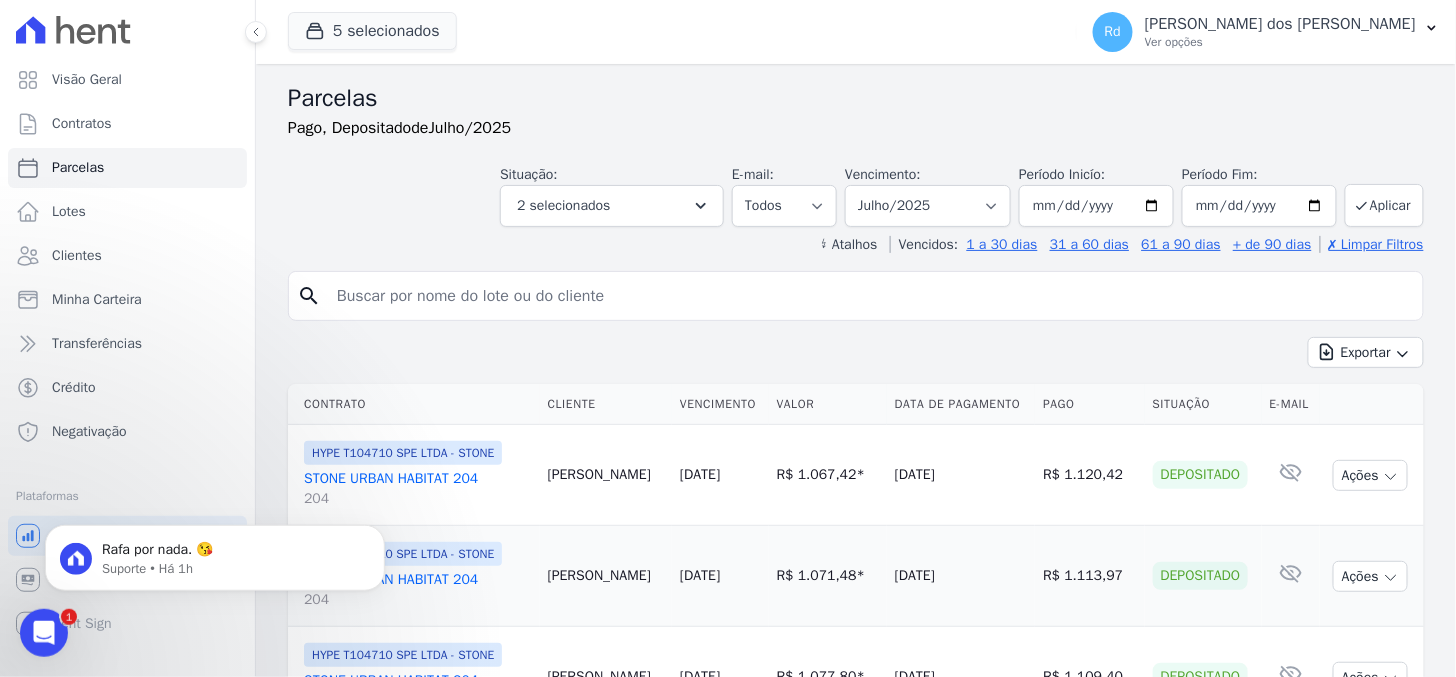 scroll, scrollTop: 0, scrollLeft: 0, axis: both 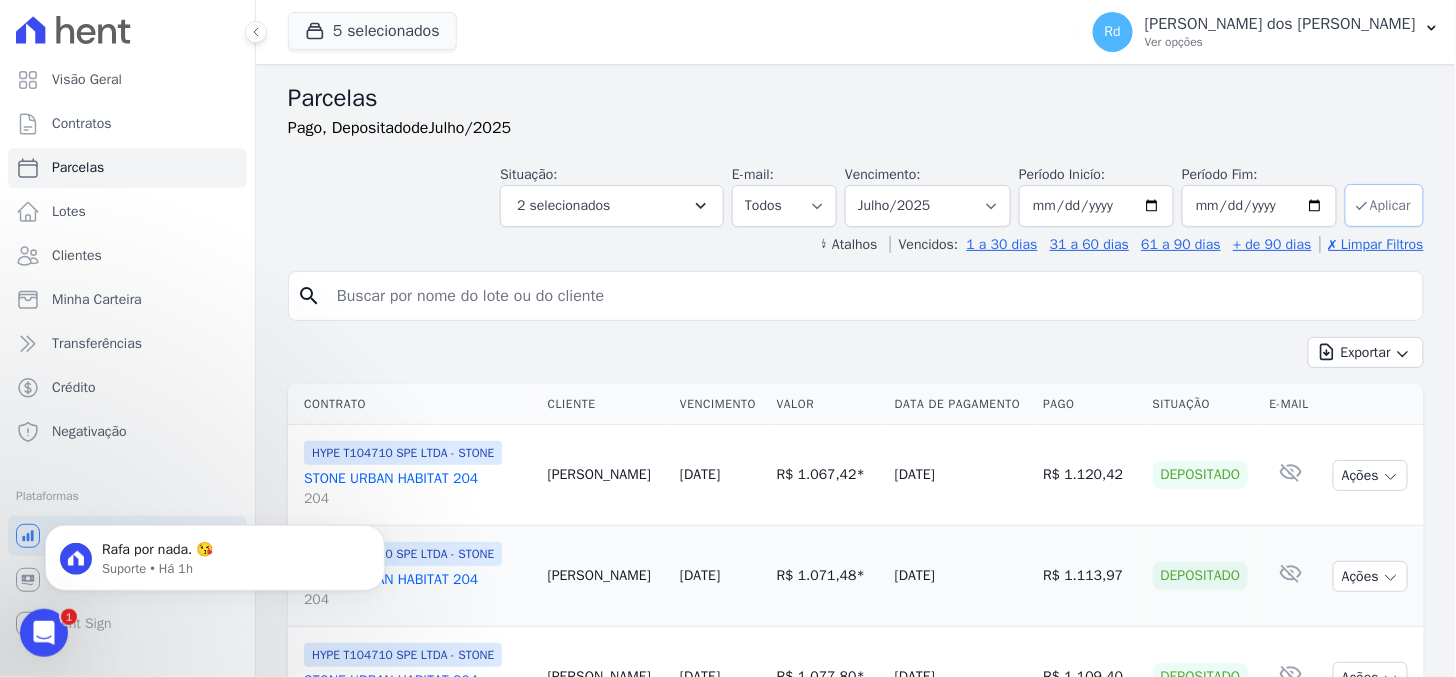 click on "Aplicar" at bounding box center [1384, 205] 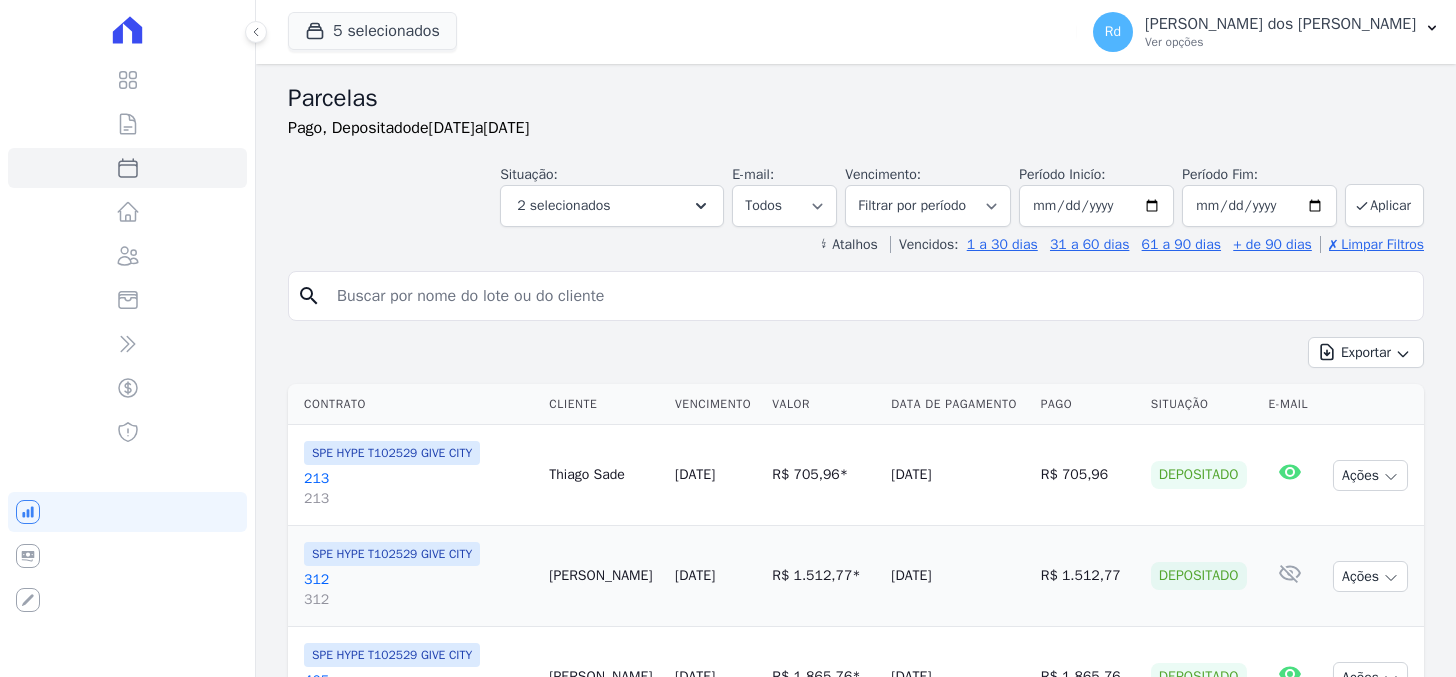 select 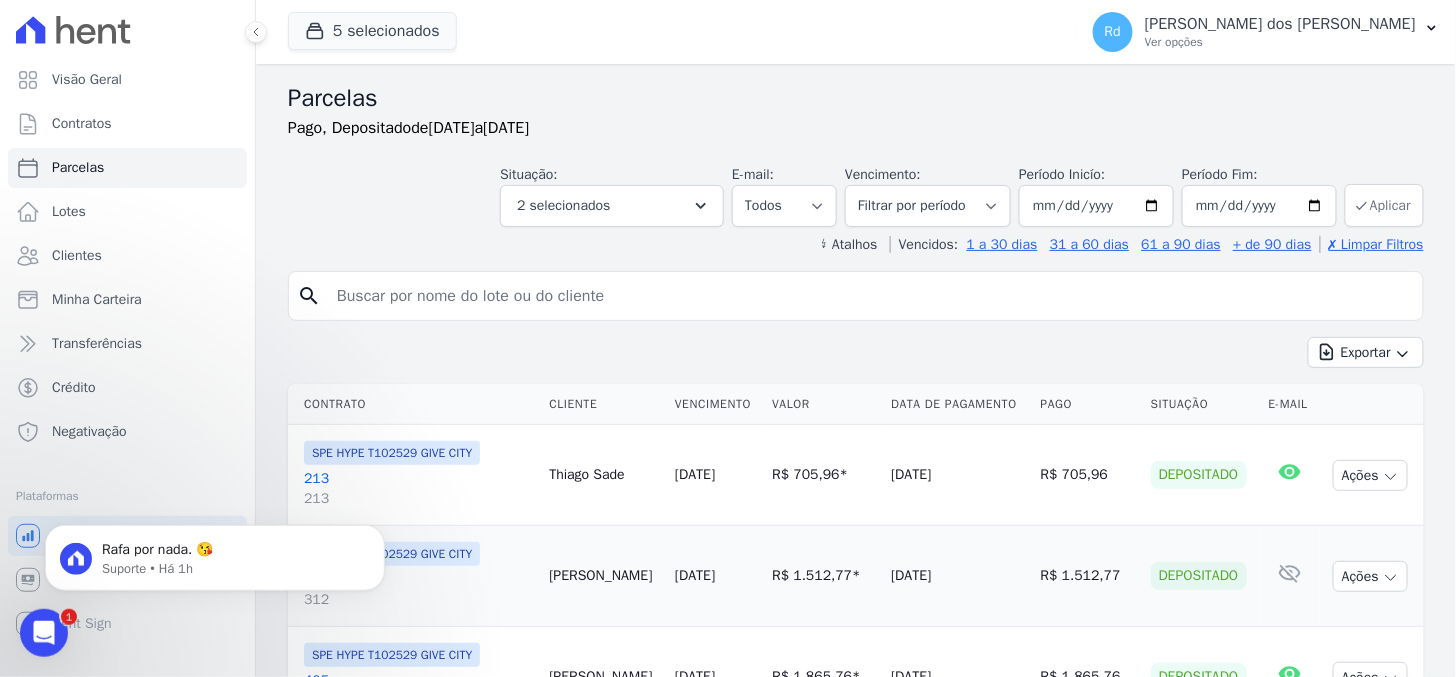 scroll, scrollTop: 0, scrollLeft: 0, axis: both 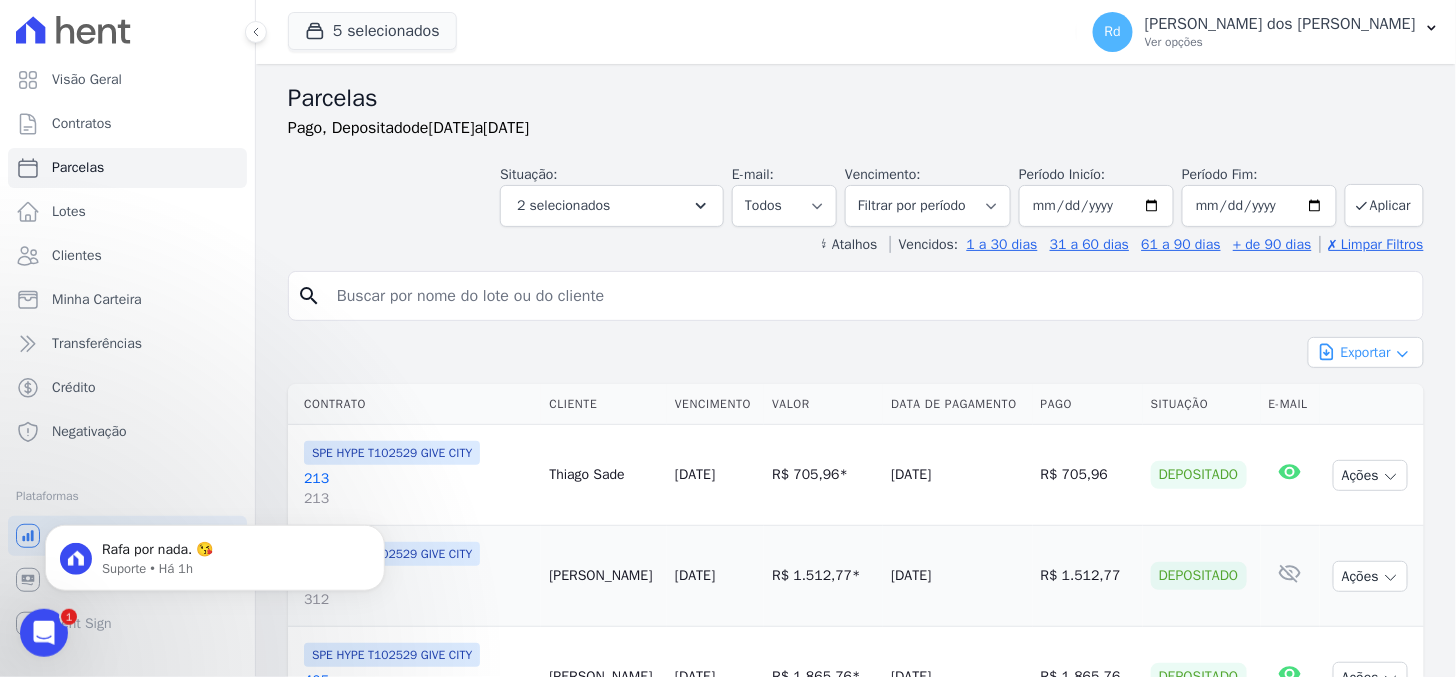 click on "Exportar" at bounding box center (1366, 352) 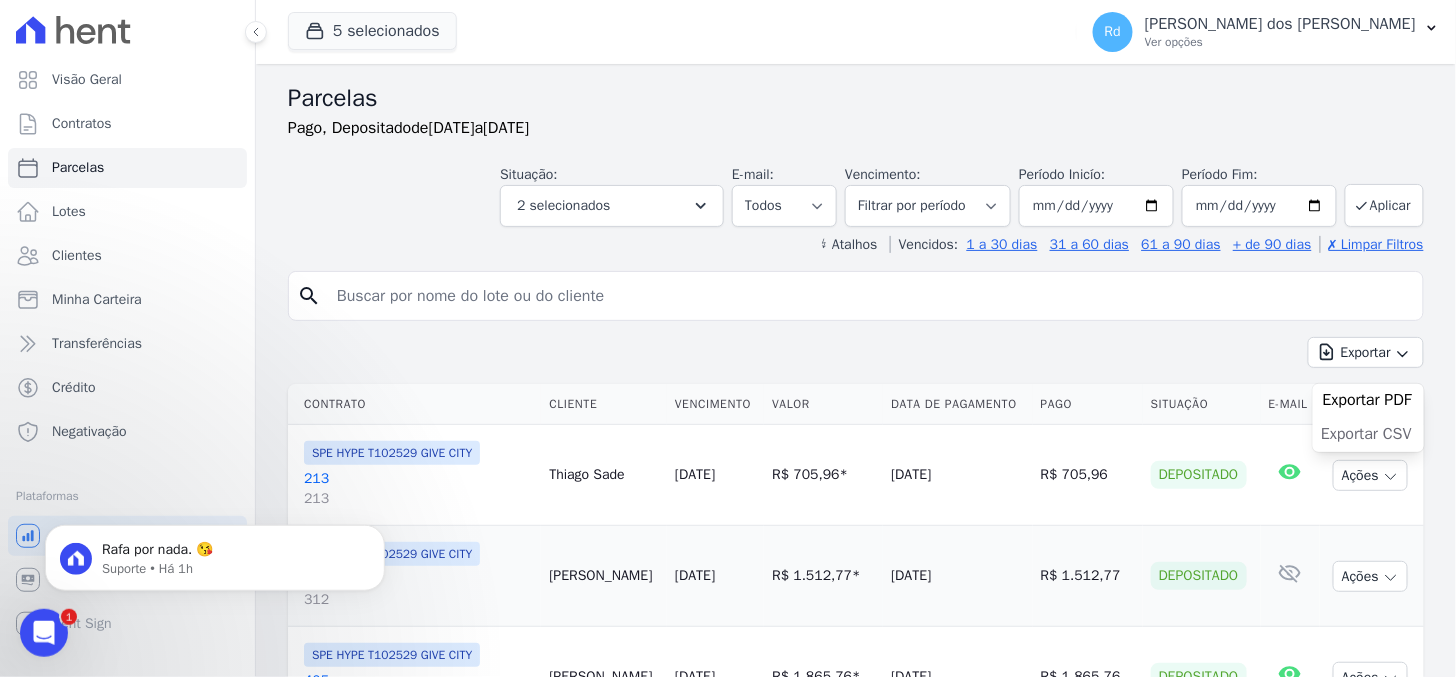 click on "Exportar CSV" at bounding box center [1366, 434] 